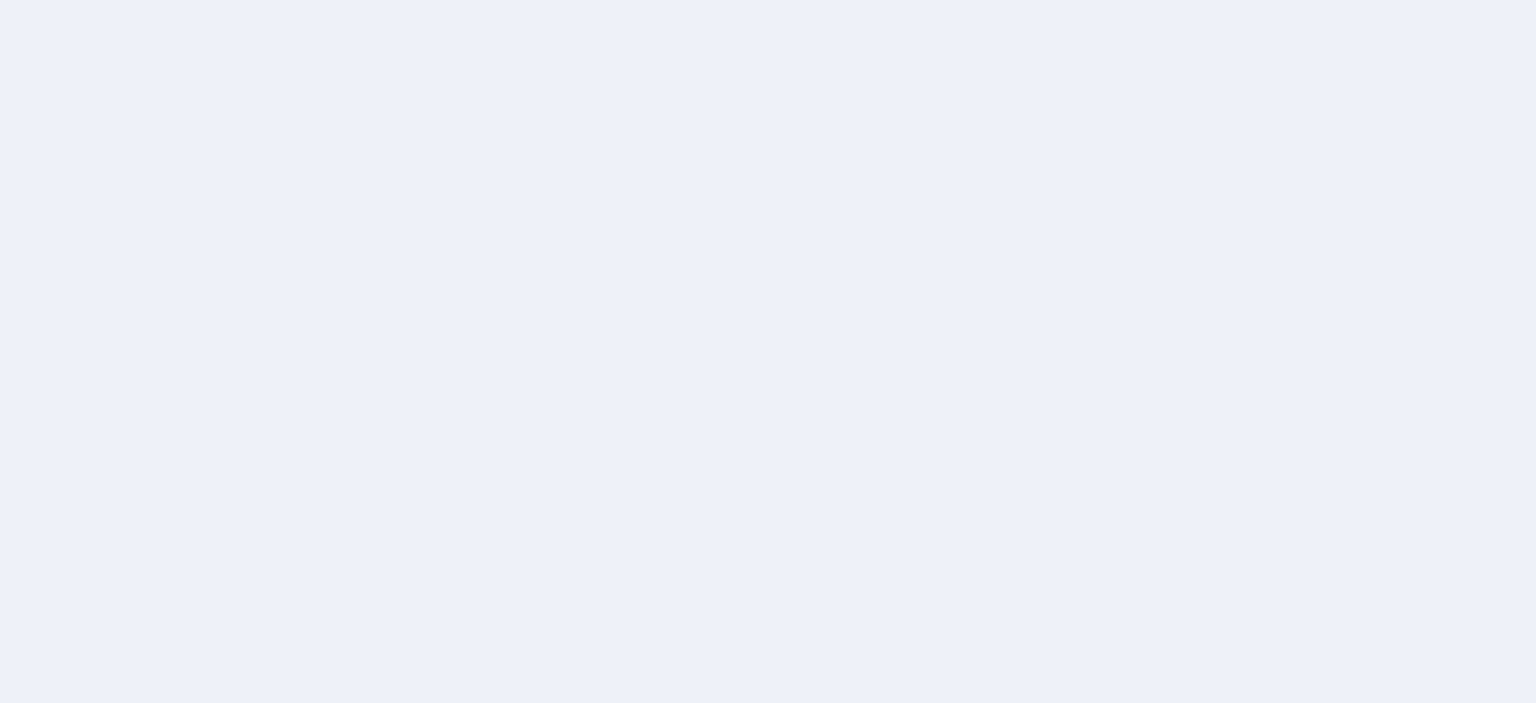 scroll, scrollTop: 0, scrollLeft: 0, axis: both 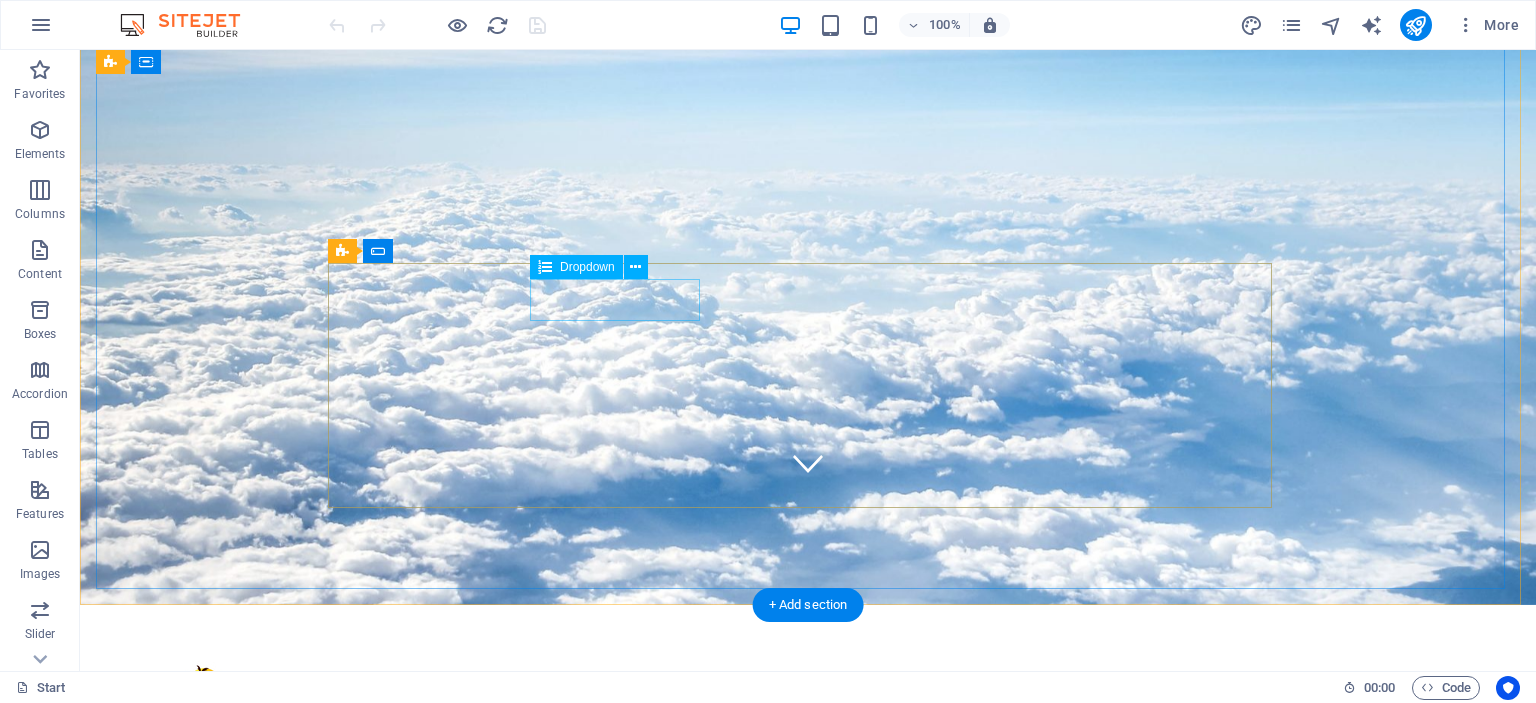 click on "Destination
Flight Ticket Bus Ticket Accommodation" 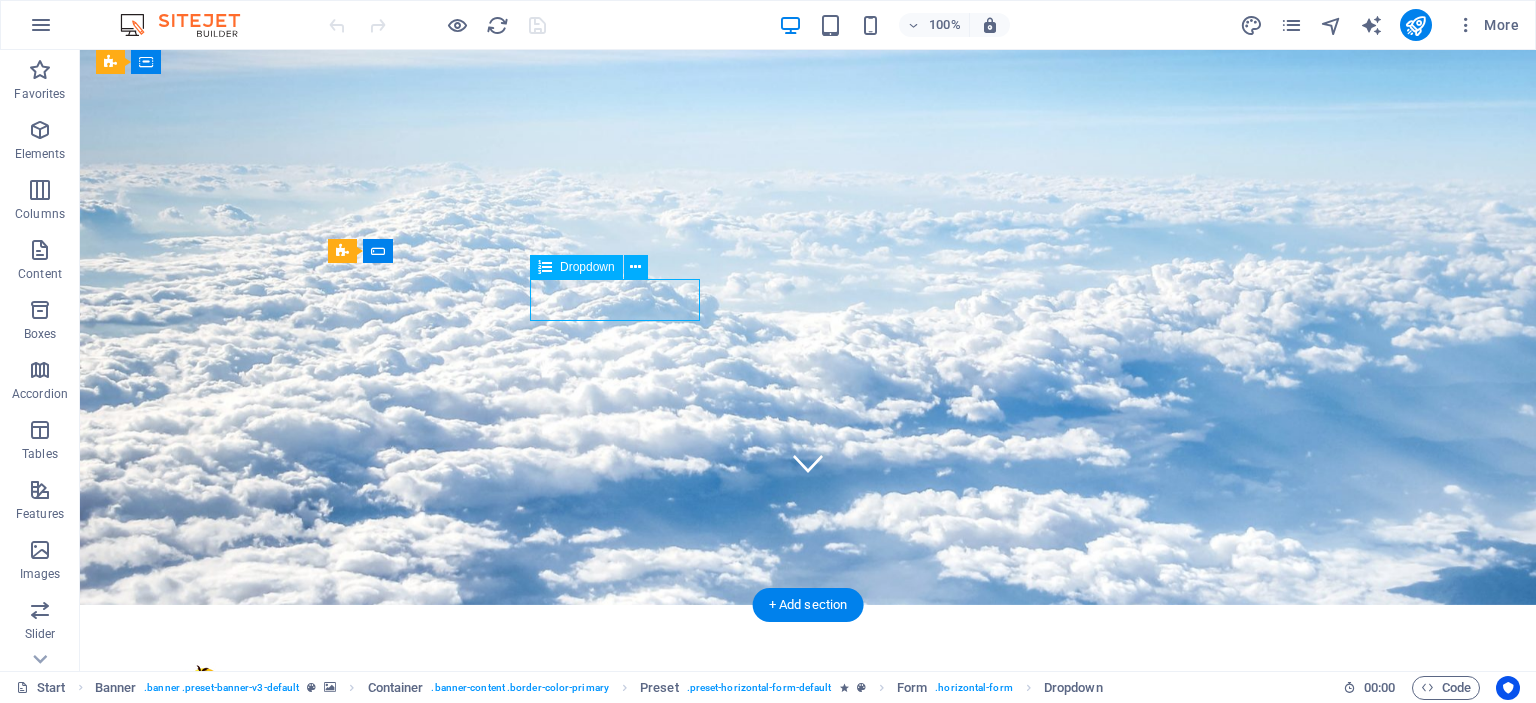 click on "Destination
Flight Ticket Bus Ticket Accommodation" 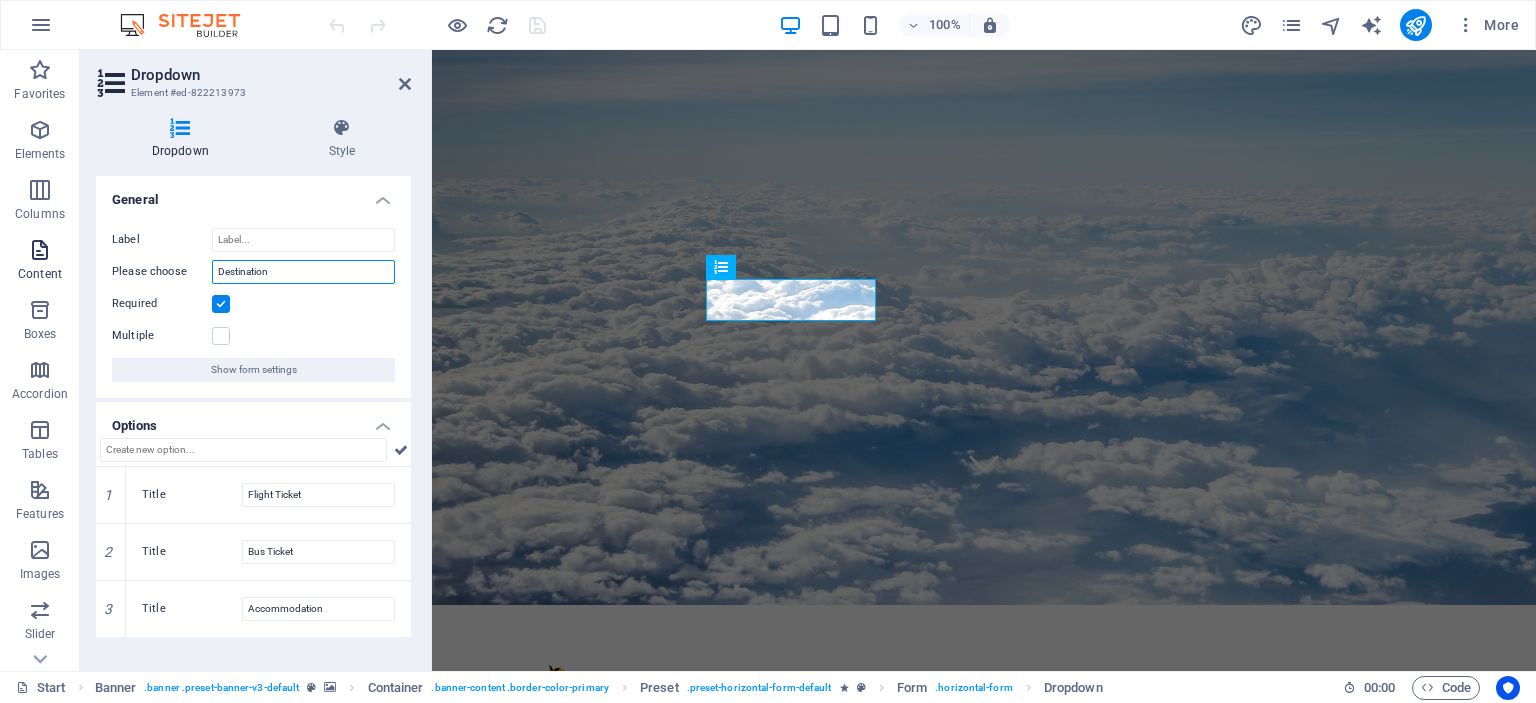drag, startPoint x: 302, startPoint y: 275, endPoint x: 0, endPoint y: 236, distance: 304.5078 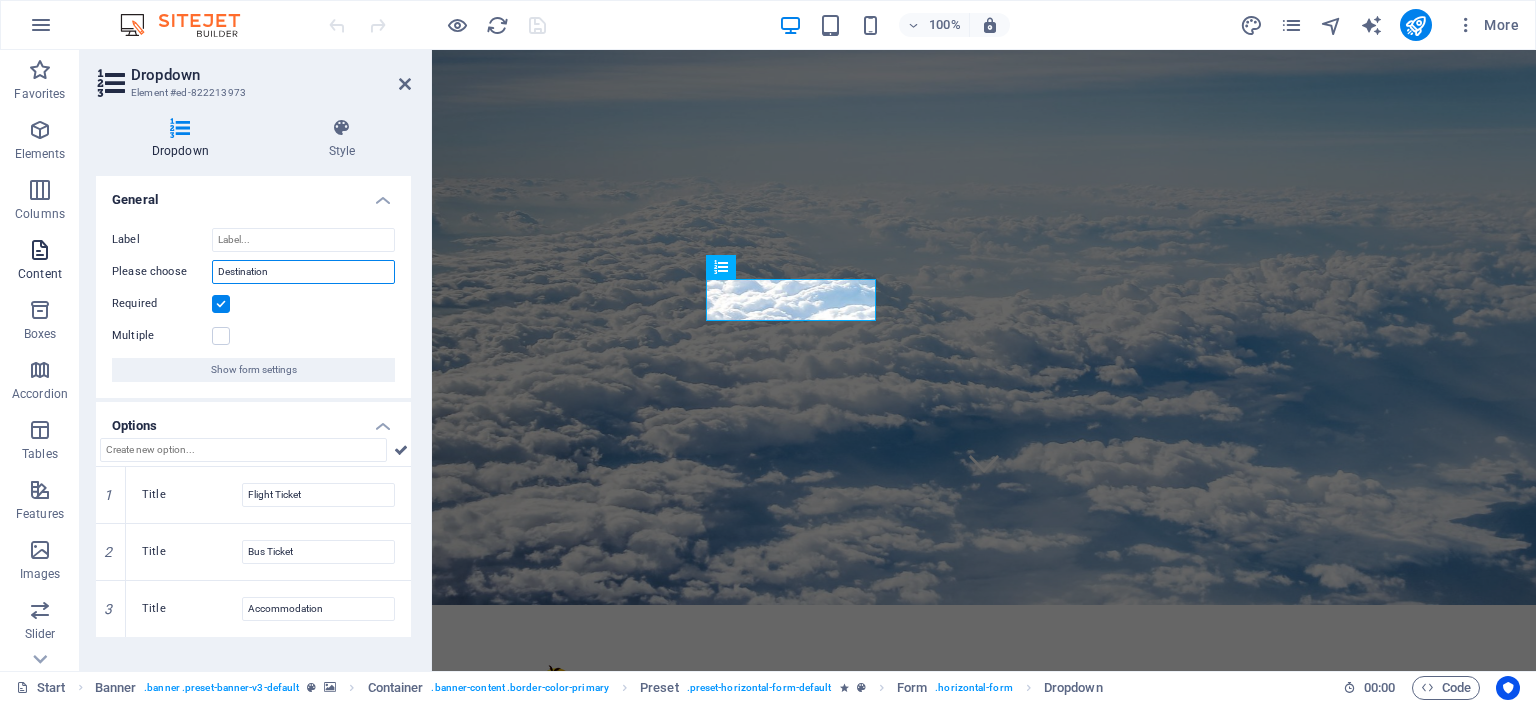 click on "Favorites Elements Columns Content Boxes Accordion Tables Features Images Slider Header Footer Forms Marketing Collections Dropdown Element #ed-822213973 Dropdown Style General Label Please choose Destination Required Multiple Show form settings Options 1 Title Flight Ticket 2 Title Bus Ticket 3 Title Accommodation Preset Element Layout How this element expands within the layout (Flexbox). Size Default auto px % 1/1 1/2 1/3 1/4 1/5 1/6 1/7 1/8 1/9 1/10 Grow Shrink Order Container layout Visible Visible Opacity 100 % Overflow Spacing Margin Default auto px % rem vw vh Custom Custom auto px % rem vw vh auto px % rem vw vh auto px % rem vw vh auto px % rem vw vh Padding Default px rem % vh vw Custom Custom px rem % vh vw px rem % vh vw px rem % vh vw px rem % vh vw Border Style              - Width 1 auto px rem % vh vw Custom Custom 1 auto px rem % vh vw 1 auto px rem % vh vw 1 auto px rem % vh vw 1 auto px rem % vh vw  - Color Round corners Default px rem % vh vw Custom Custom px rem % vh vw px rem %" at bounding box center (768, 360) 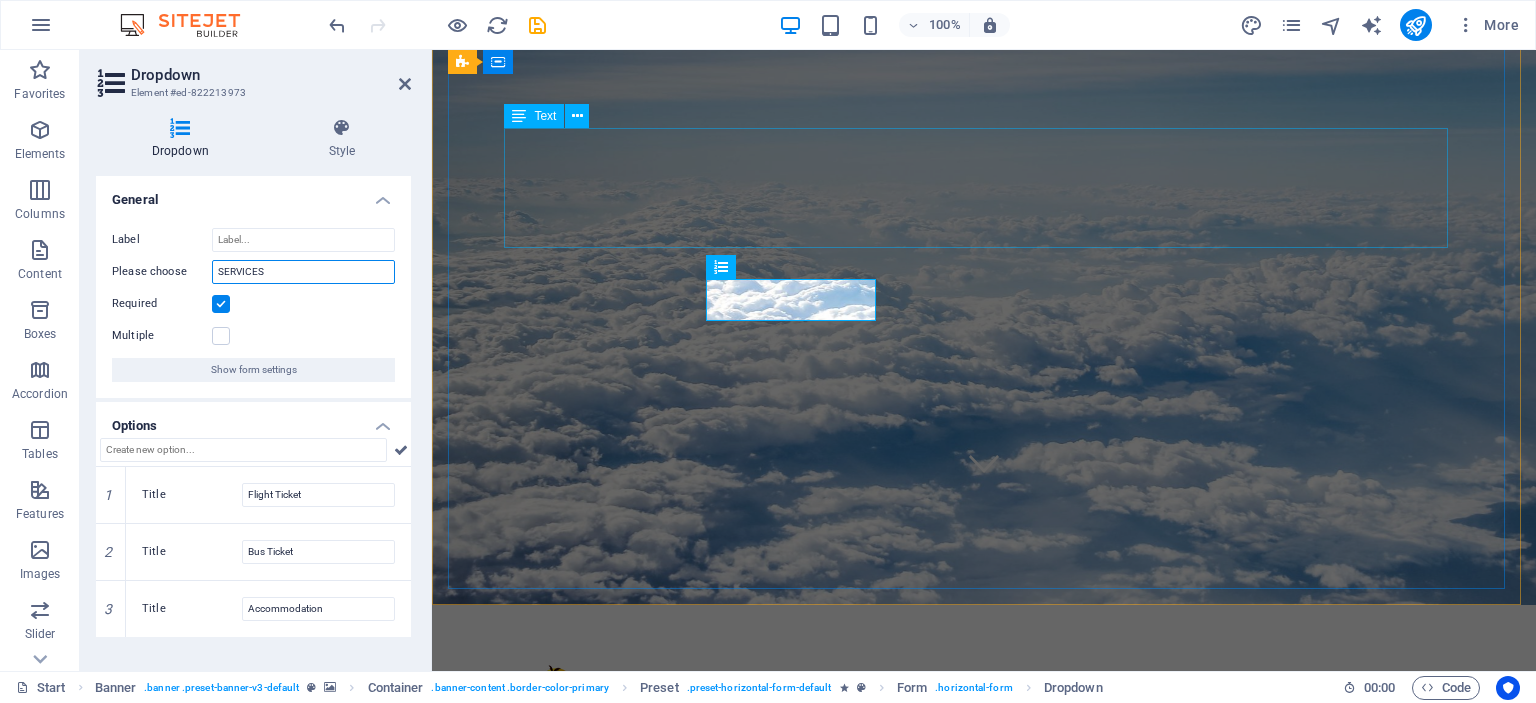 type on "SERVICES" 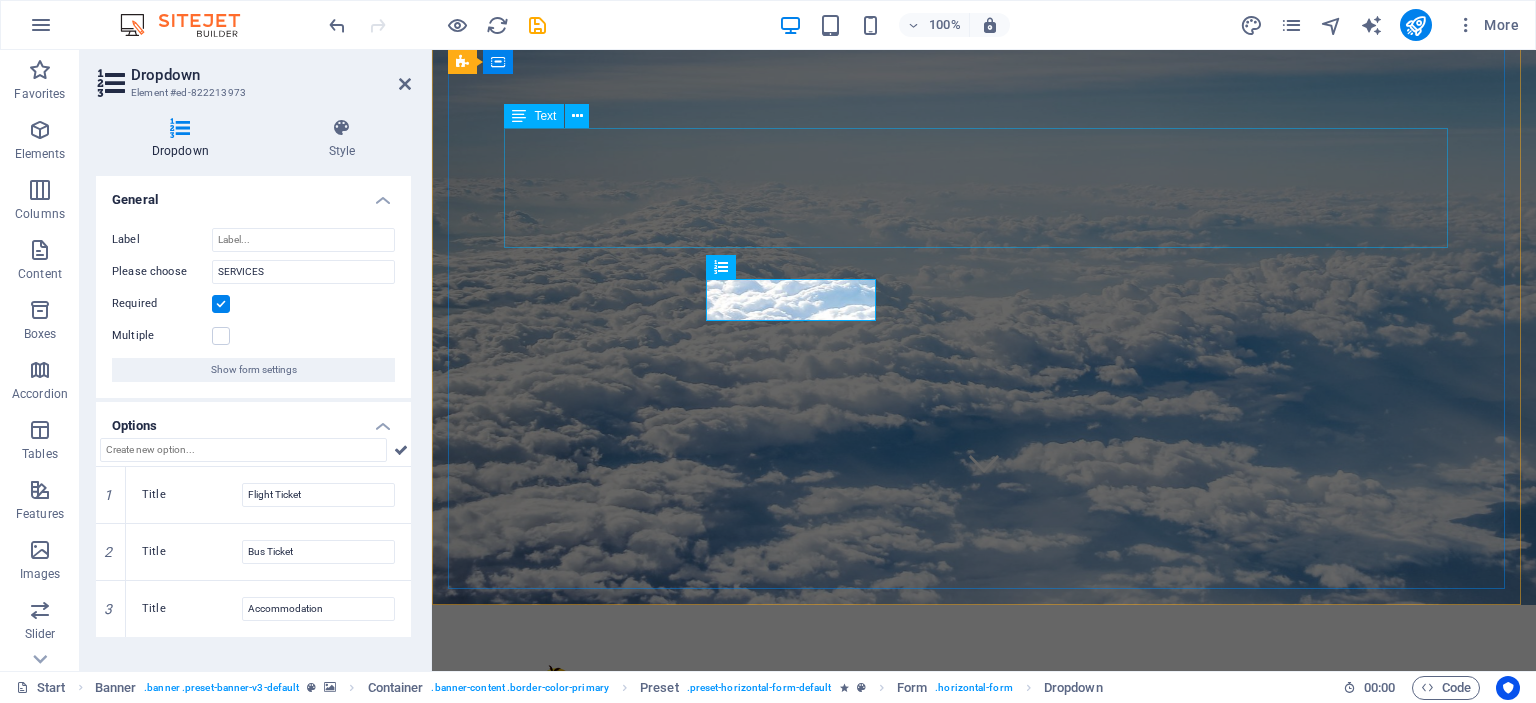 click on "SKIP QUEUES BOOK FROM YOUR COMFORT" at bounding box center (984, 976) 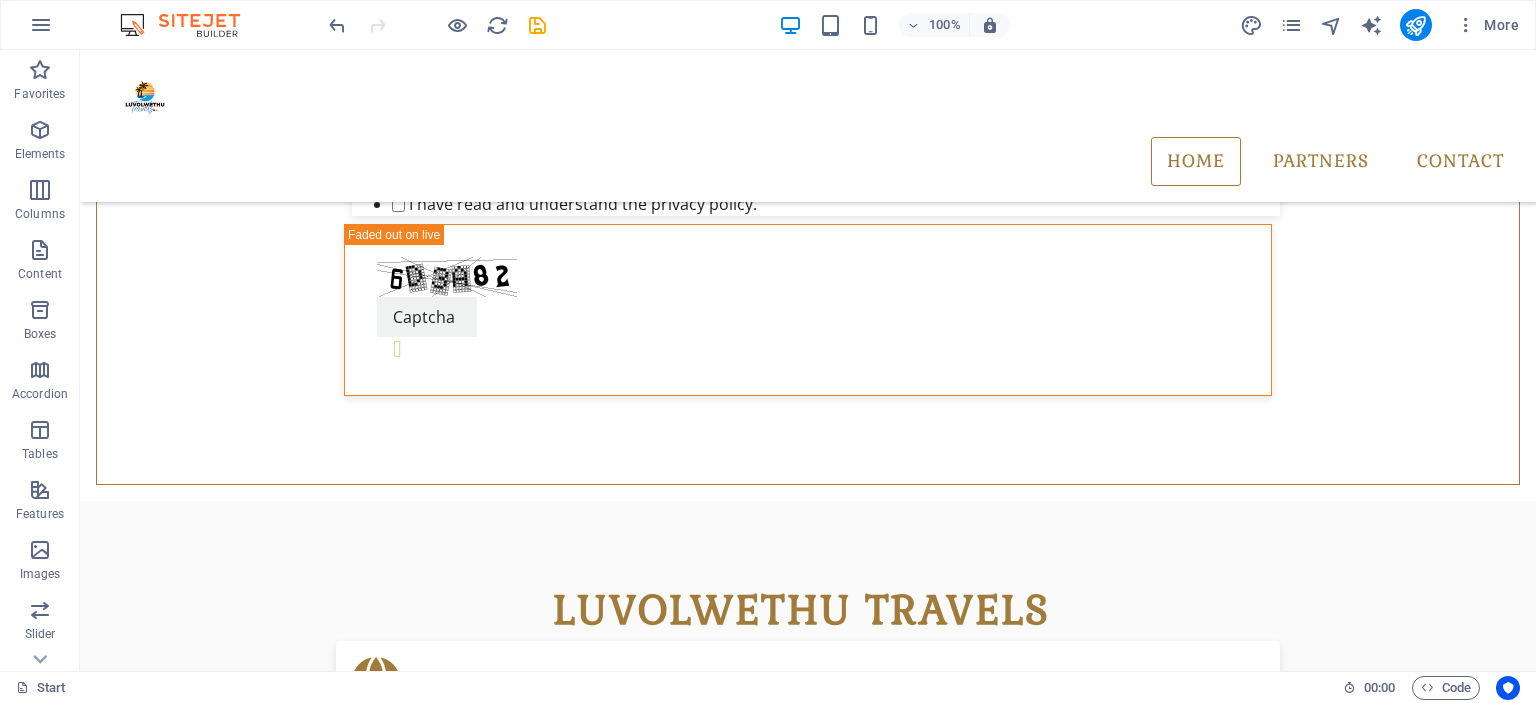 scroll, scrollTop: 1003, scrollLeft: 0, axis: vertical 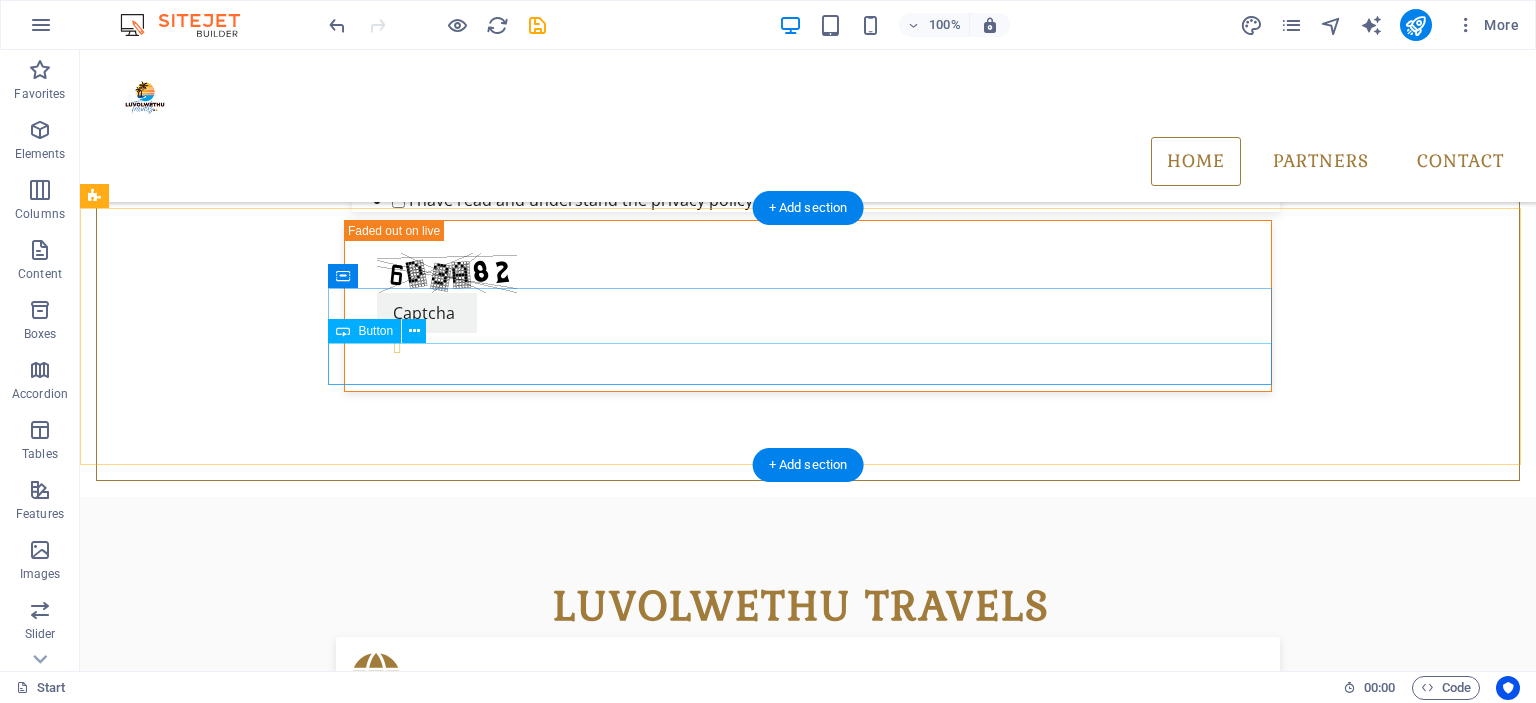 click on "Destinations" at bounding box center [808, 1808] 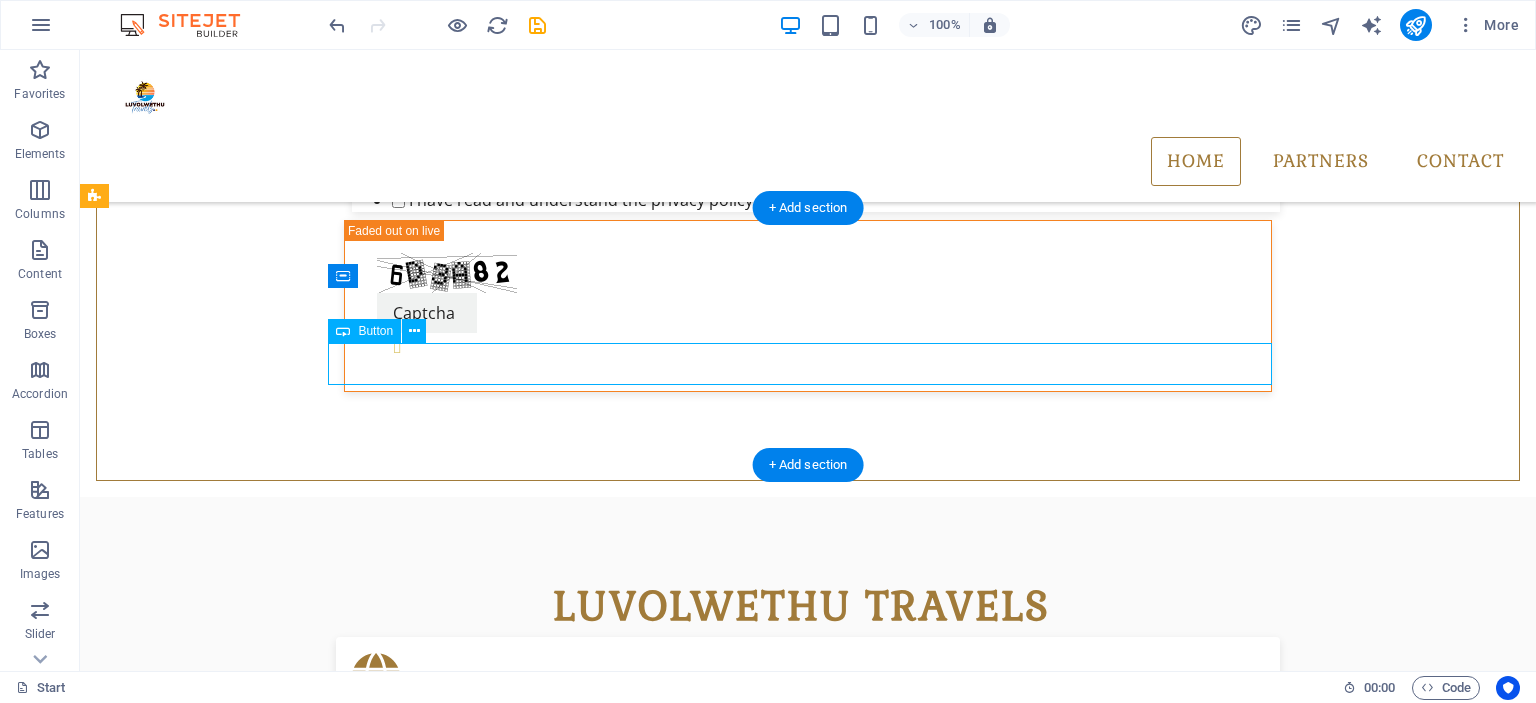 click on "Destinations" at bounding box center (808, 1808) 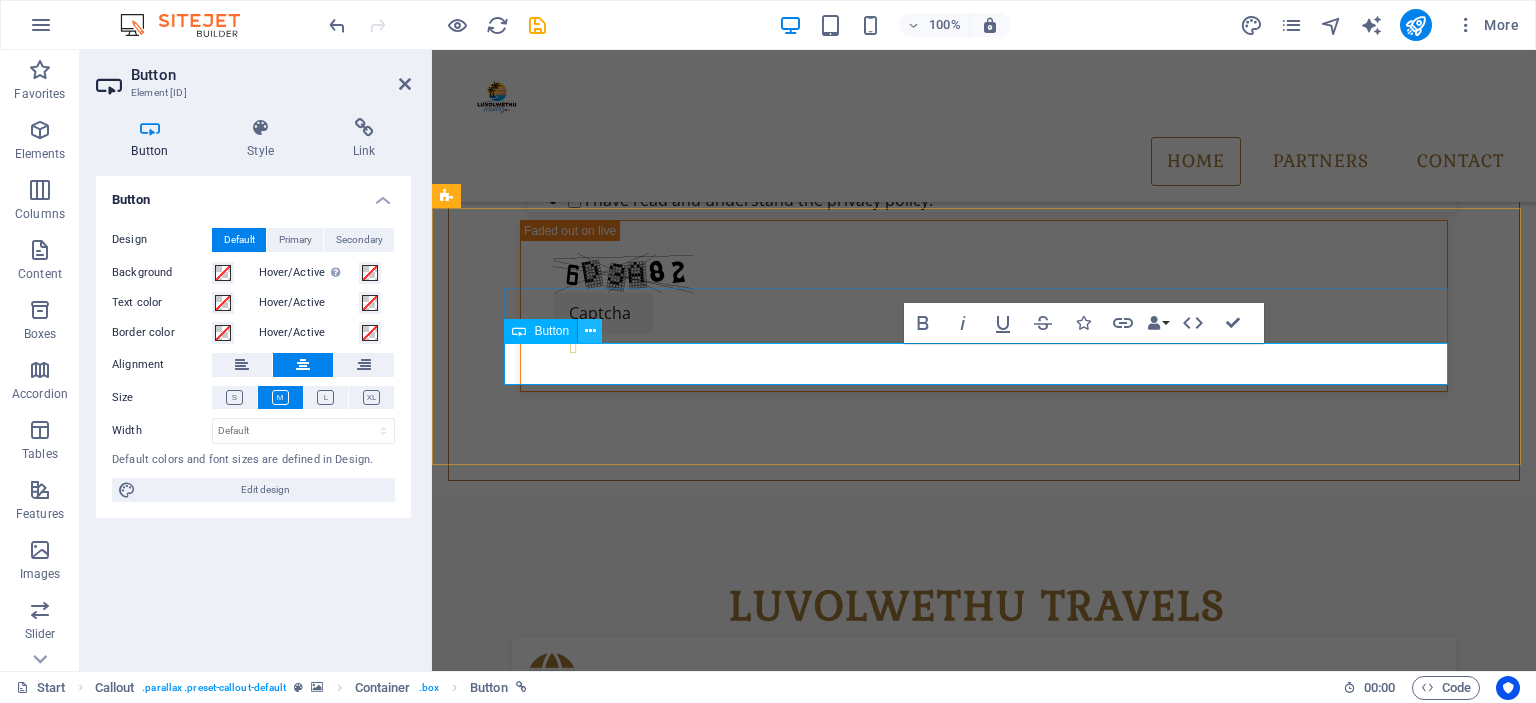 click at bounding box center (590, 331) 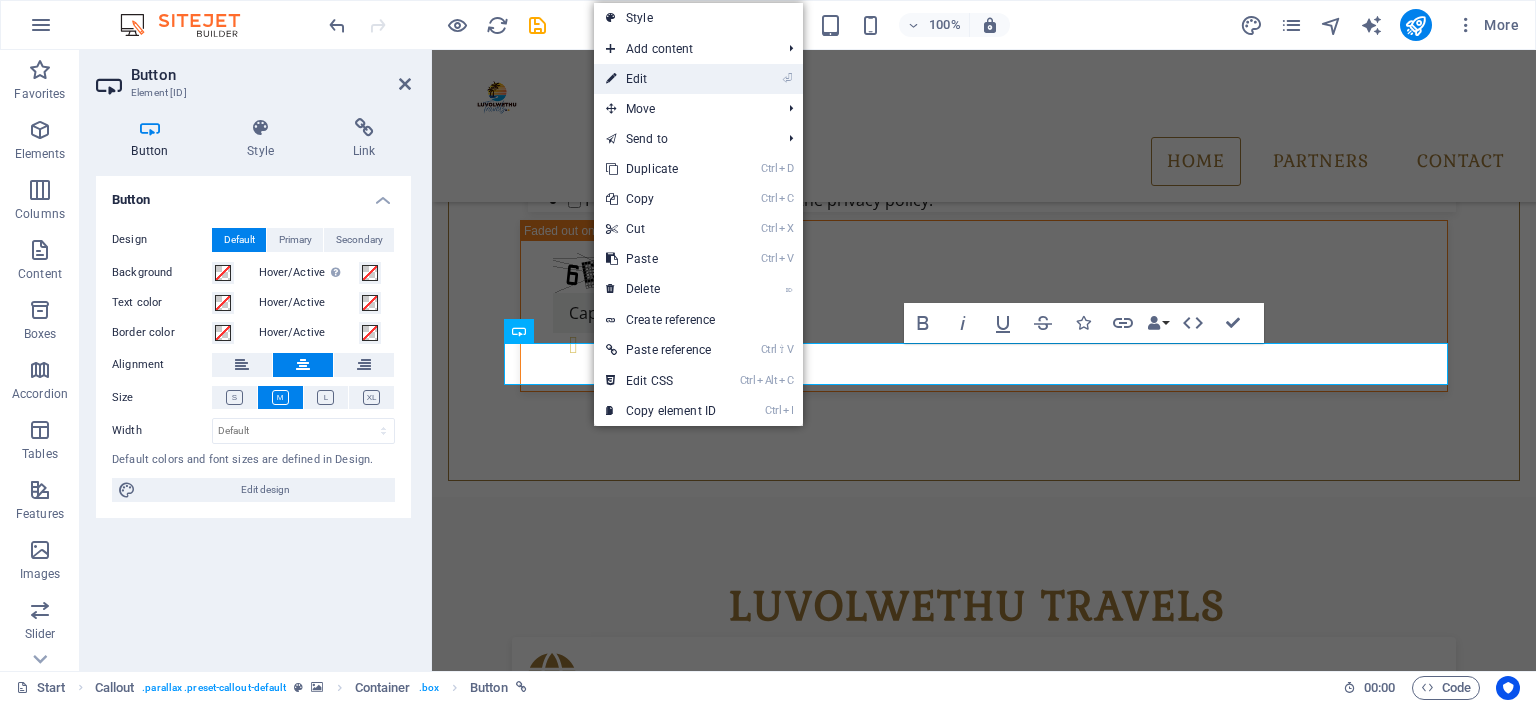 click on "⏎  Edit" at bounding box center (661, 79) 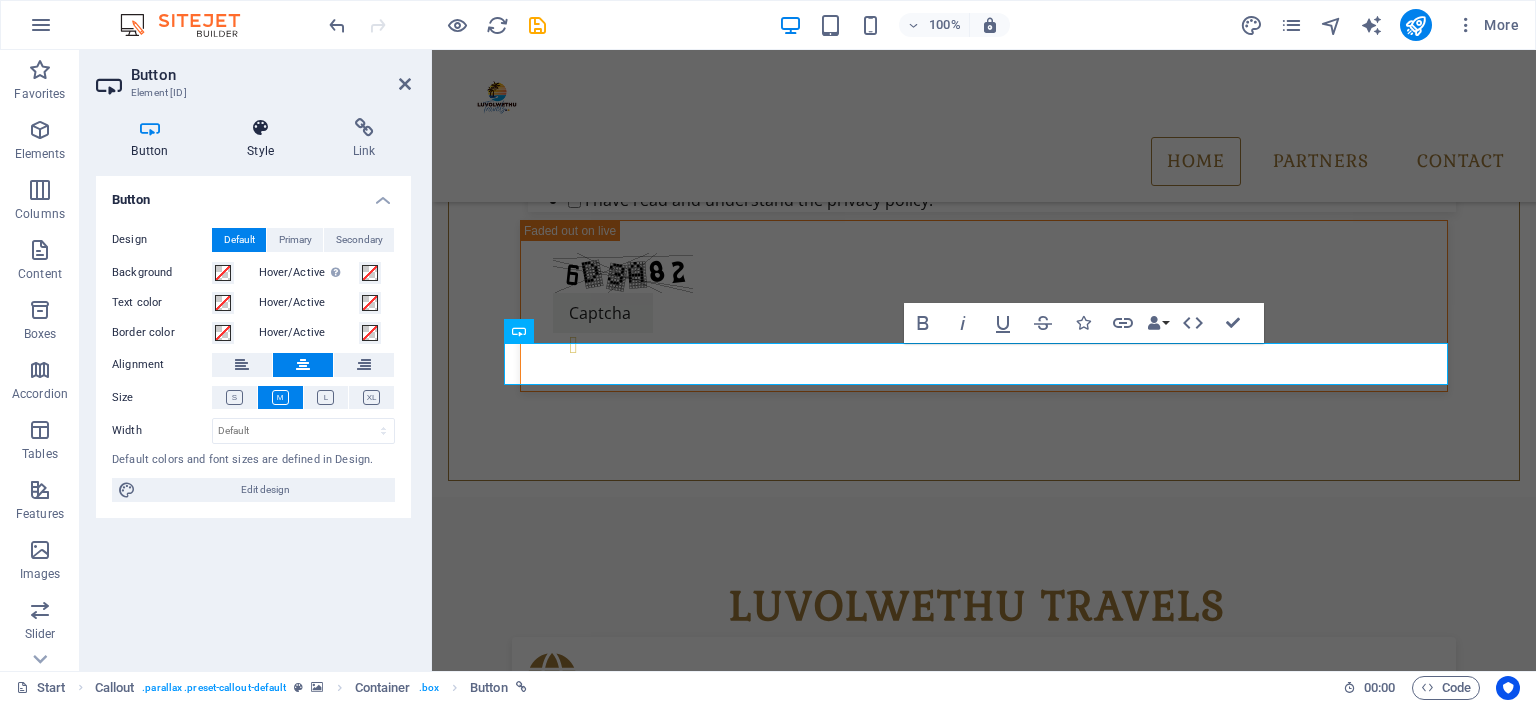 click on "Style" at bounding box center [265, 139] 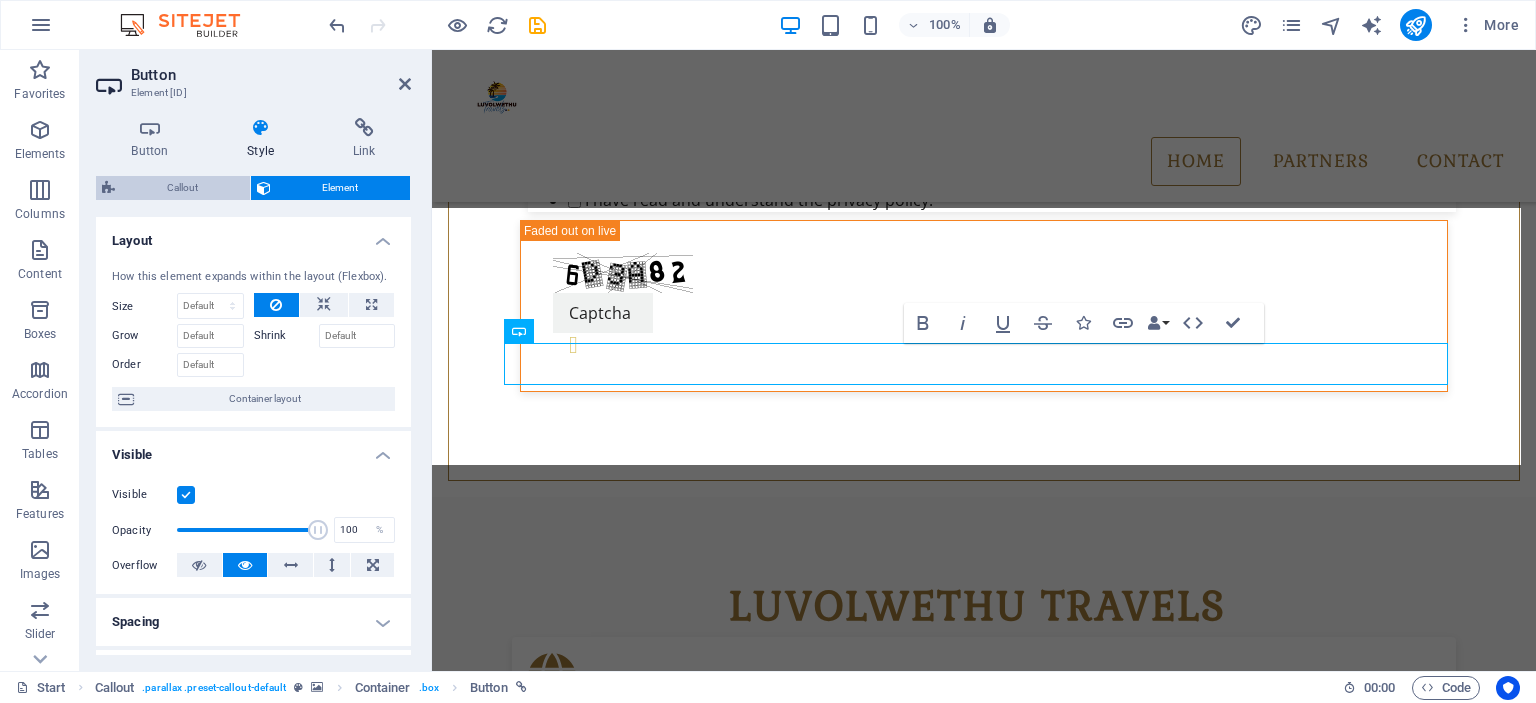click on "Callout" at bounding box center [182, 188] 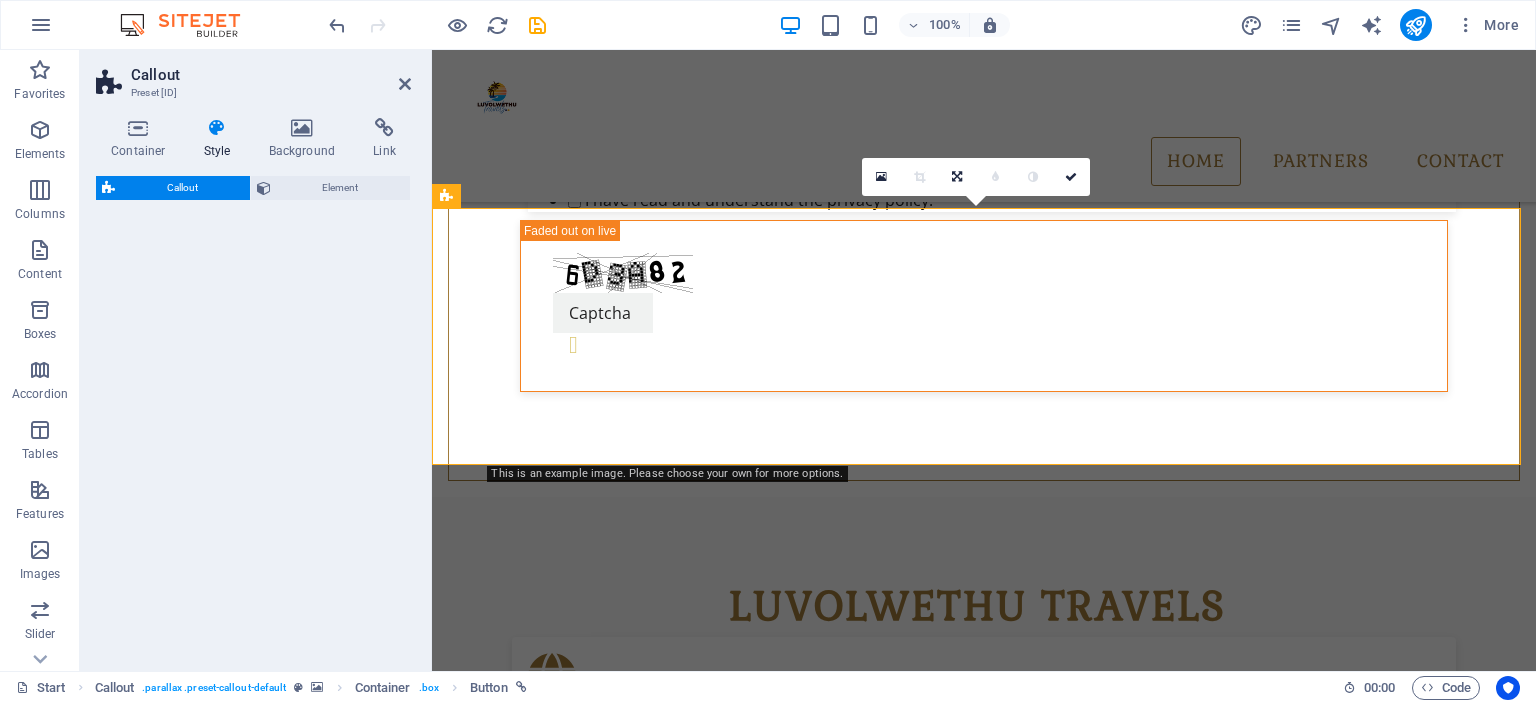 select on "%" 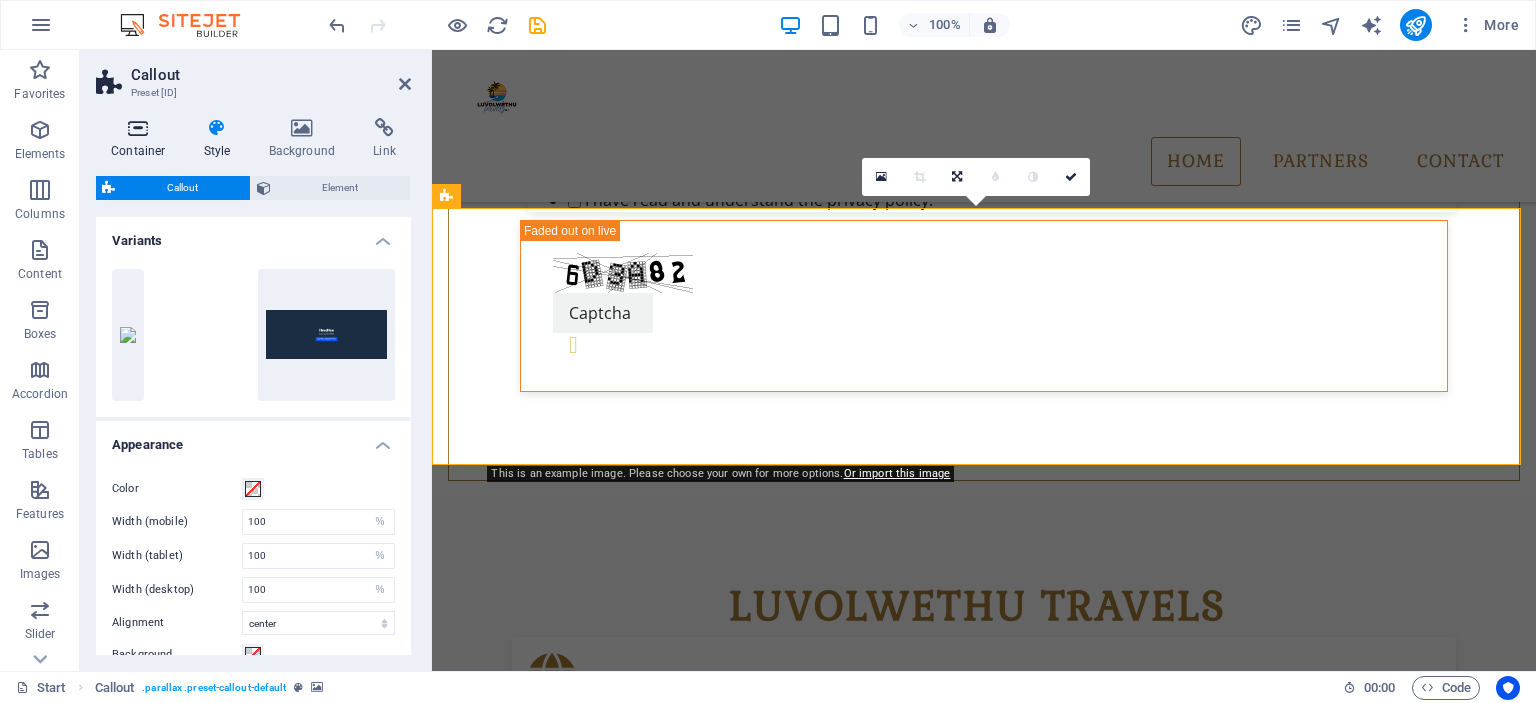 click on "Container" at bounding box center [142, 139] 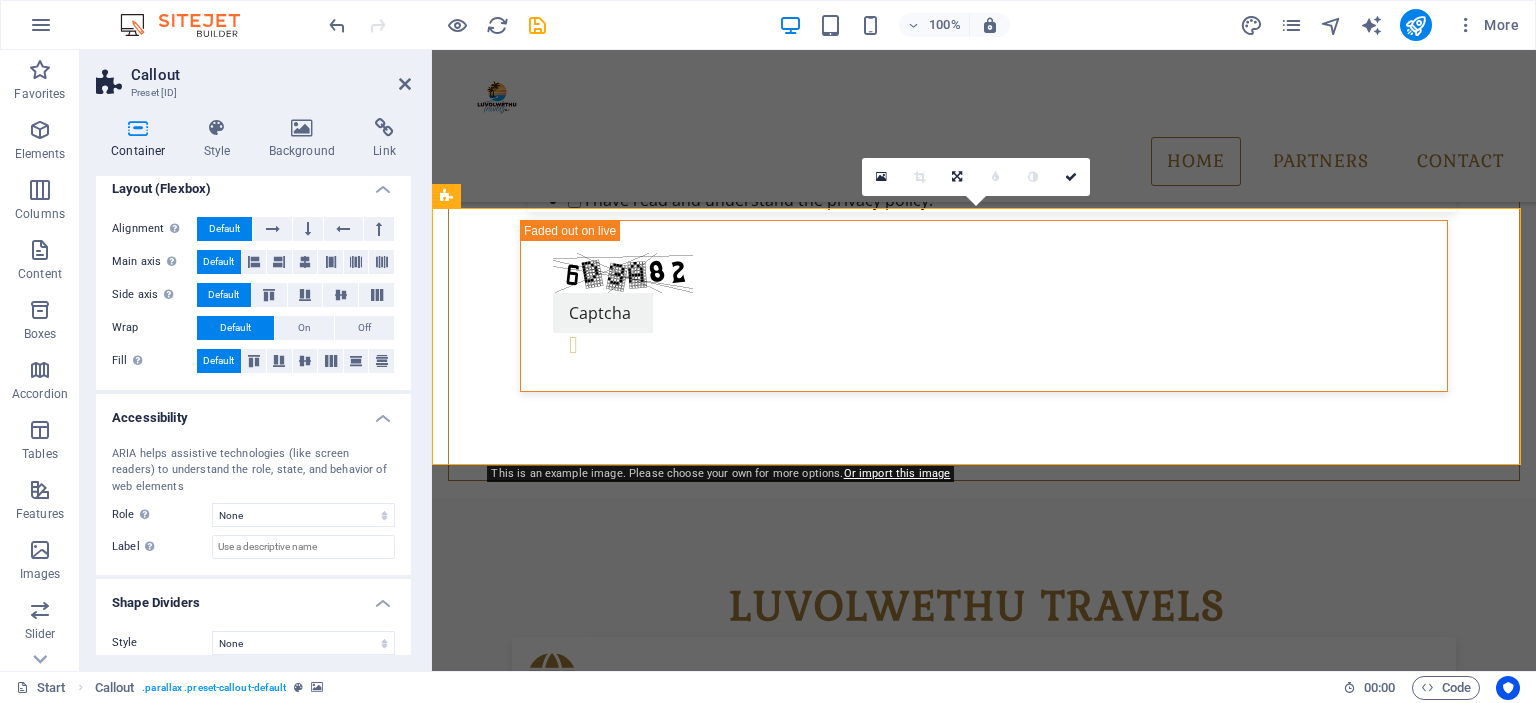scroll, scrollTop: 294, scrollLeft: 0, axis: vertical 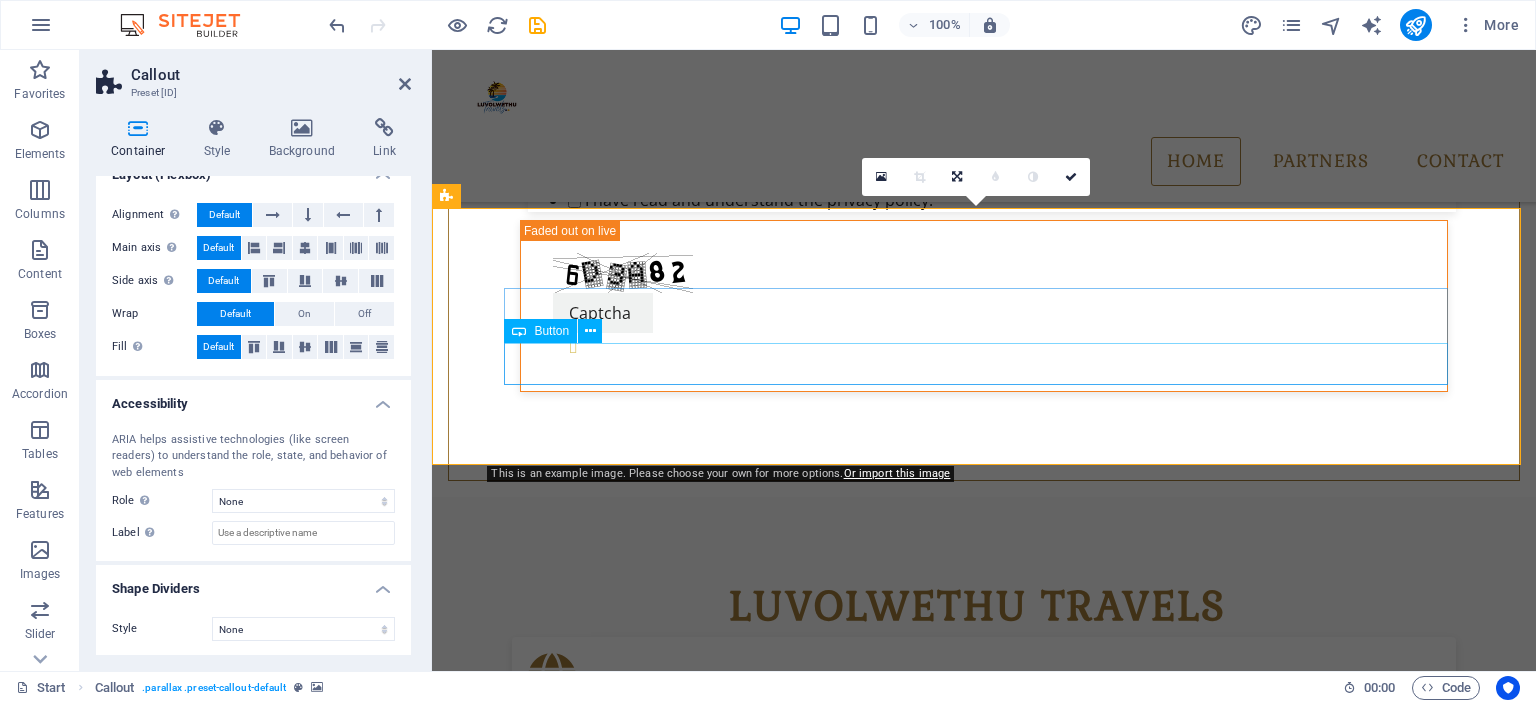 click on "Destinations" at bounding box center (984, 1808) 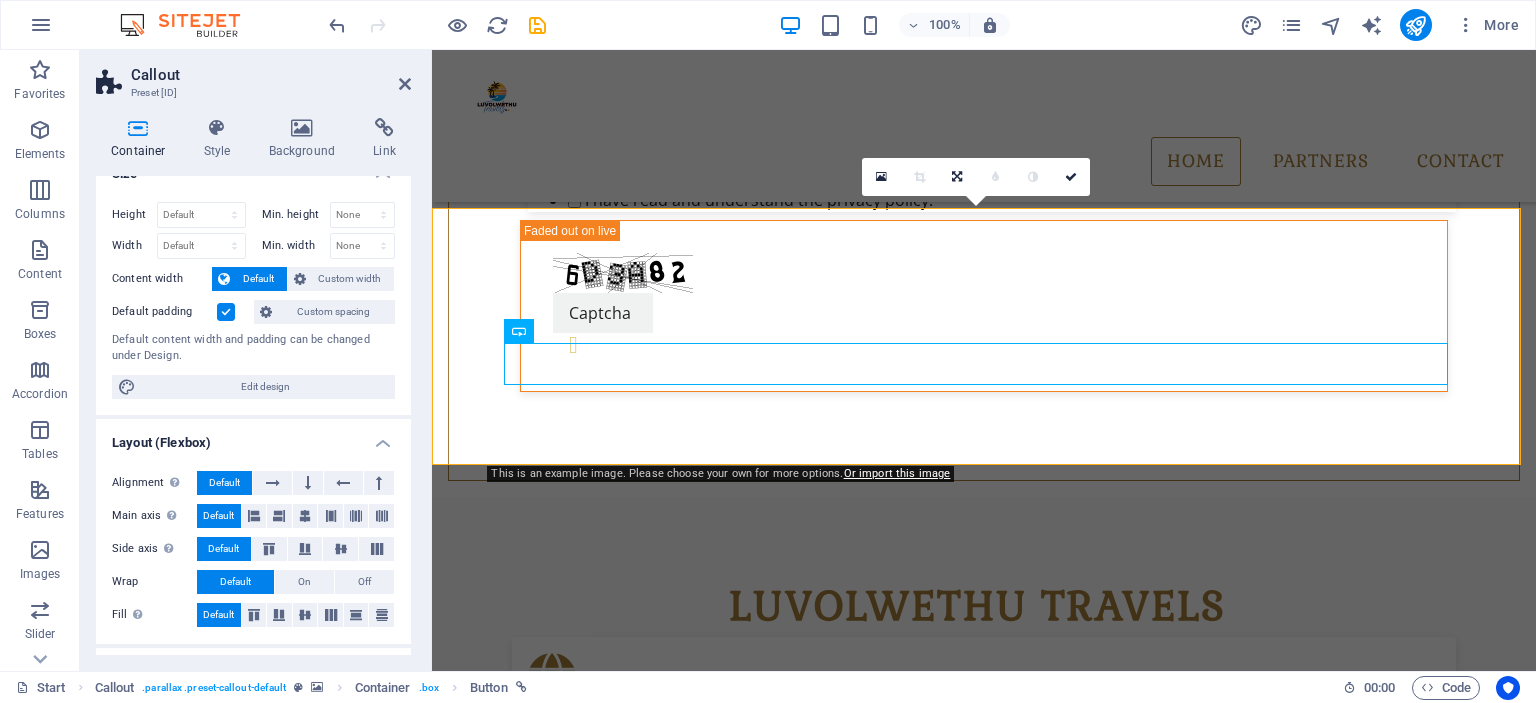 scroll, scrollTop: 0, scrollLeft: 0, axis: both 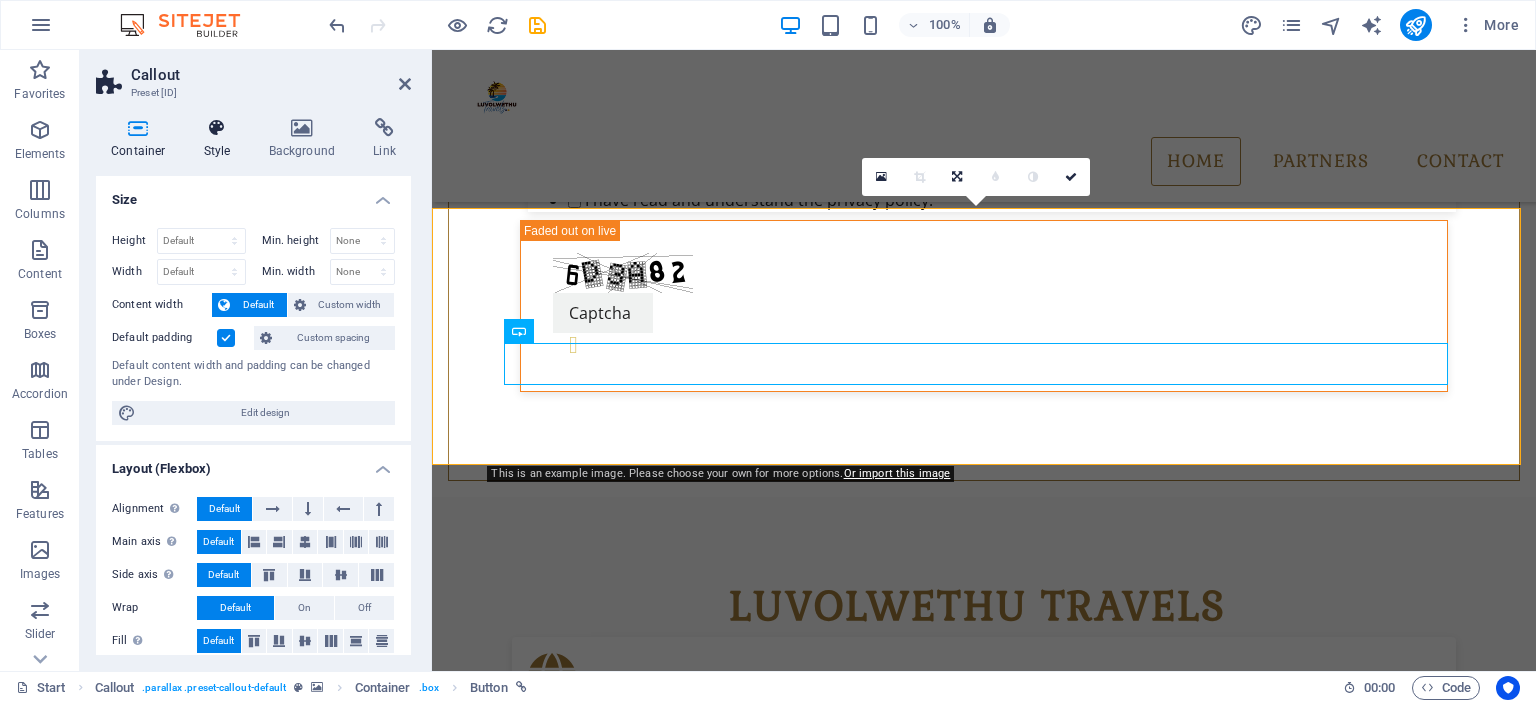 click at bounding box center (217, 128) 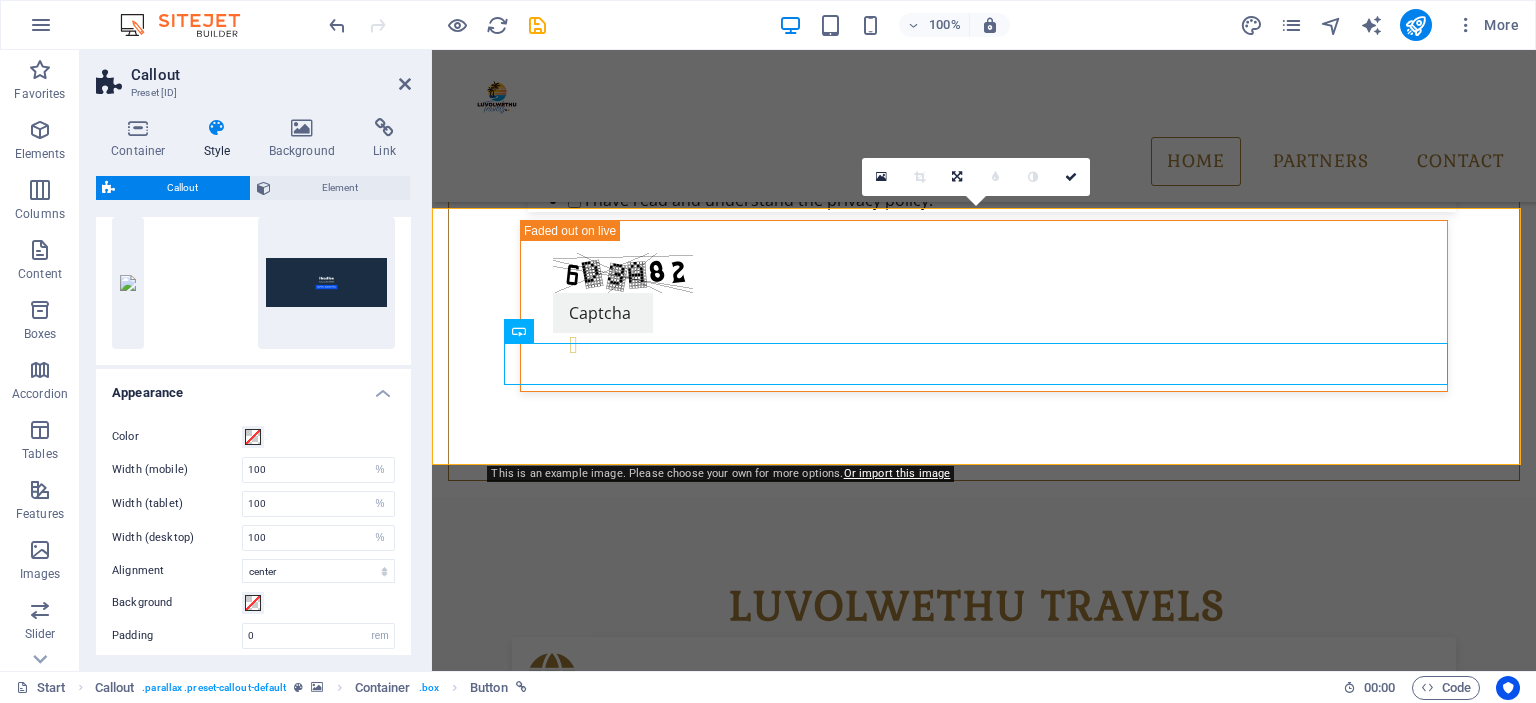 scroll, scrollTop: 0, scrollLeft: 0, axis: both 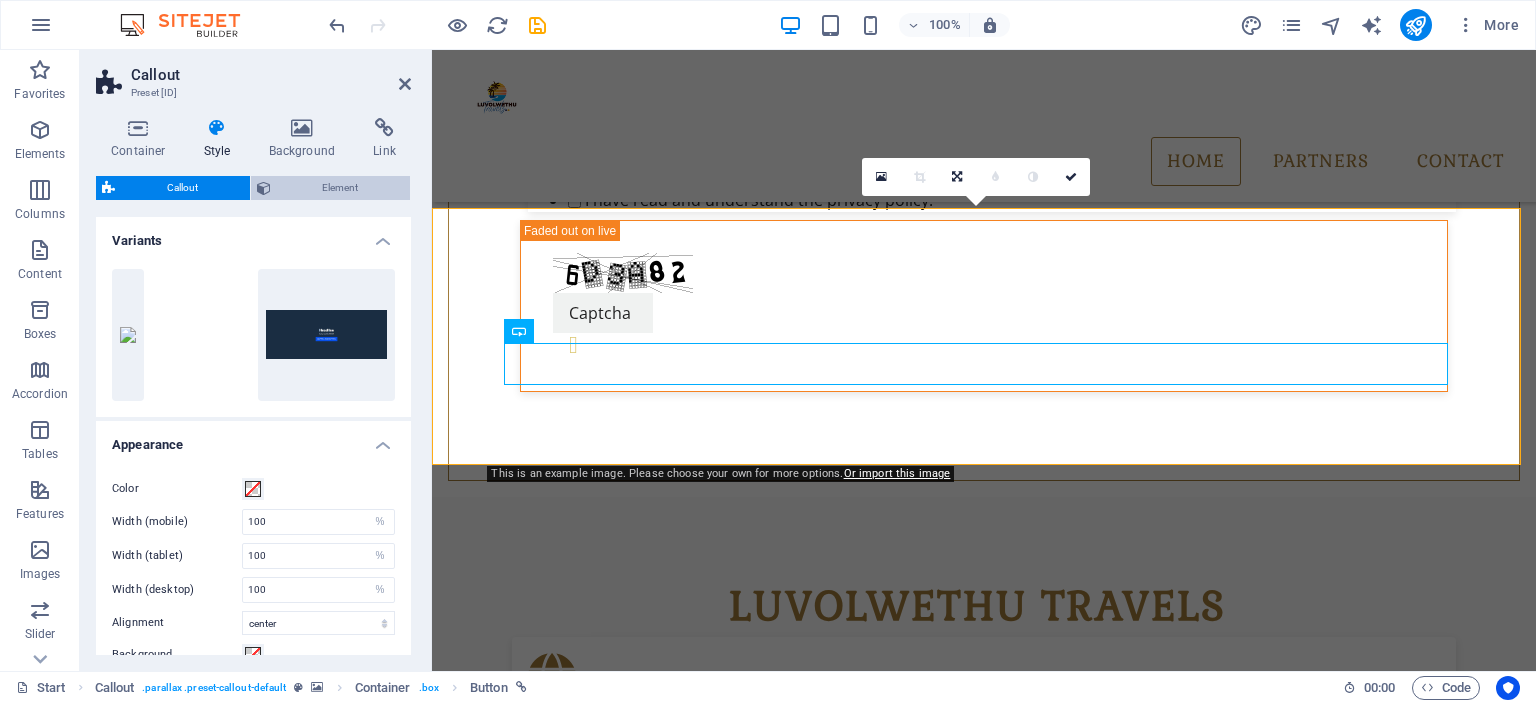 click on "Element" at bounding box center (341, 188) 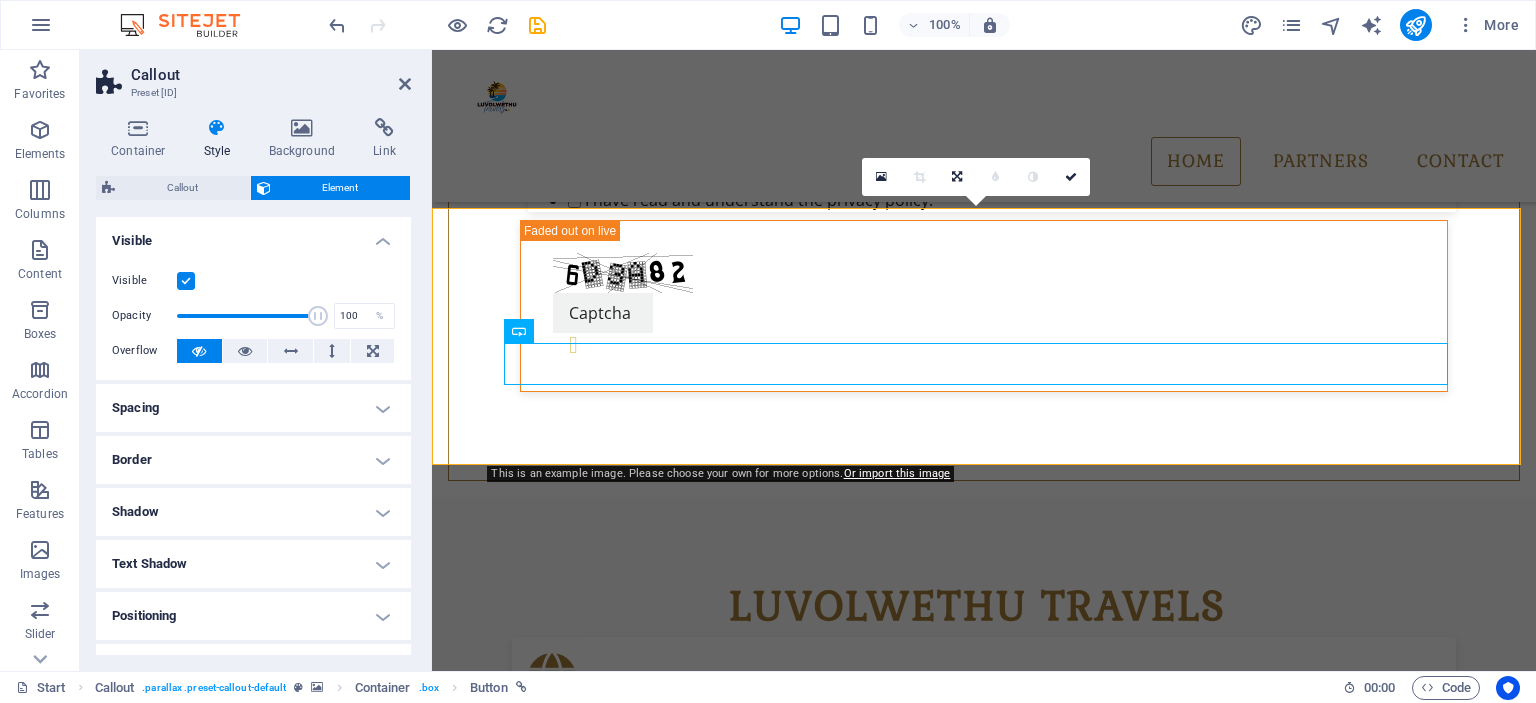 drag, startPoint x: 406, startPoint y: 291, endPoint x: 396, endPoint y: 343, distance: 52.95281 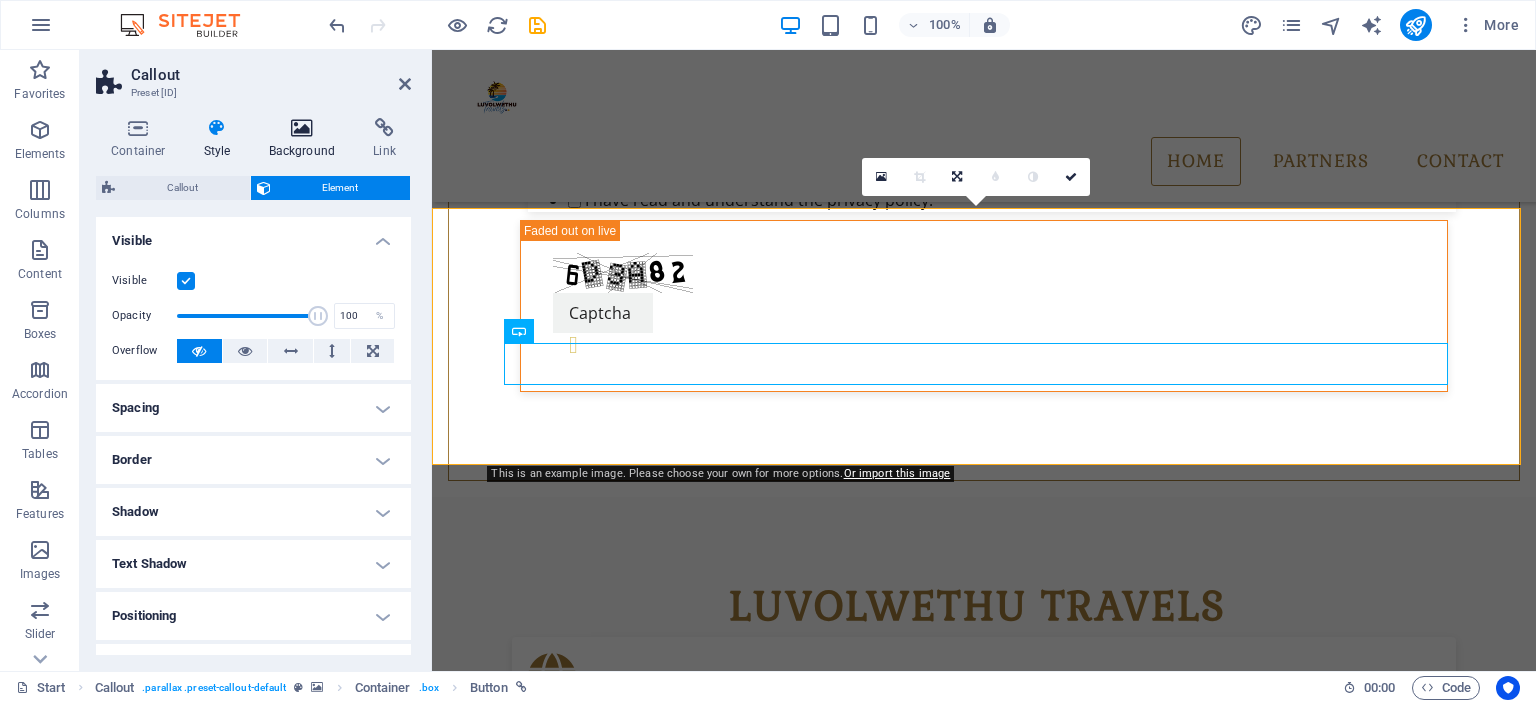 click on "Background" at bounding box center (306, 139) 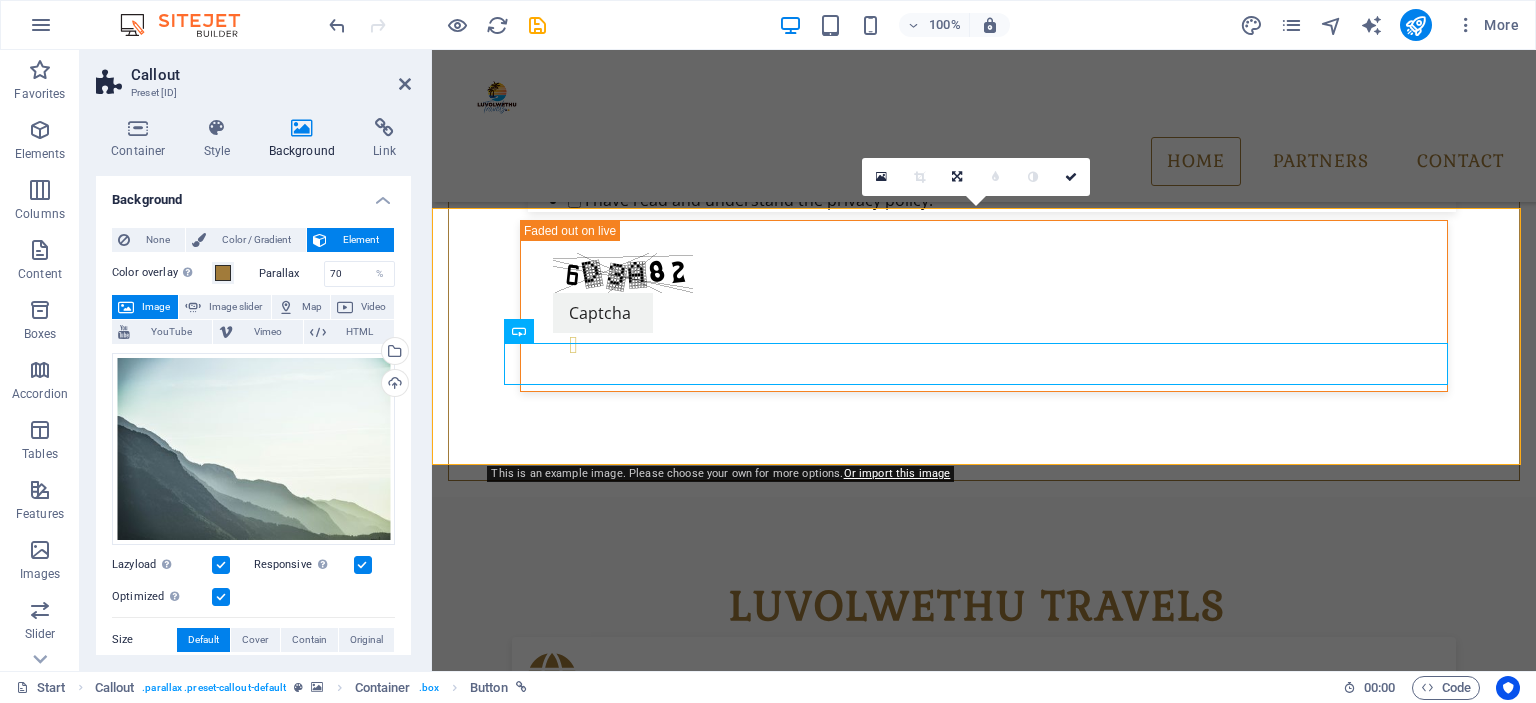 click on "Background" at bounding box center (253, 194) 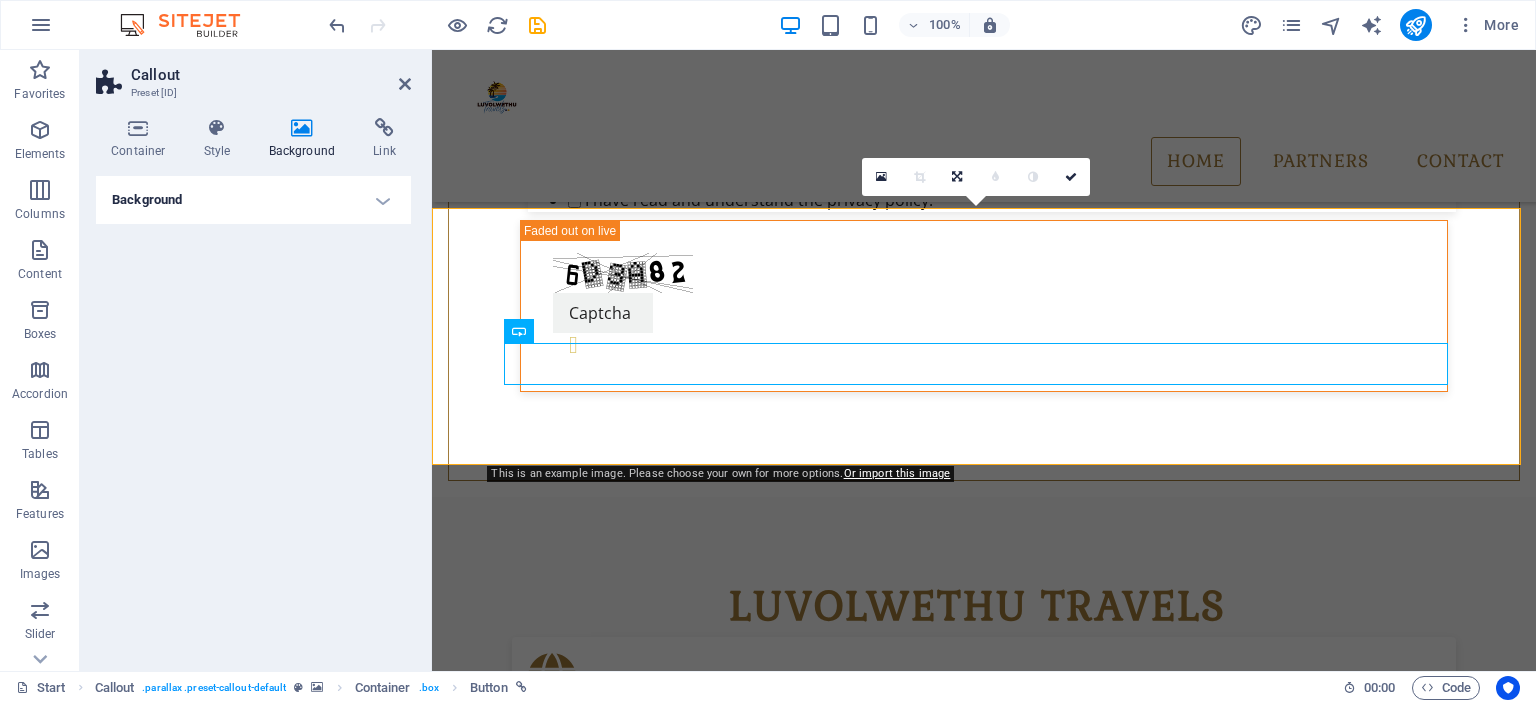 click on "Background" at bounding box center (253, 200) 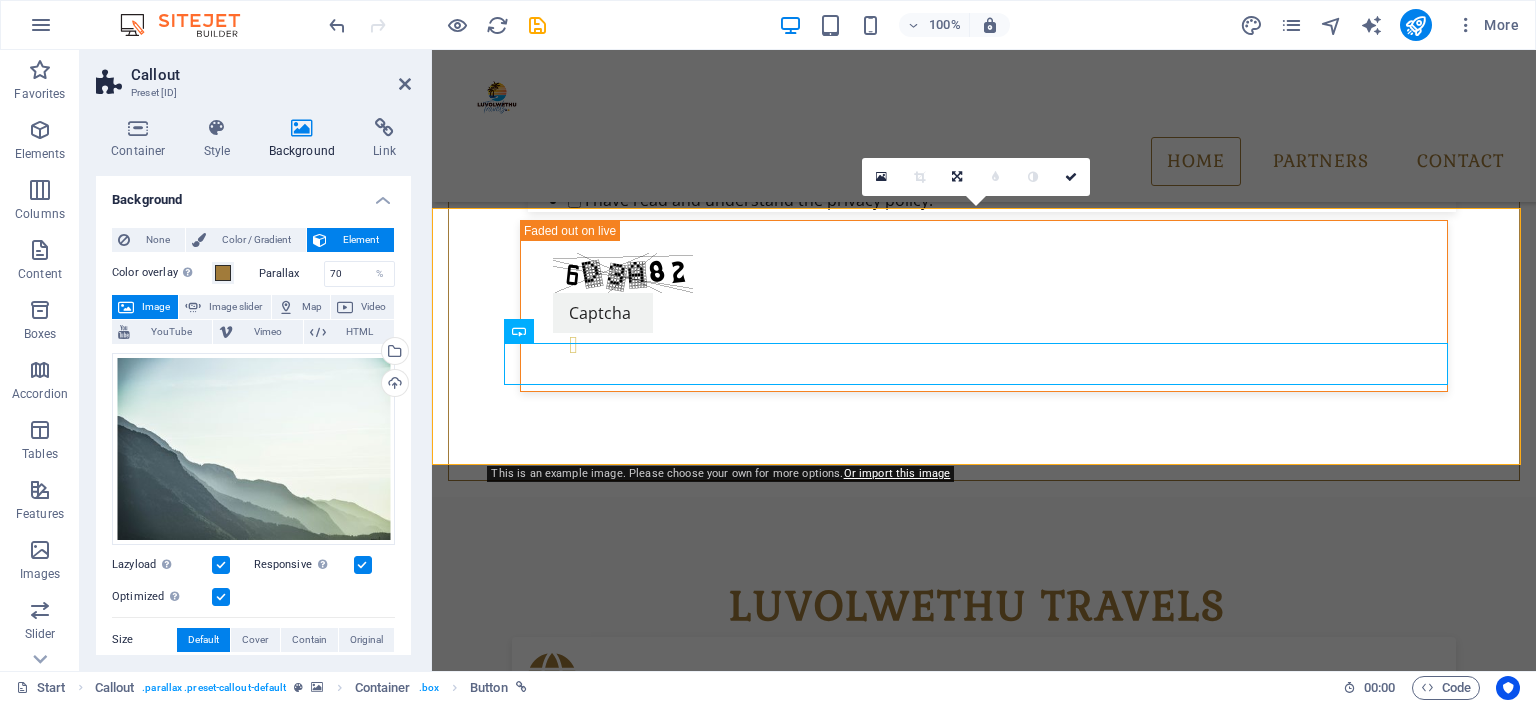 drag, startPoint x: 411, startPoint y: 402, endPoint x: 414, endPoint y: 480, distance: 78.05767 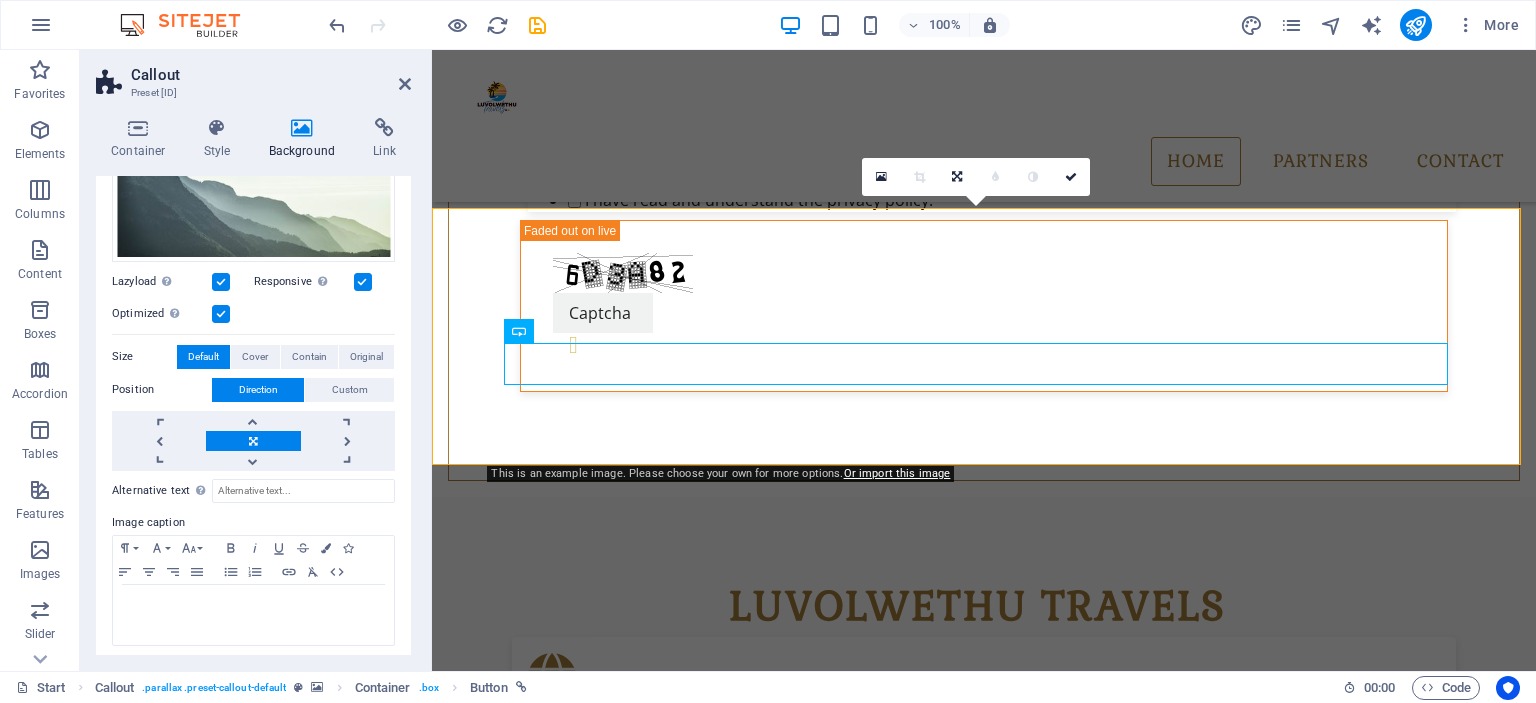 scroll, scrollTop: 287, scrollLeft: 0, axis: vertical 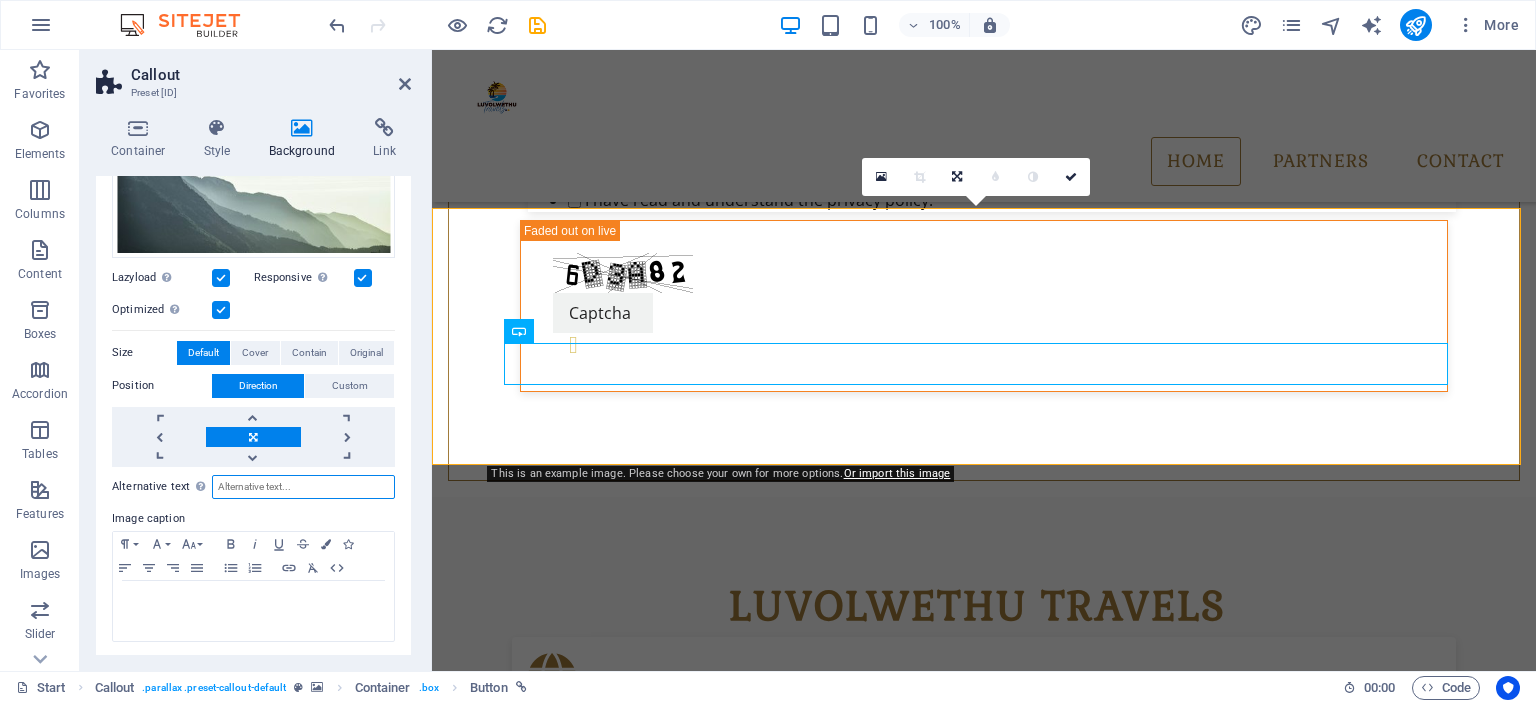 click on "Alternative text The alternative text is used by devices that cannot display images (e.g. image search engines) and should be added to every image to improve website accessibility." at bounding box center (303, 487) 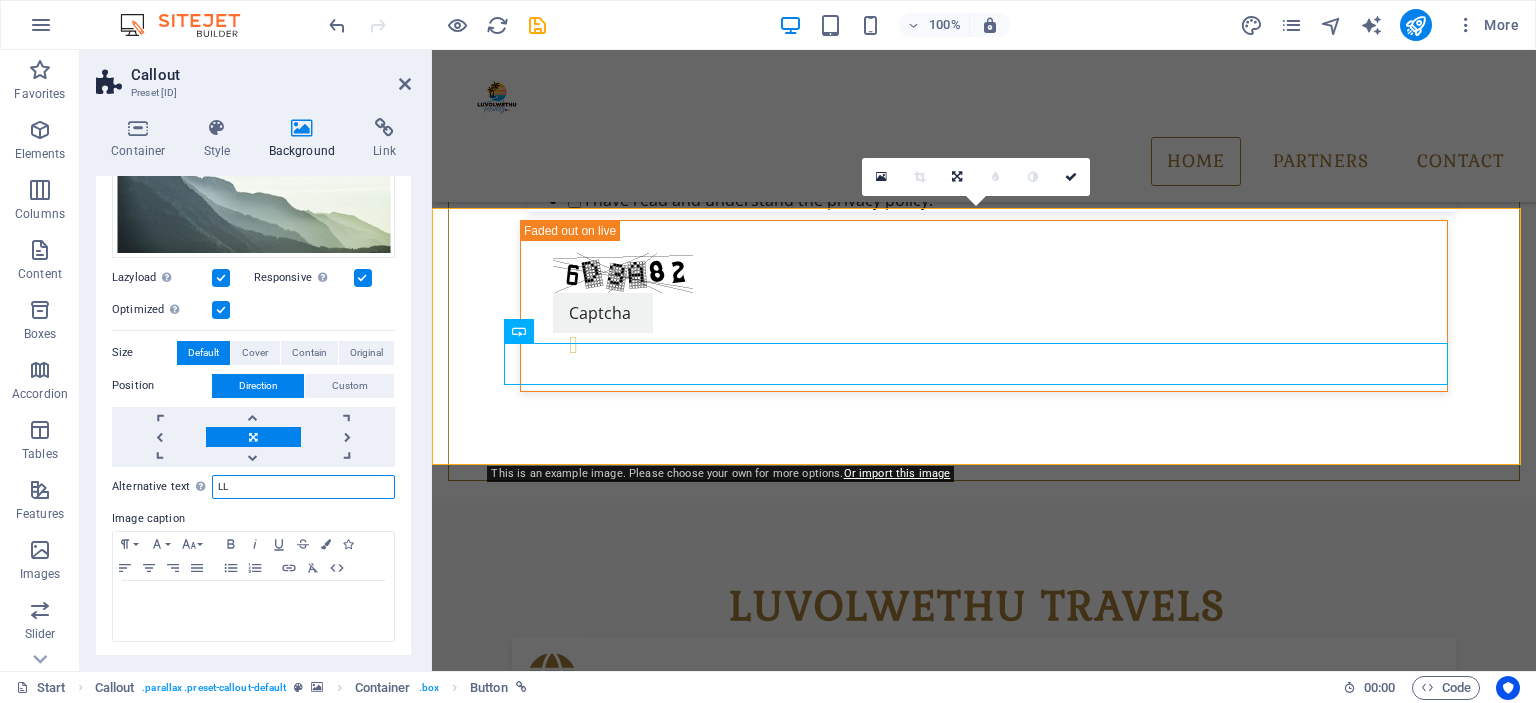 type on "L" 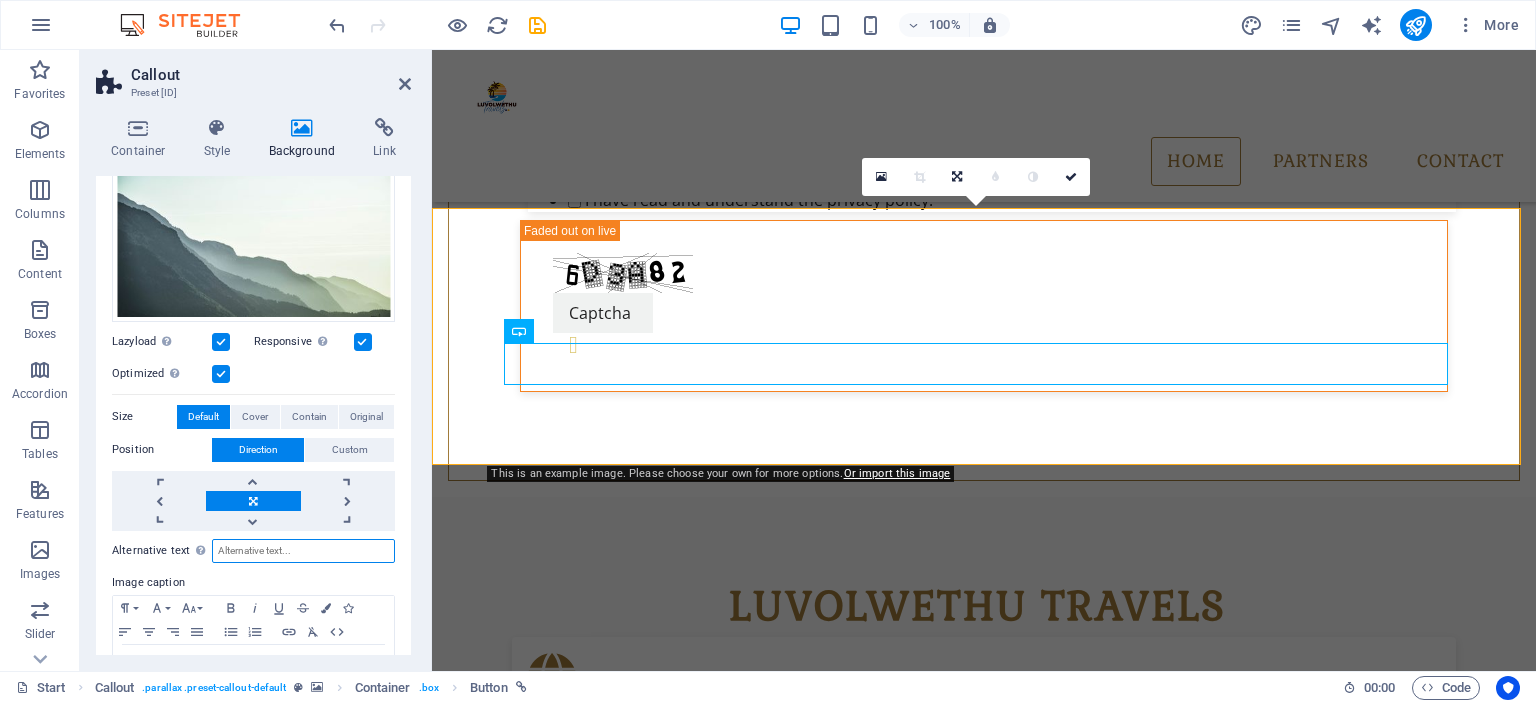 scroll, scrollTop: 212, scrollLeft: 0, axis: vertical 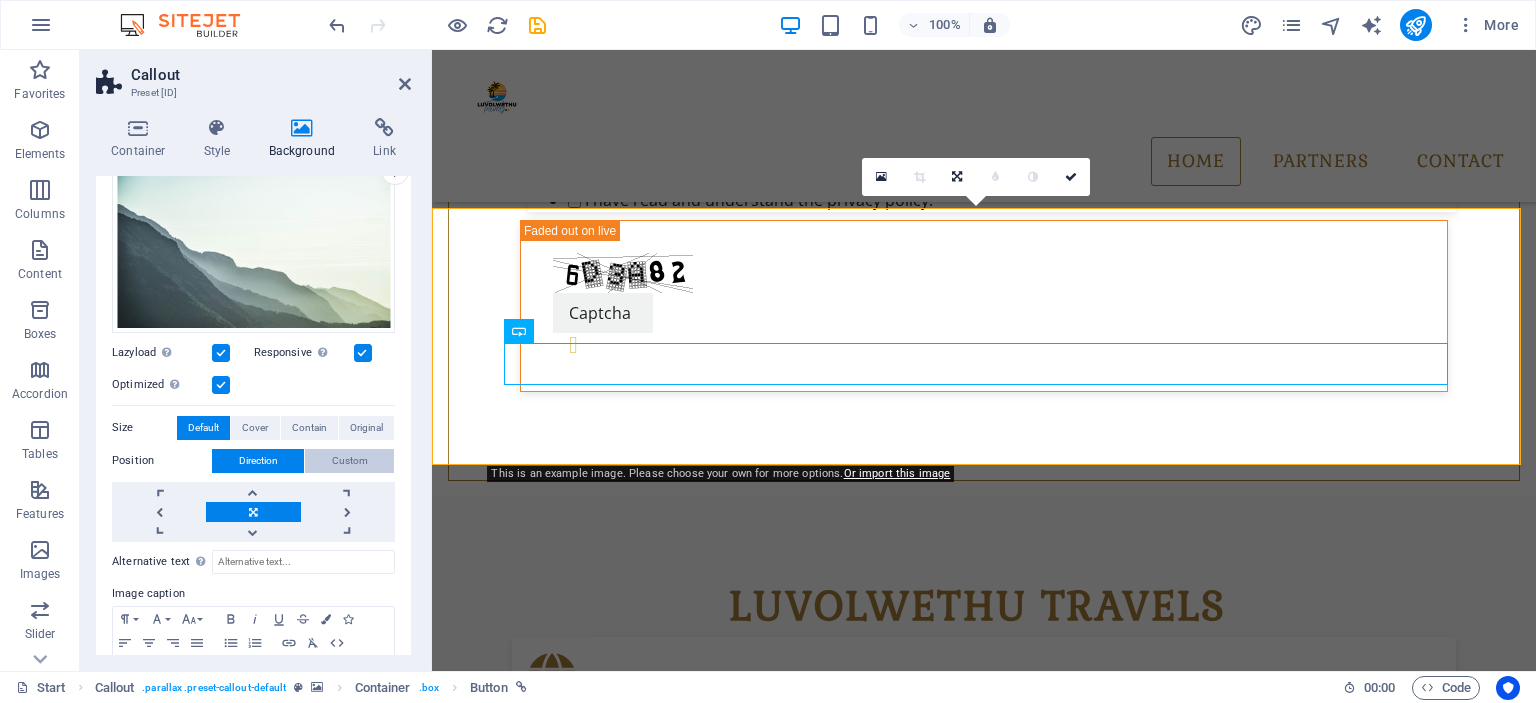 click on "Custom" at bounding box center (350, 461) 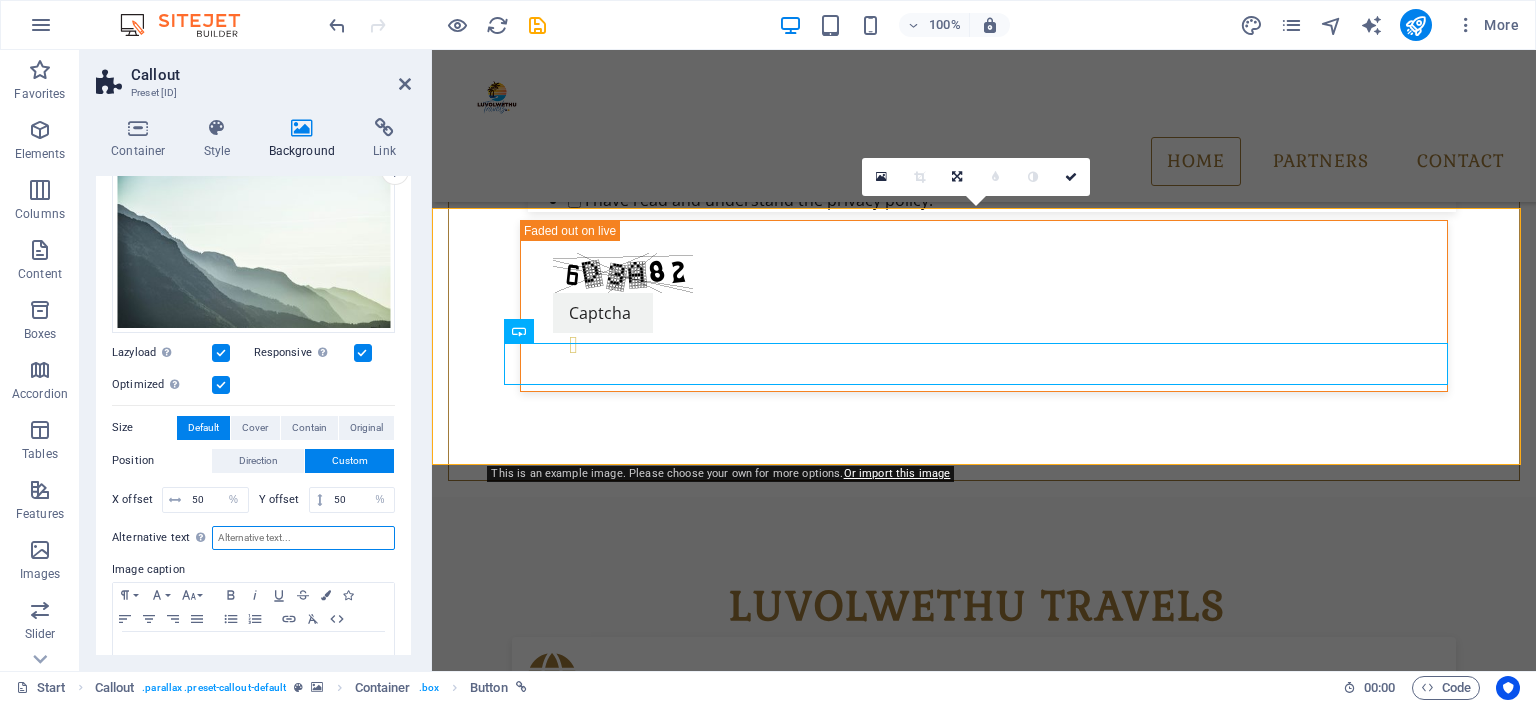 drag, startPoint x: 292, startPoint y: 535, endPoint x: 291, endPoint y: 521, distance: 14.035668 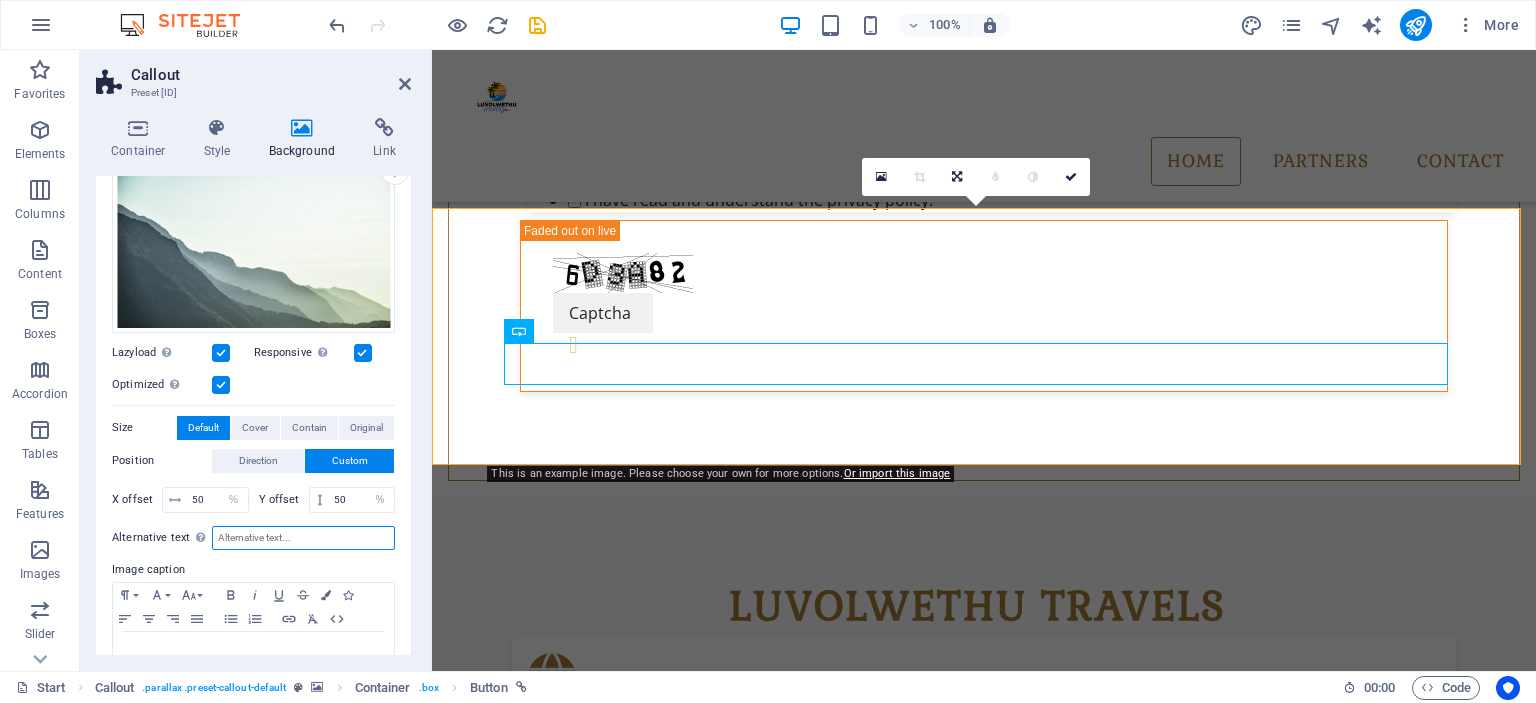click on "Alternative text The alternative text is used by devices that cannot display images (e.g. image search engines) and should be added to every image to improve website accessibility." at bounding box center (303, 538) 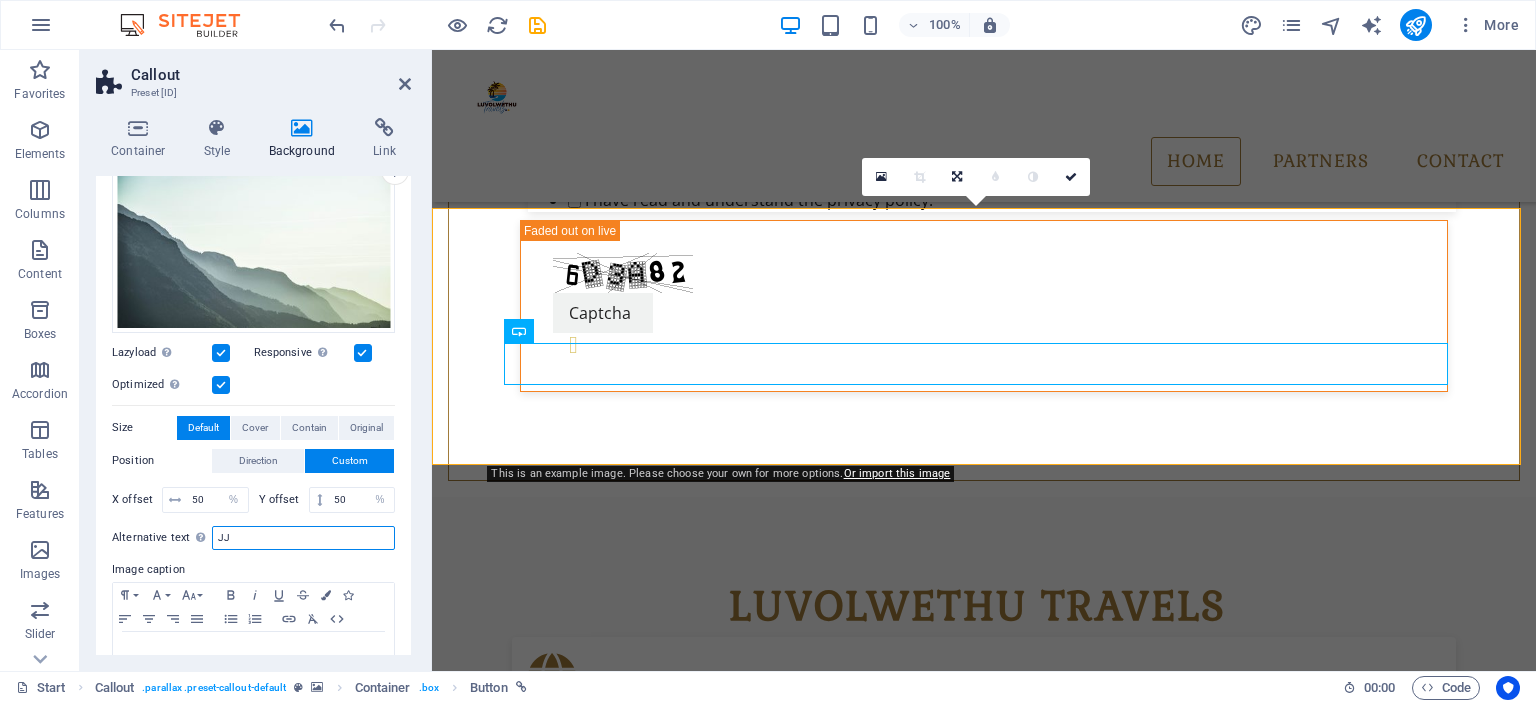 type on "J" 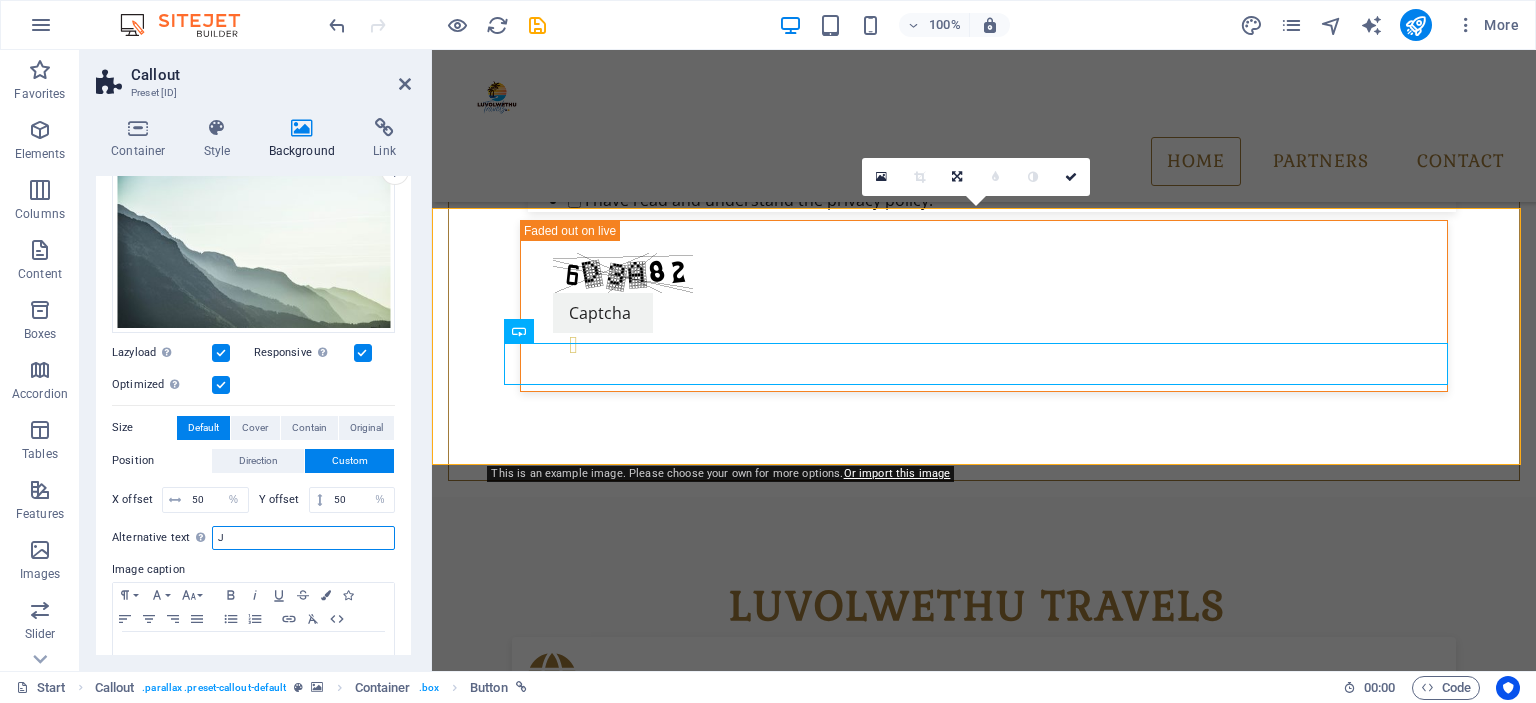 type 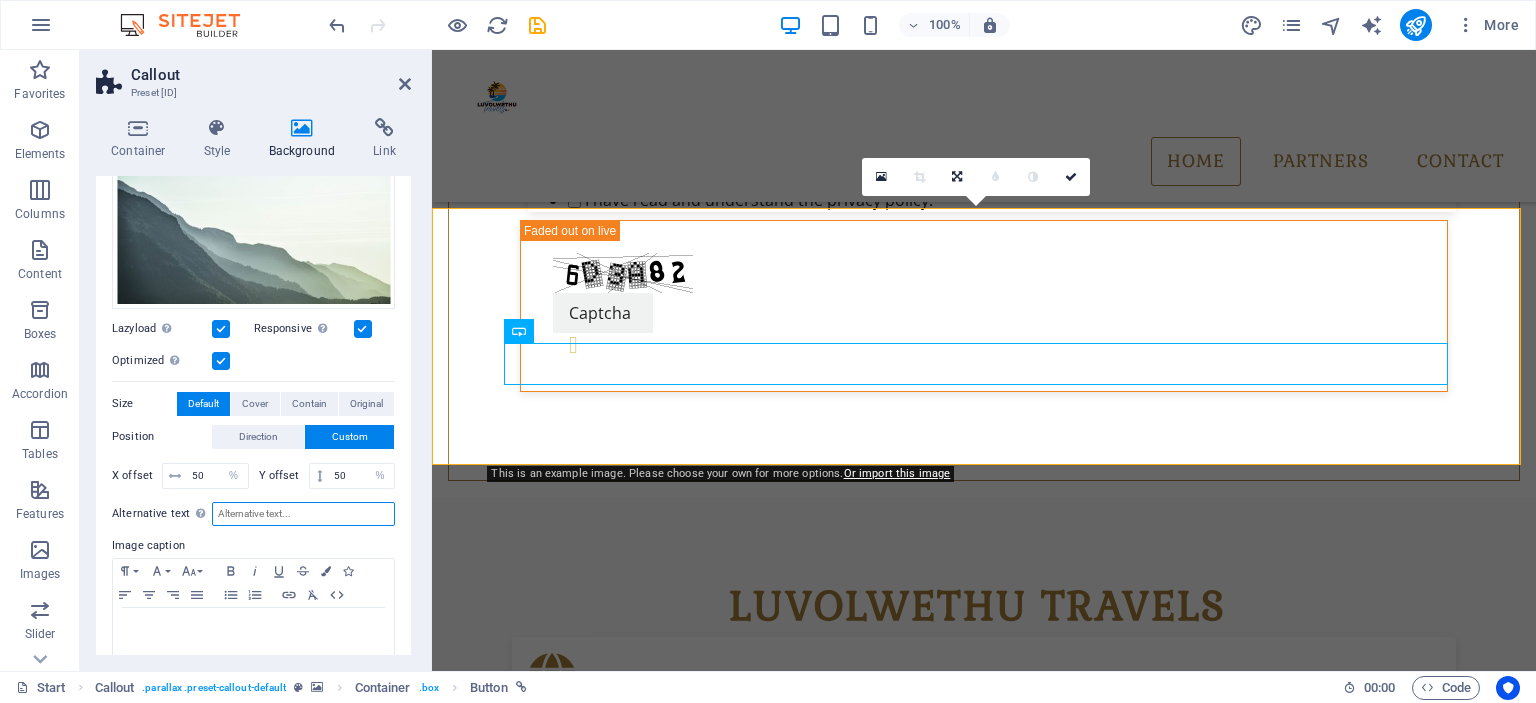 scroll, scrollTop: 262, scrollLeft: 0, axis: vertical 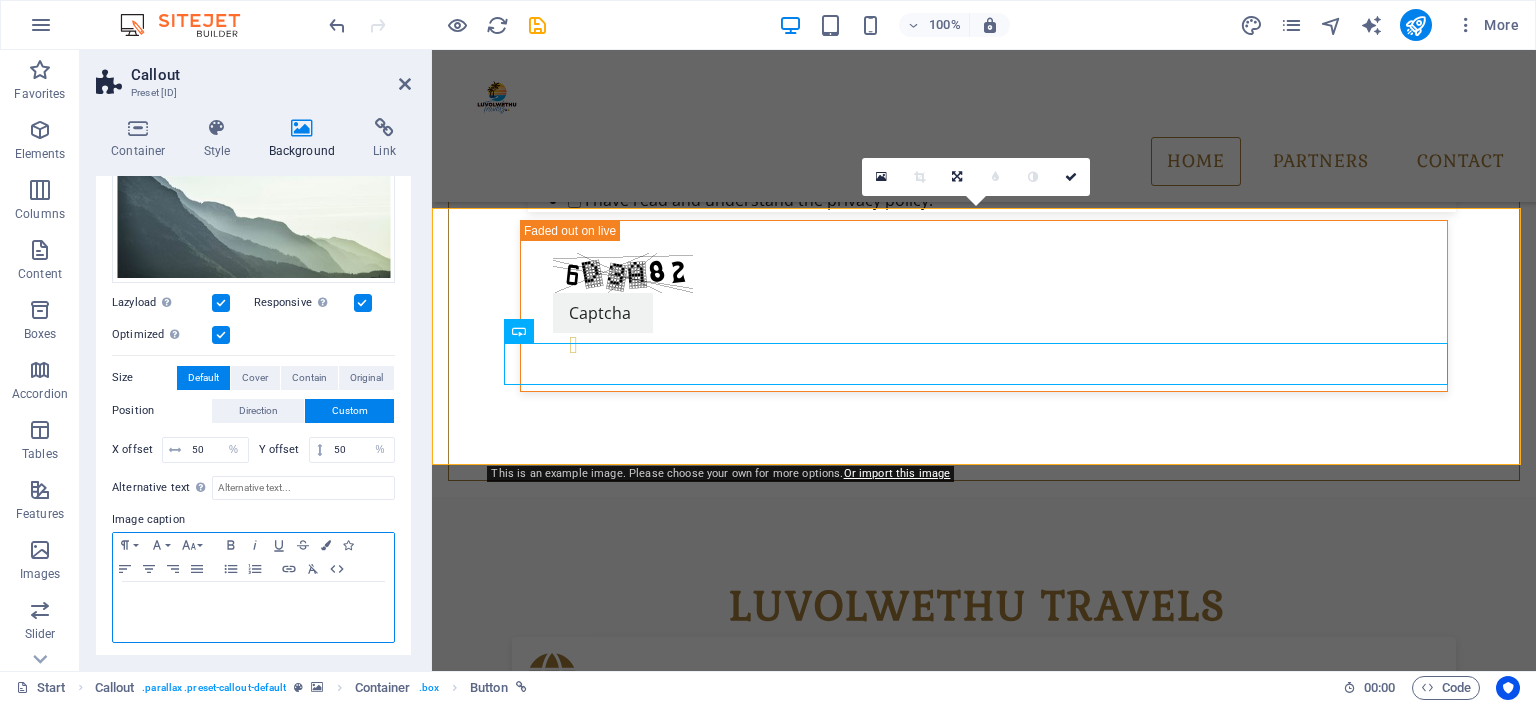 drag, startPoint x: 276, startPoint y: 624, endPoint x: 269, endPoint y: 600, distance: 25 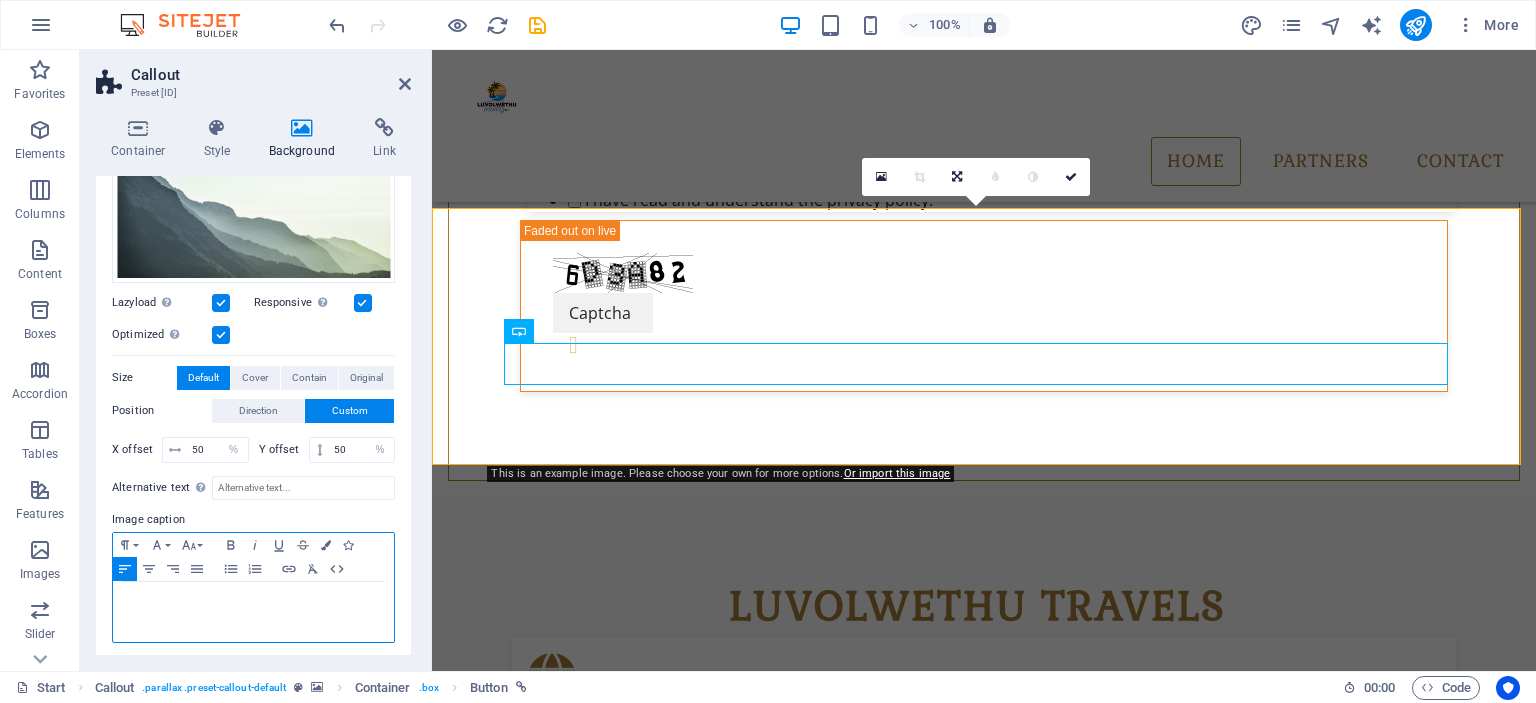 type 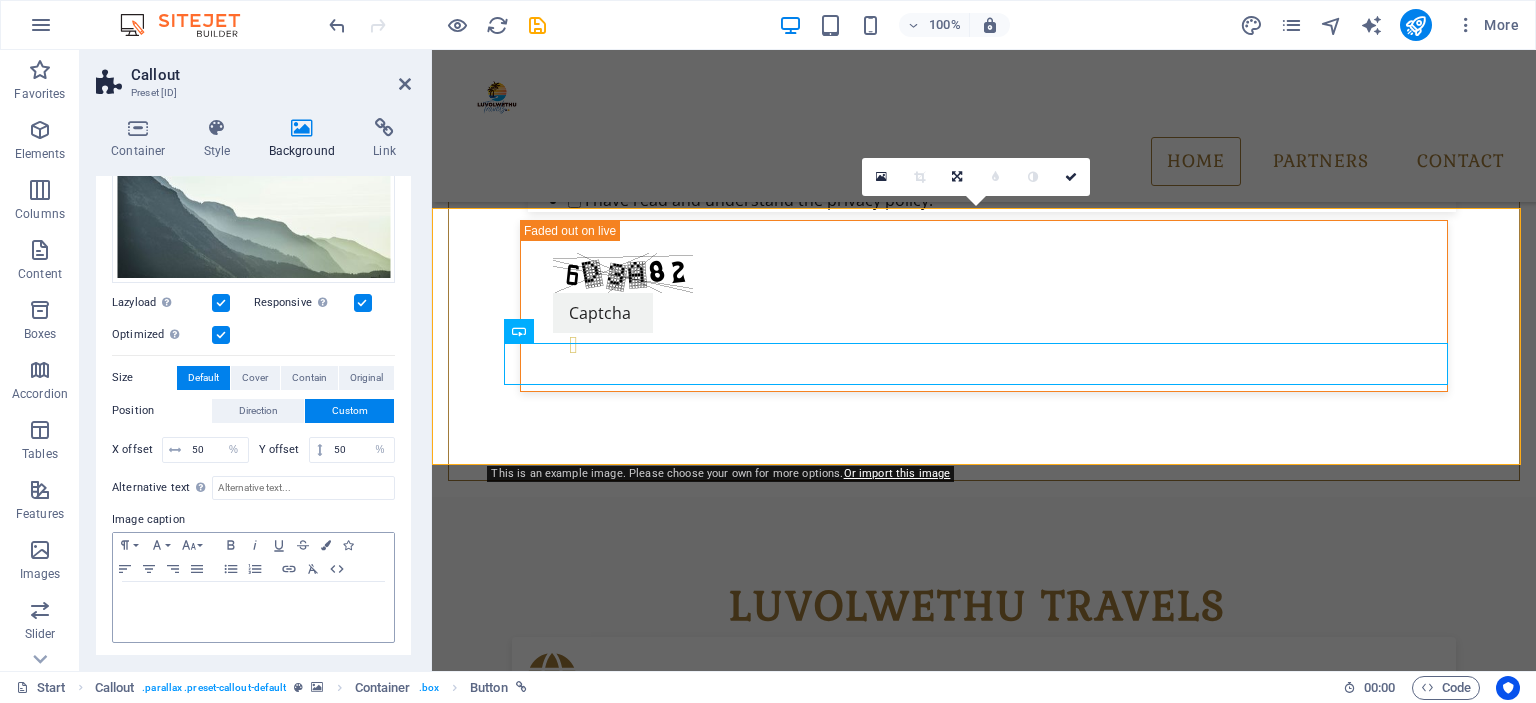 click on "Custom" at bounding box center [350, 411] 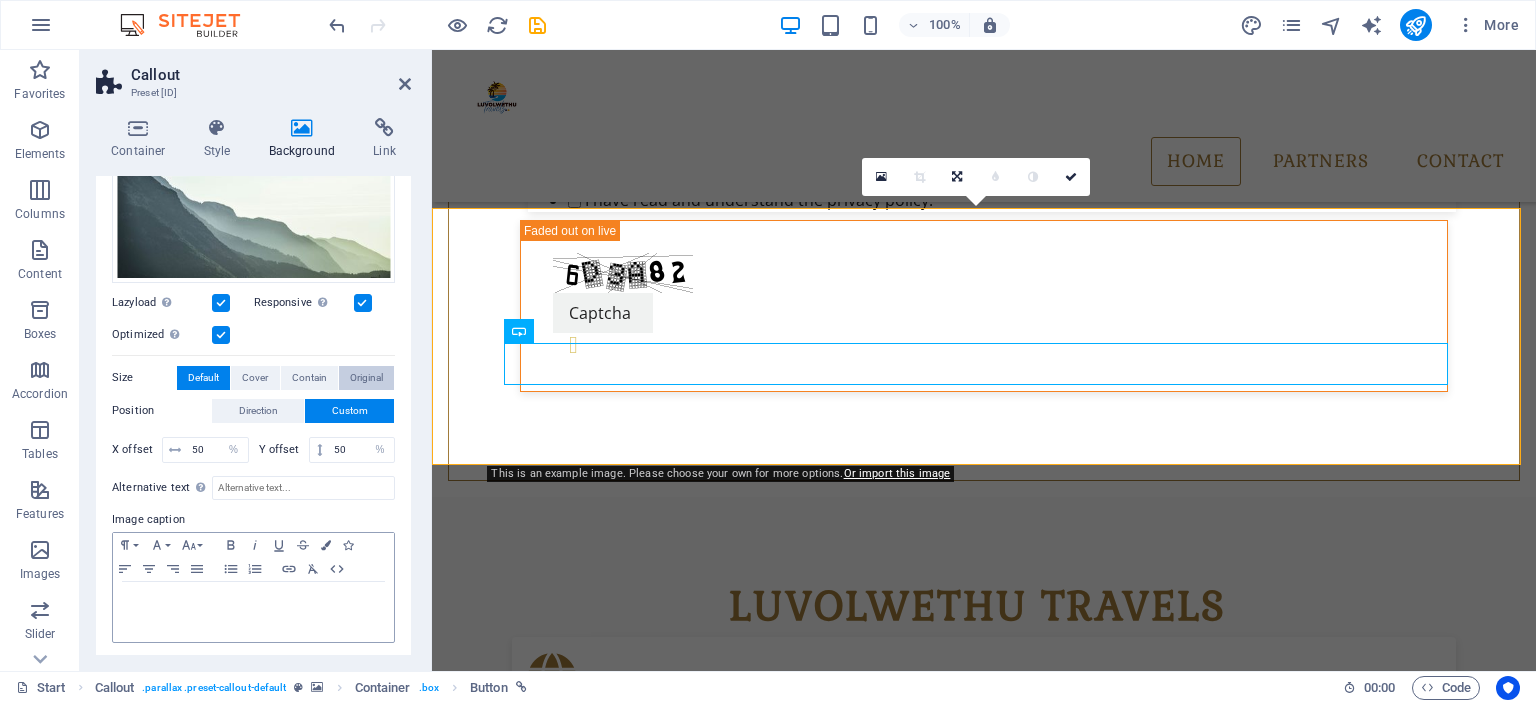 click on "Original" at bounding box center (366, 378) 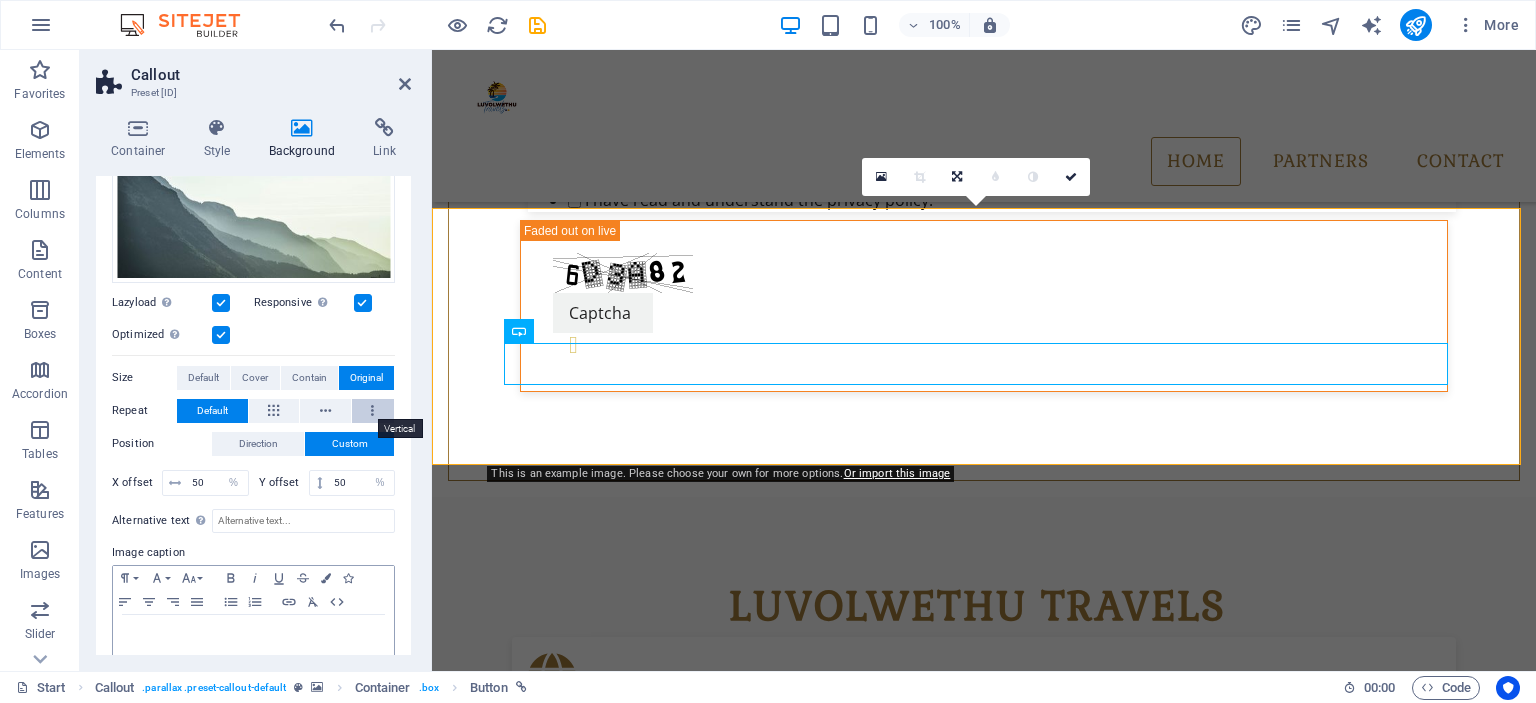 click at bounding box center (373, 411) 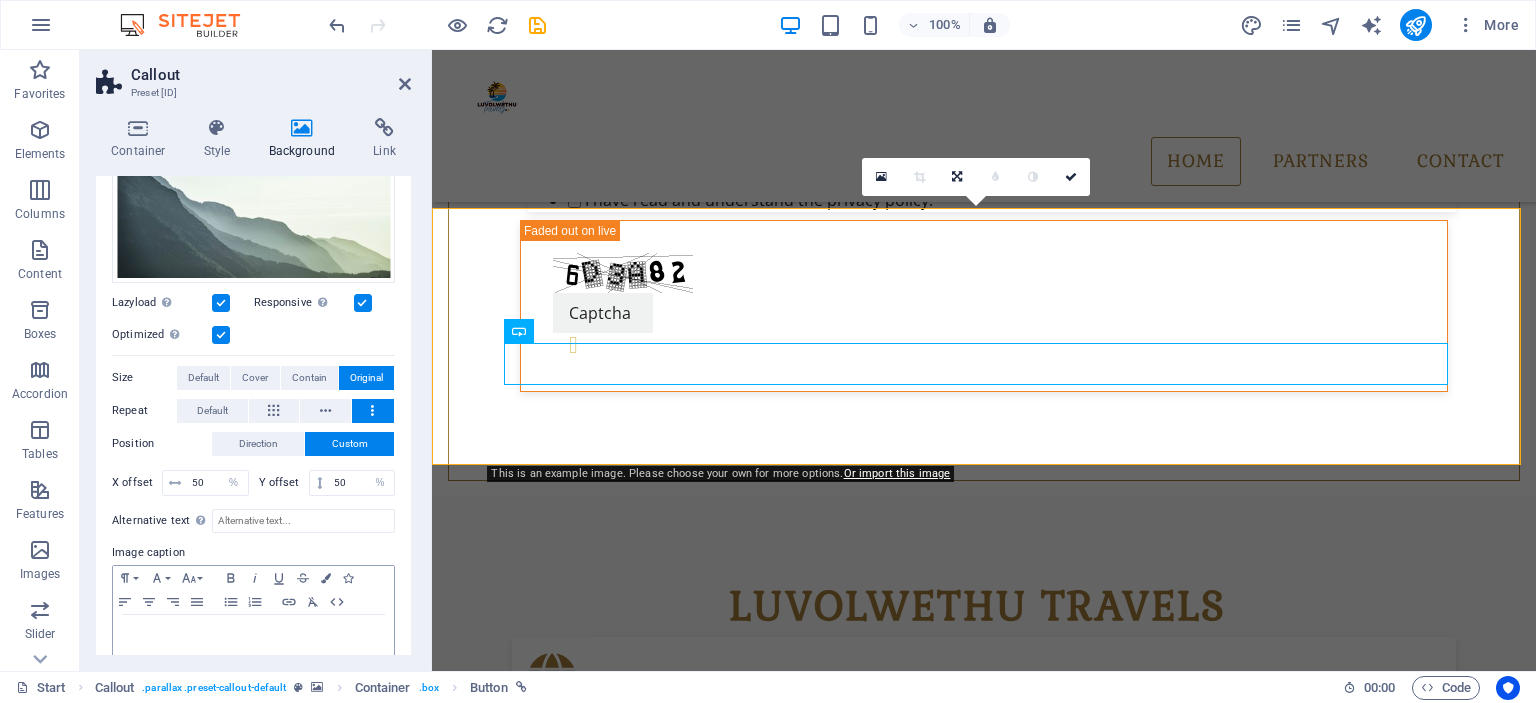 click at bounding box center [373, 411] 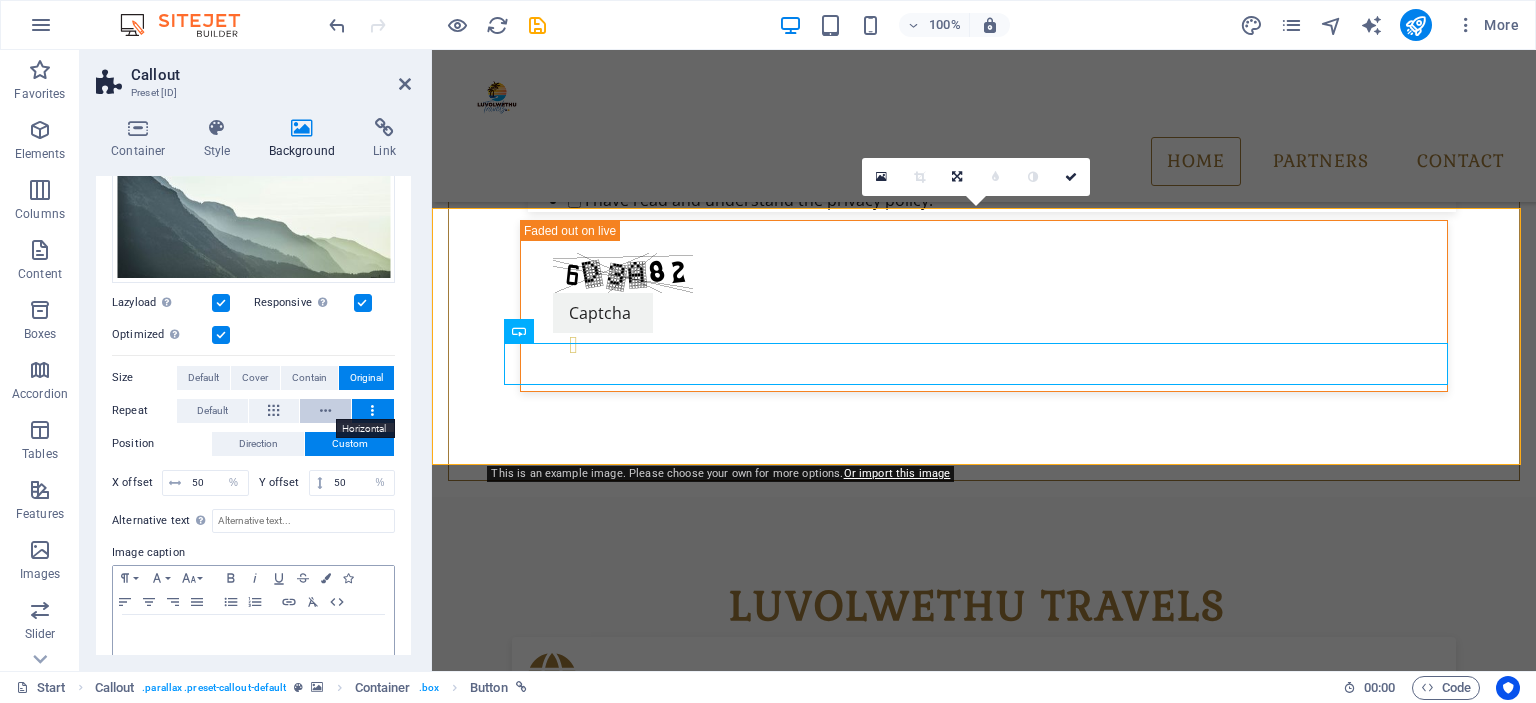click at bounding box center [325, 411] 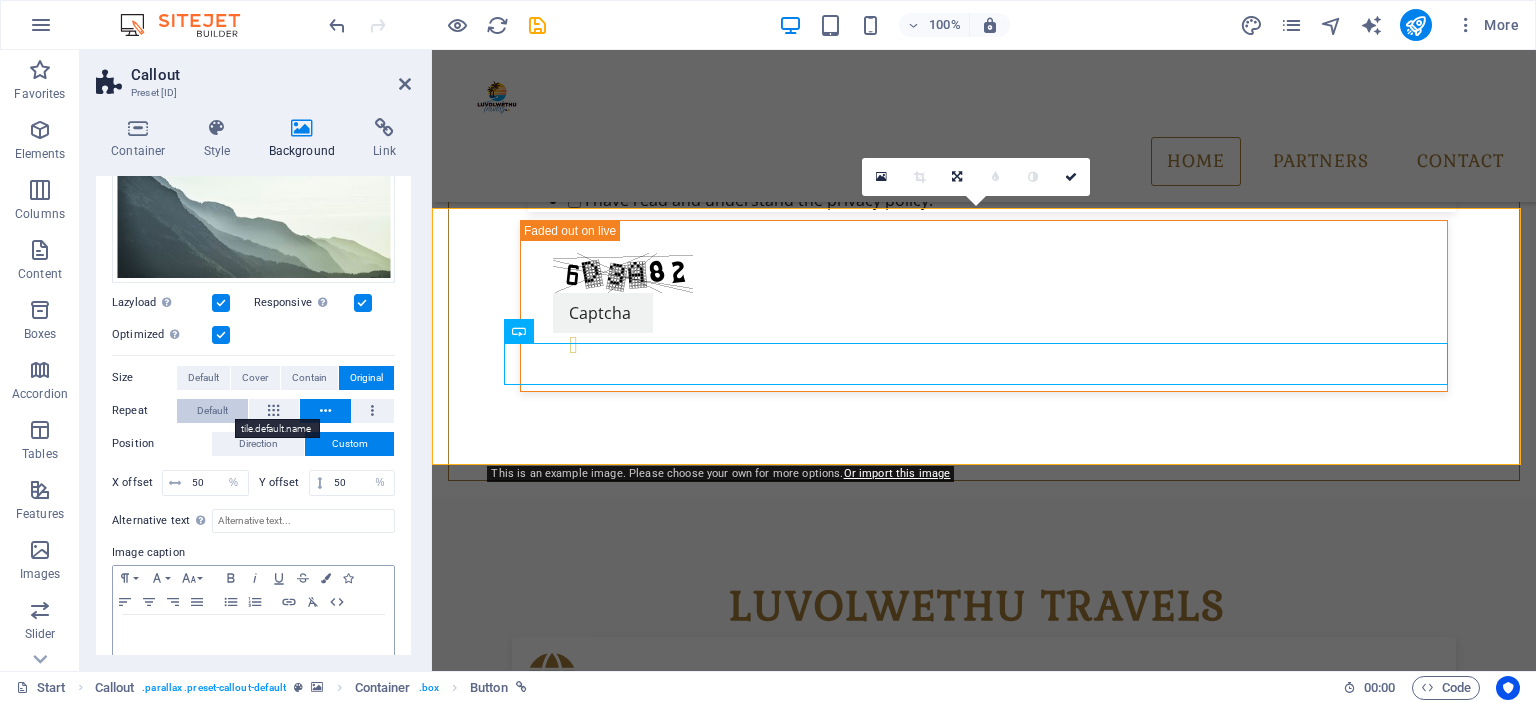click on "Default" at bounding box center [212, 411] 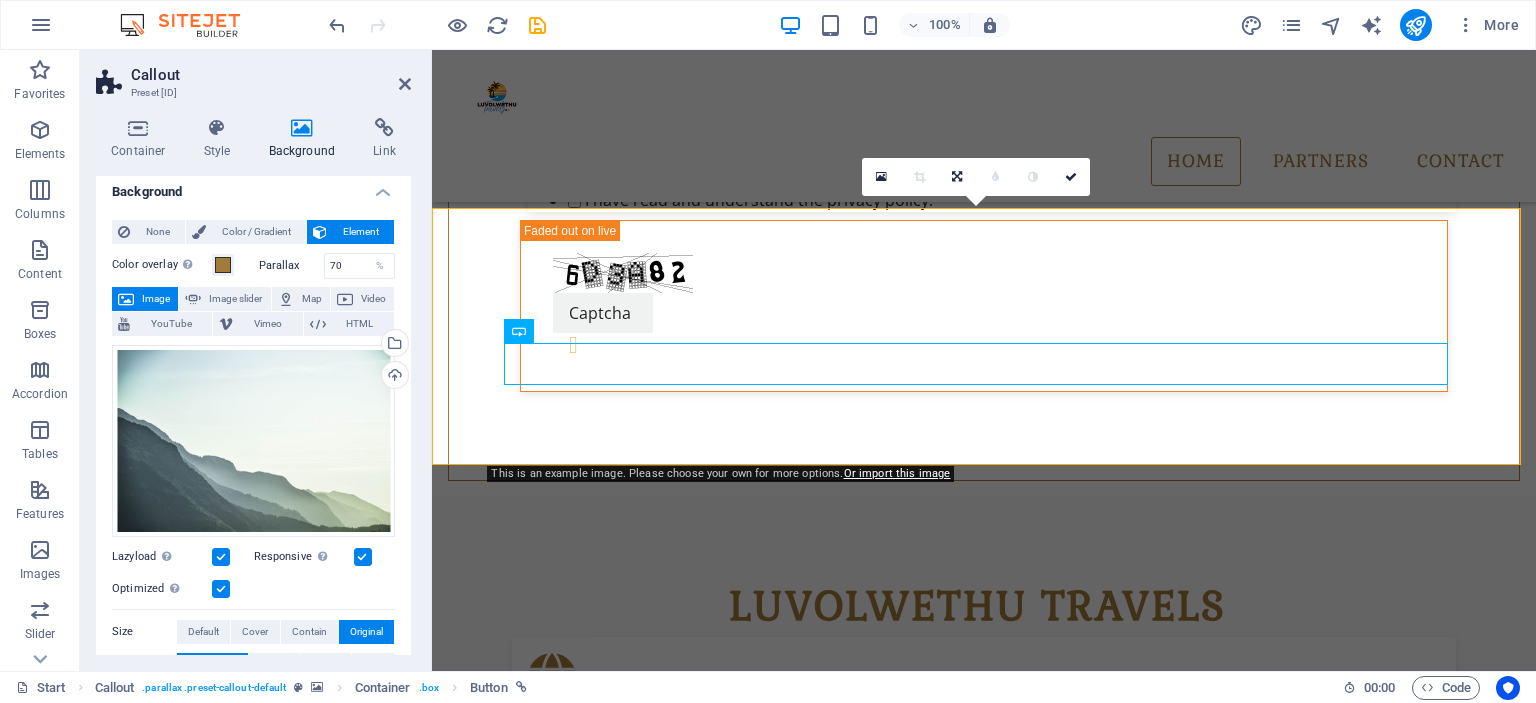 scroll, scrollTop: 0, scrollLeft: 0, axis: both 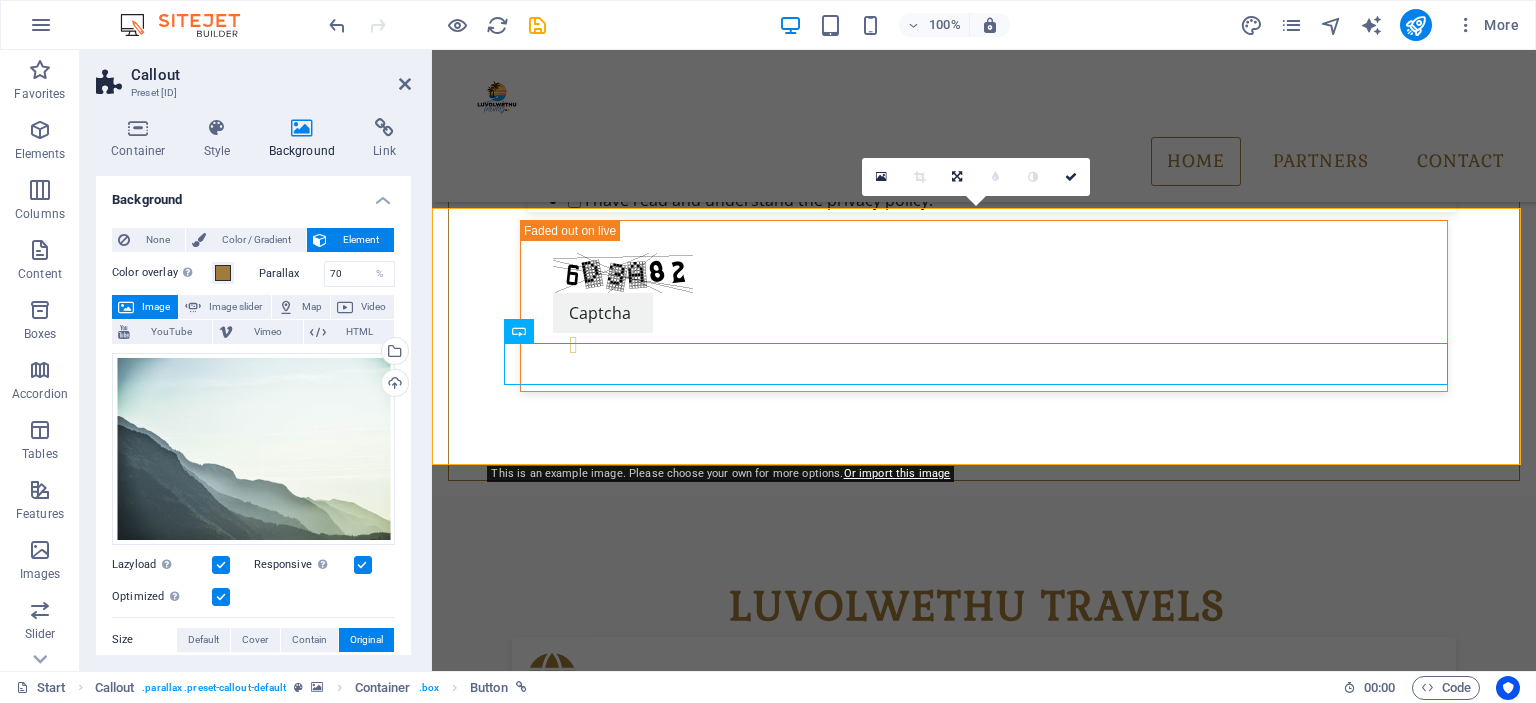 drag, startPoint x: 409, startPoint y: 453, endPoint x: 15, endPoint y: 177, distance: 481.053 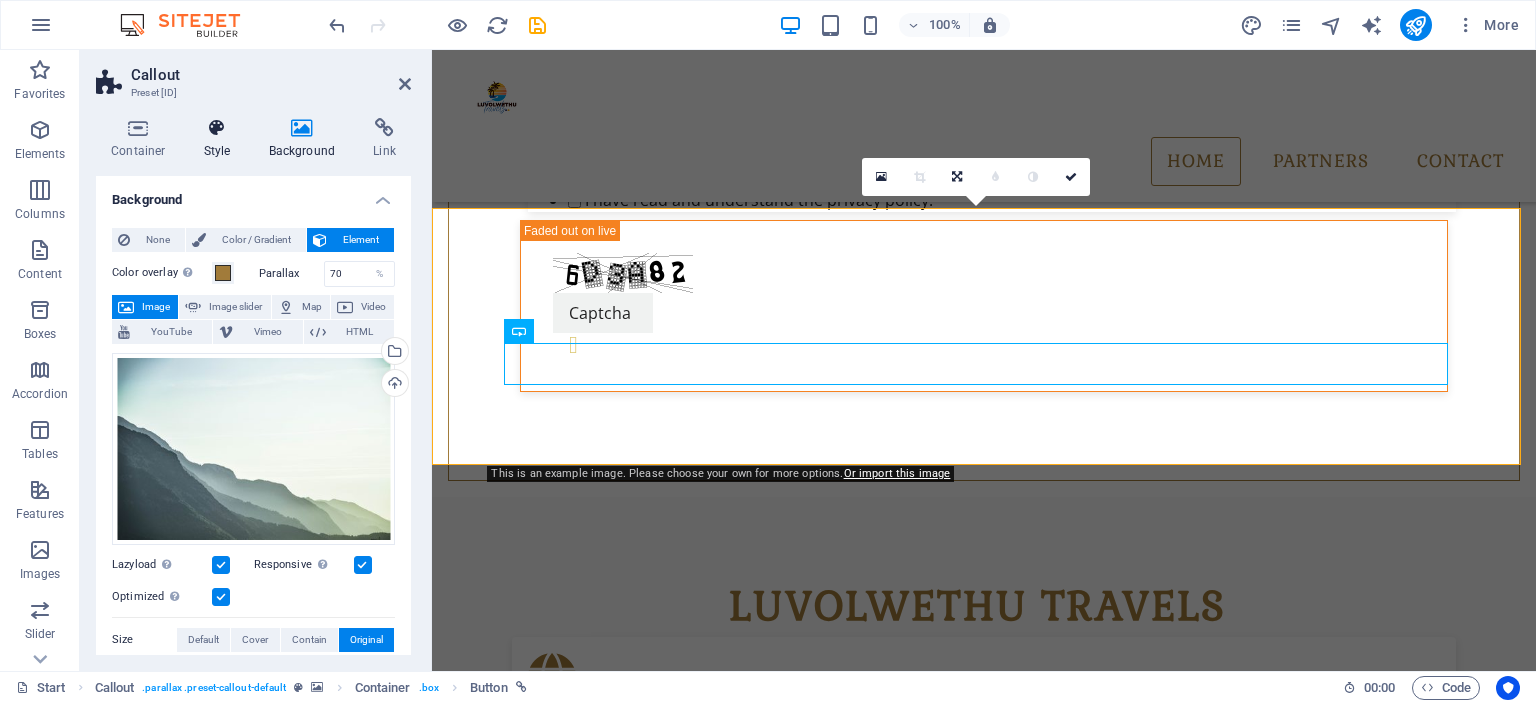 click at bounding box center [217, 128] 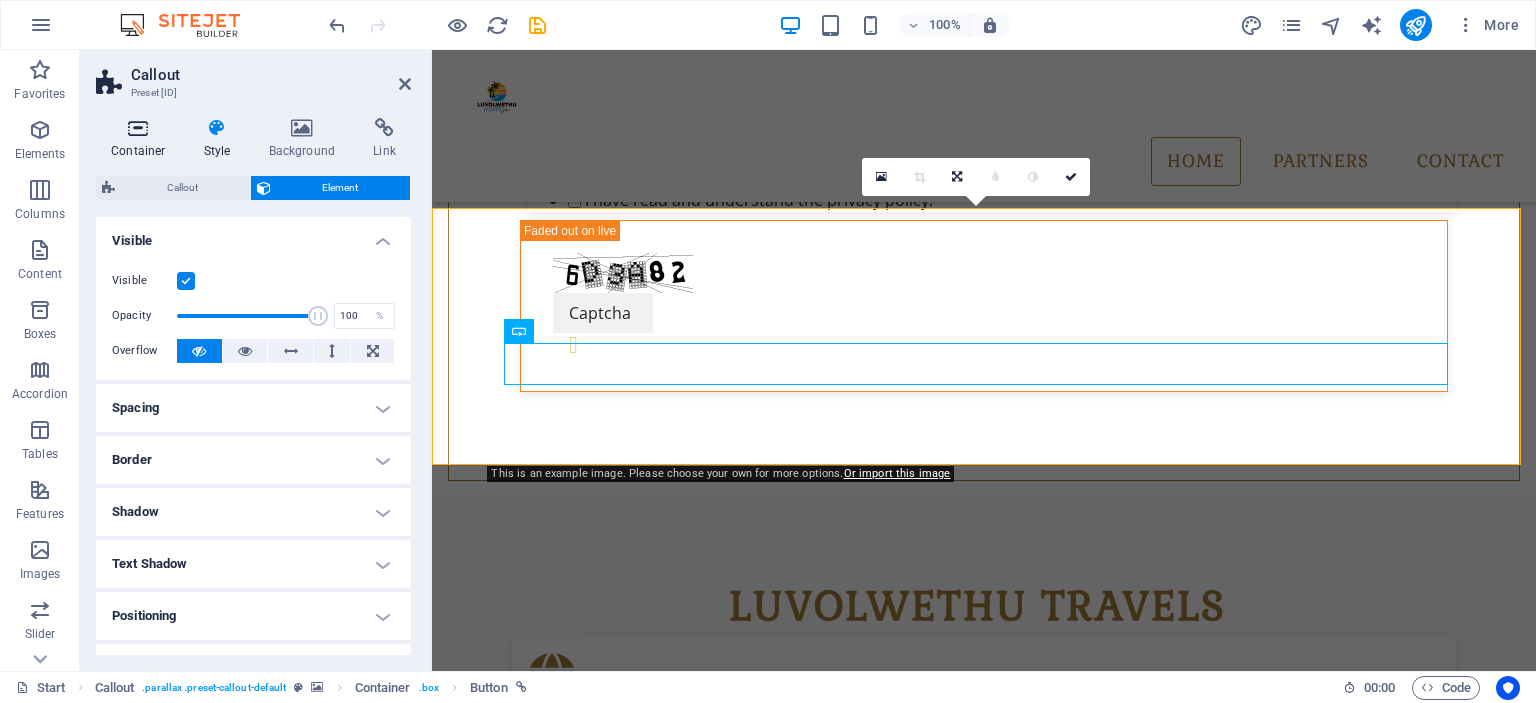 click at bounding box center (138, 128) 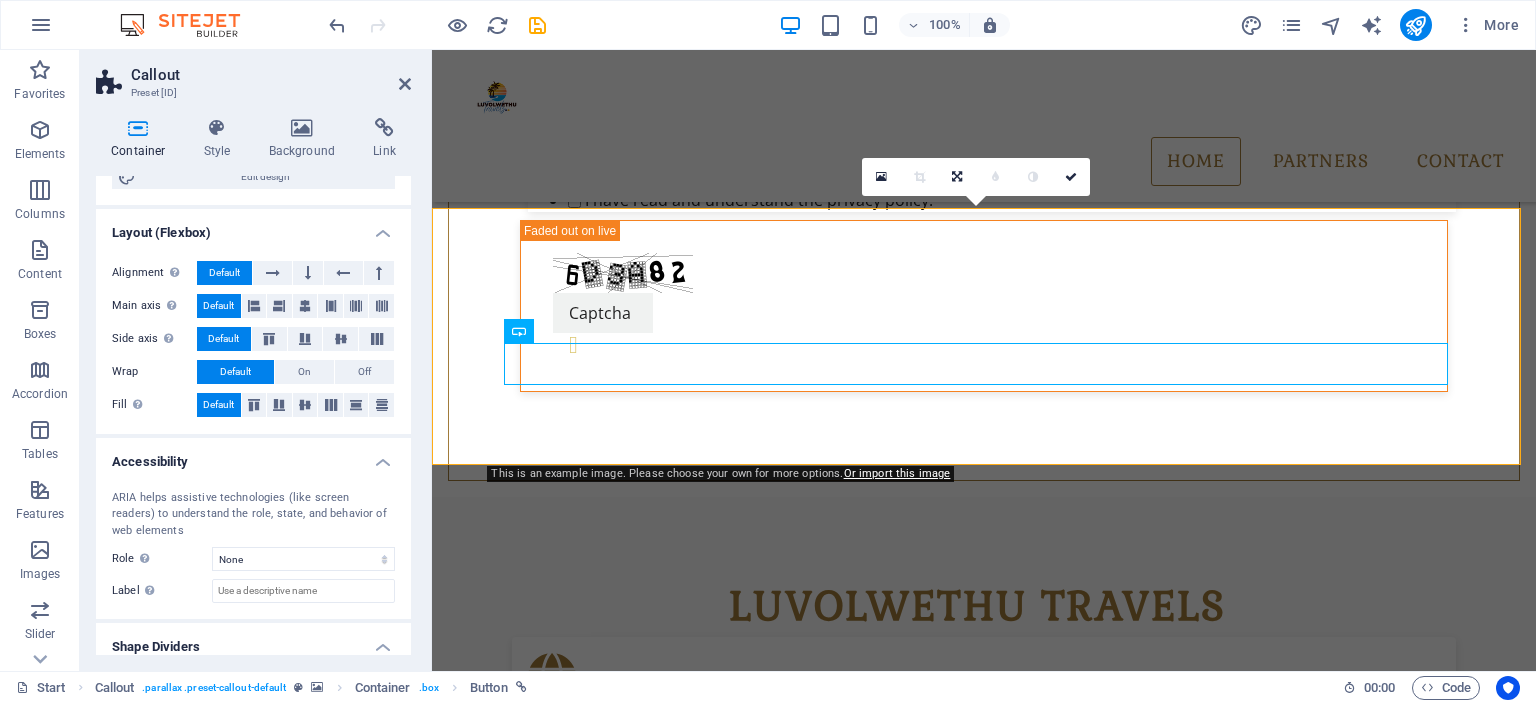 scroll, scrollTop: 294, scrollLeft: 0, axis: vertical 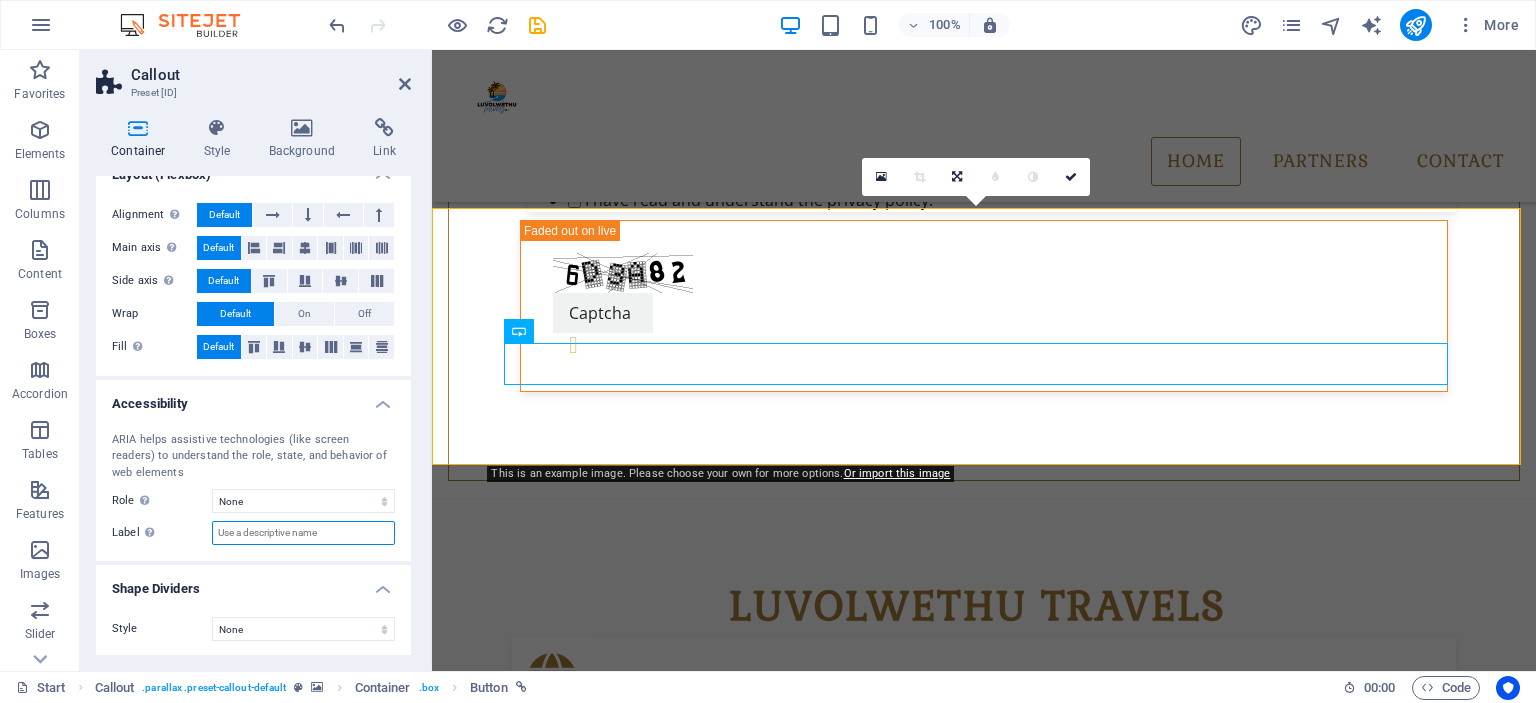 click on "Label Use the  ARIA label  to provide a clear and descriptive name for elements that aren not self-explanatory on their own." at bounding box center [303, 533] 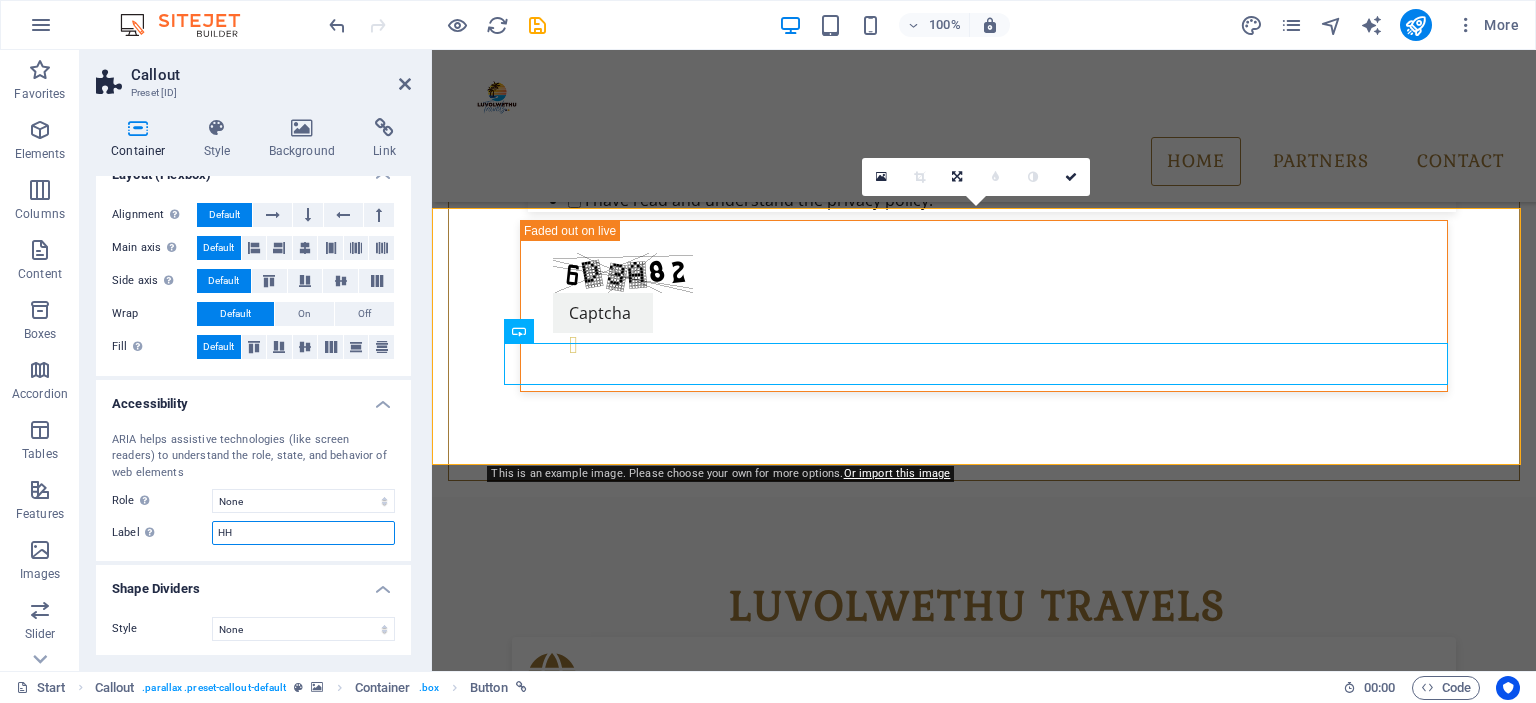 type on "H" 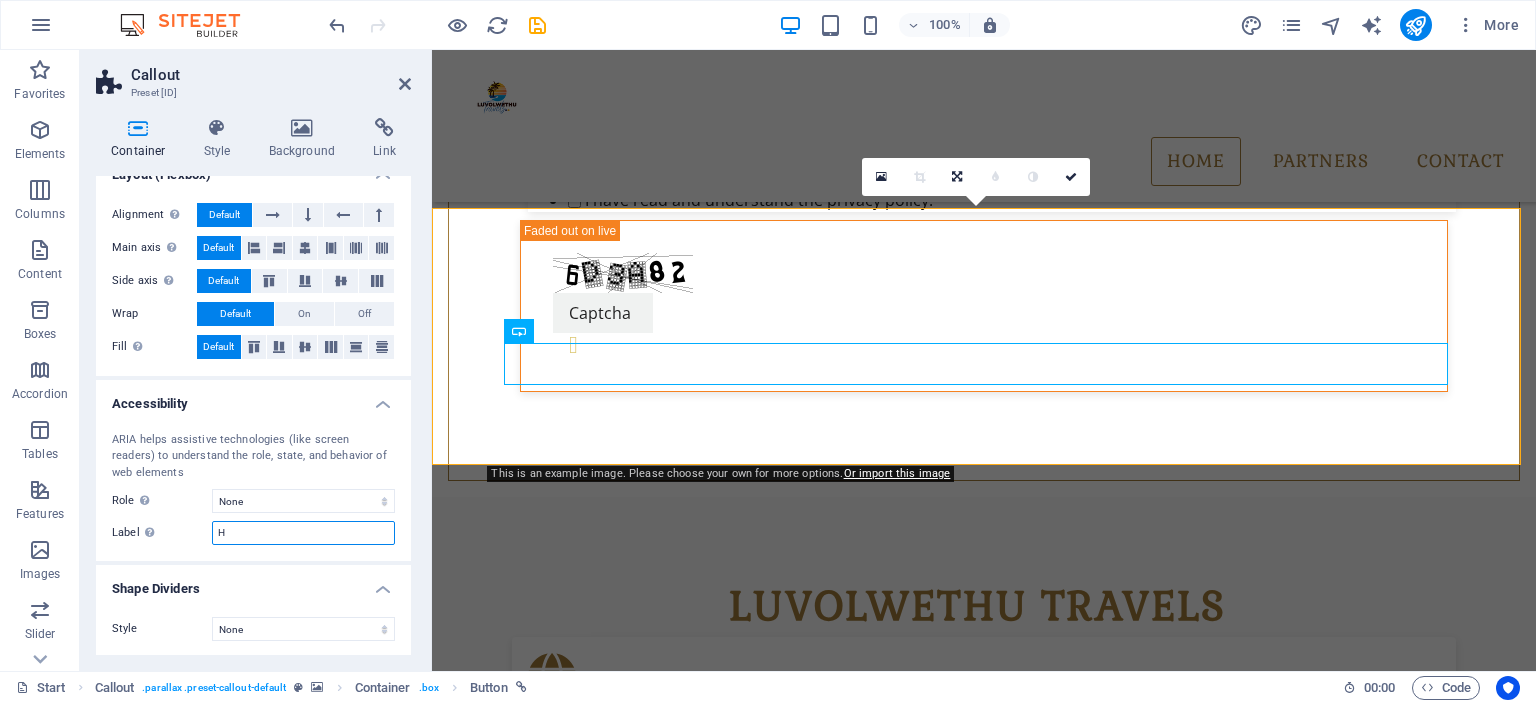 type 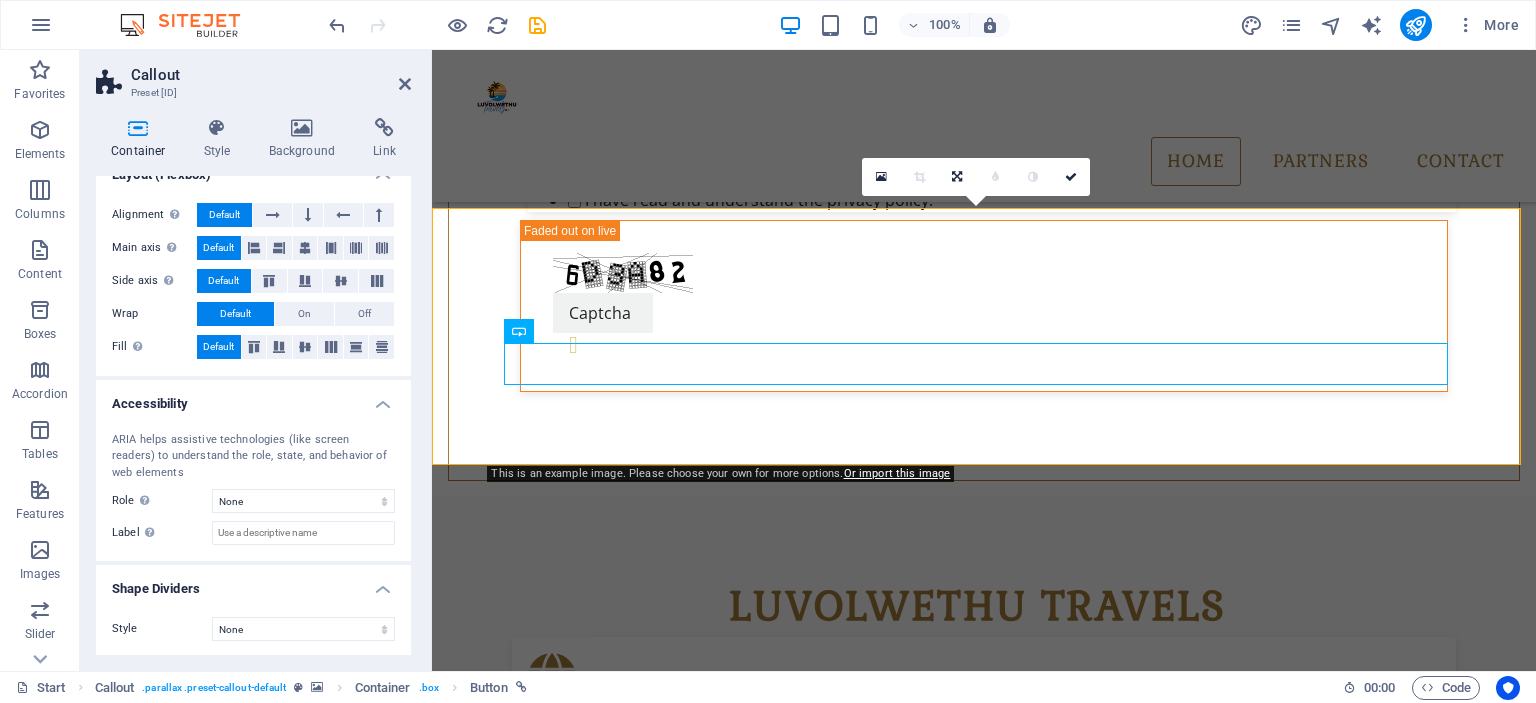click on "Shape Dividers" at bounding box center [253, 583] 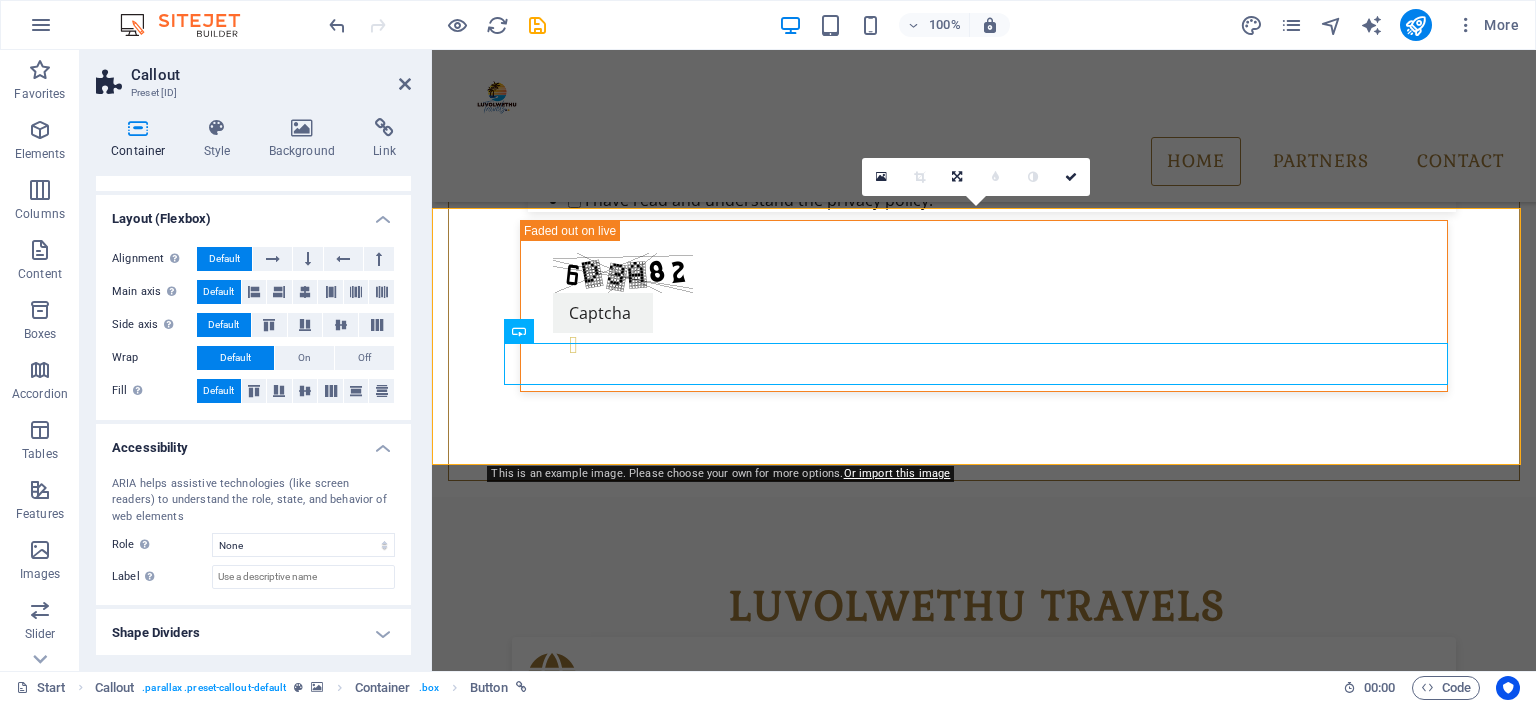 click on "Accessibility" at bounding box center (253, 442) 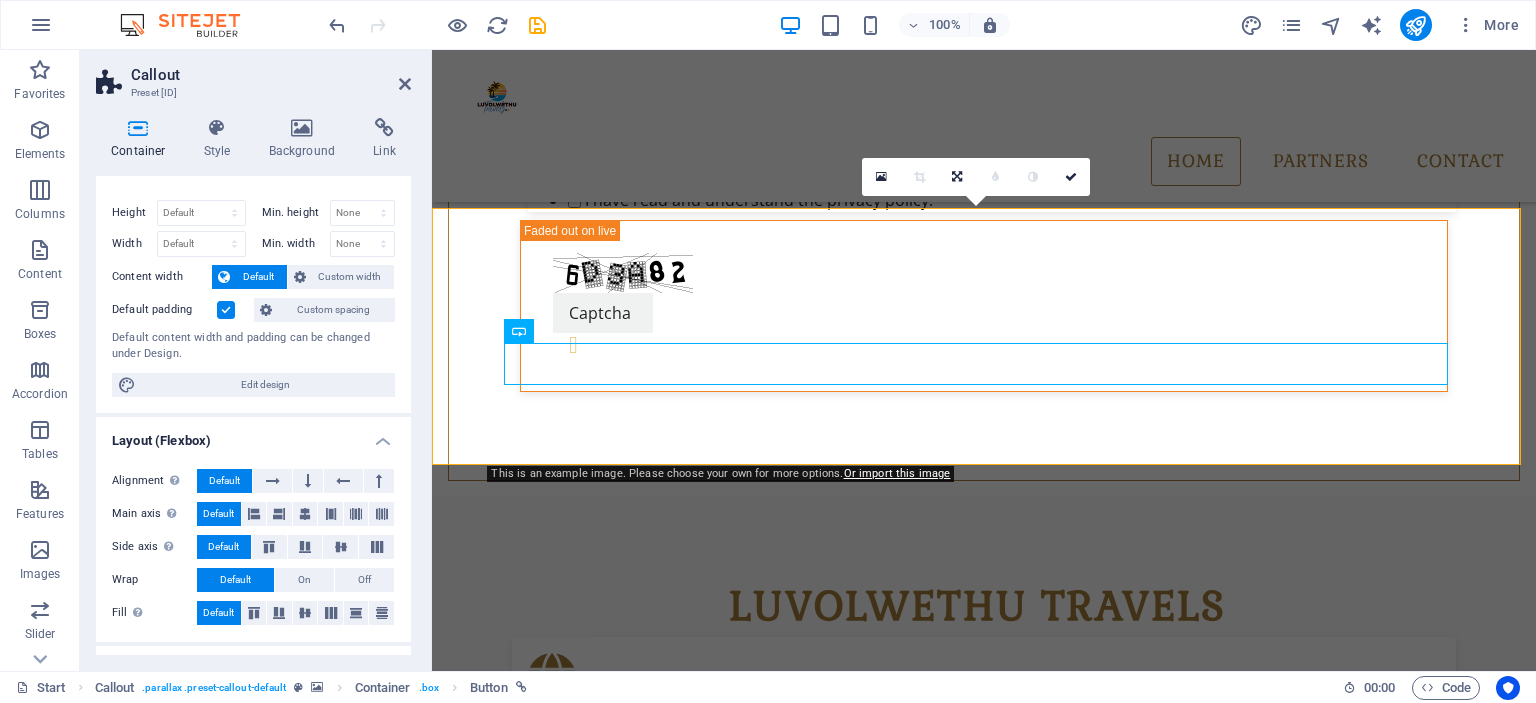 scroll, scrollTop: 0, scrollLeft: 0, axis: both 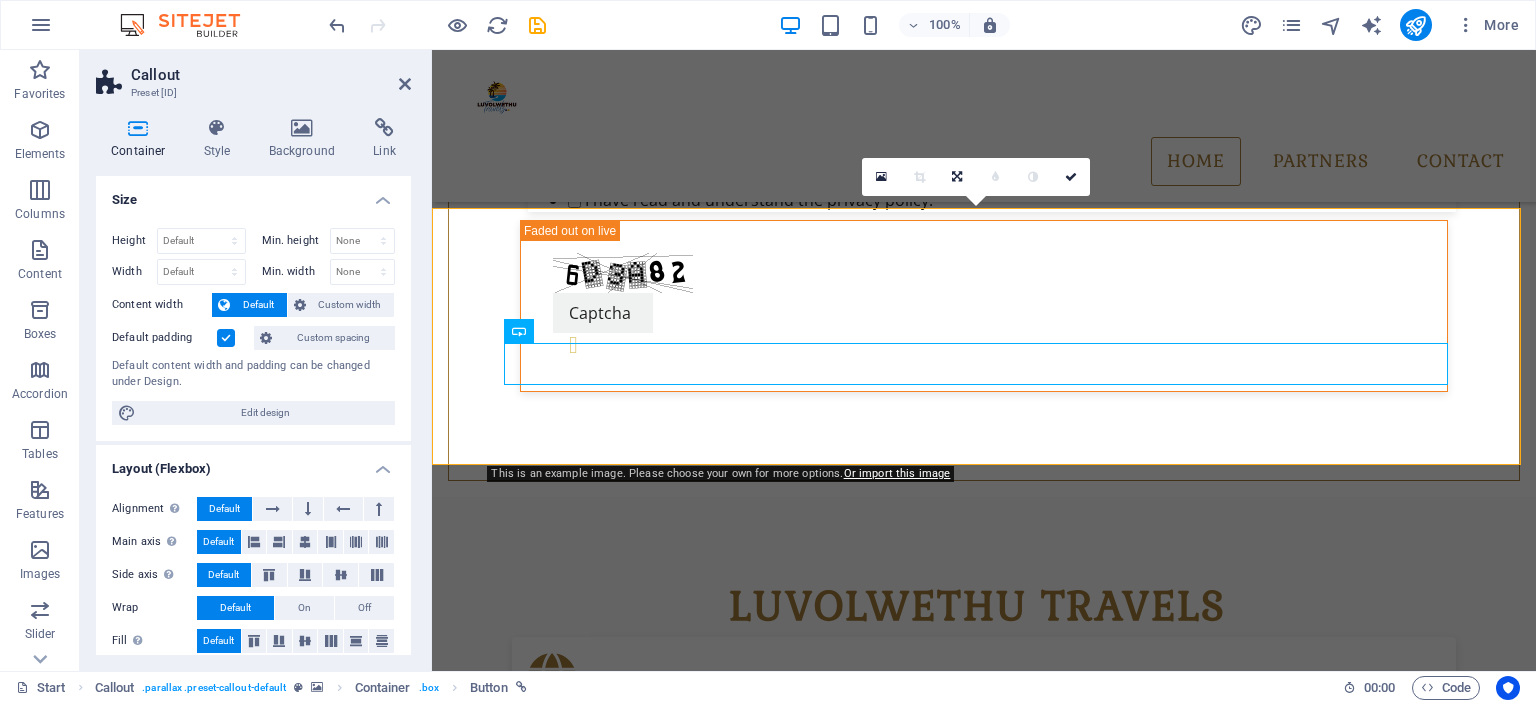 click on "Layout (Flexbox)" at bounding box center [253, 463] 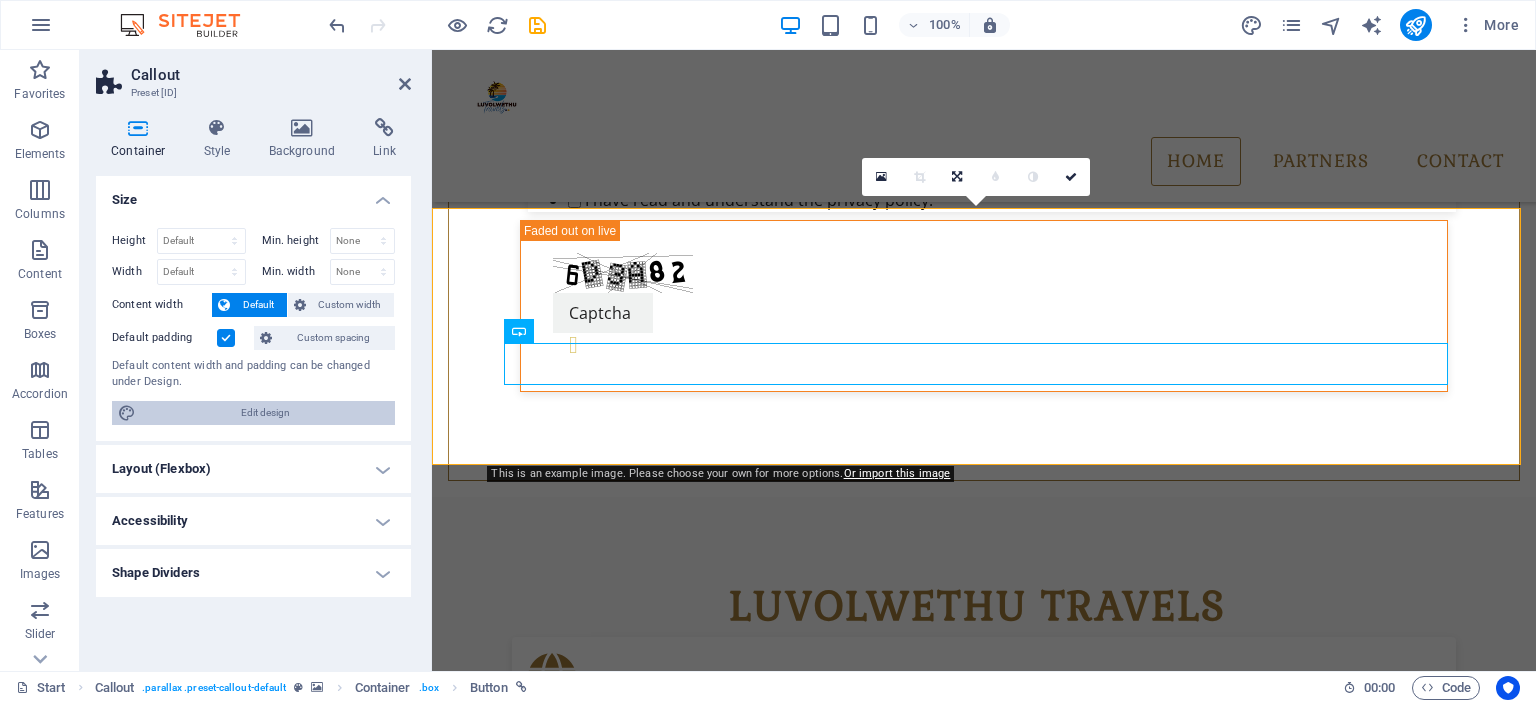 click on "Edit design" at bounding box center [265, 413] 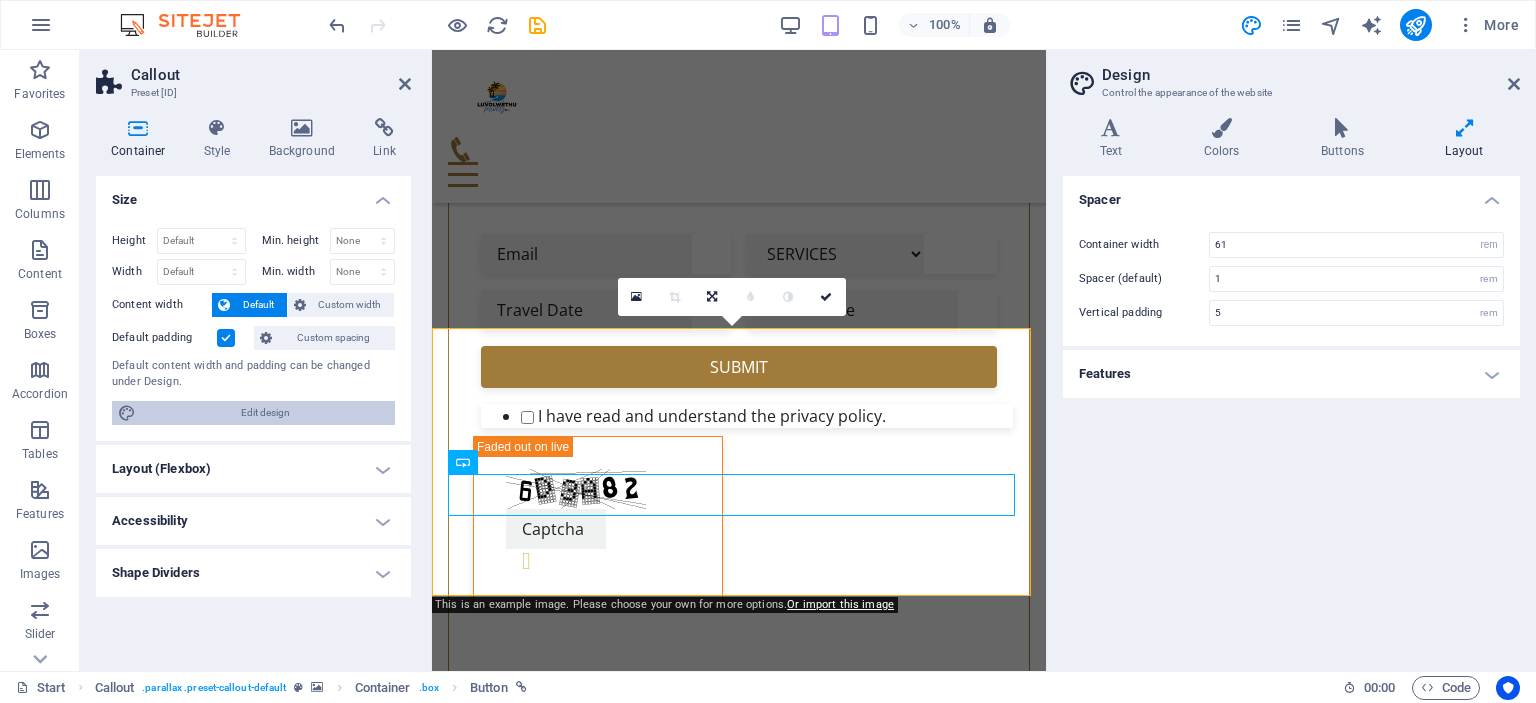 scroll, scrollTop: 1161, scrollLeft: 0, axis: vertical 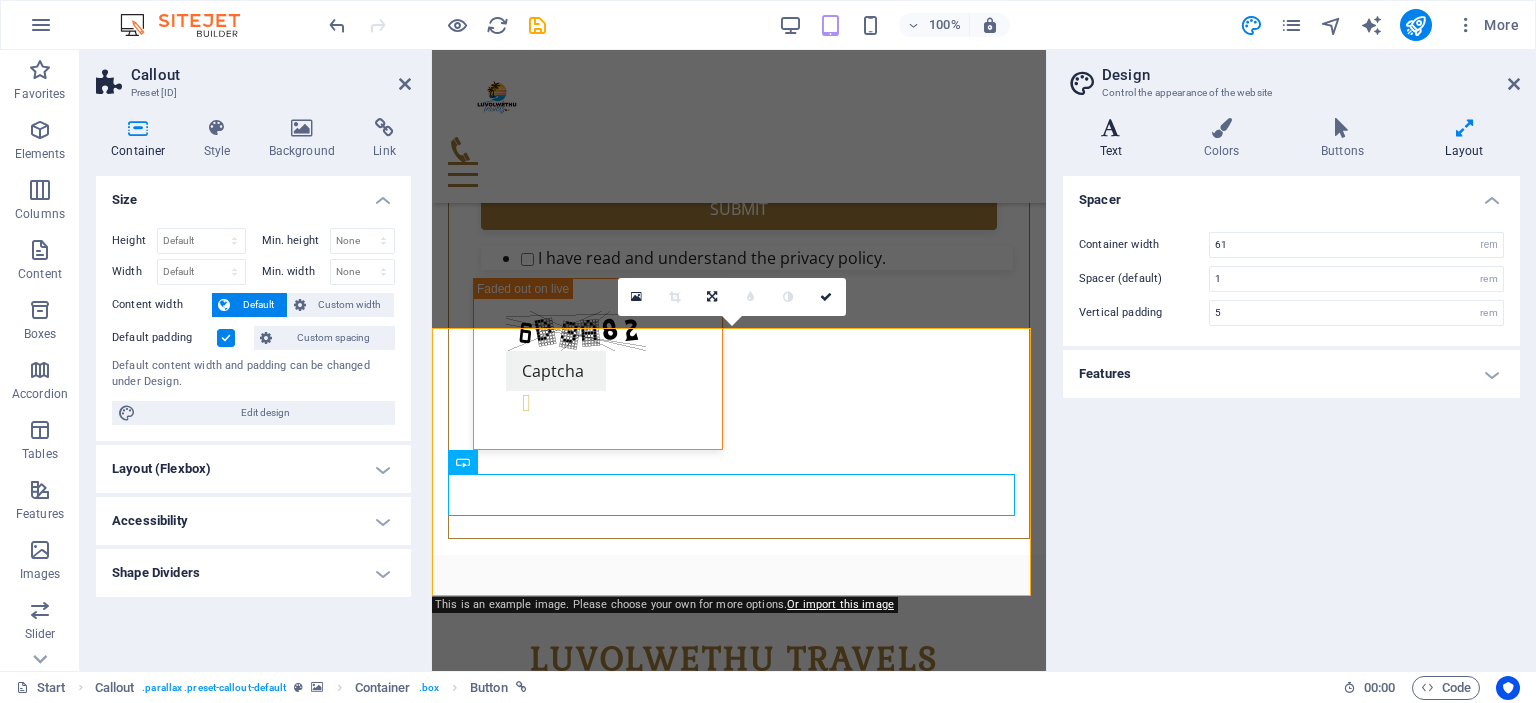 click on "Text" at bounding box center (1115, 139) 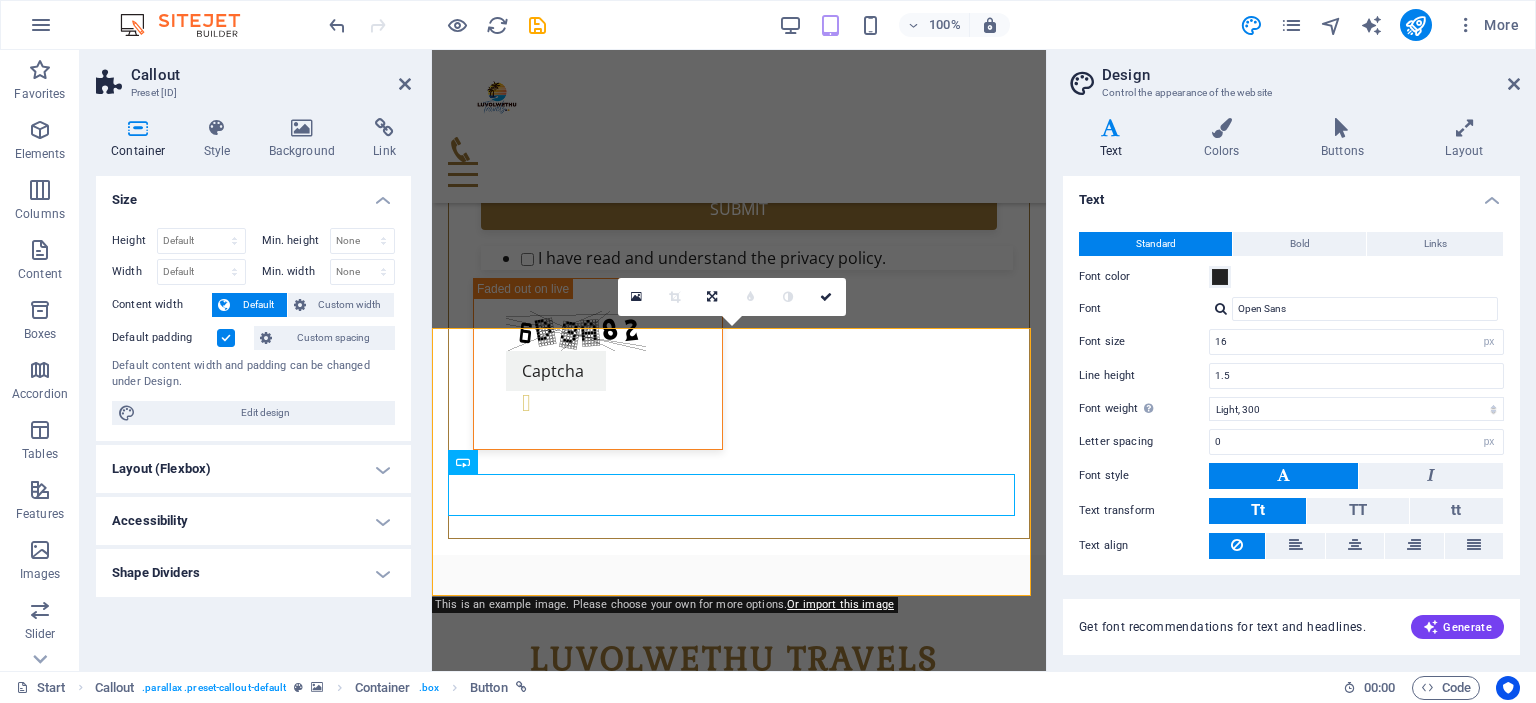 drag, startPoint x: 1512, startPoint y: 306, endPoint x: 1513, endPoint y: 206, distance: 100.005 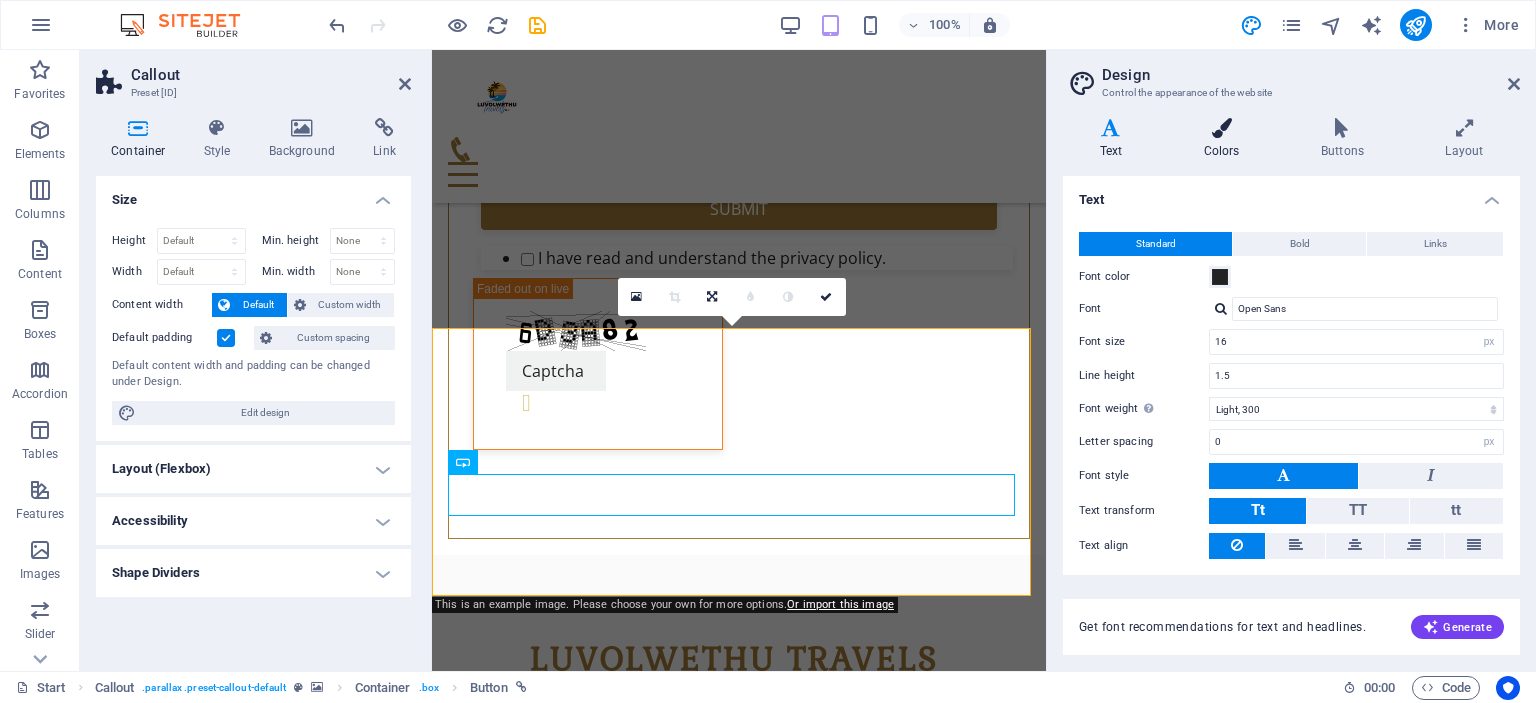 click on "Colors" at bounding box center [1225, 139] 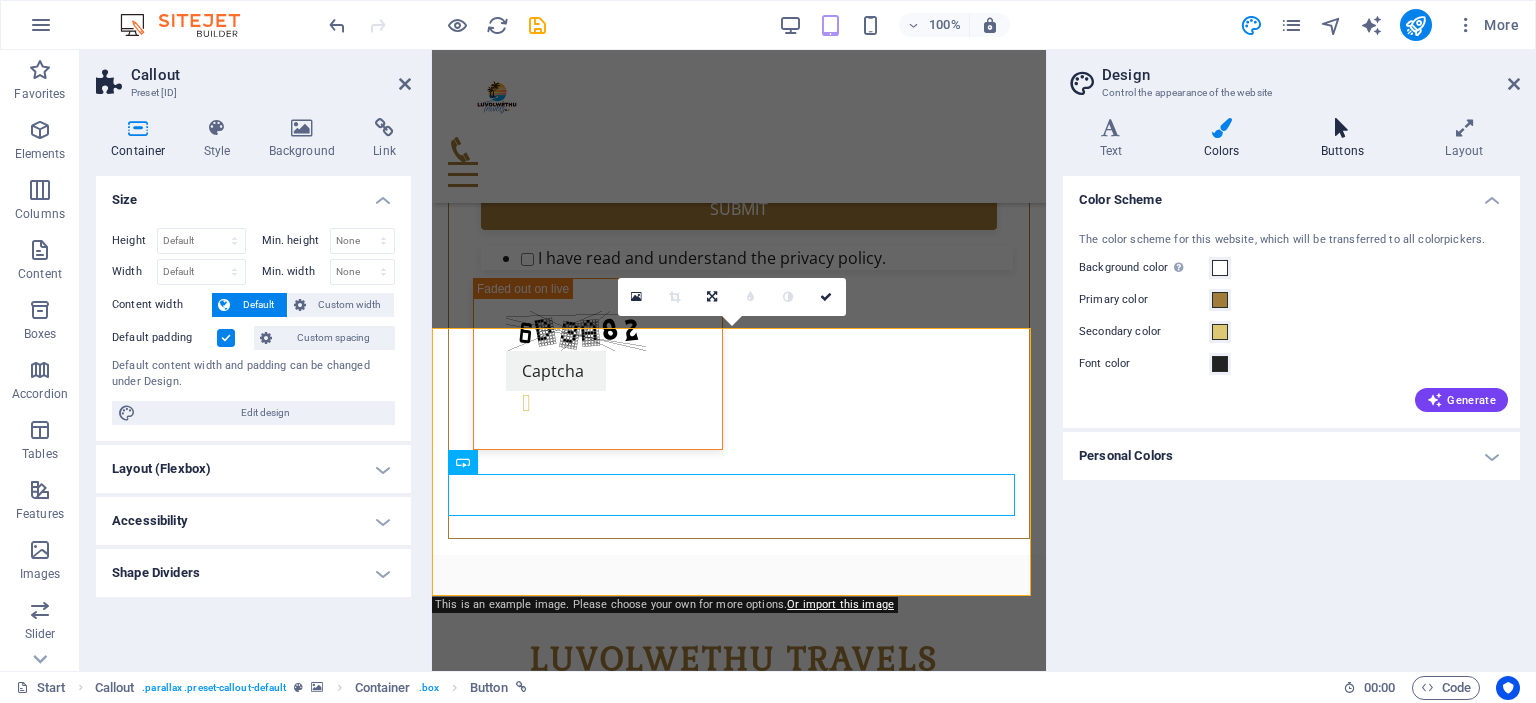 click on "Buttons" at bounding box center (1346, 139) 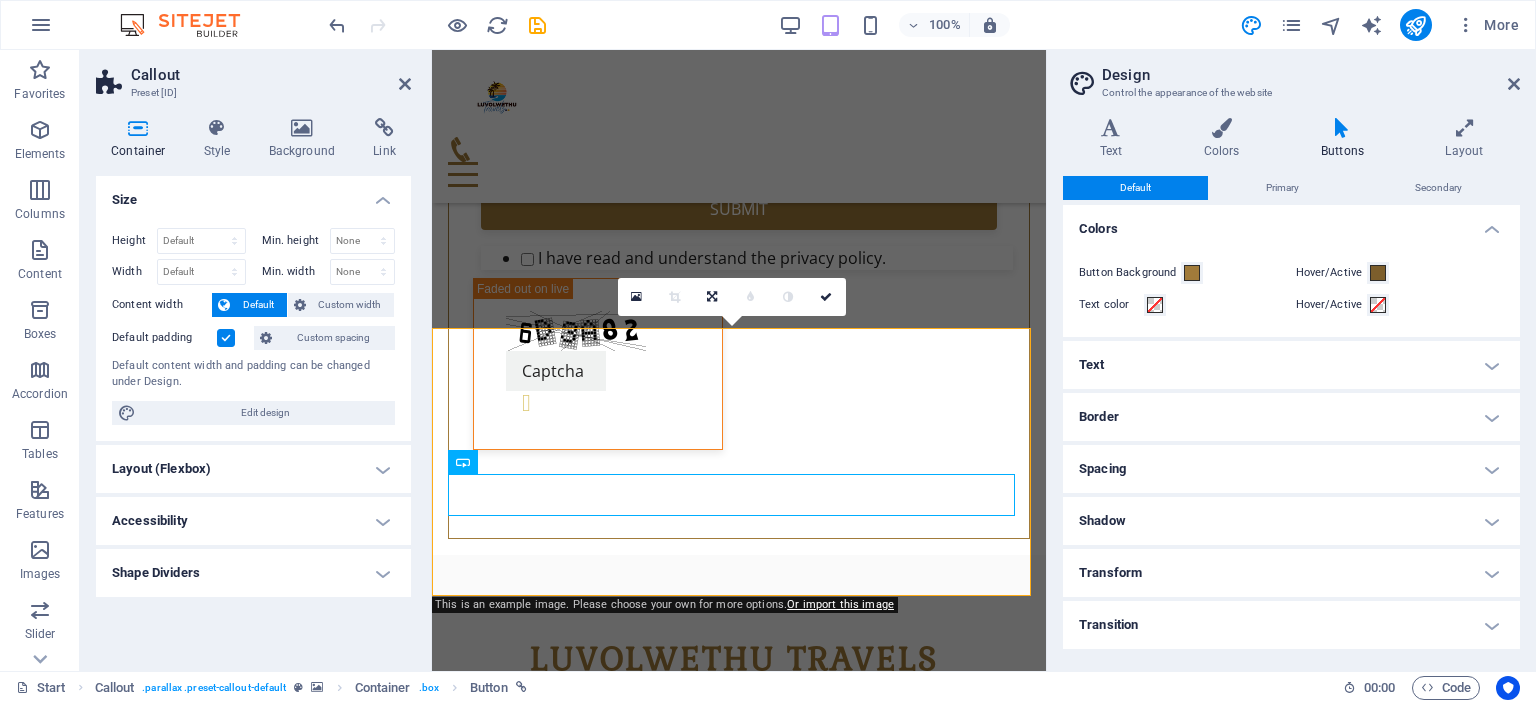 click on "Text" at bounding box center [1291, 365] 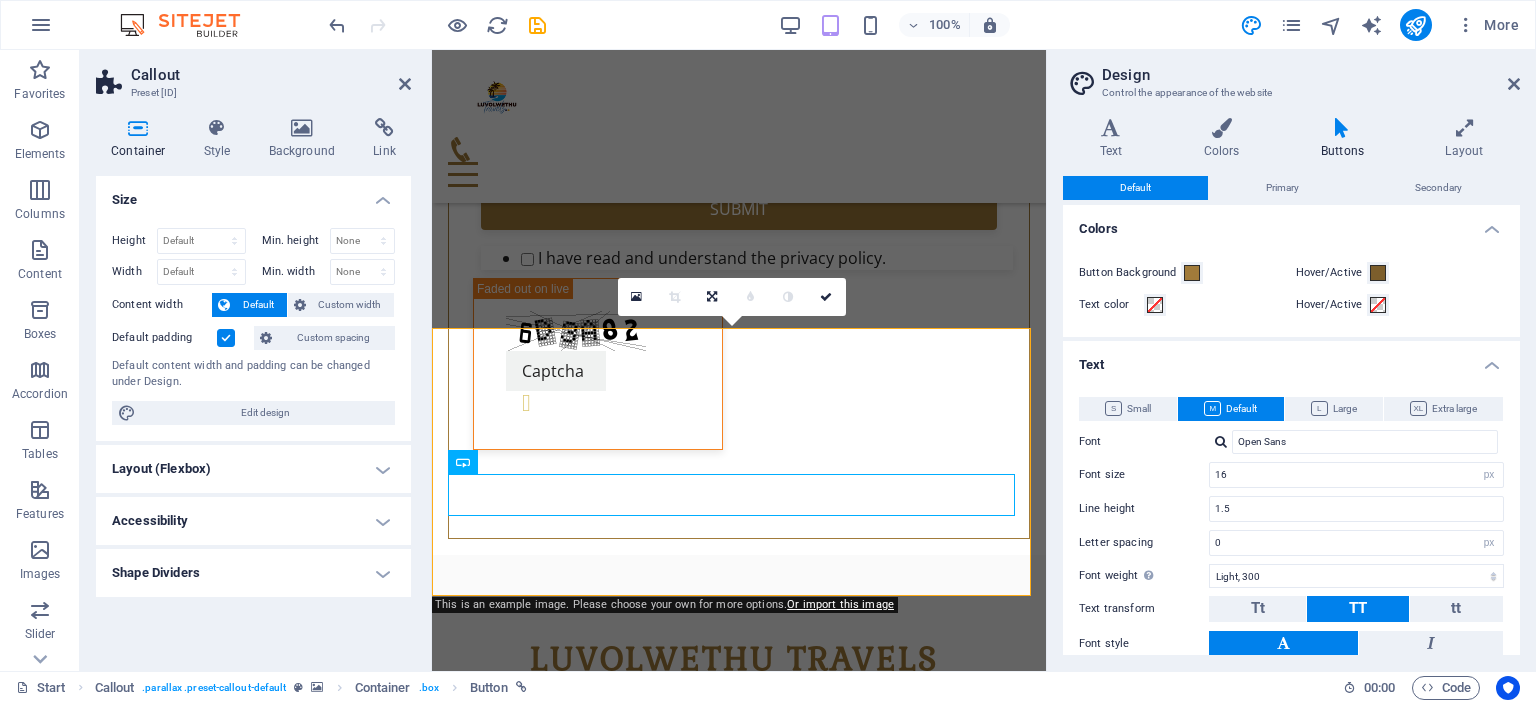 drag, startPoint x: 1519, startPoint y: 365, endPoint x: 1535, endPoint y: 485, distance: 121.061966 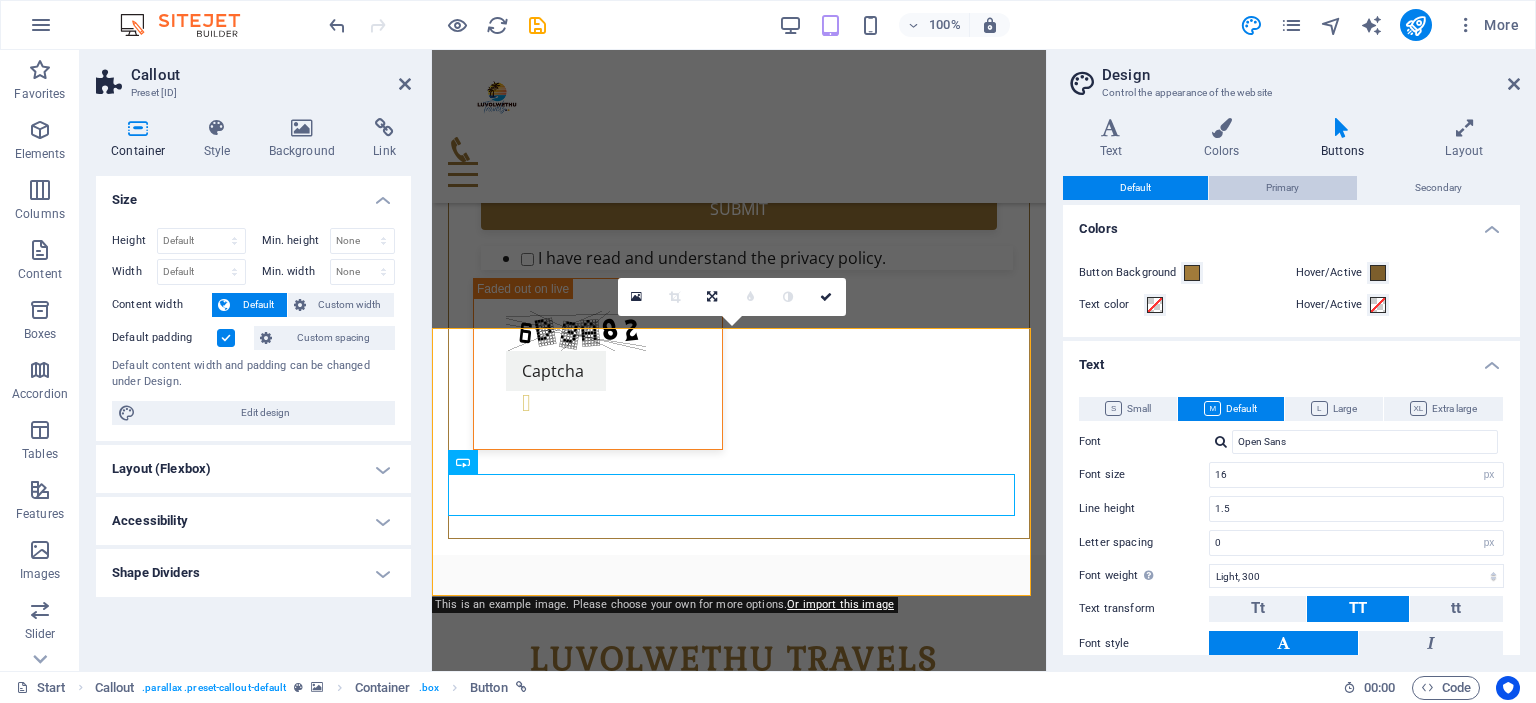 click on "Primary" at bounding box center (1282, 188) 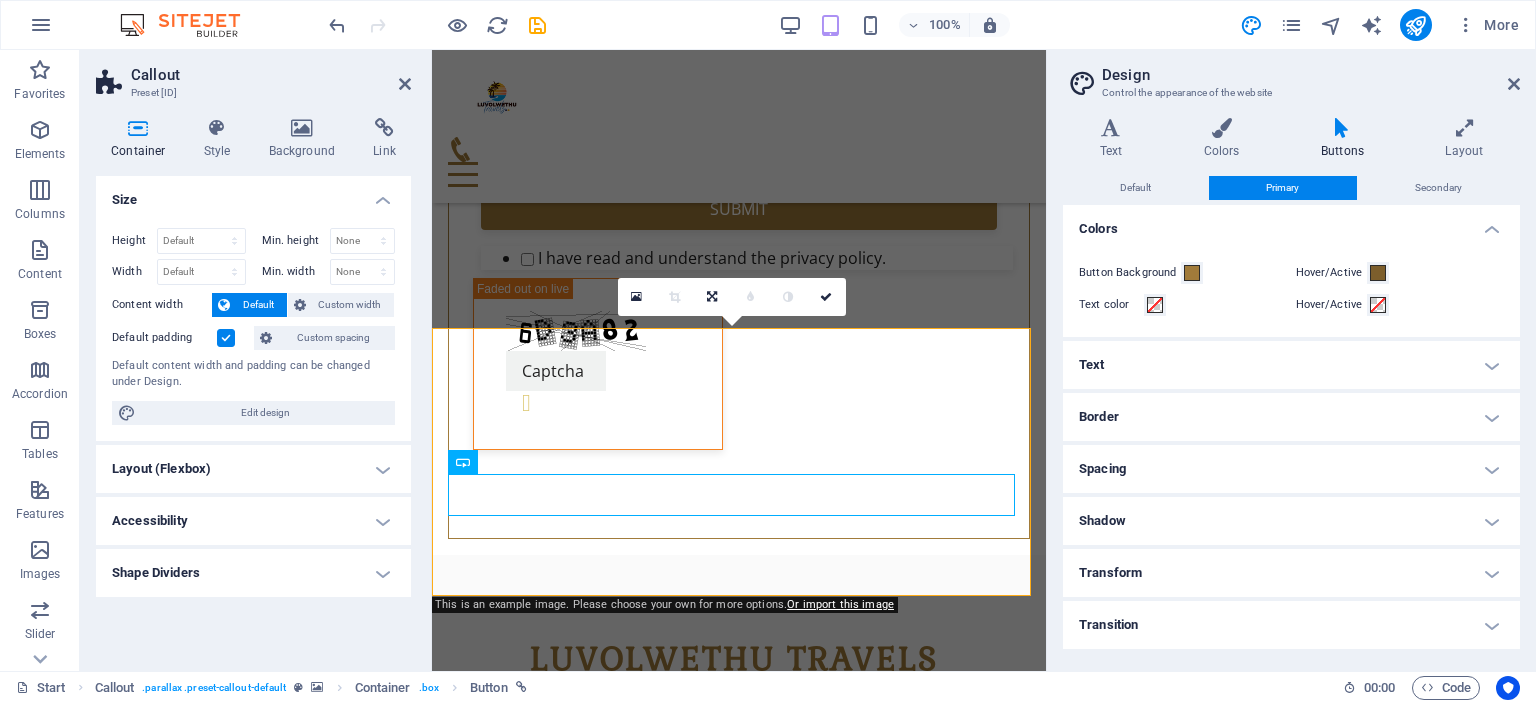 click on "Text" at bounding box center [1291, 365] 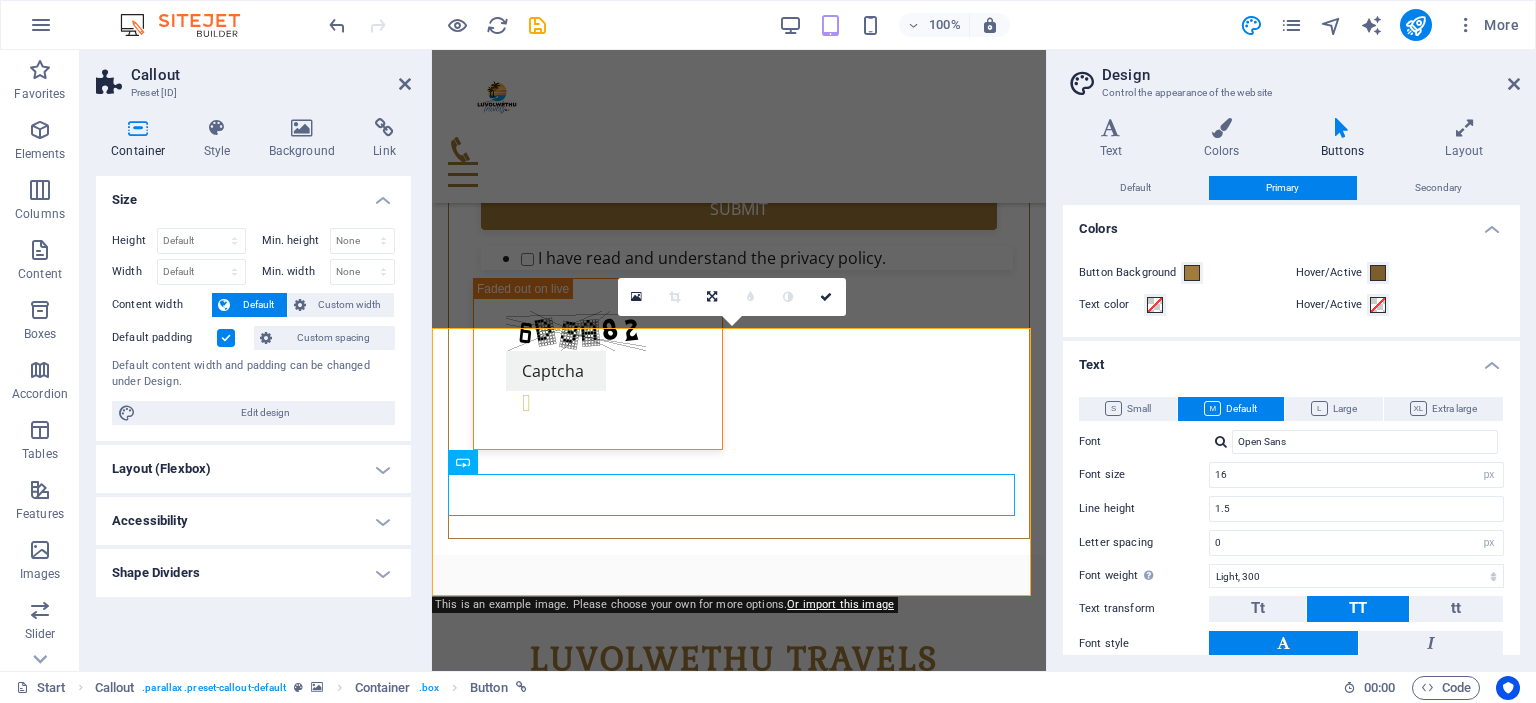 click on "Text" at bounding box center [1291, 359] 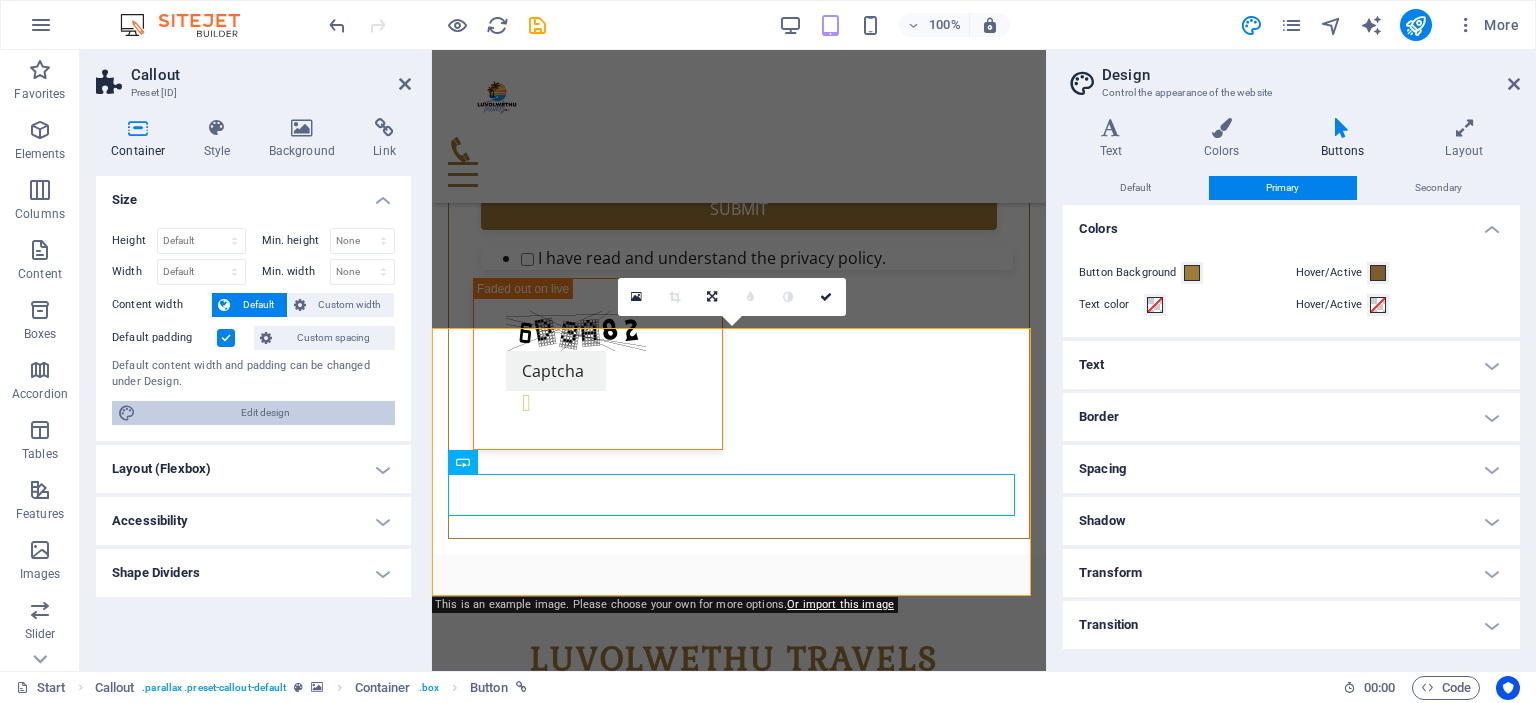 click on "Edit design" at bounding box center [265, 413] 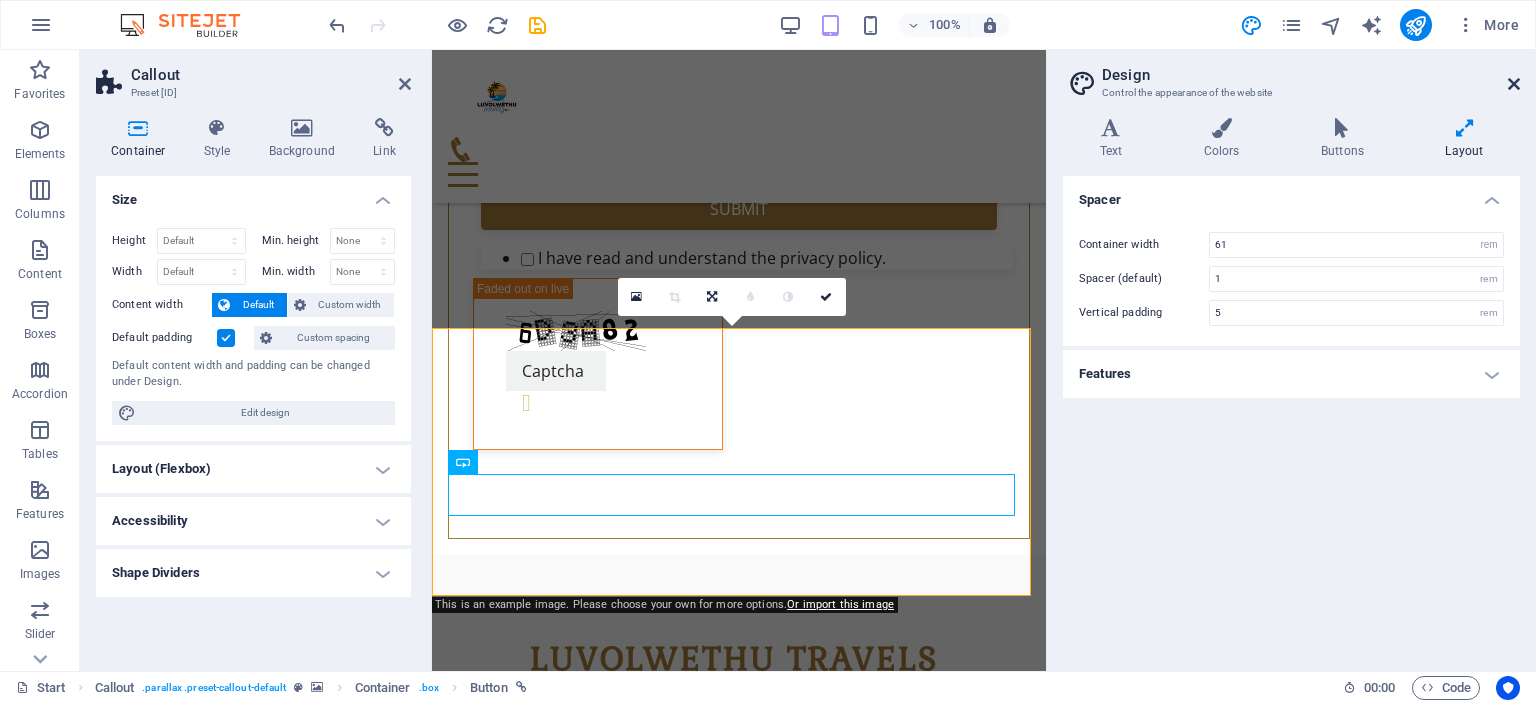 click at bounding box center [1514, 84] 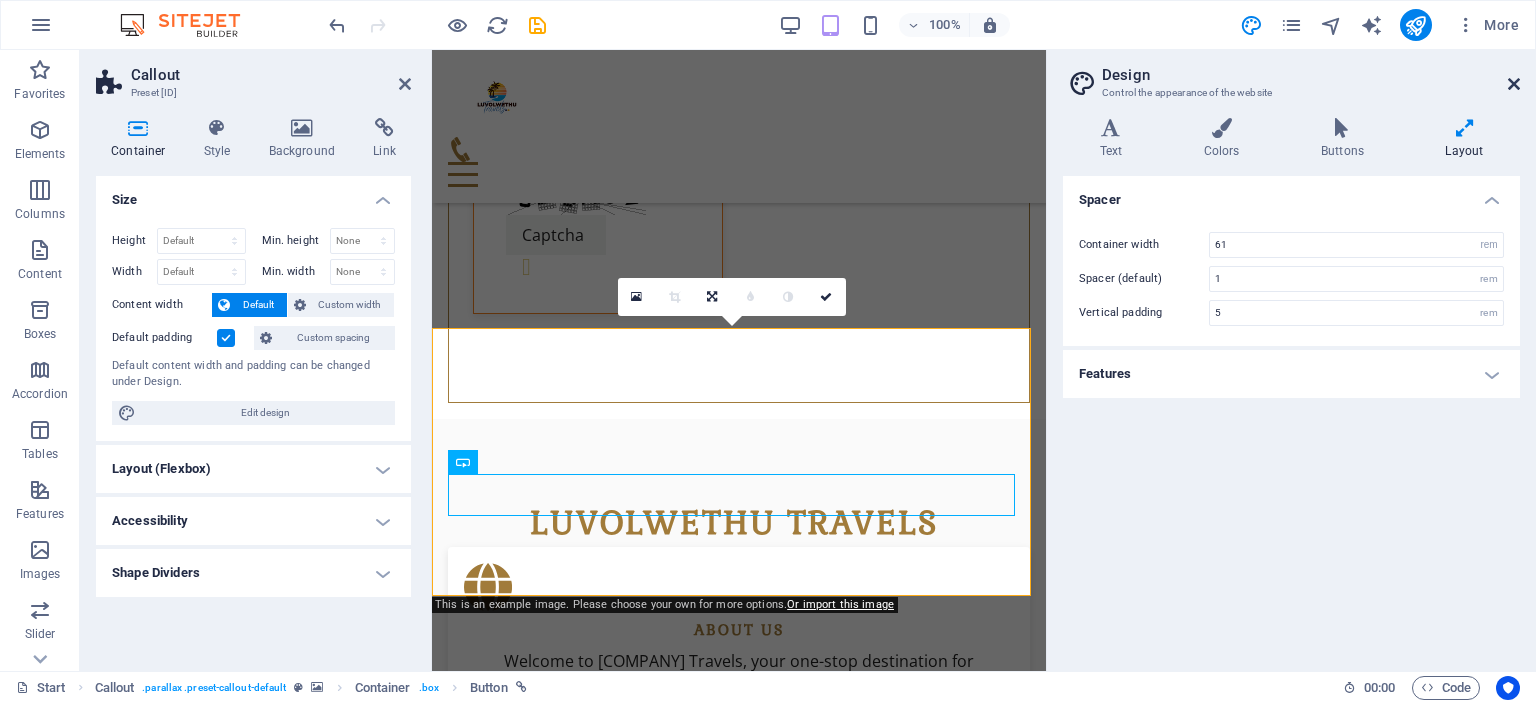 scroll, scrollTop: 1003, scrollLeft: 0, axis: vertical 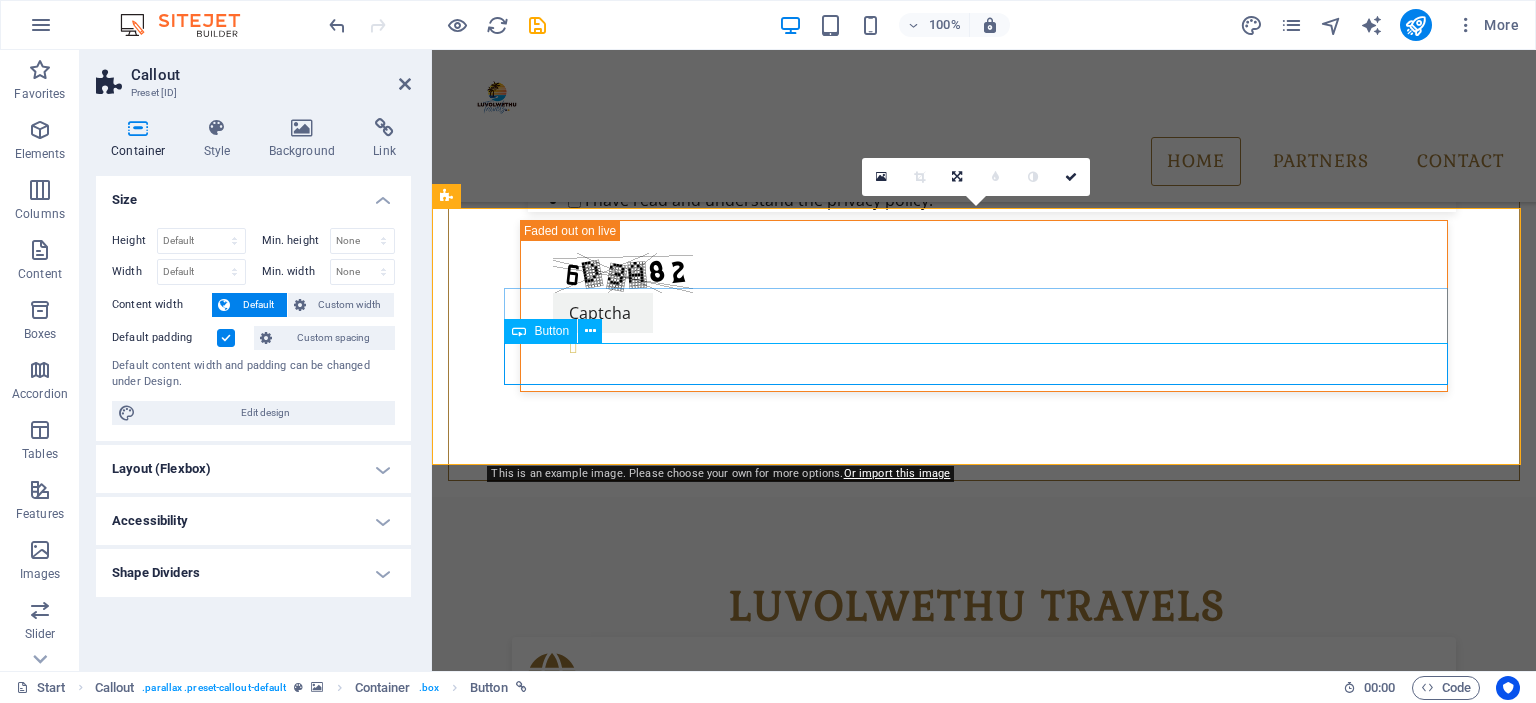 click on "Button" at bounding box center [540, 331] 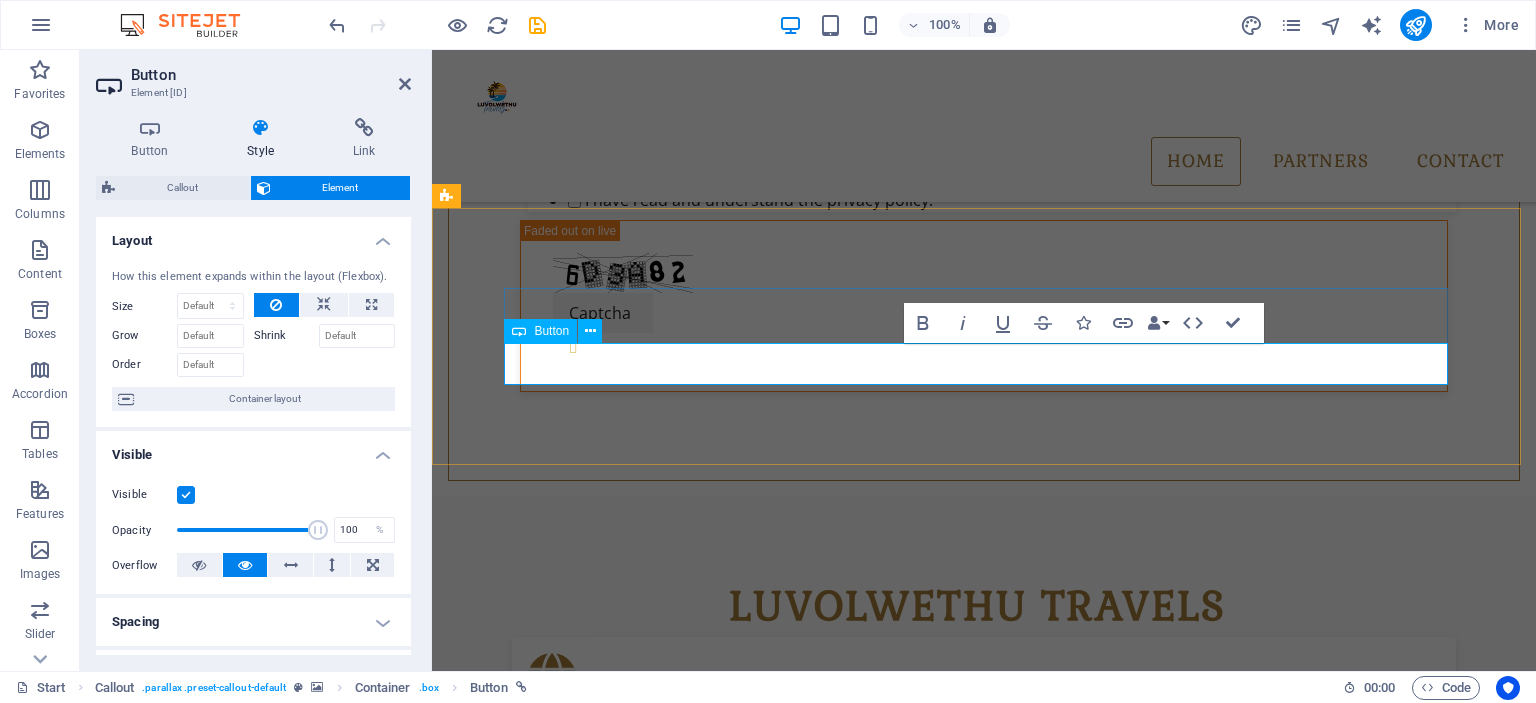 click on "Button" at bounding box center [540, 331] 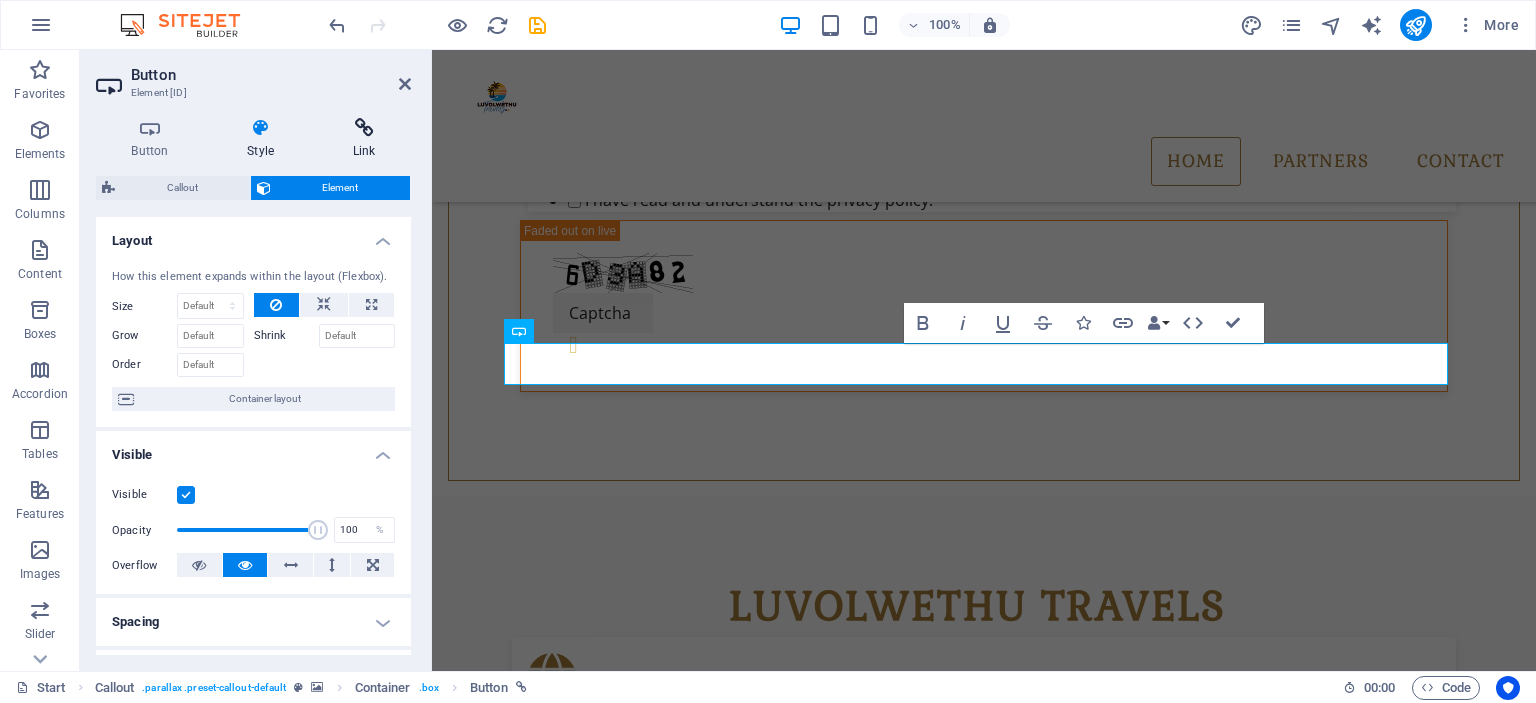 click on "Link" at bounding box center (364, 139) 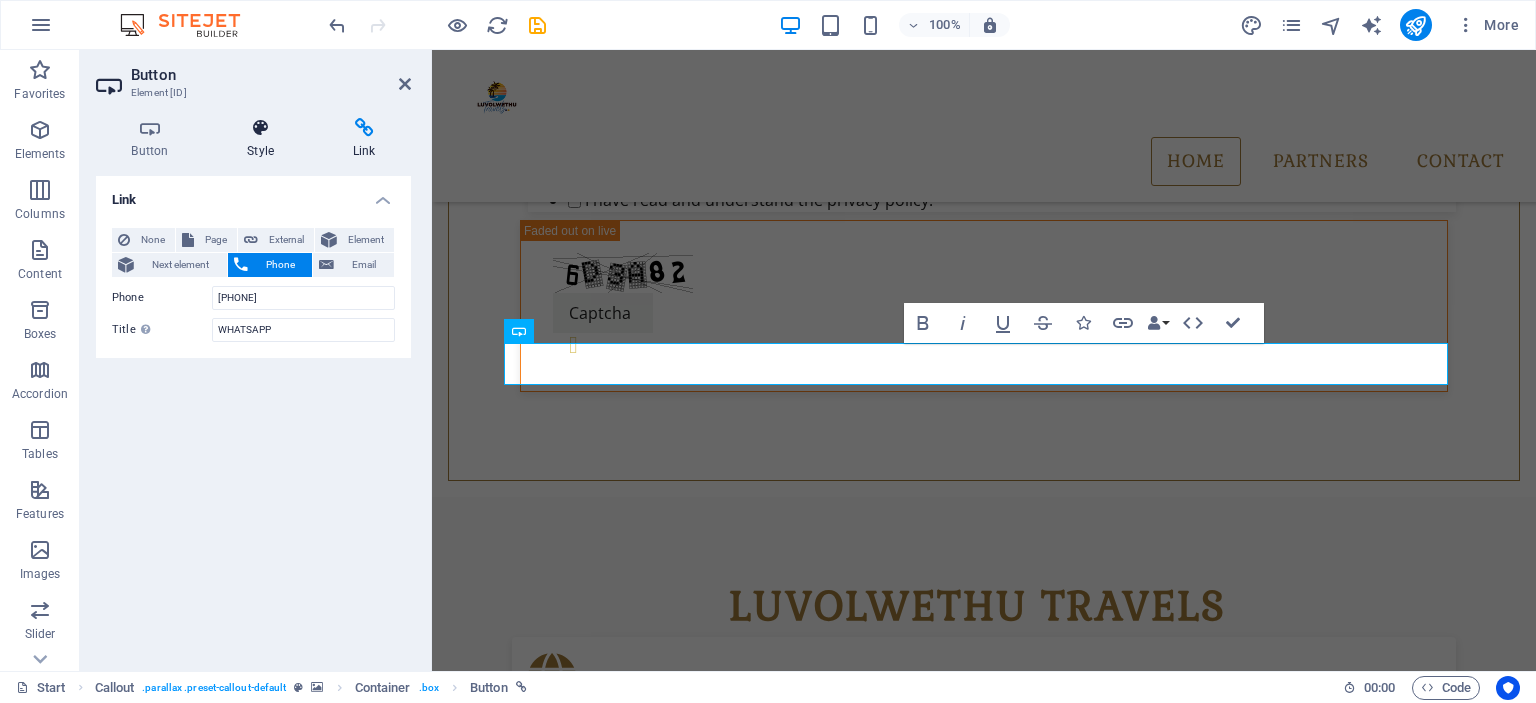 click on "Style" at bounding box center (265, 139) 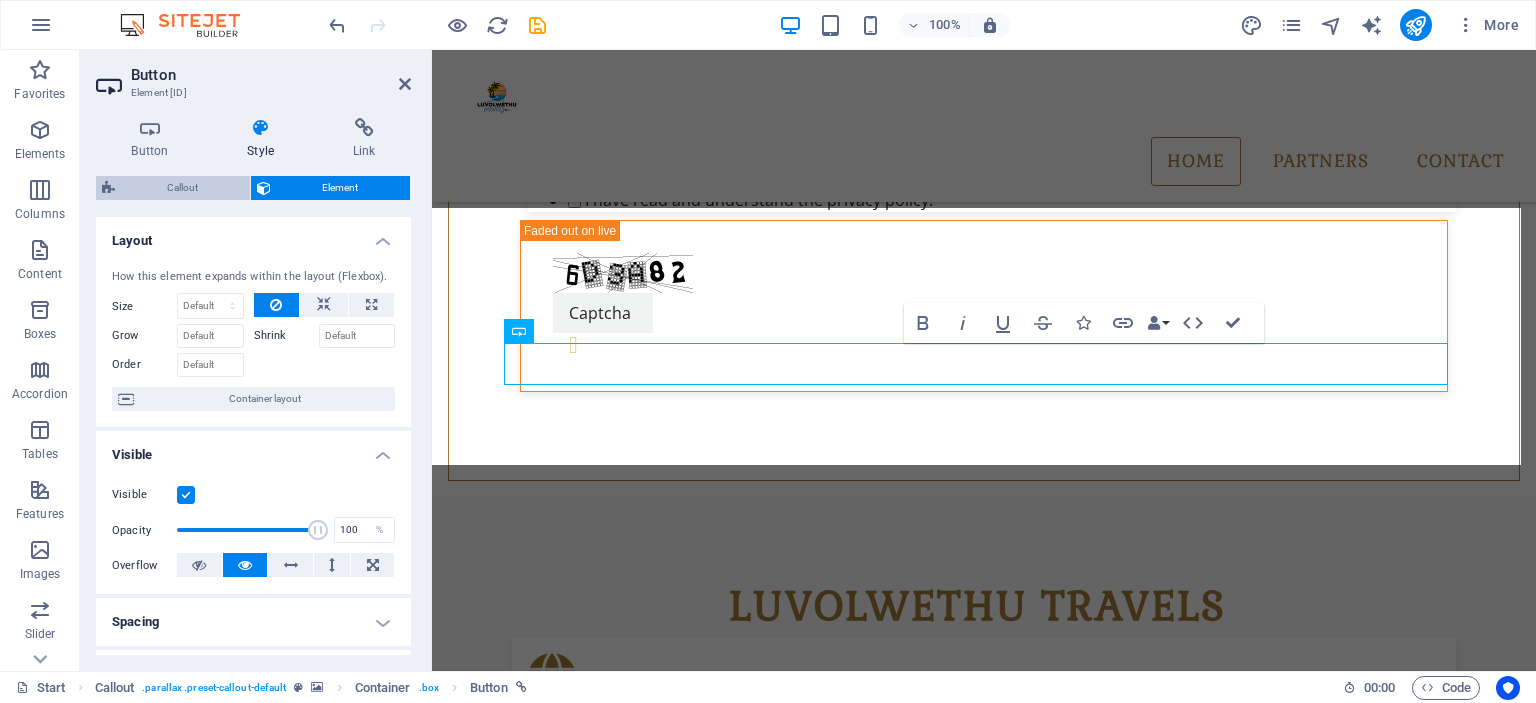 click on "Callout" at bounding box center [182, 188] 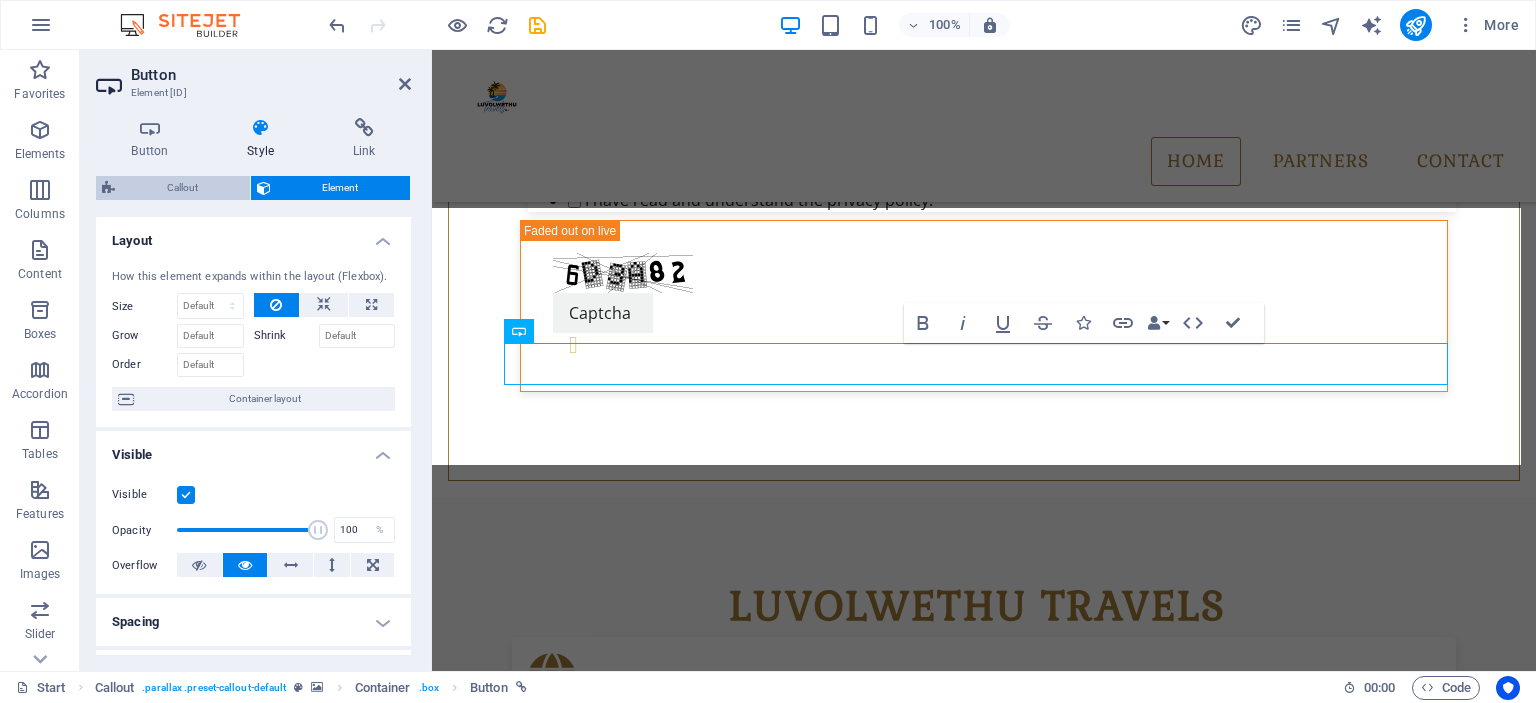 select on "%" 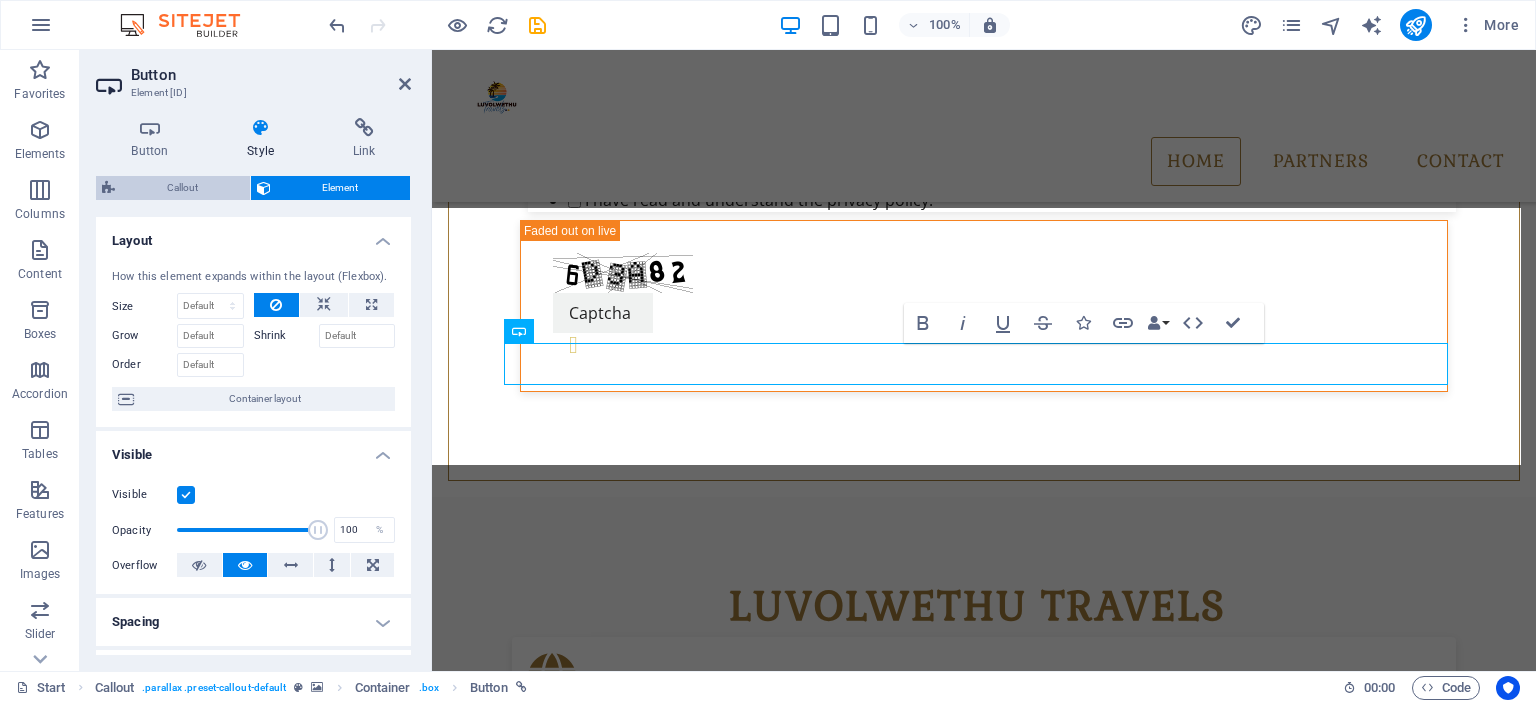 select on "%" 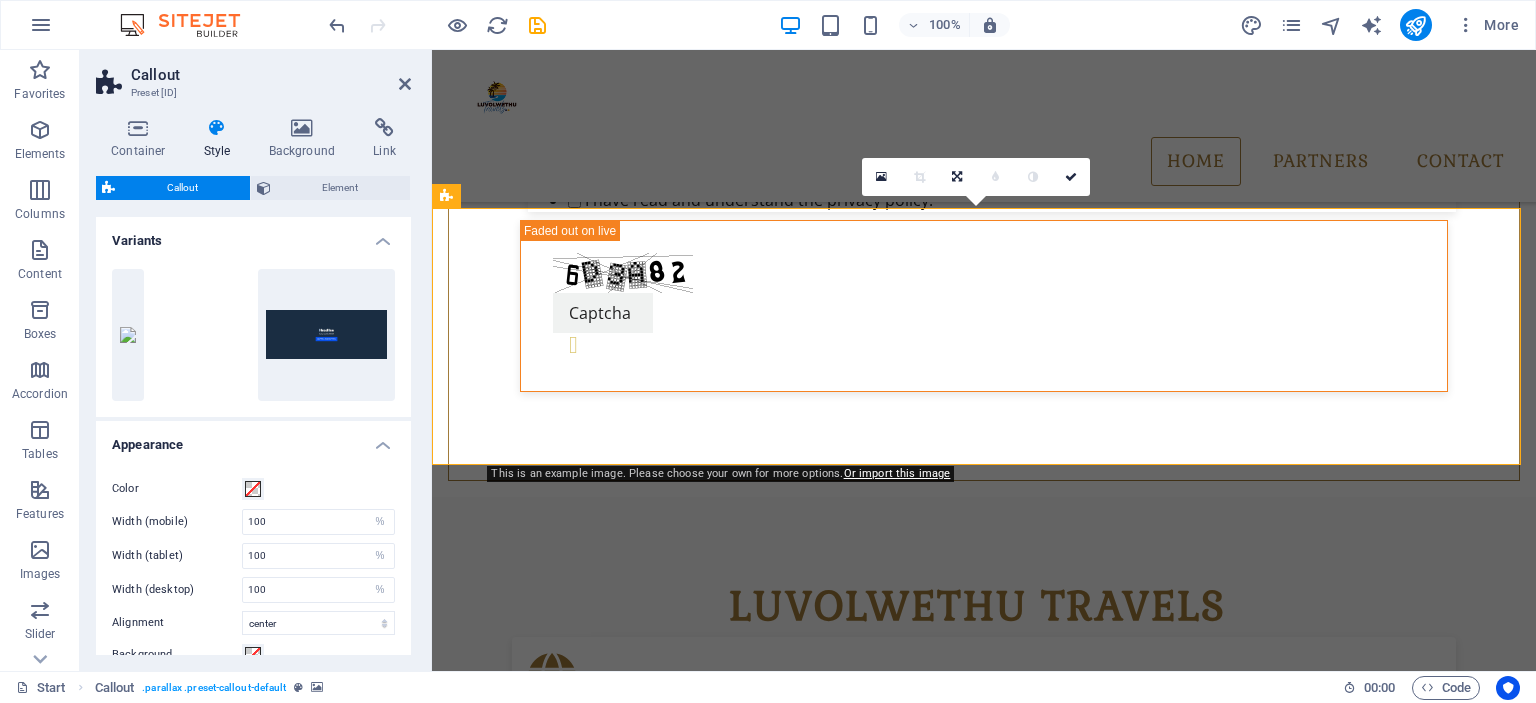 drag, startPoint x: 419, startPoint y: 351, endPoint x: 406, endPoint y: 427, distance: 77.10383 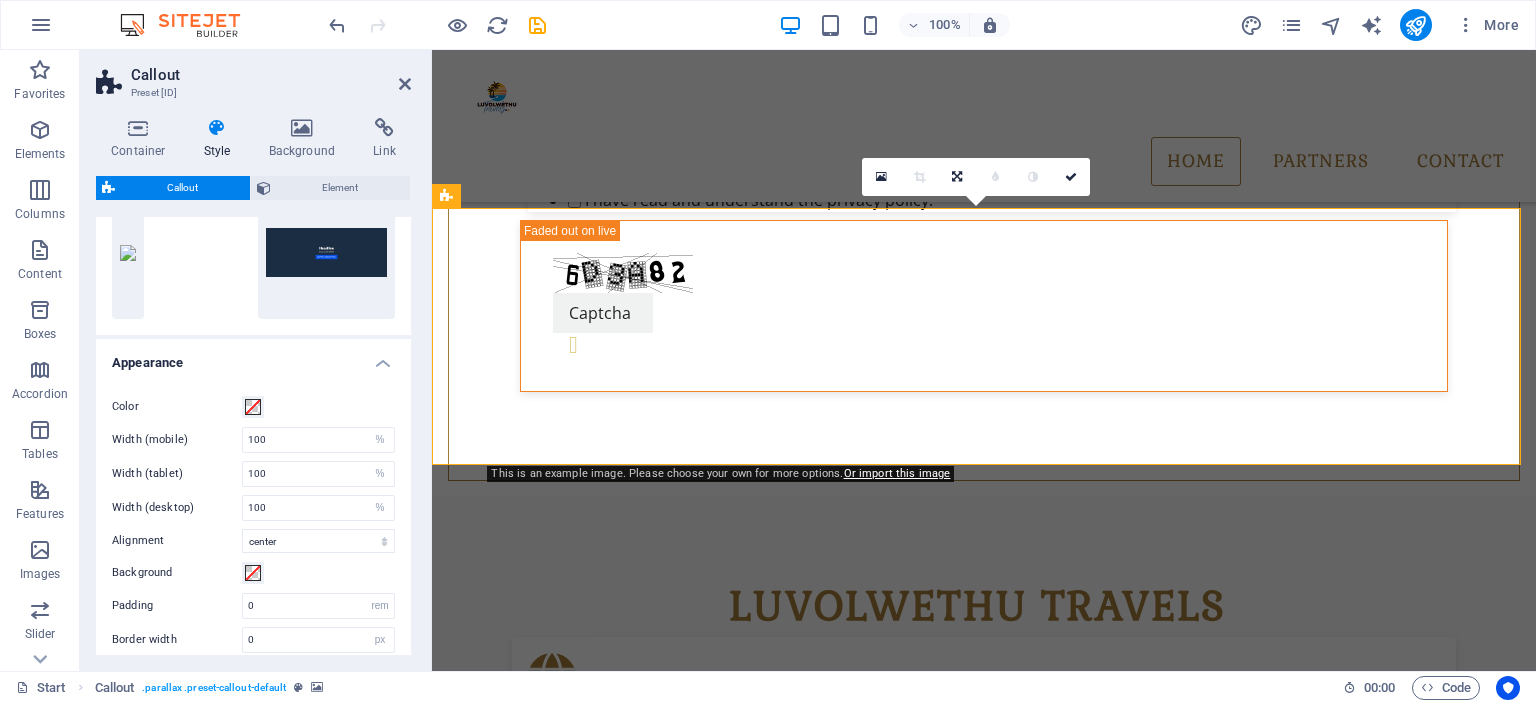 scroll, scrollTop: 0, scrollLeft: 0, axis: both 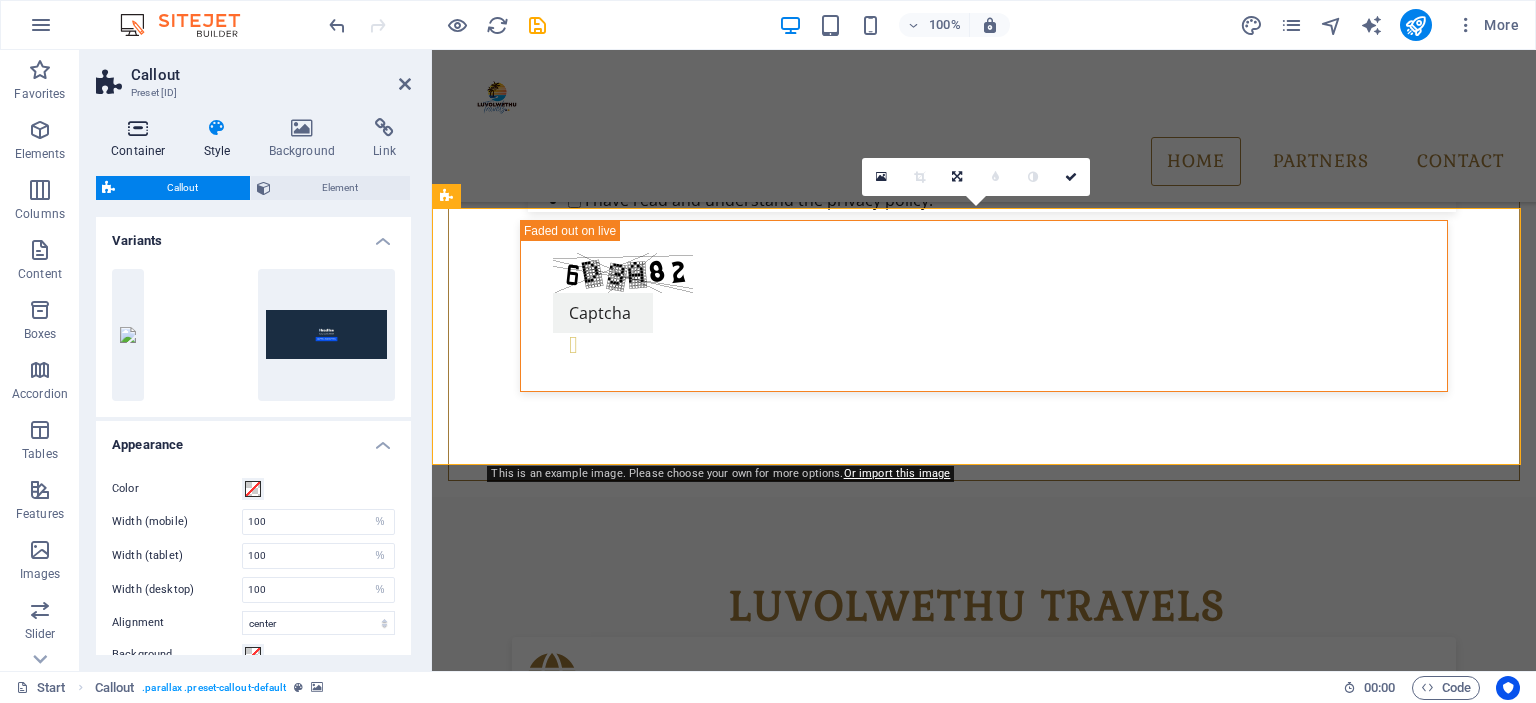 click on "Container" at bounding box center (142, 139) 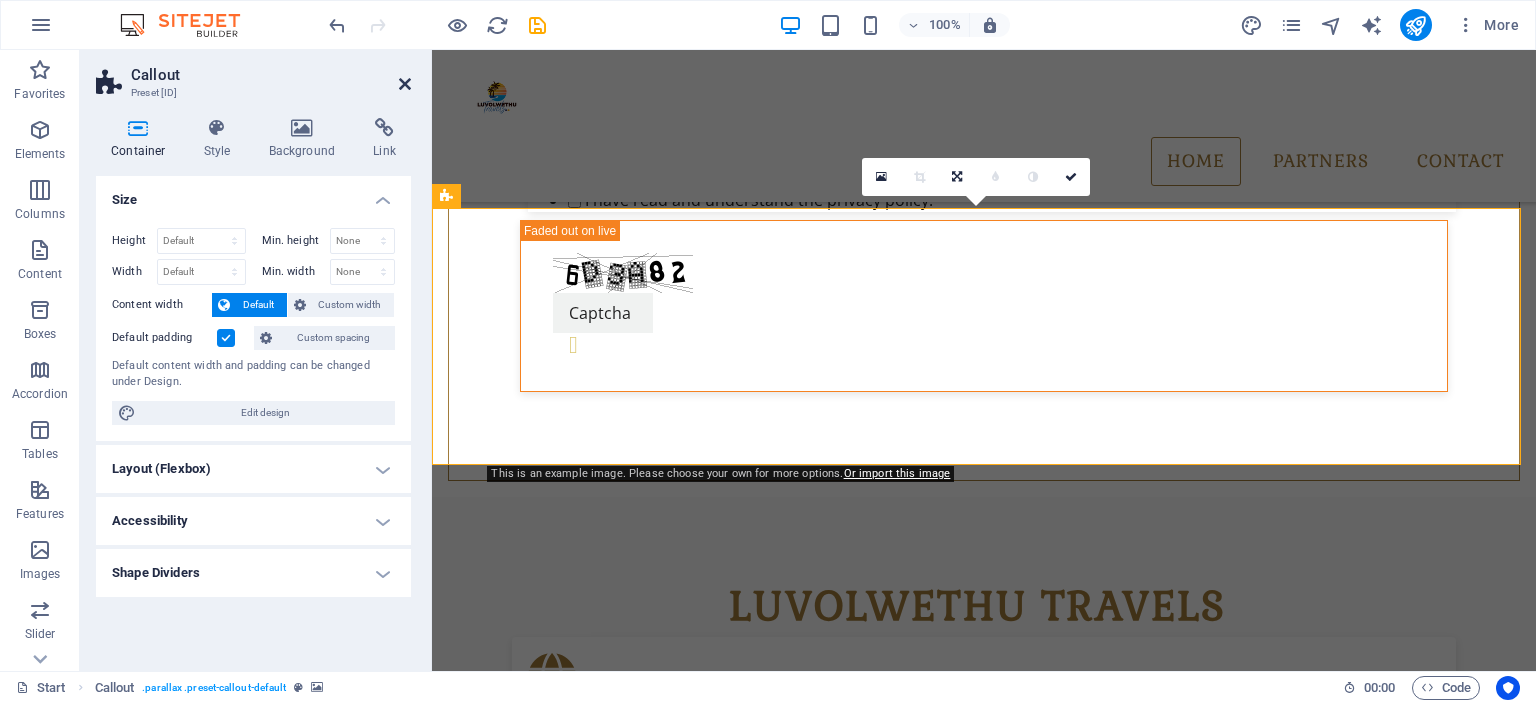 click at bounding box center (405, 84) 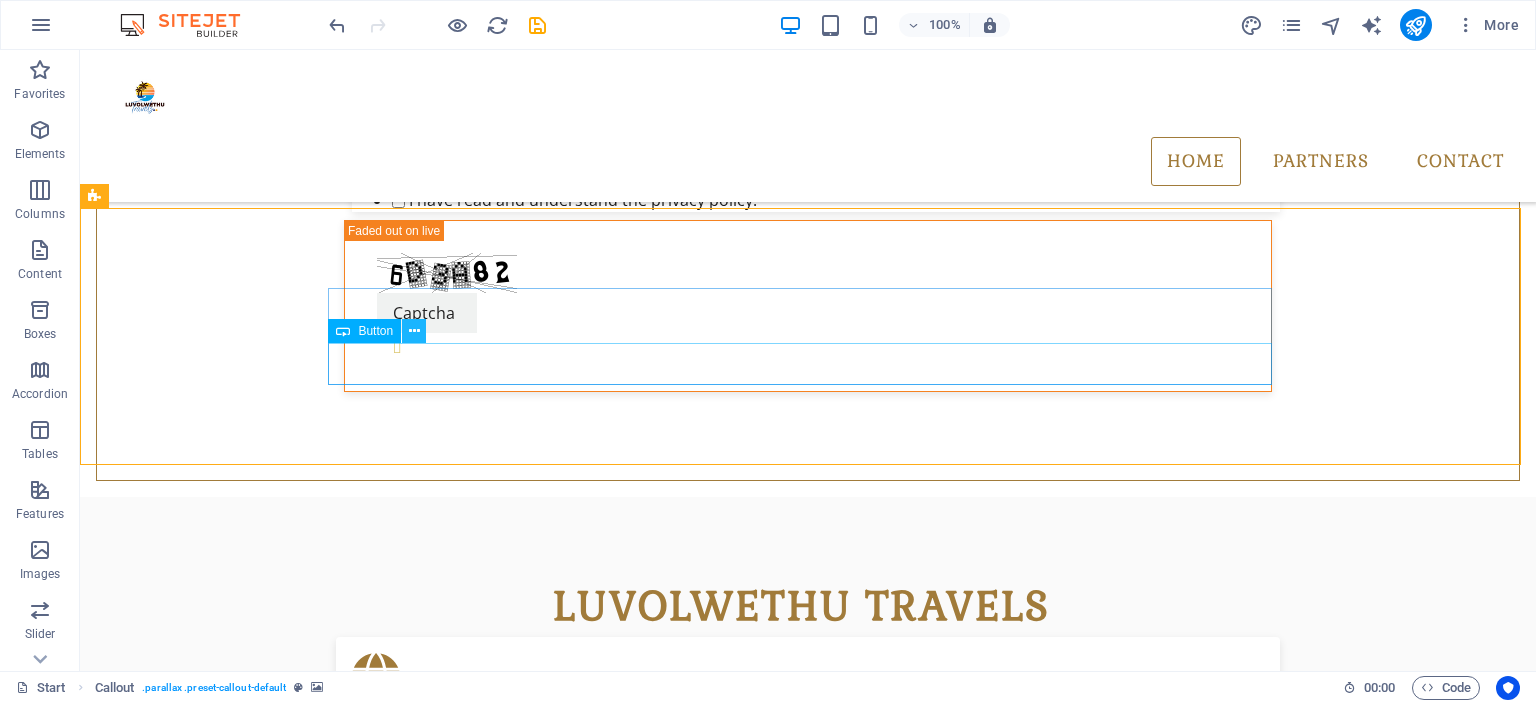 click at bounding box center [414, 331] 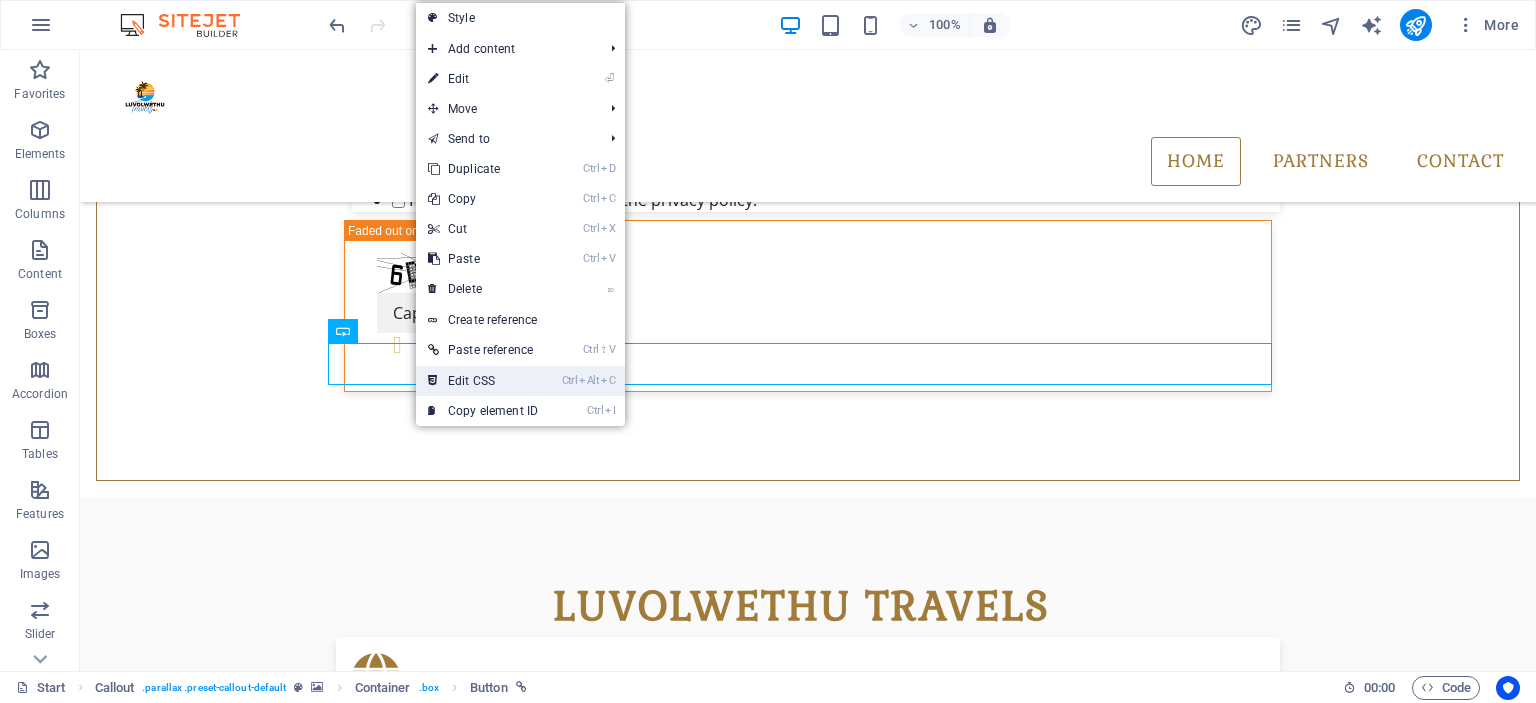 click on "Ctrl Alt C  Edit CSS" at bounding box center [483, 381] 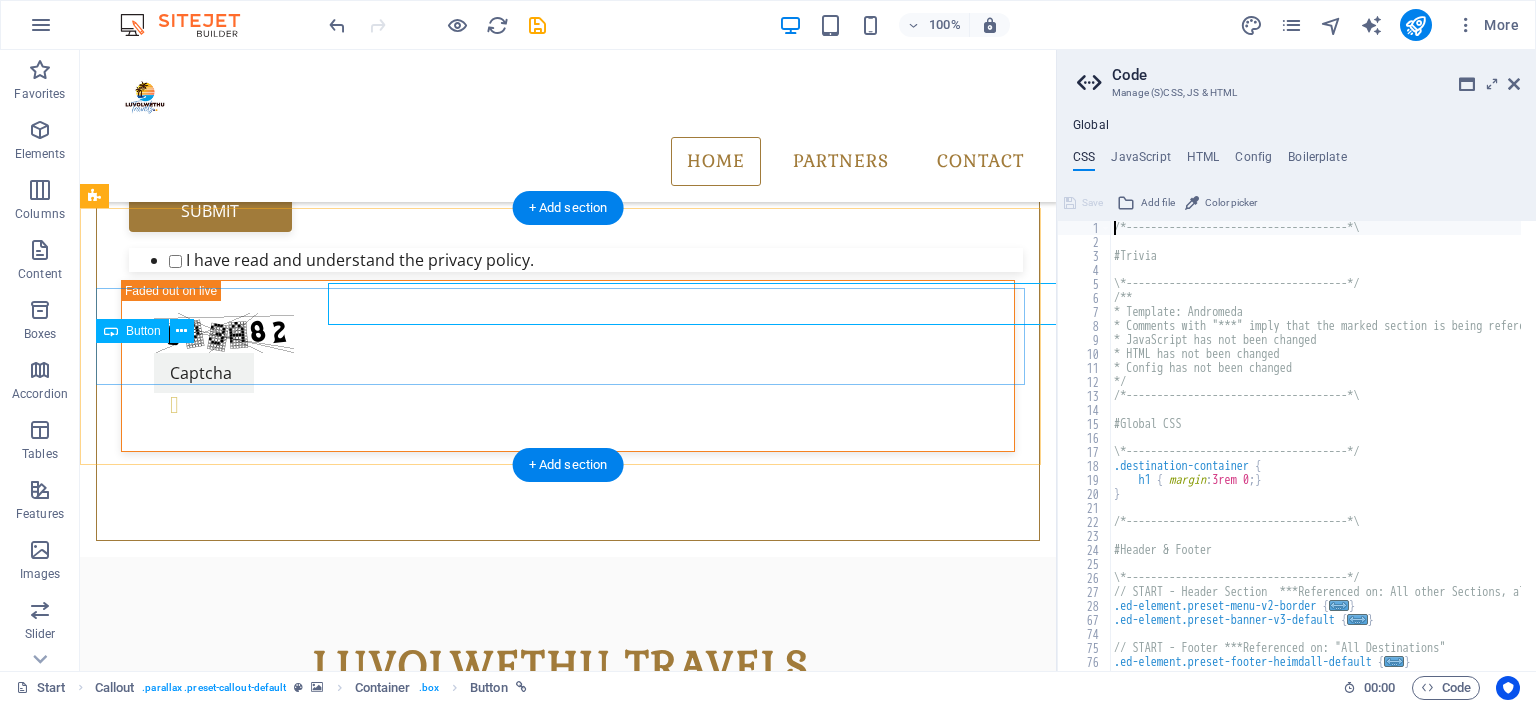 scroll, scrollTop: 1063, scrollLeft: 0, axis: vertical 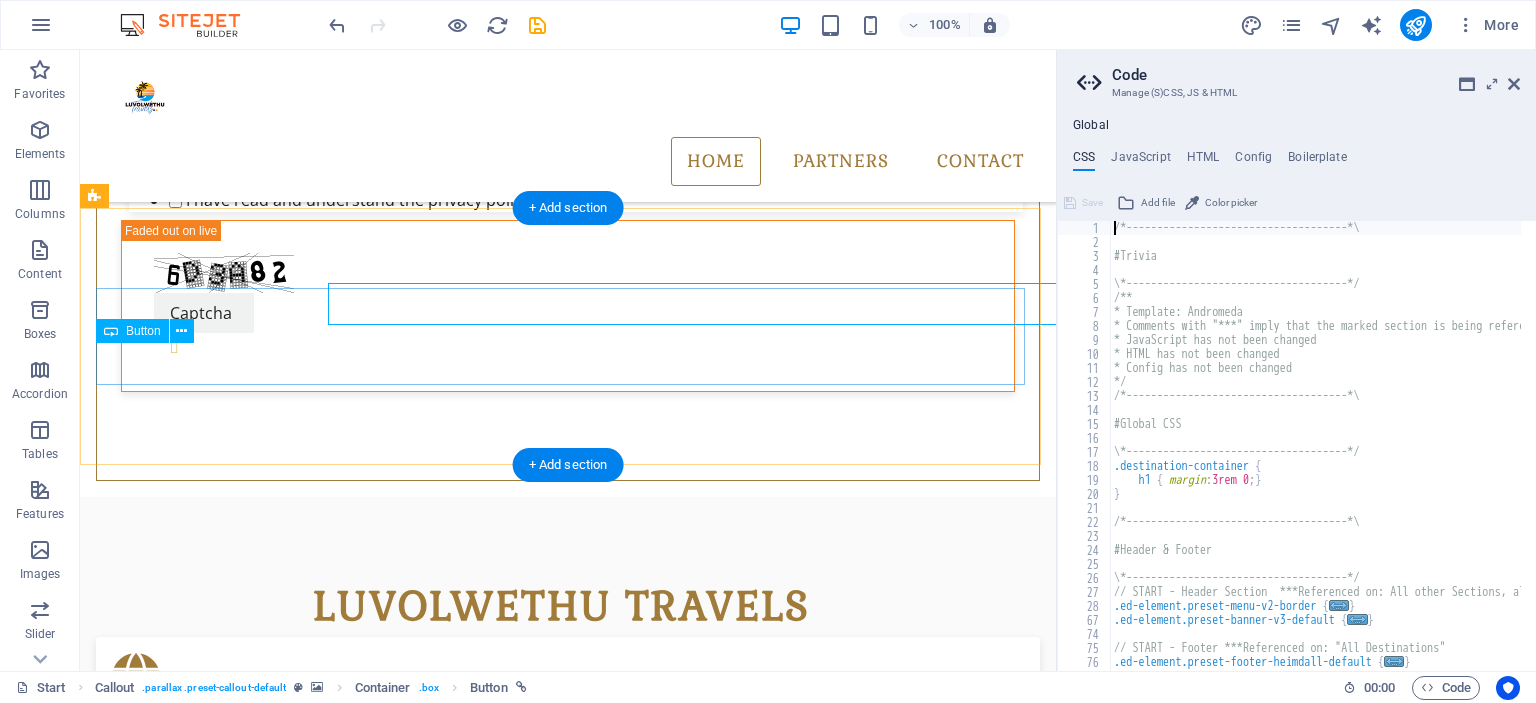 type on "a:hover { color: $white; }" 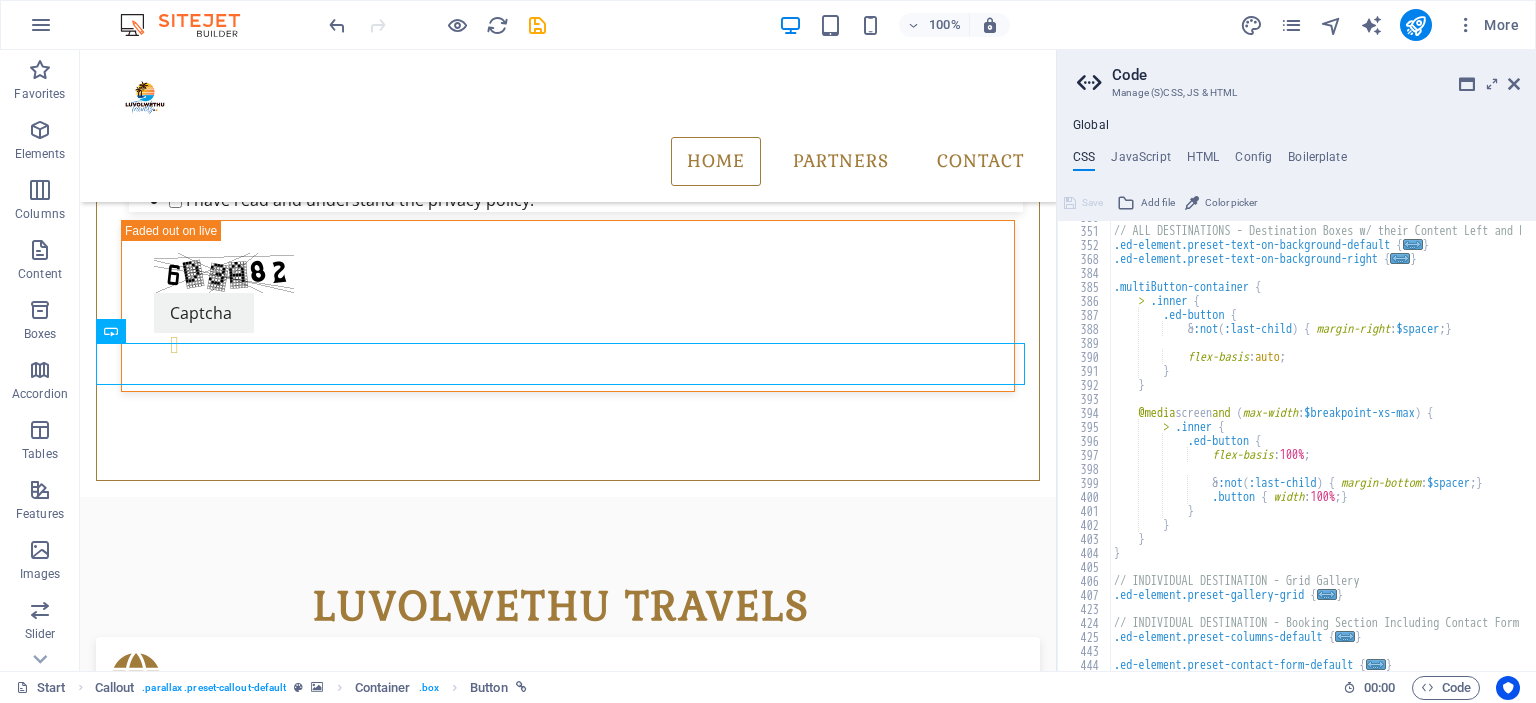 scroll, scrollTop: 932, scrollLeft: 0, axis: vertical 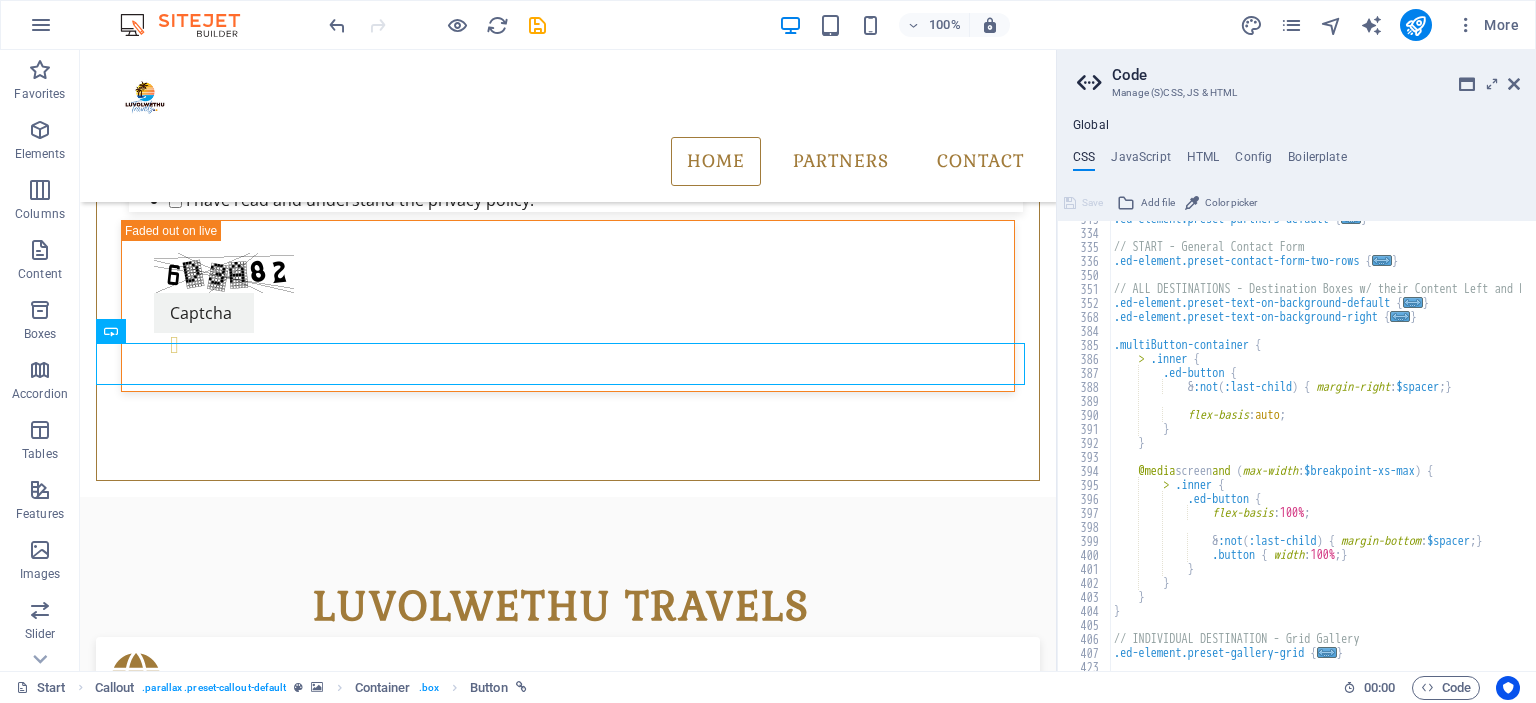 click on "Code" at bounding box center [1316, 75] 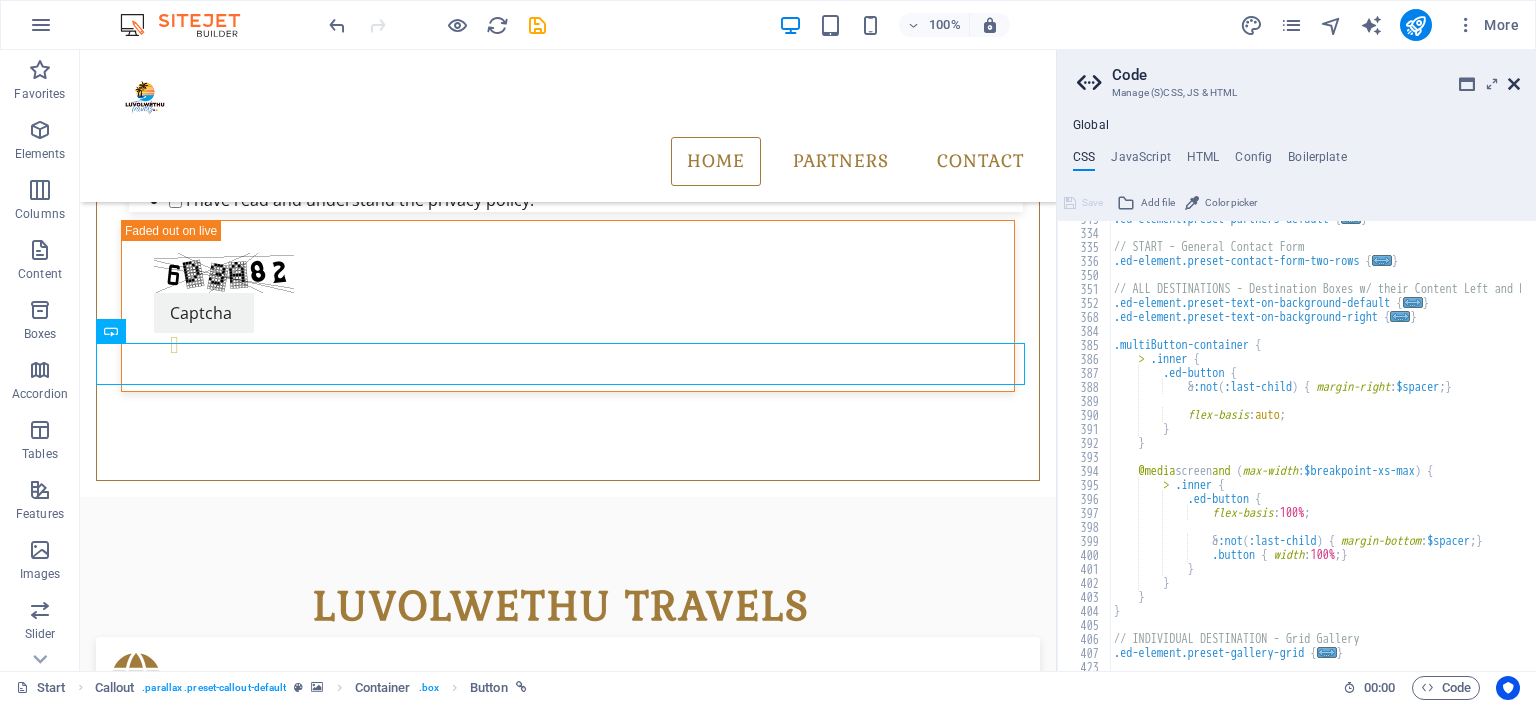 click at bounding box center (1514, 84) 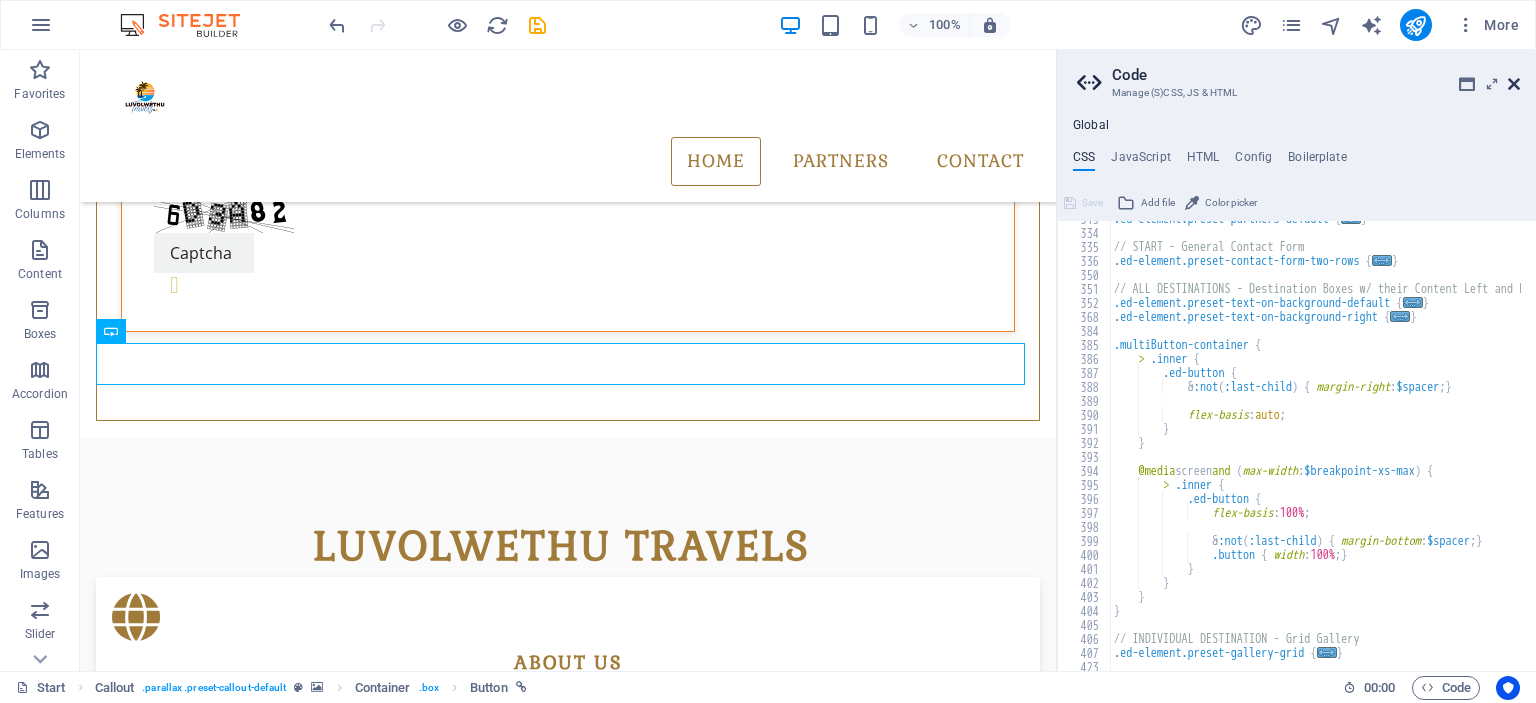 scroll, scrollTop: 1003, scrollLeft: 0, axis: vertical 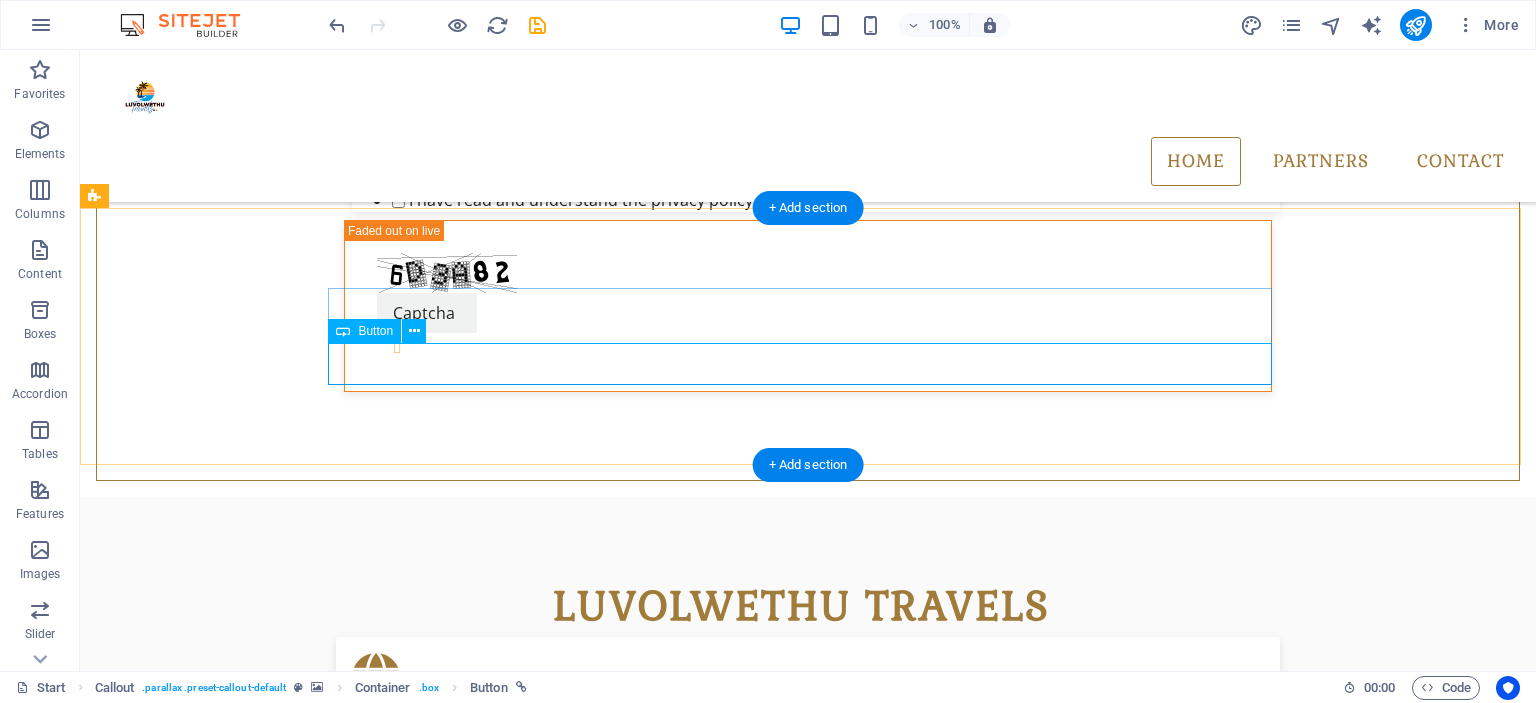 click on "Destinations" at bounding box center [808, 1808] 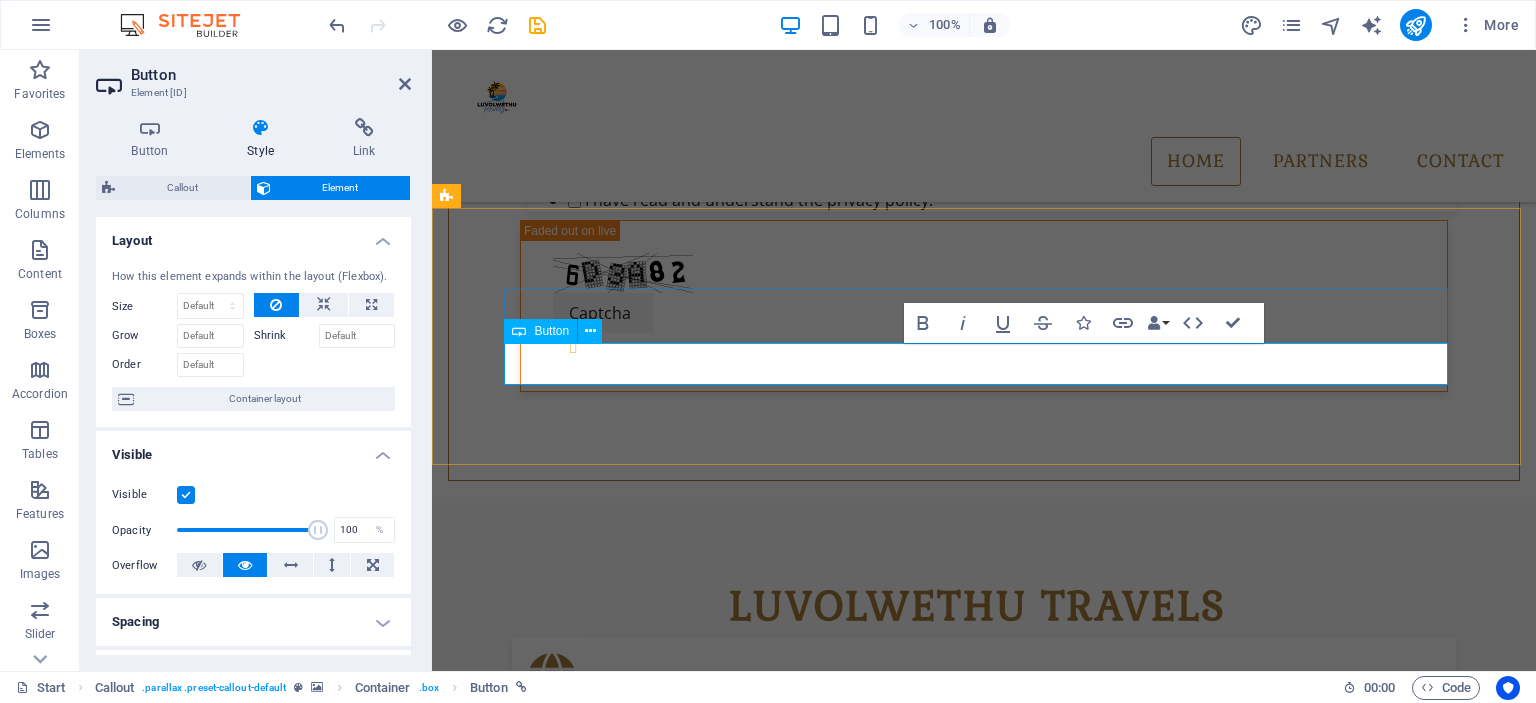 click on "Destinations" at bounding box center [984, 1808] 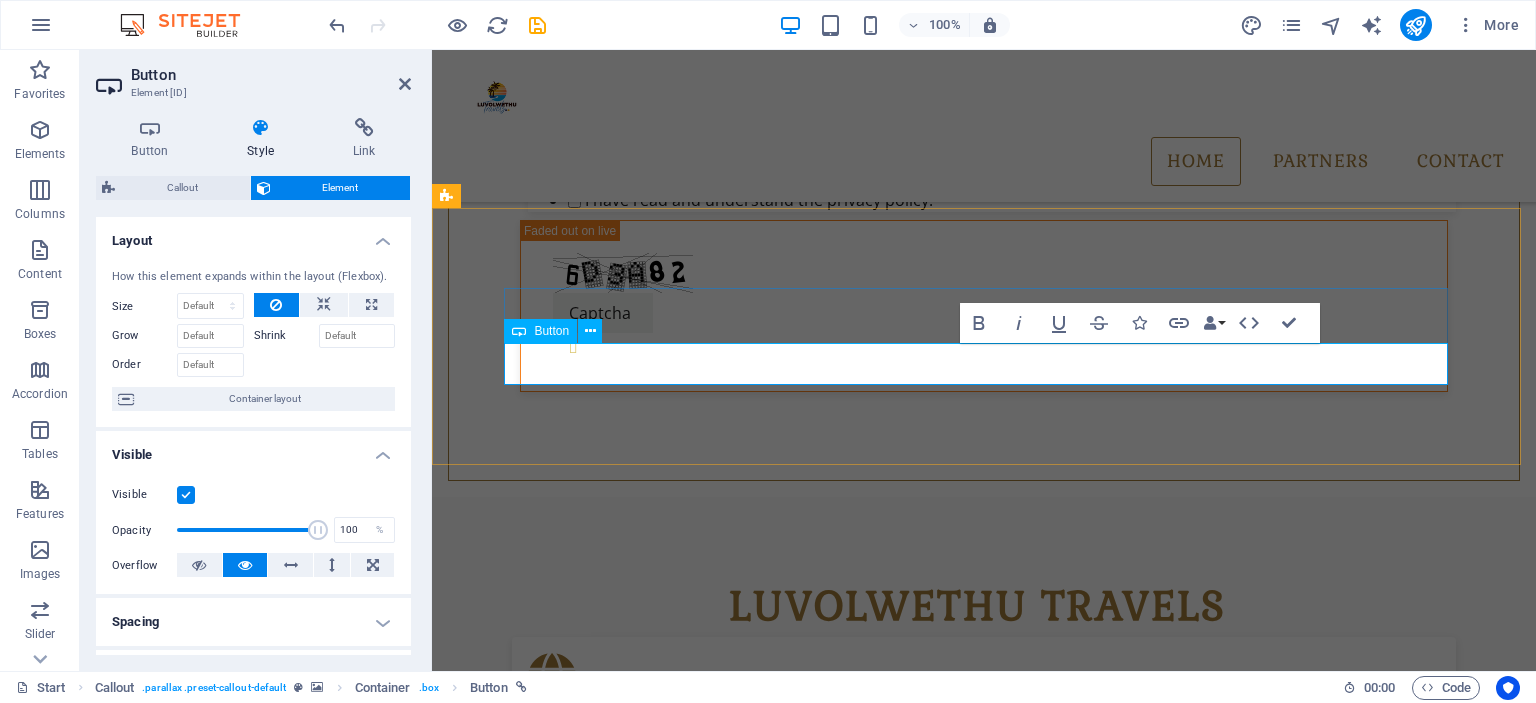 type 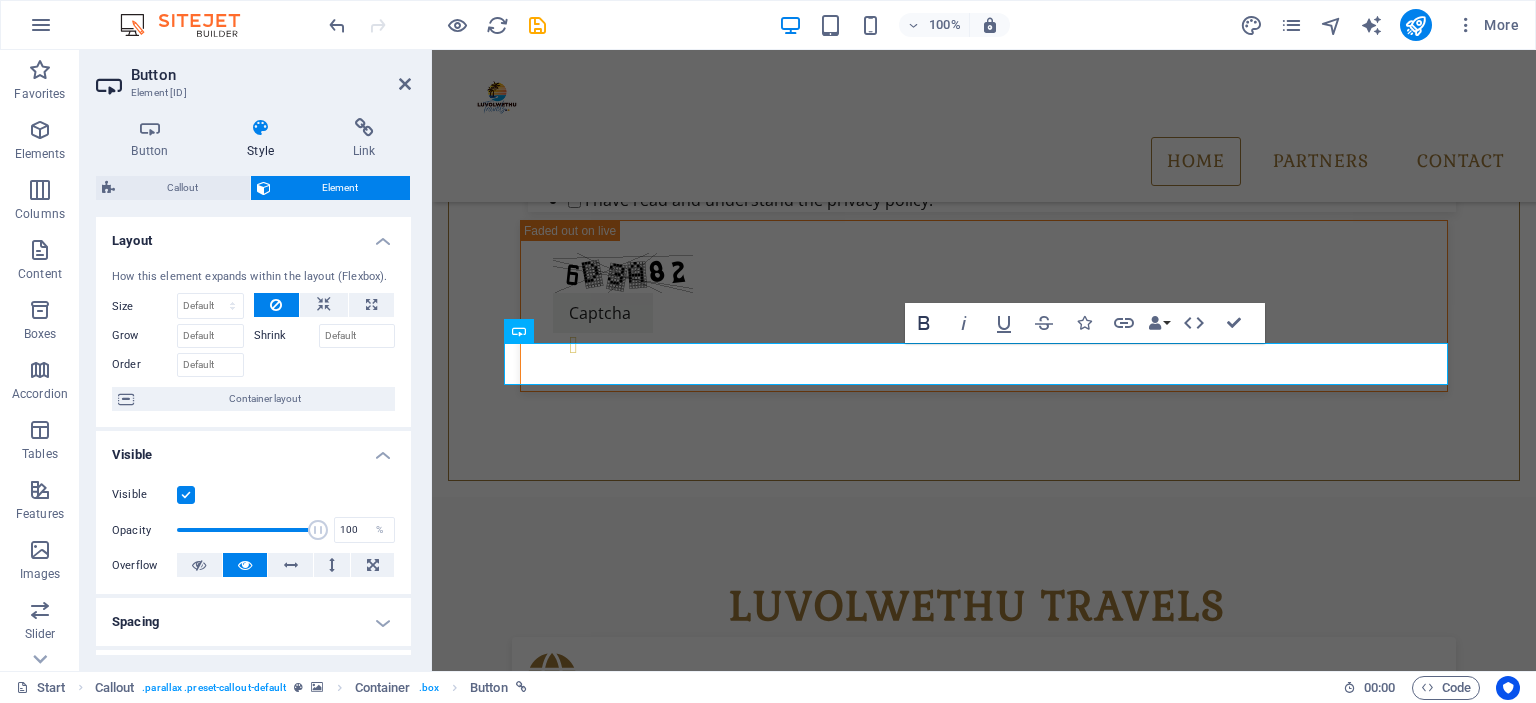 click 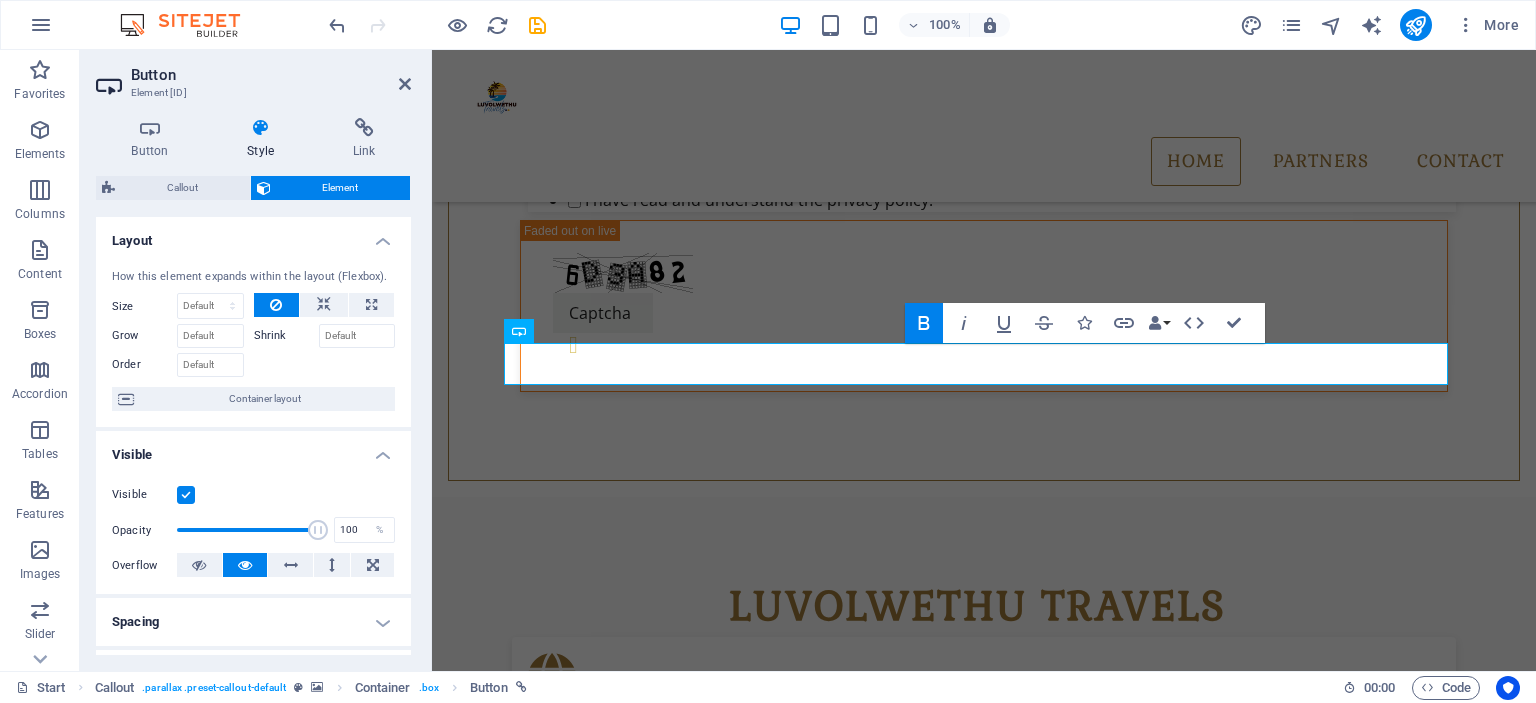 click at bounding box center [984, 1449] 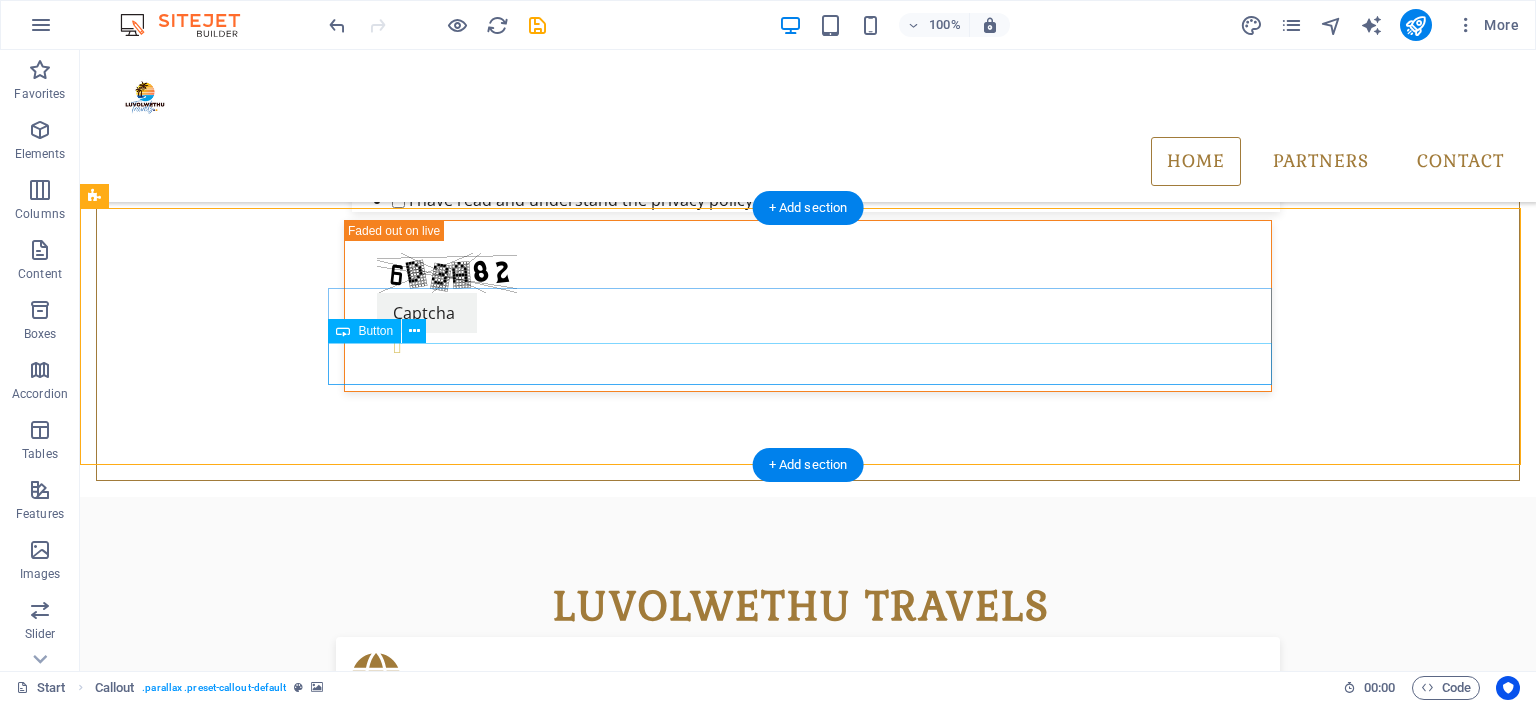 click on "whatsapp us" at bounding box center [808, 1808] 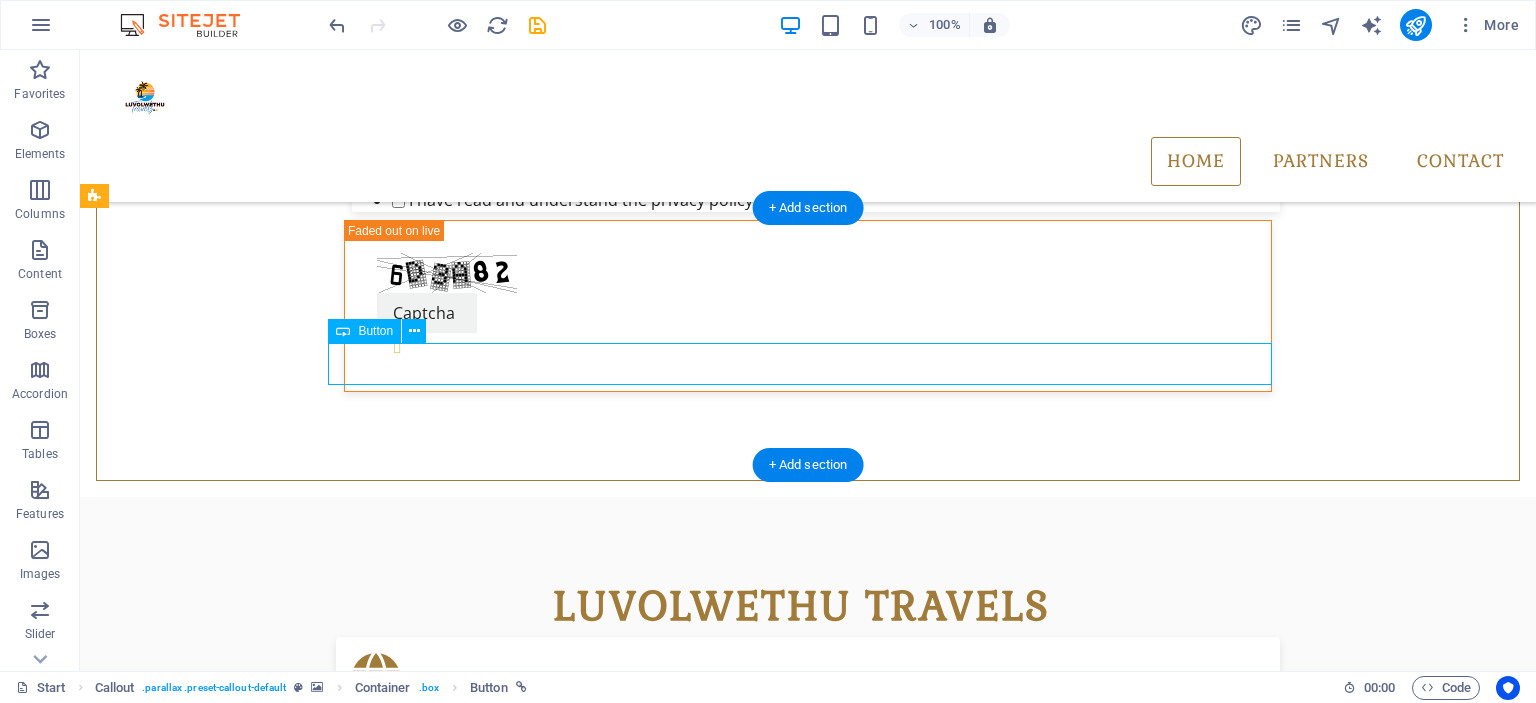 click on "whatsapp us" at bounding box center [808, 1808] 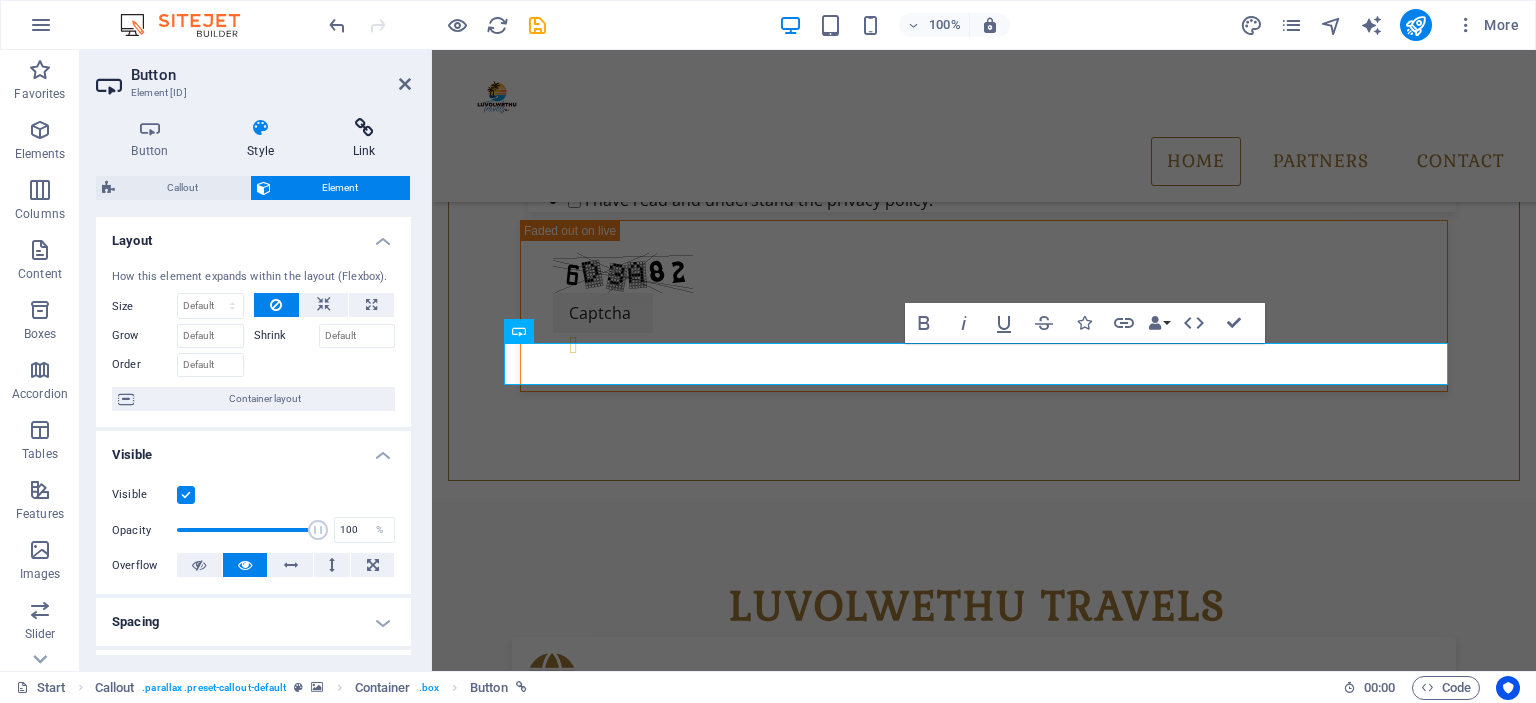 click at bounding box center [364, 128] 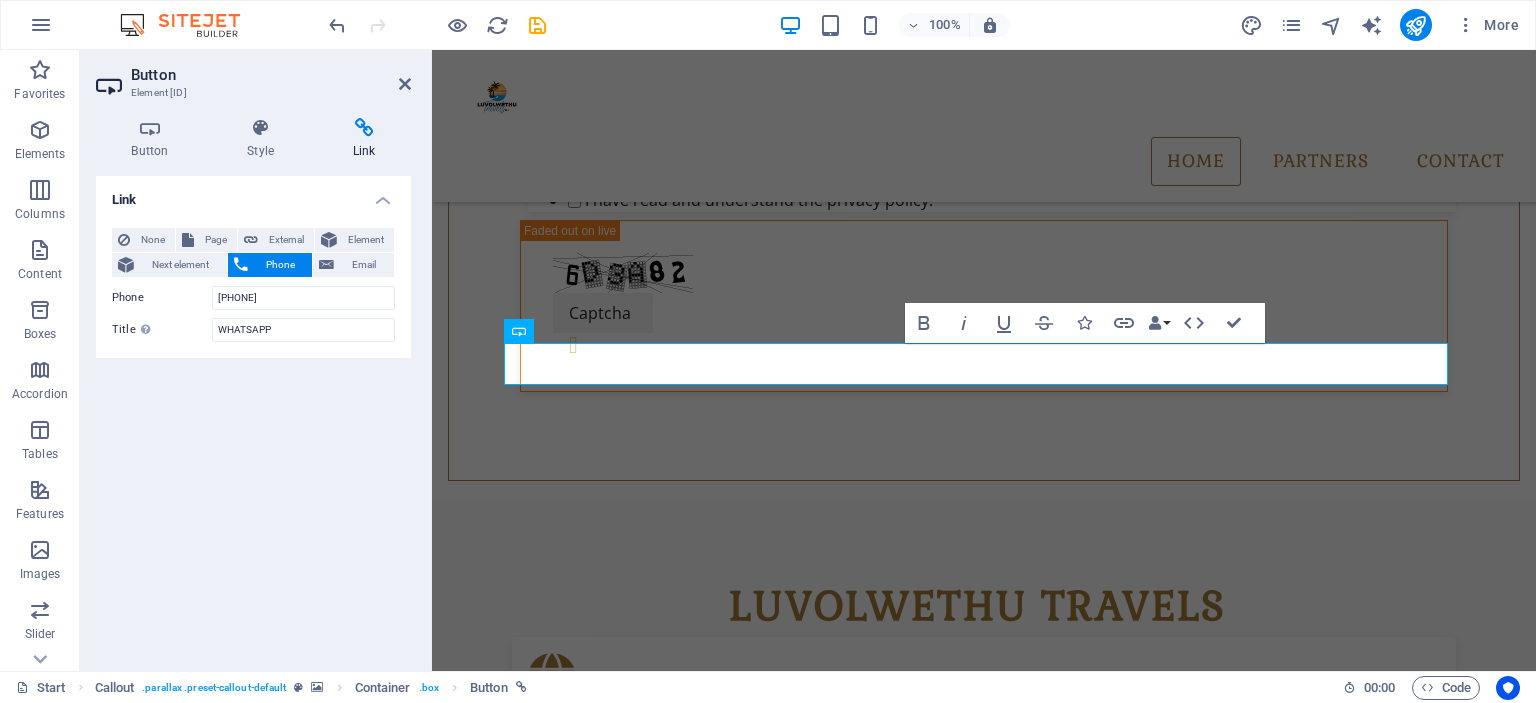 click at bounding box center [984, 1449] 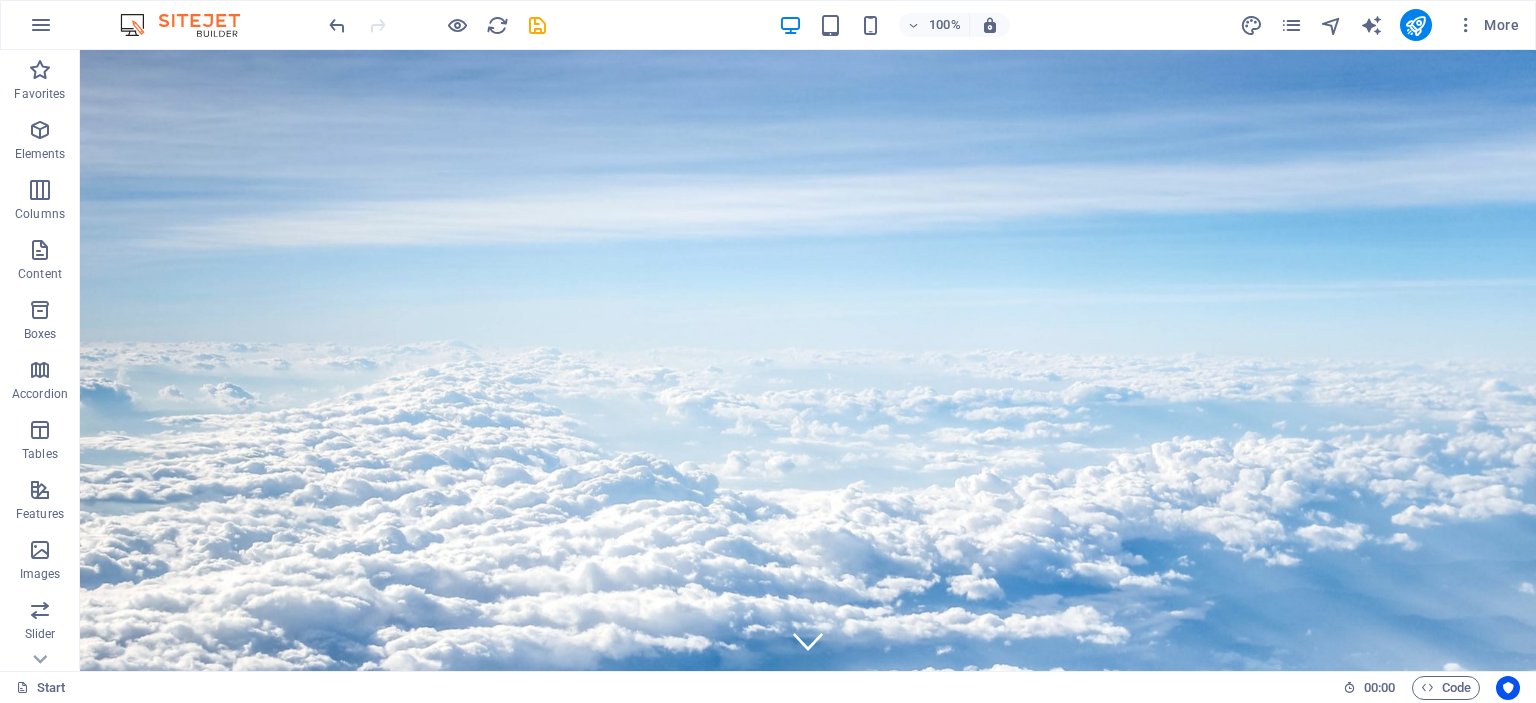 scroll, scrollTop: 0, scrollLeft: 0, axis: both 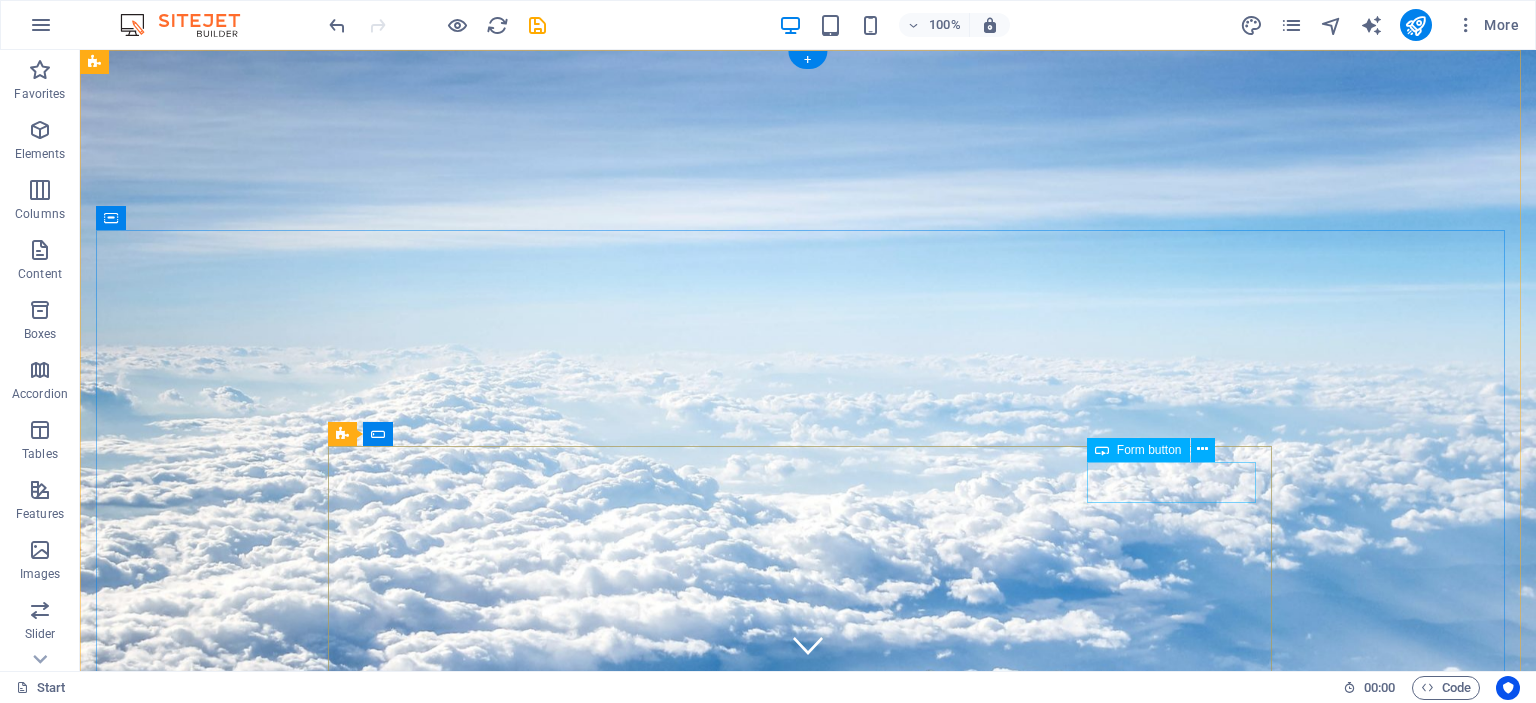 click on "Submit" 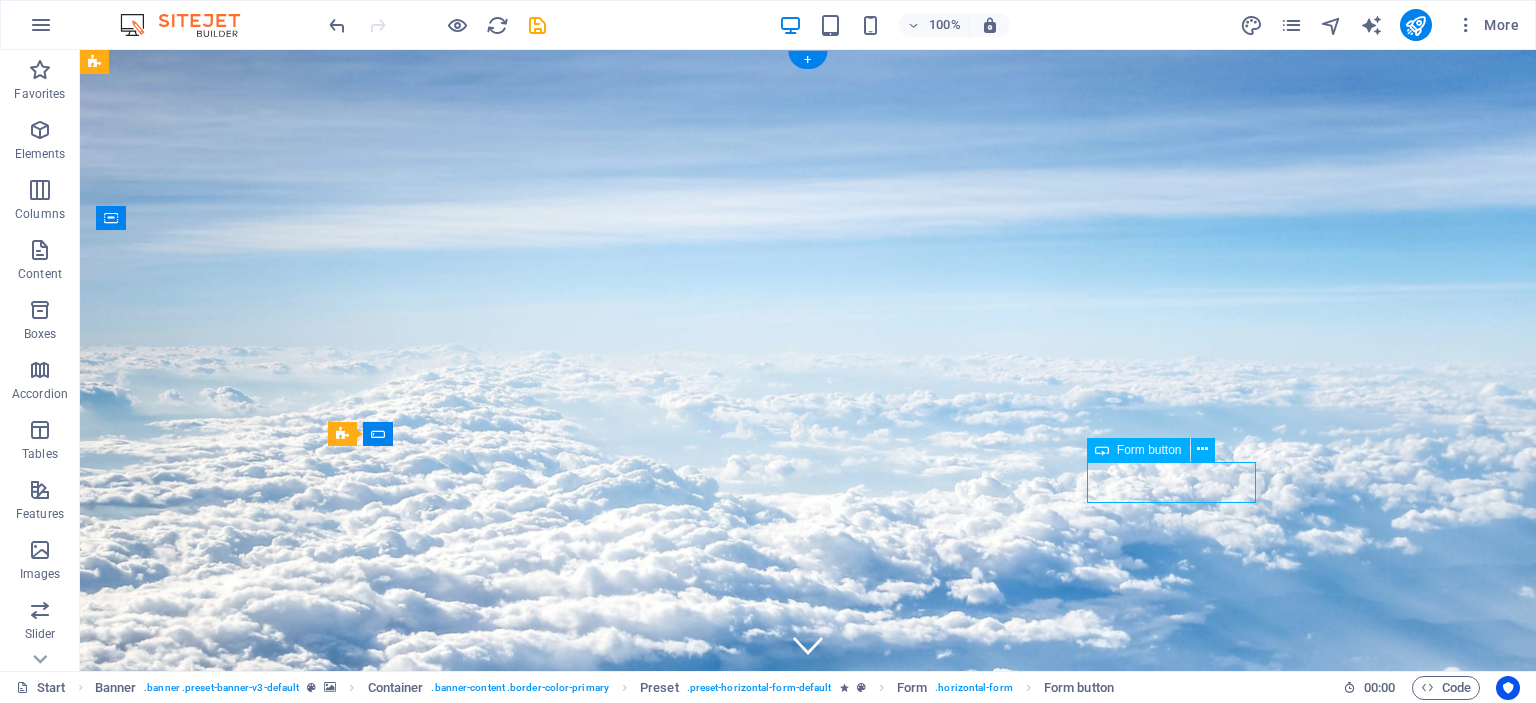 click on "Submit" 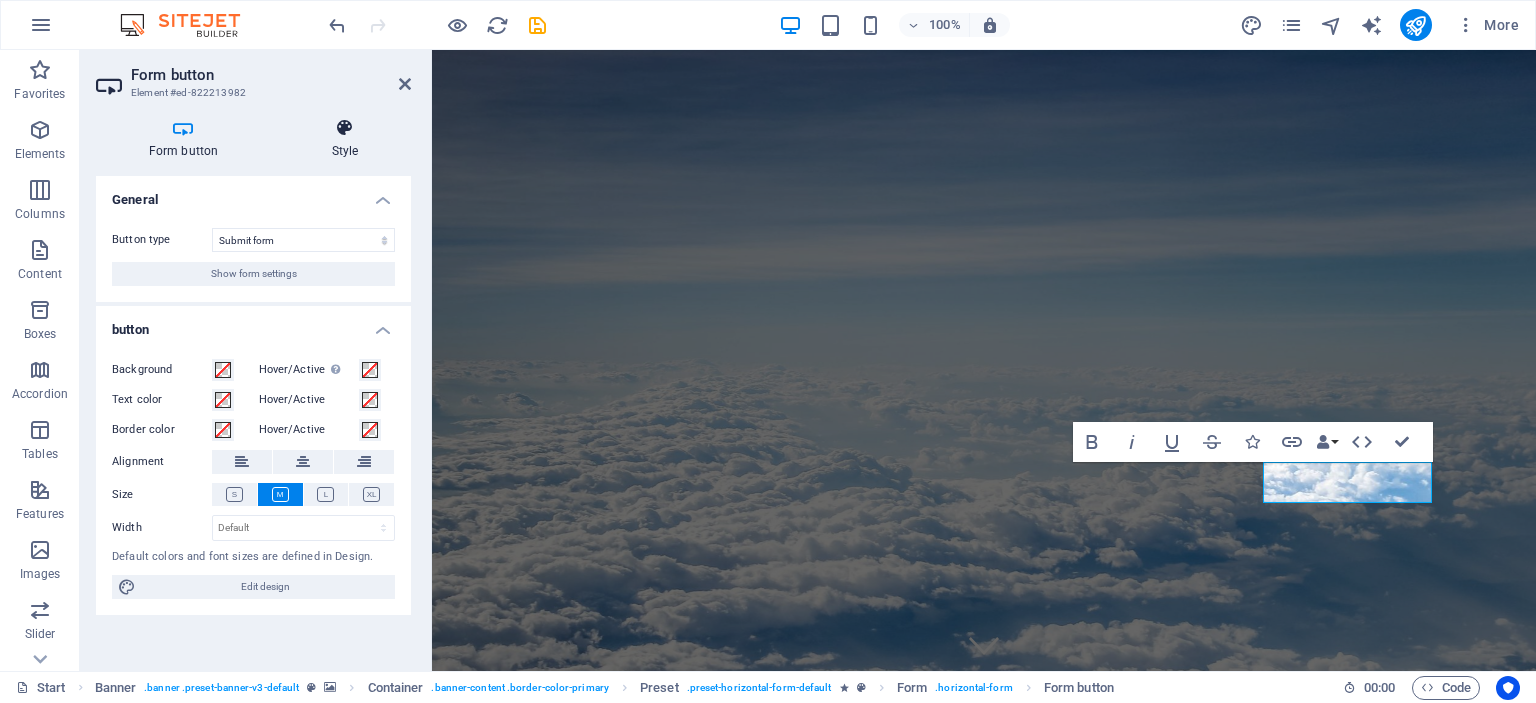 click at bounding box center [345, 128] 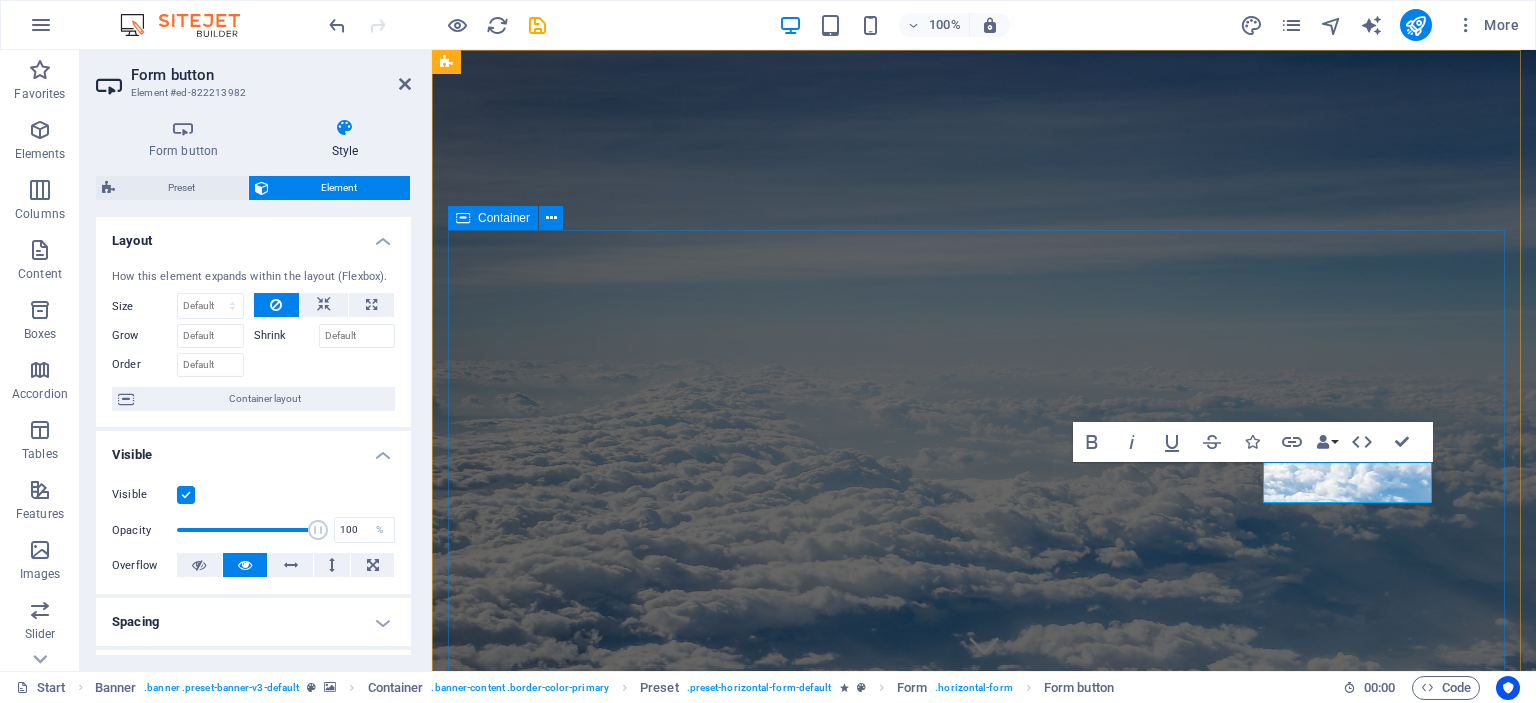 click on "SKIP QUEUES BOOK FROM YOUR COMFORT
SERVICES
Flight Ticket Bus Ticket Accommodation Submit   I have read and understand the privacy policy. Unreadable? Load new" at bounding box center [984, 1335] 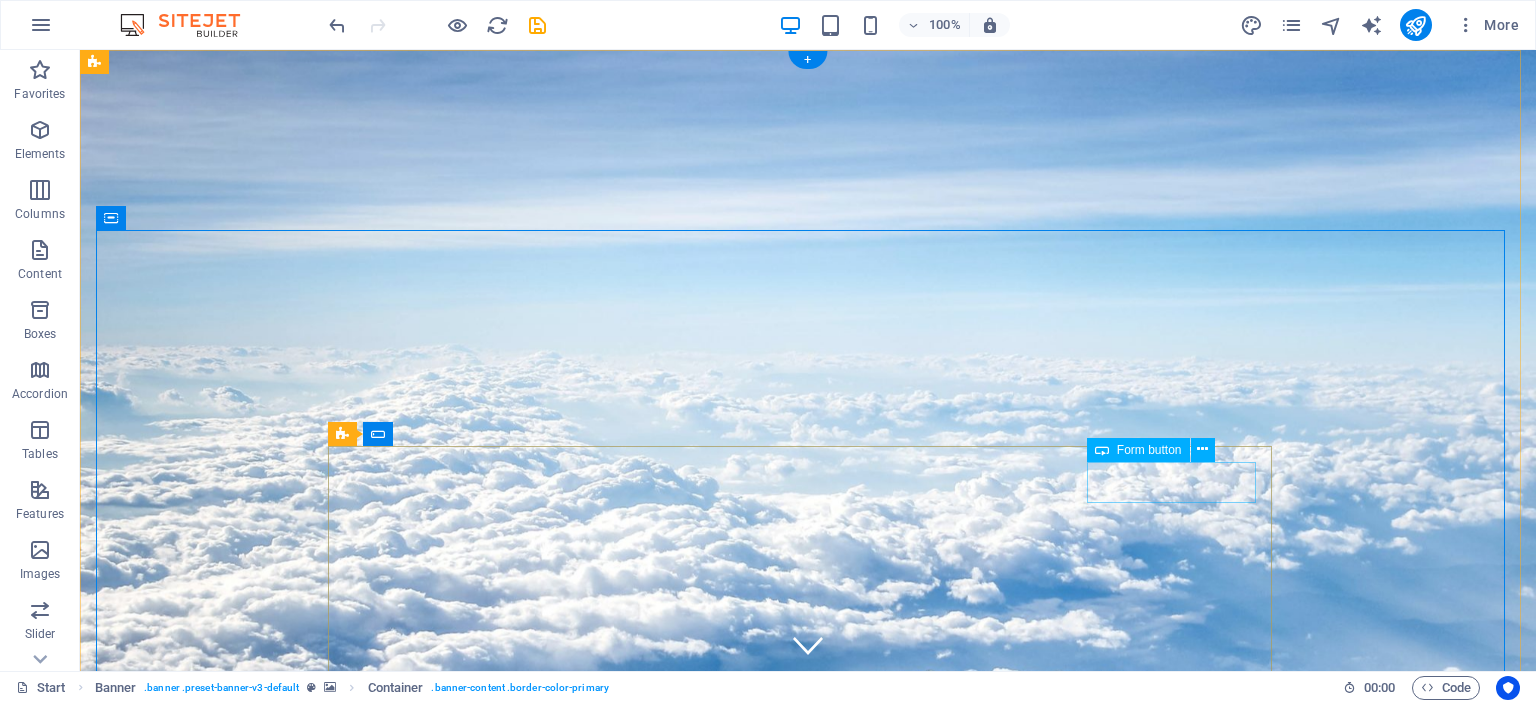 click on "Submit" 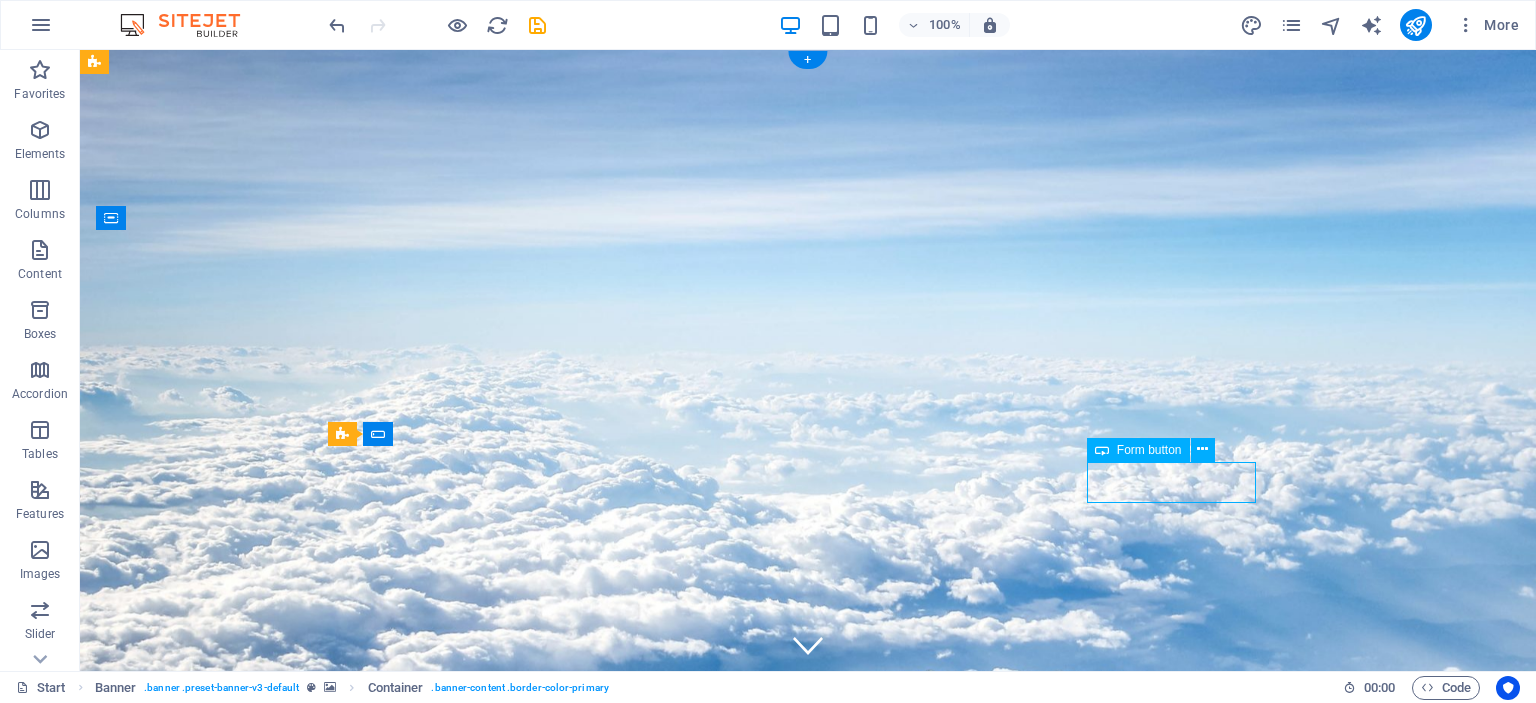 click on "Submit" 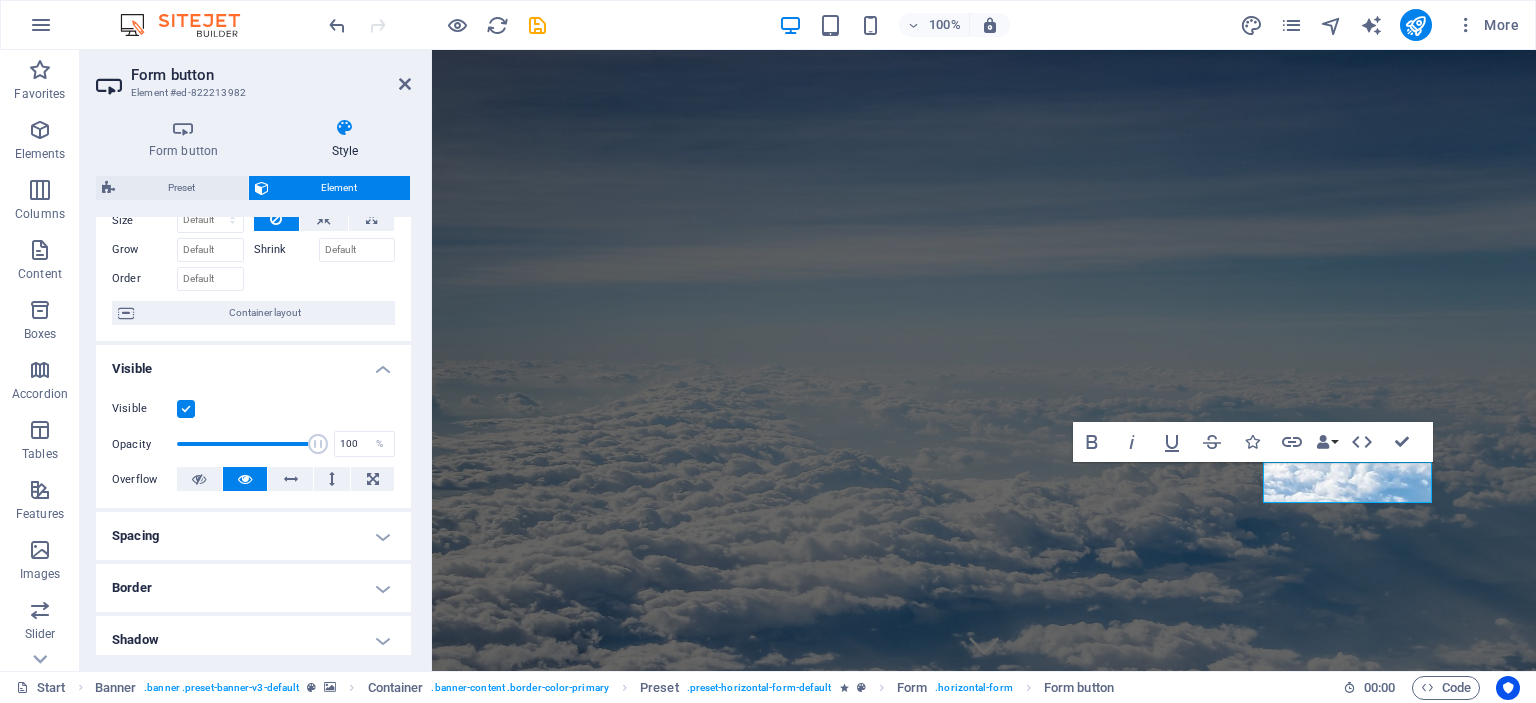 scroll, scrollTop: 0, scrollLeft: 0, axis: both 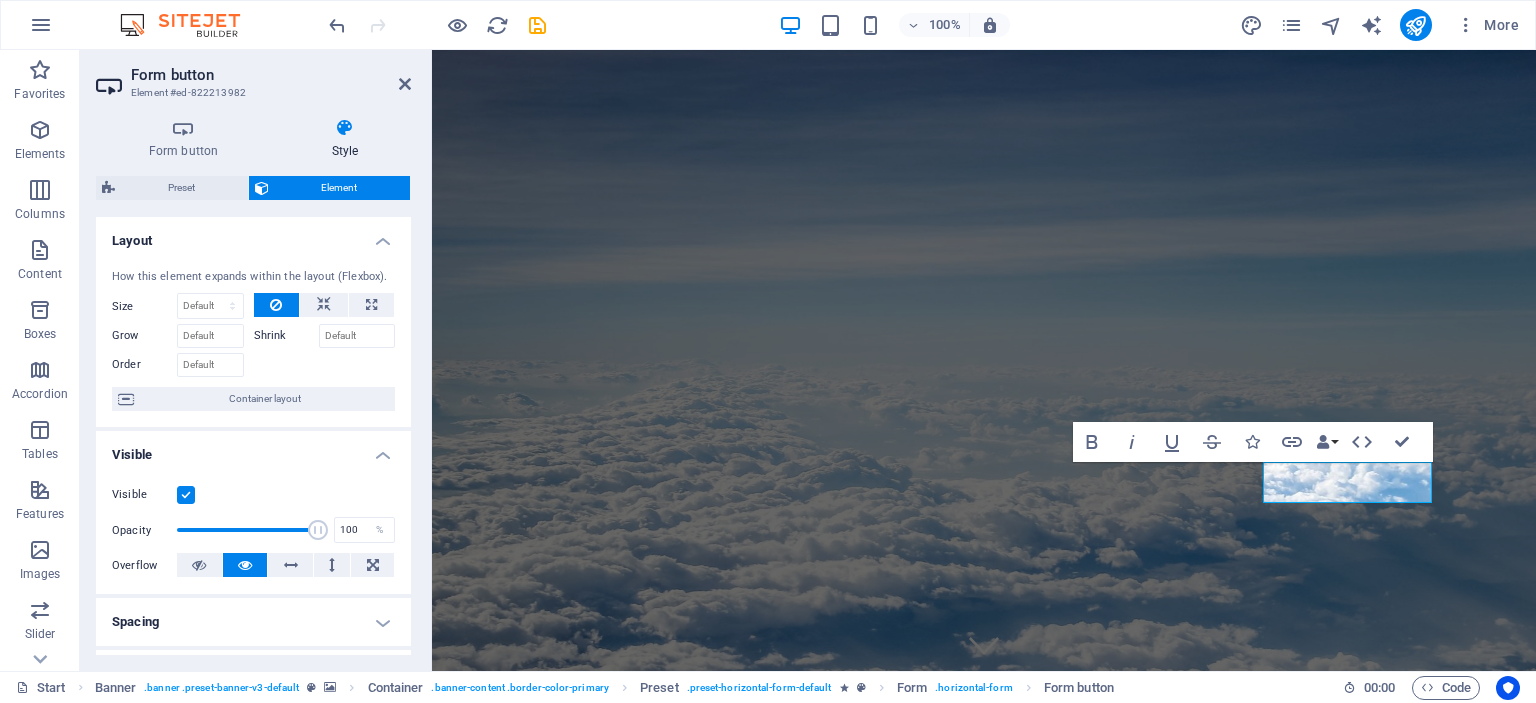 drag, startPoint x: 409, startPoint y: 311, endPoint x: 18, endPoint y: 149, distance: 423.23163 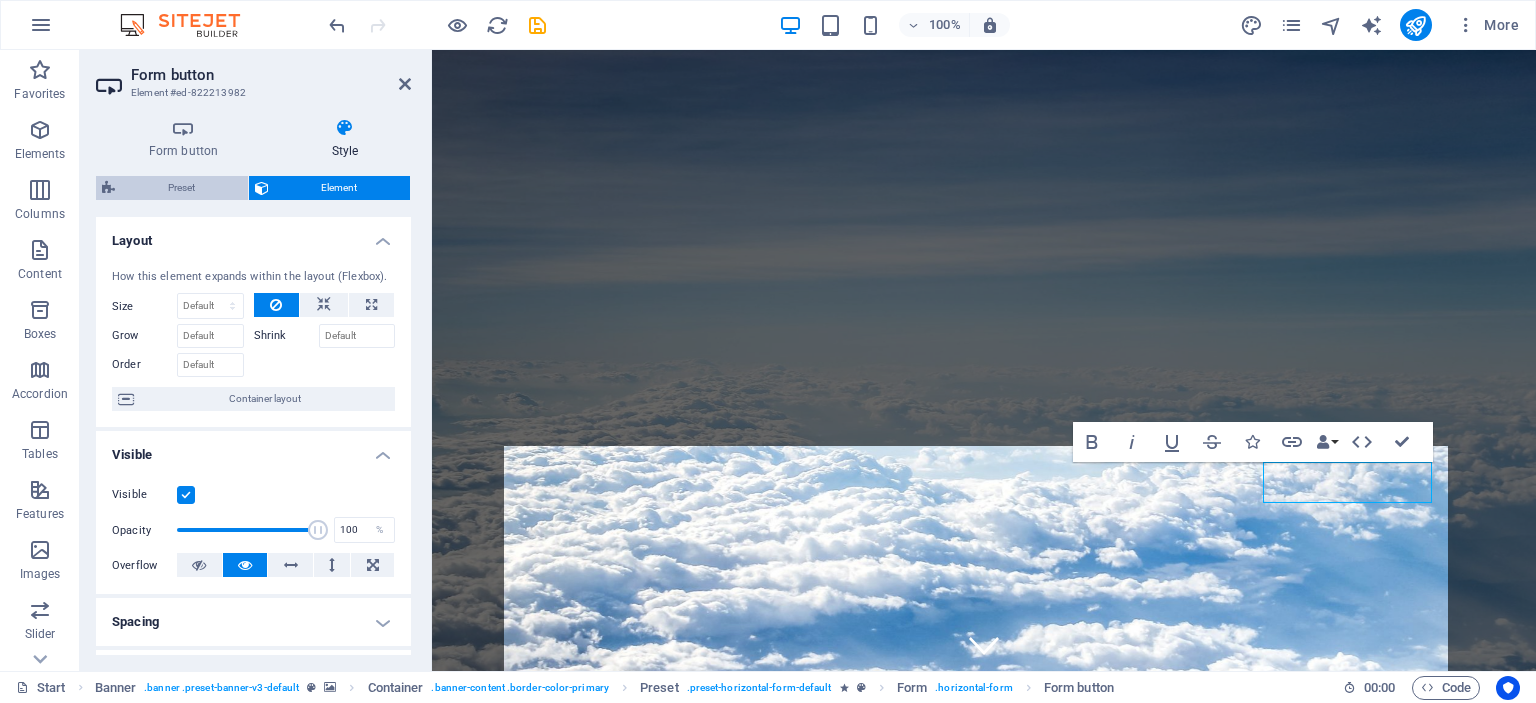 click on "Preset" at bounding box center [181, 188] 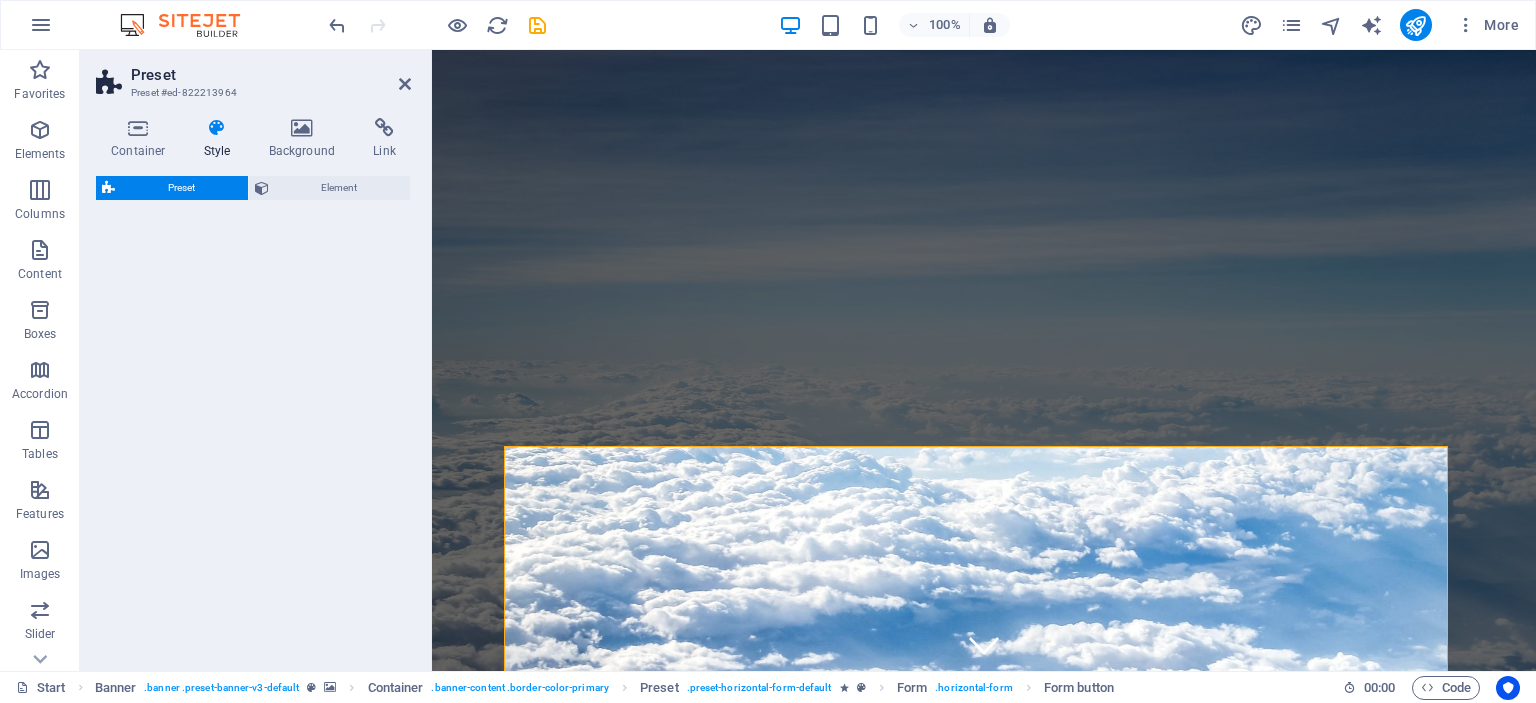 select on "px" 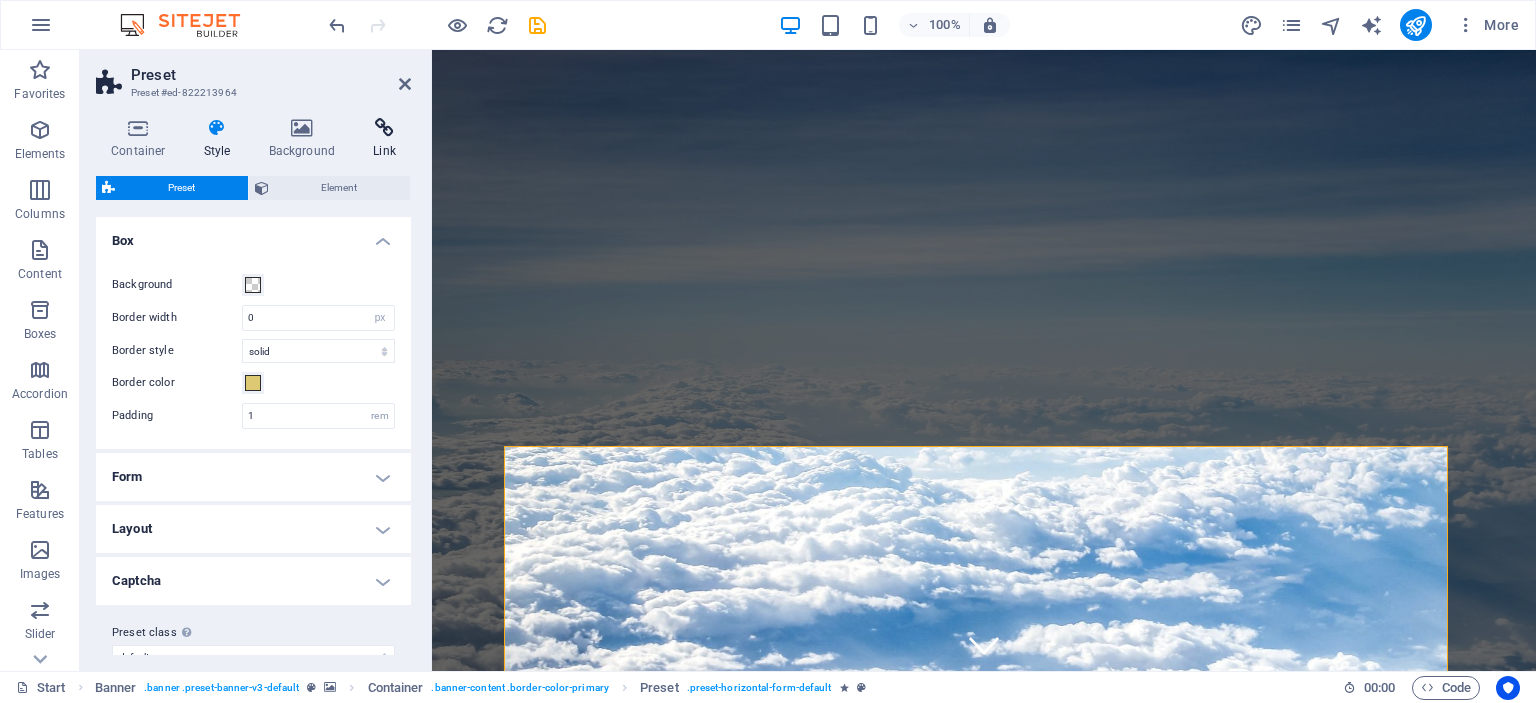 click on "Link" at bounding box center (384, 139) 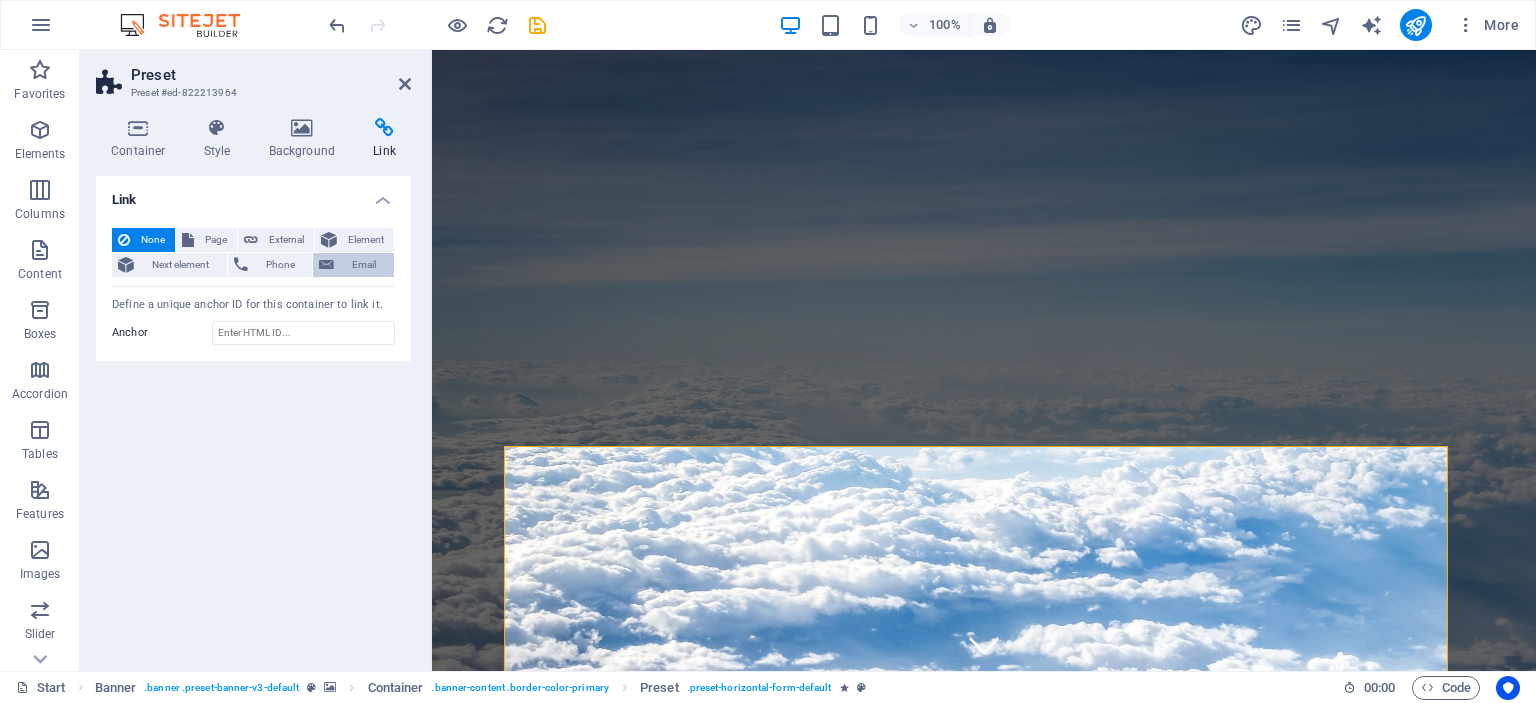 click on "Email" at bounding box center [364, 265] 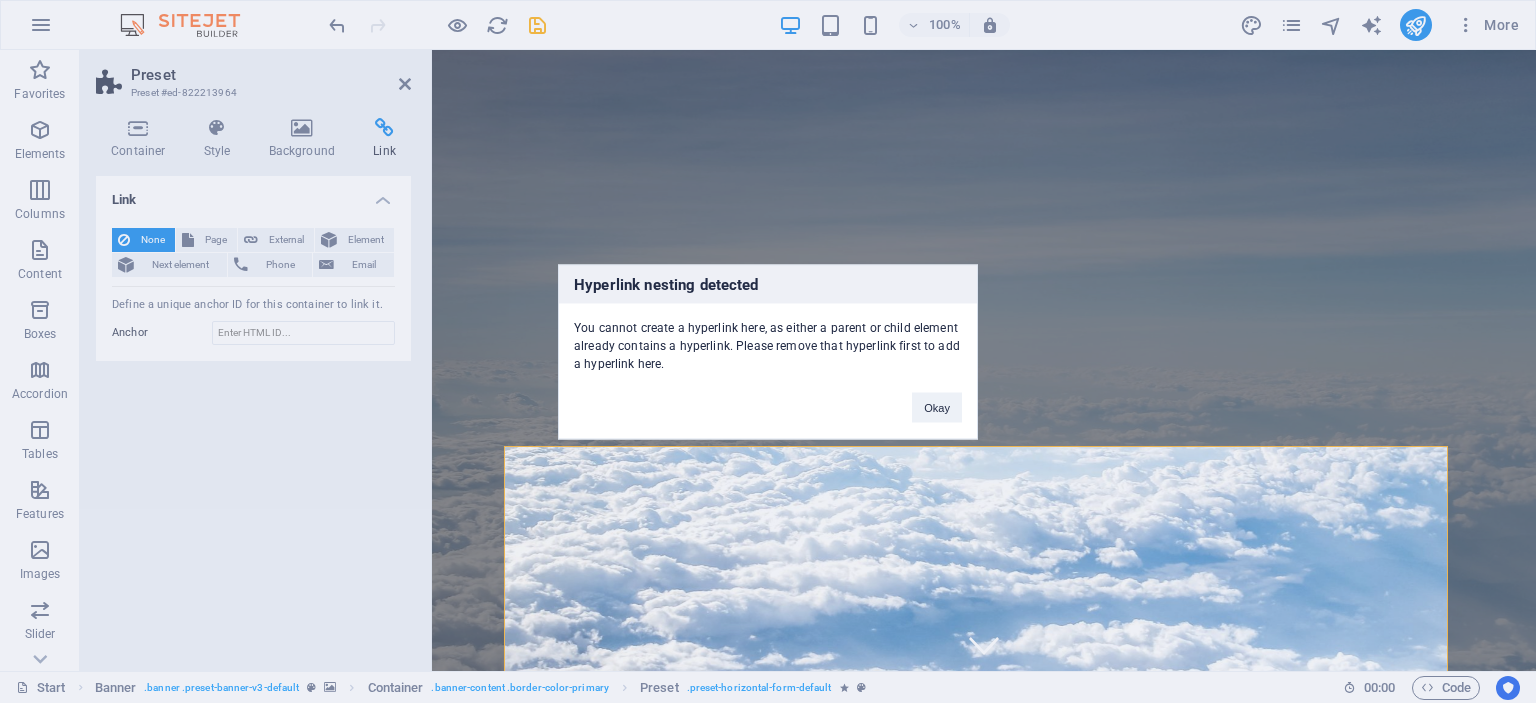 click on "Okay" at bounding box center [937, 407] 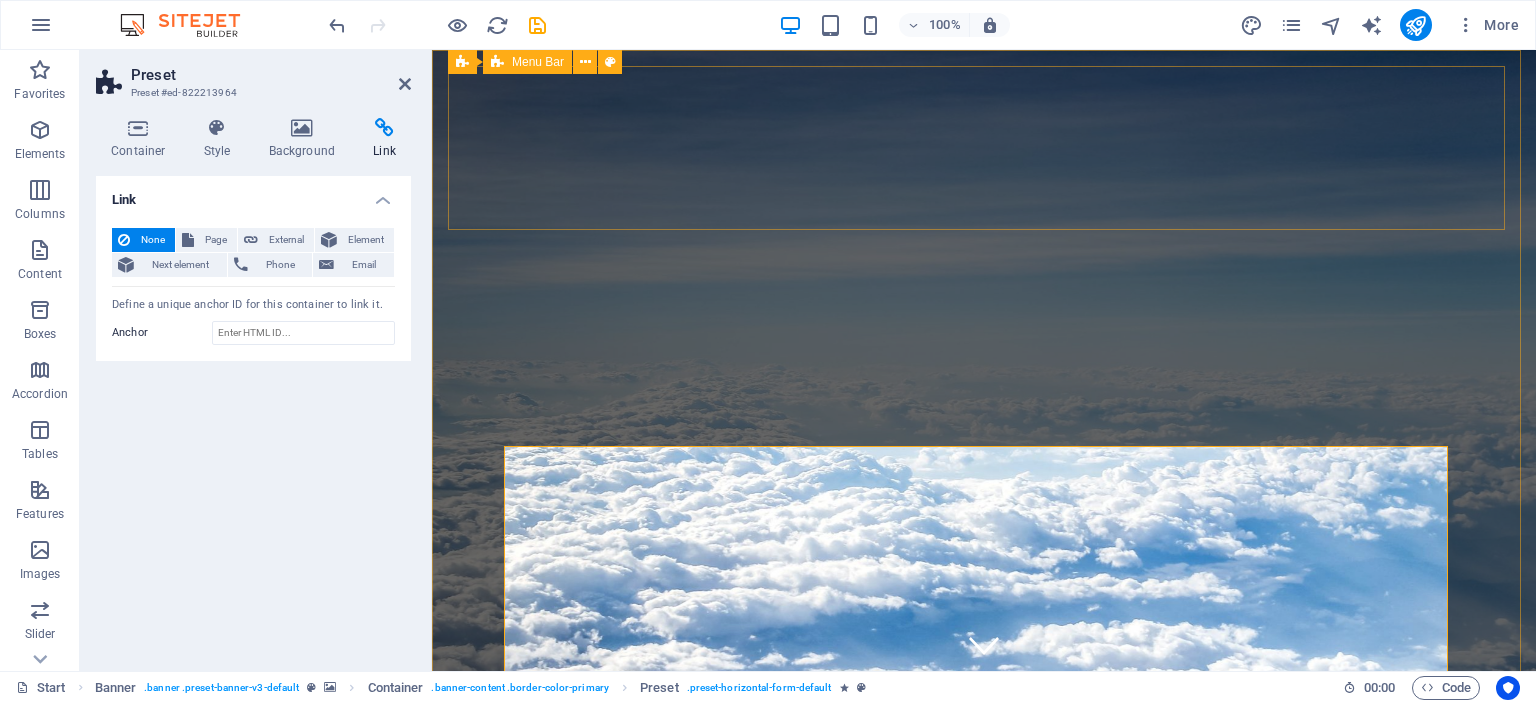 click on "HOME Partners Contact" at bounding box center [984, 910] 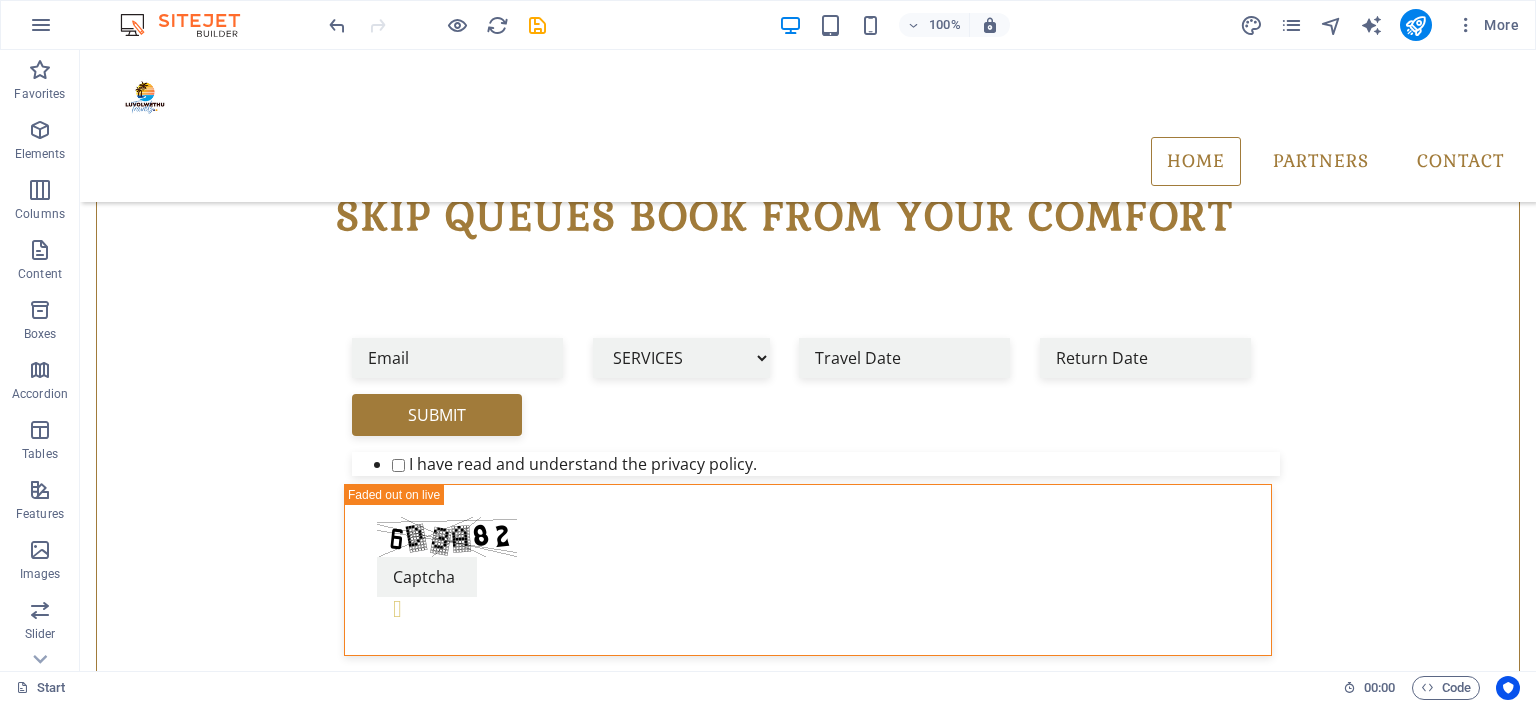 scroll, scrollTop: 650, scrollLeft: 0, axis: vertical 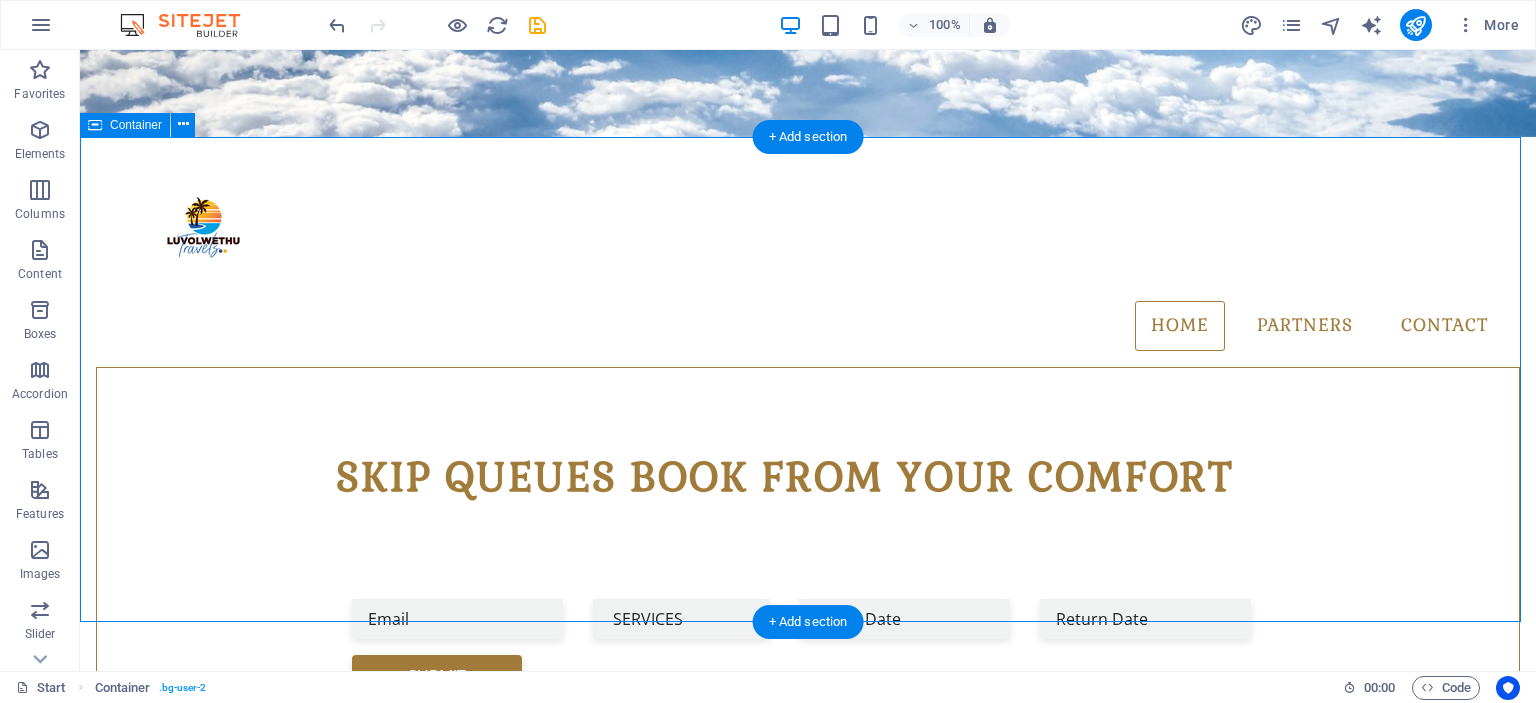 click on "Luvolwethu Travels   ABOUT US Welcome to Luvolwethu Travels, your one-stop destination for travel bookings & excellent  prices. From flight & bus  bookings to car rental deals & accommodation  Book WITH US Get the best deals on bus and flight tickets across Southern Africa and beyond including car rental deals and accommodation. What you see is what you pay — no hidden fees" at bounding box center [808, 1343] 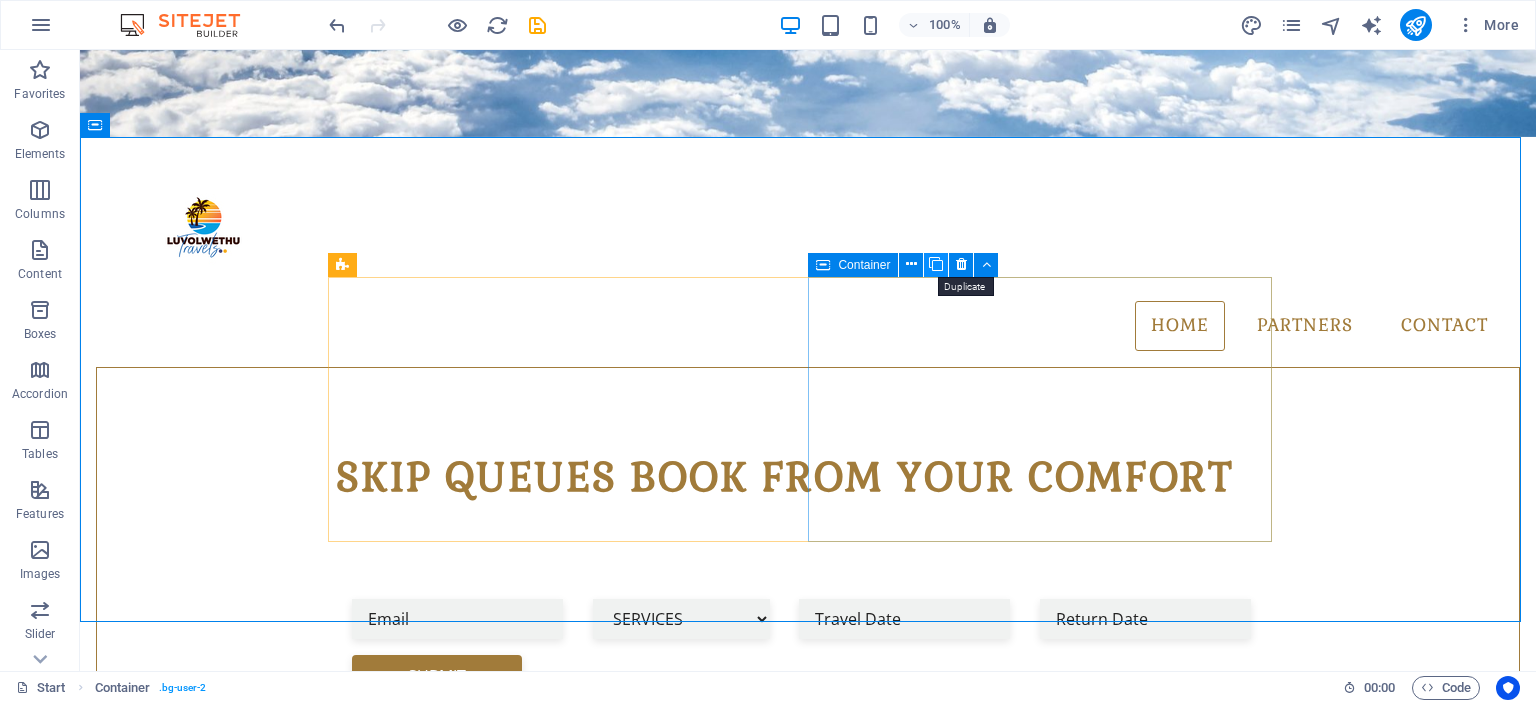 click at bounding box center (936, 264) 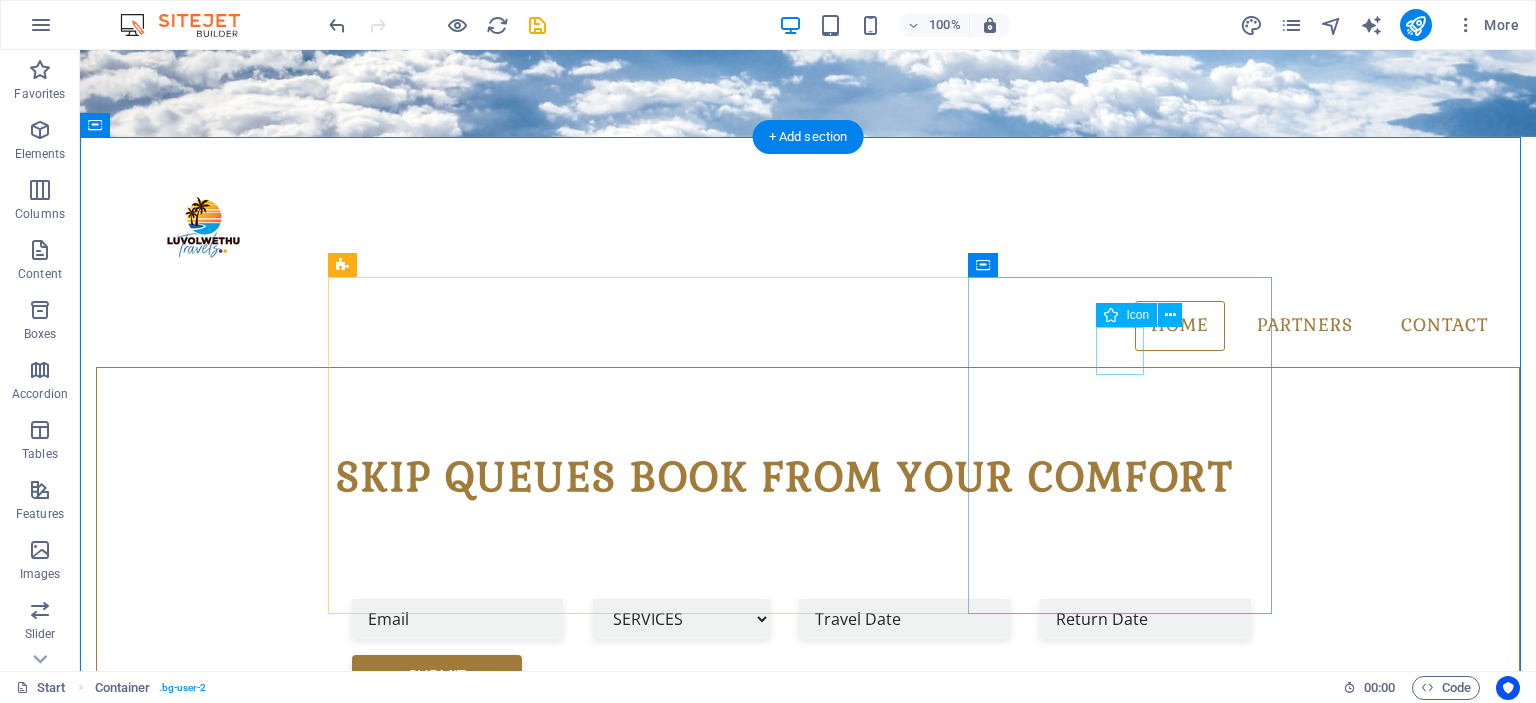 click at bounding box center (808, 1631) 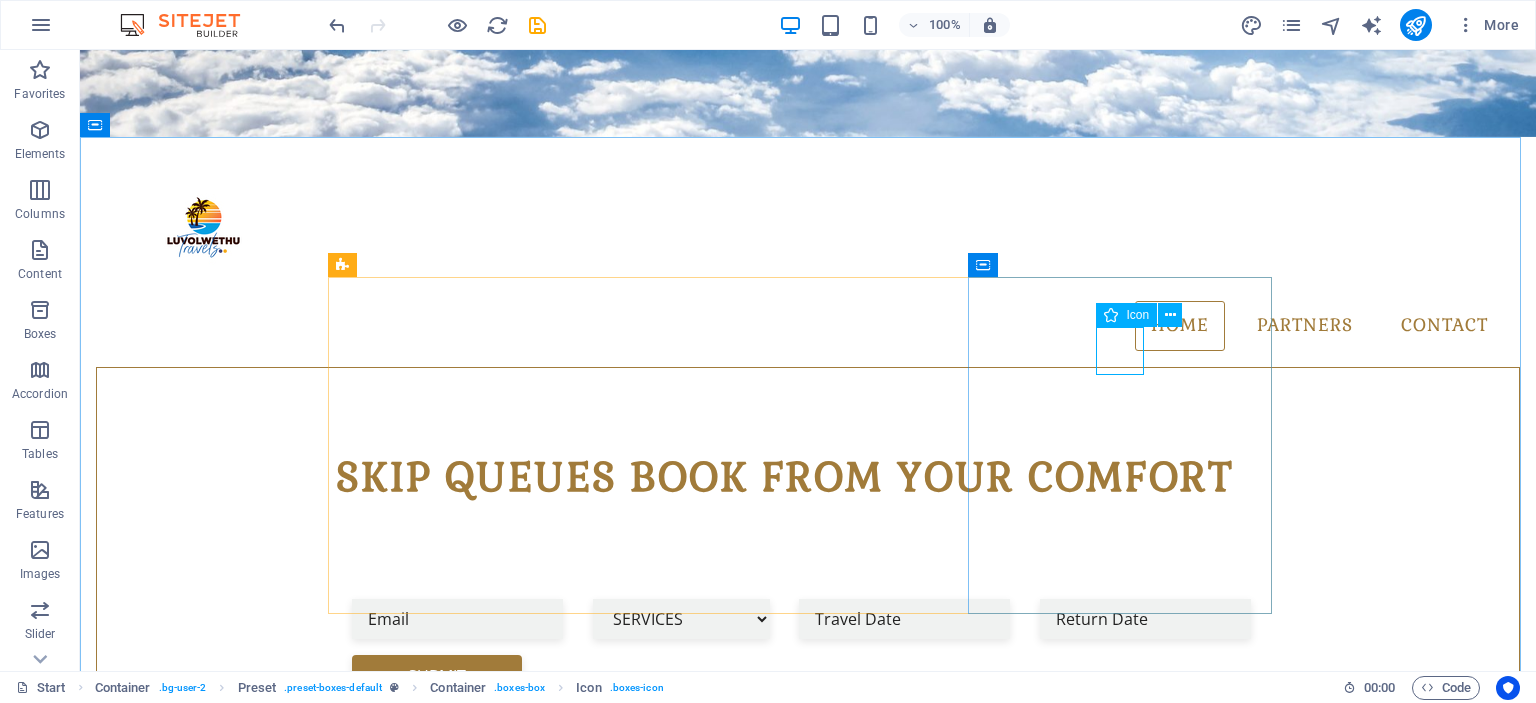 click on "Icon" at bounding box center [1137, 315] 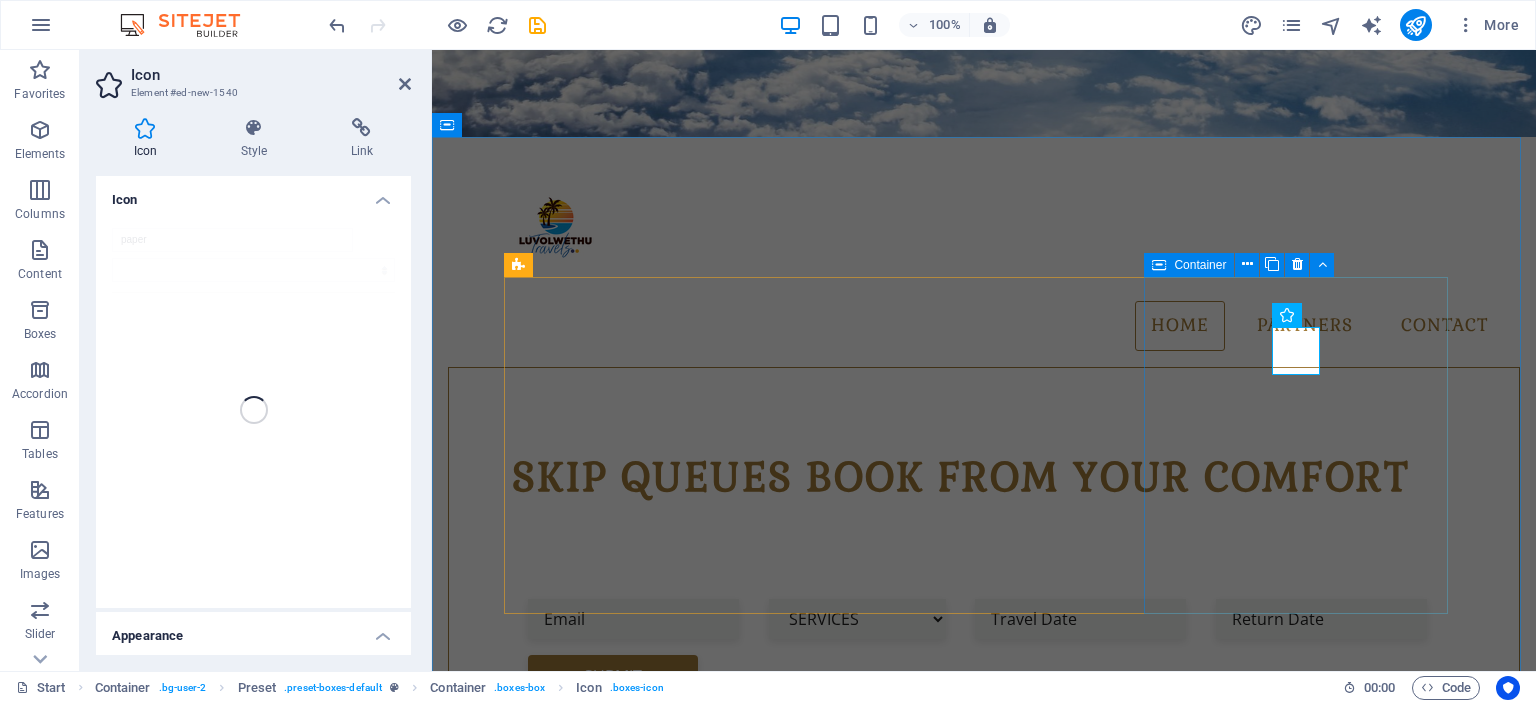 click on "Book WITH US Get the best deals on bus and flight tickets across Southern Africa and beyond including car rental deals and accommodation. What you see is what you pay — no hidden fees" at bounding box center (984, 1689) 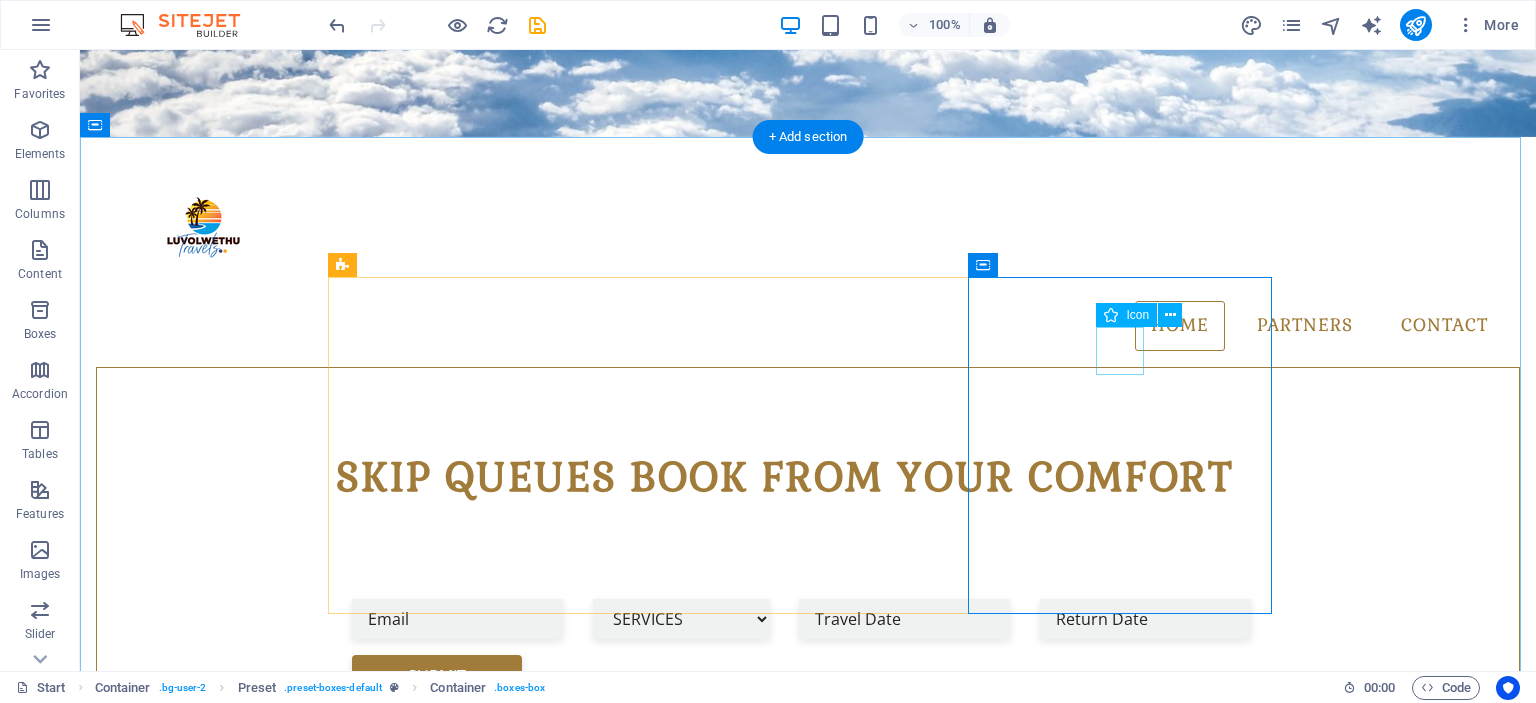 click at bounding box center [808, 1631] 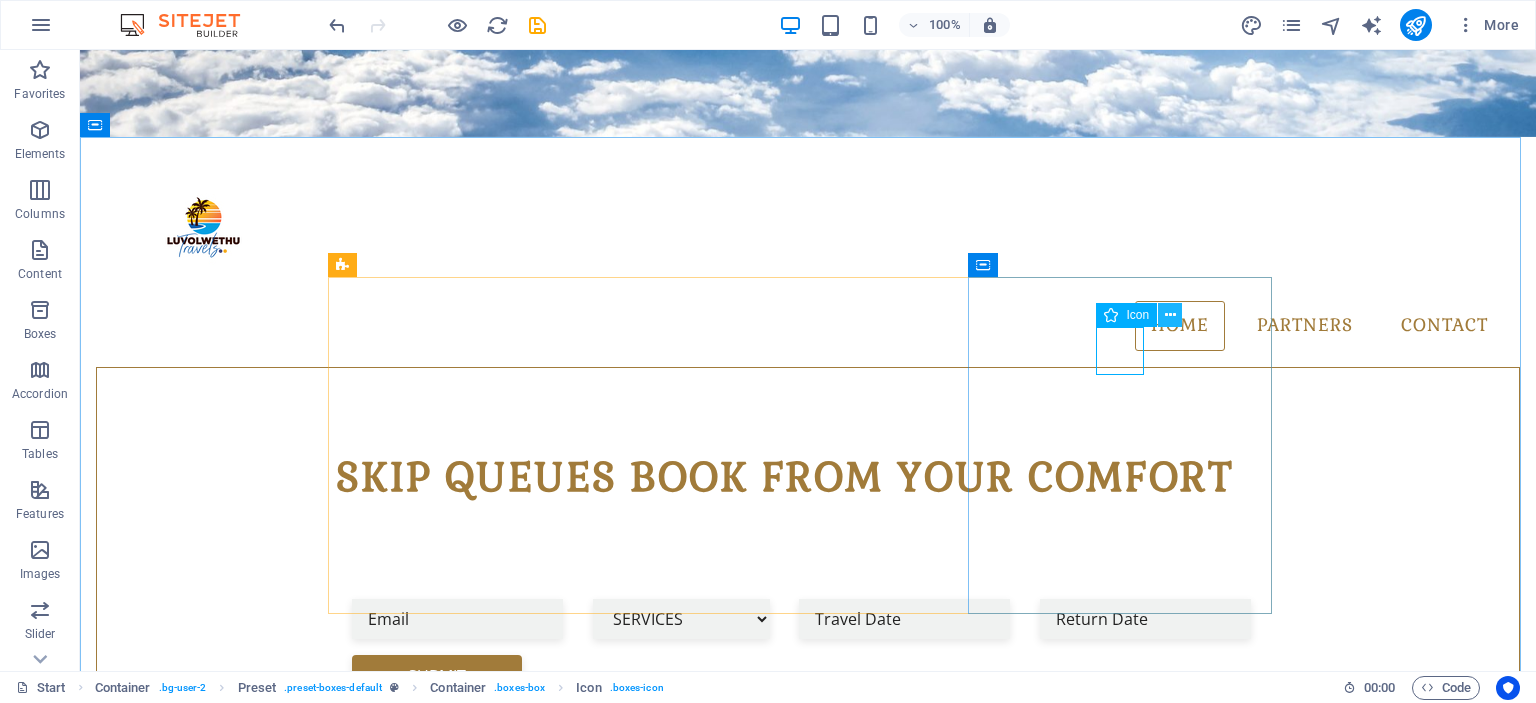 click at bounding box center (1170, 315) 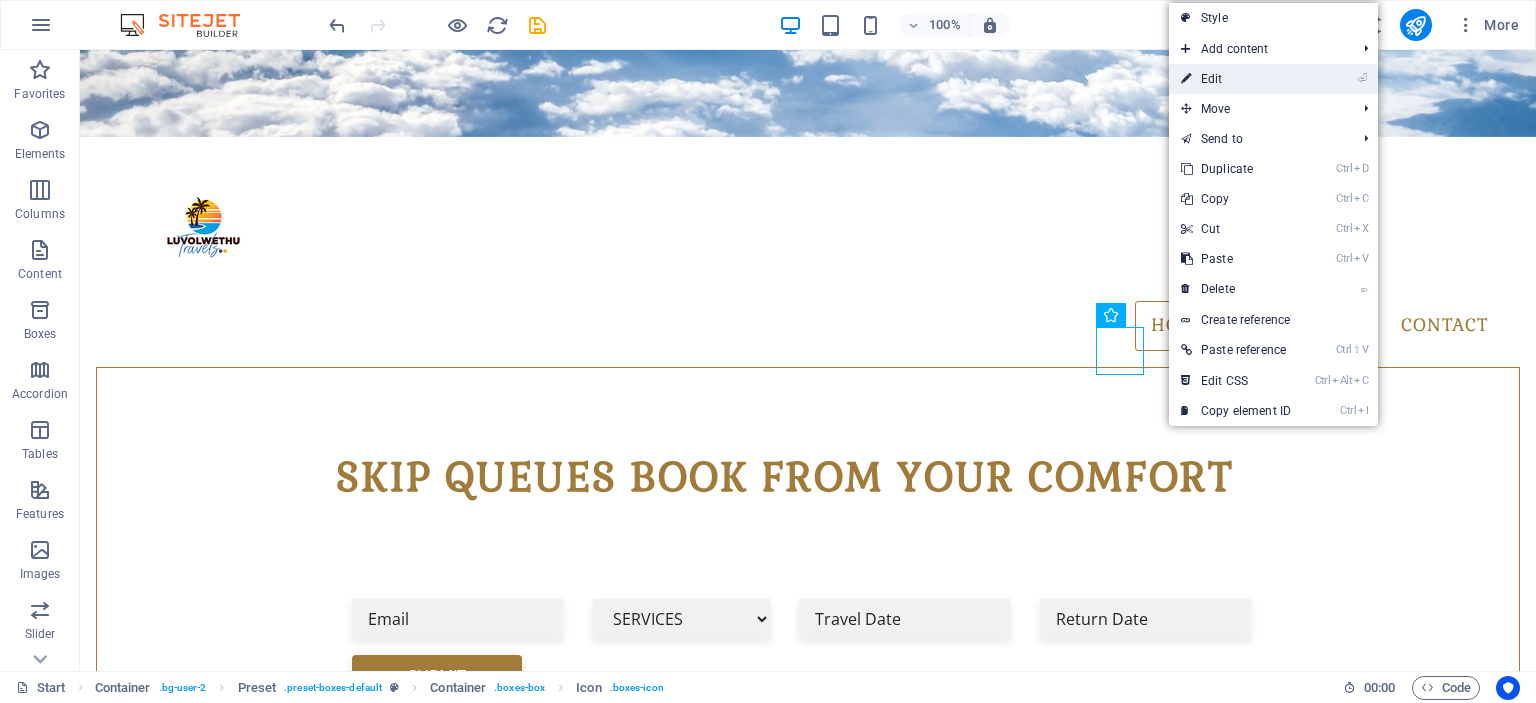 click on "⏎  Edit" at bounding box center (1236, 79) 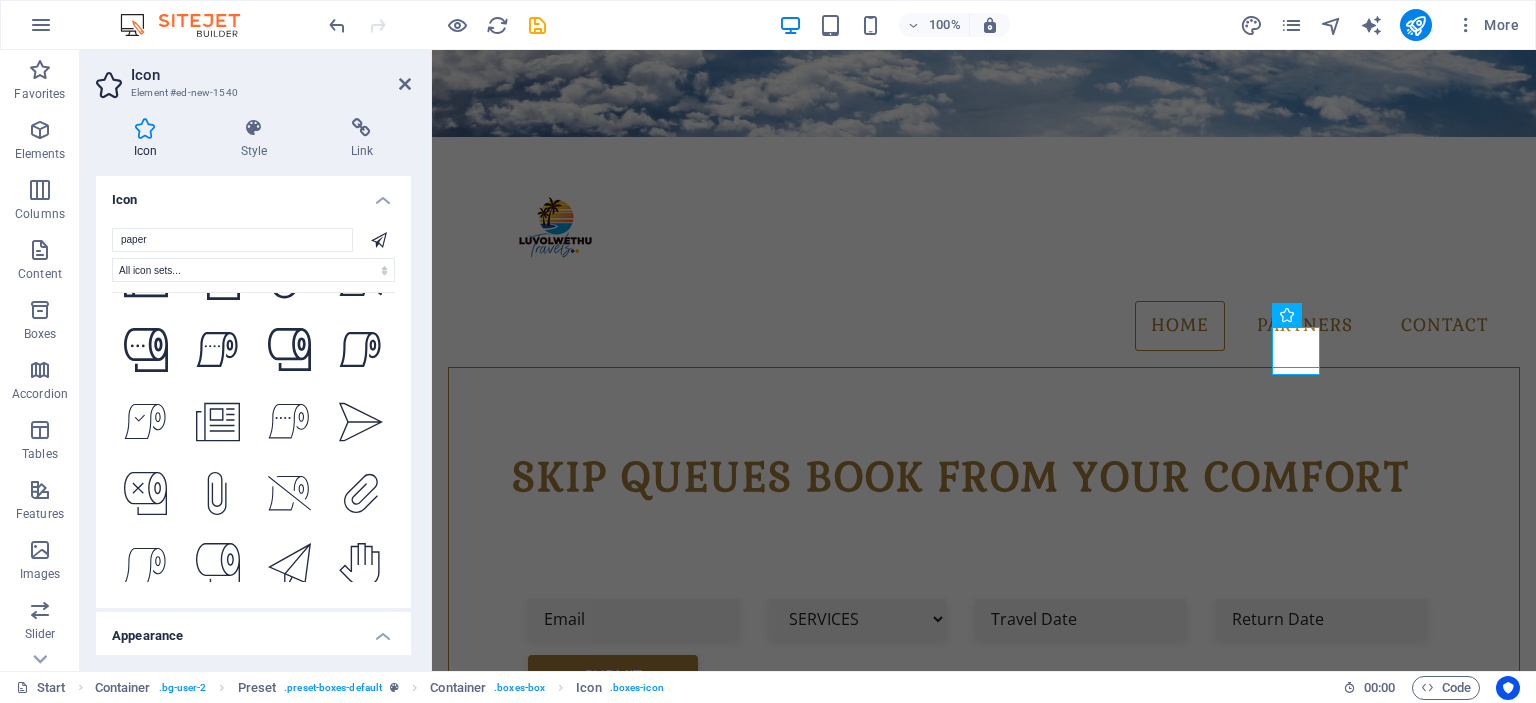 scroll, scrollTop: 2159, scrollLeft: 0, axis: vertical 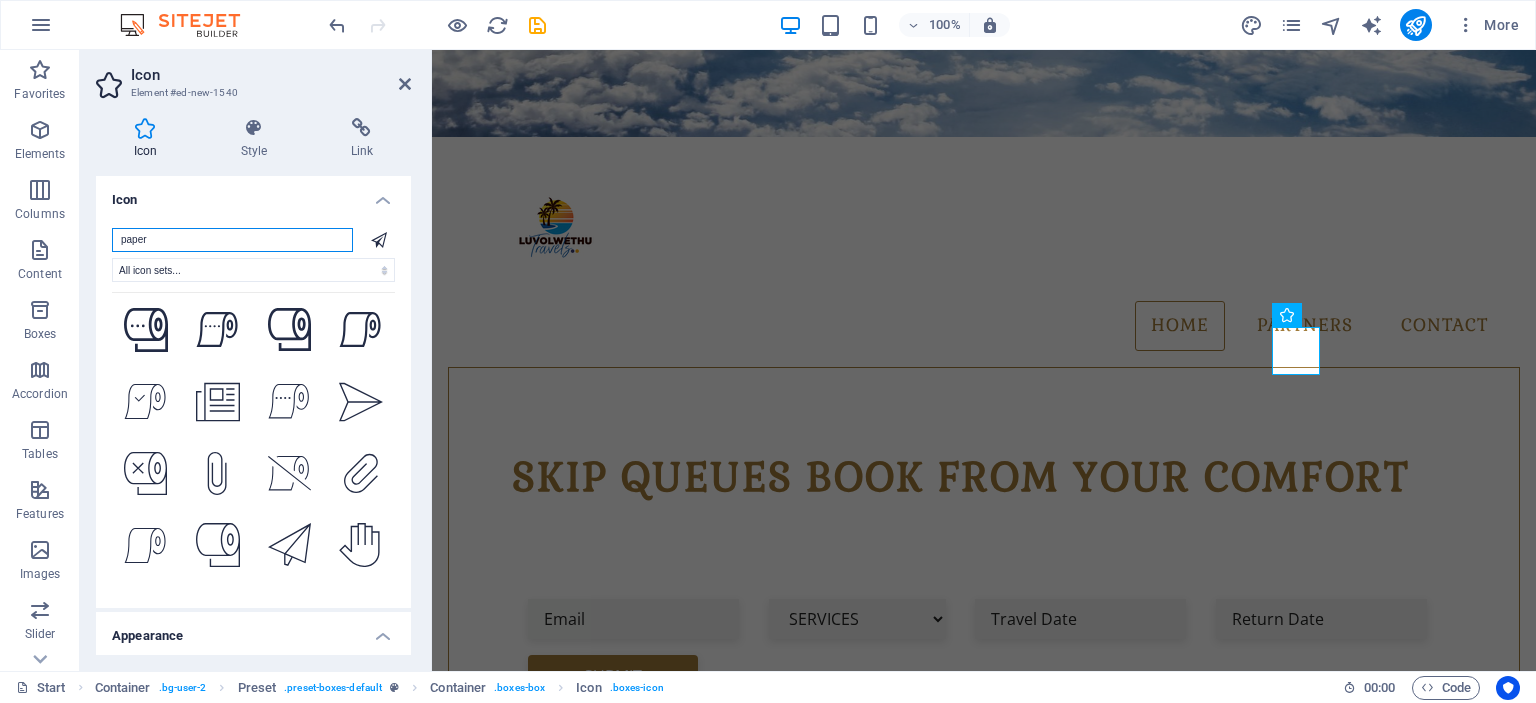click on "paper" at bounding box center [232, 240] 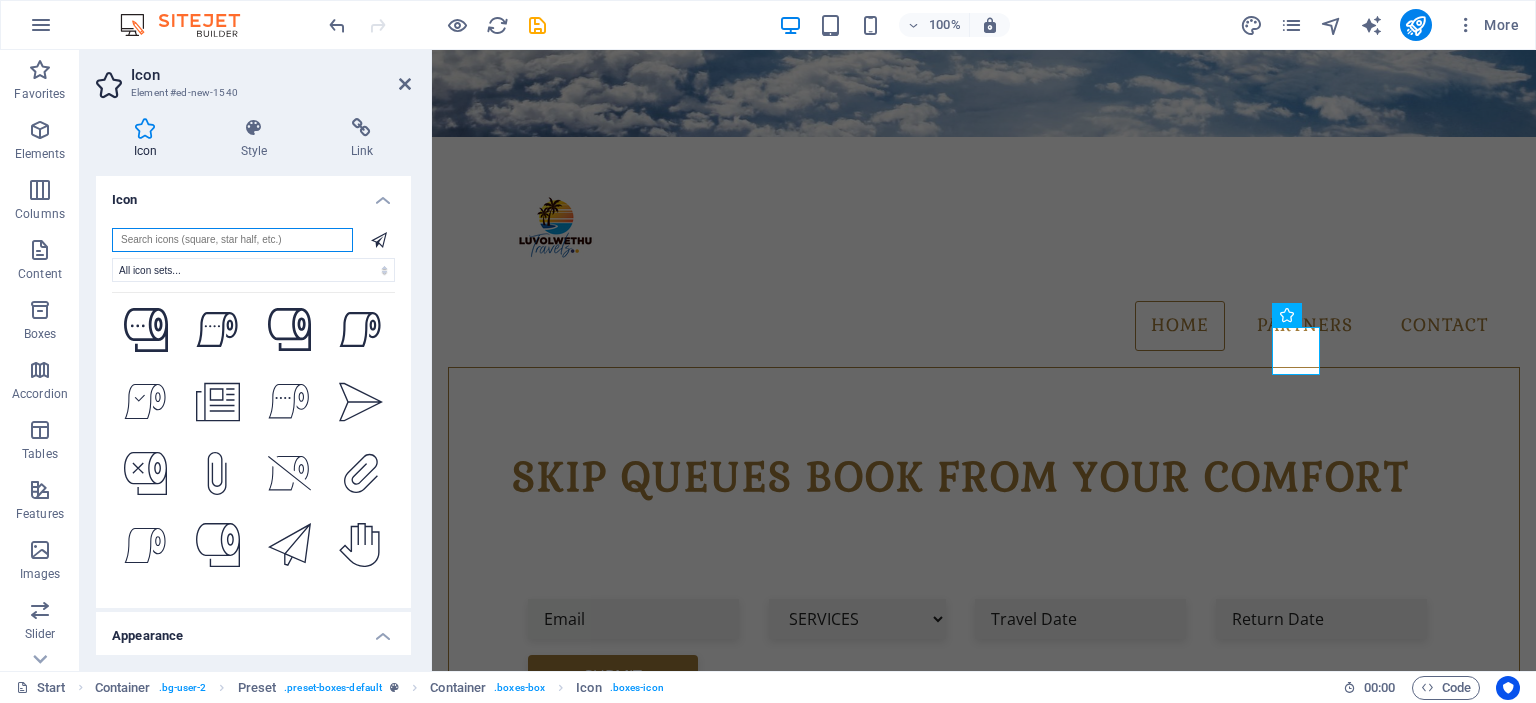 scroll, scrollTop: 0, scrollLeft: 0, axis: both 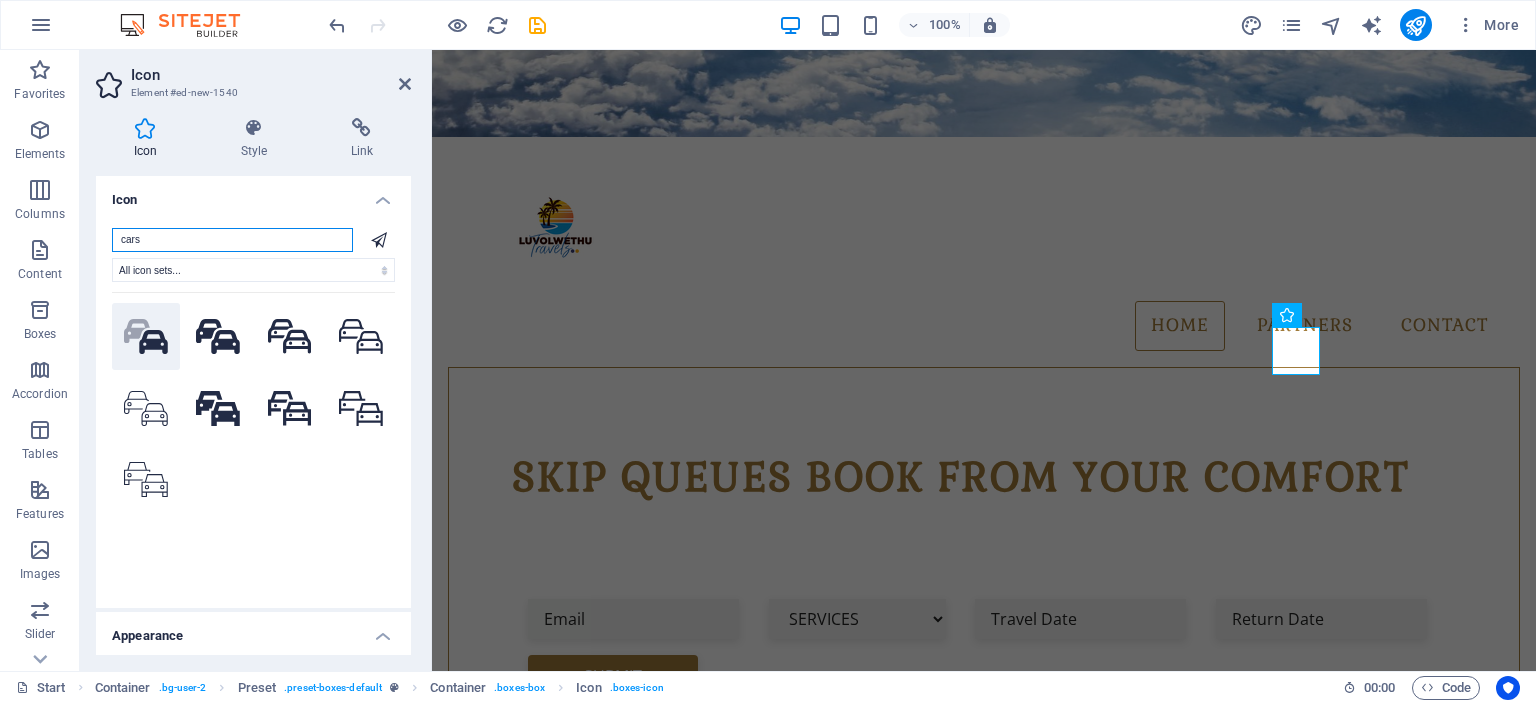type on "cars" 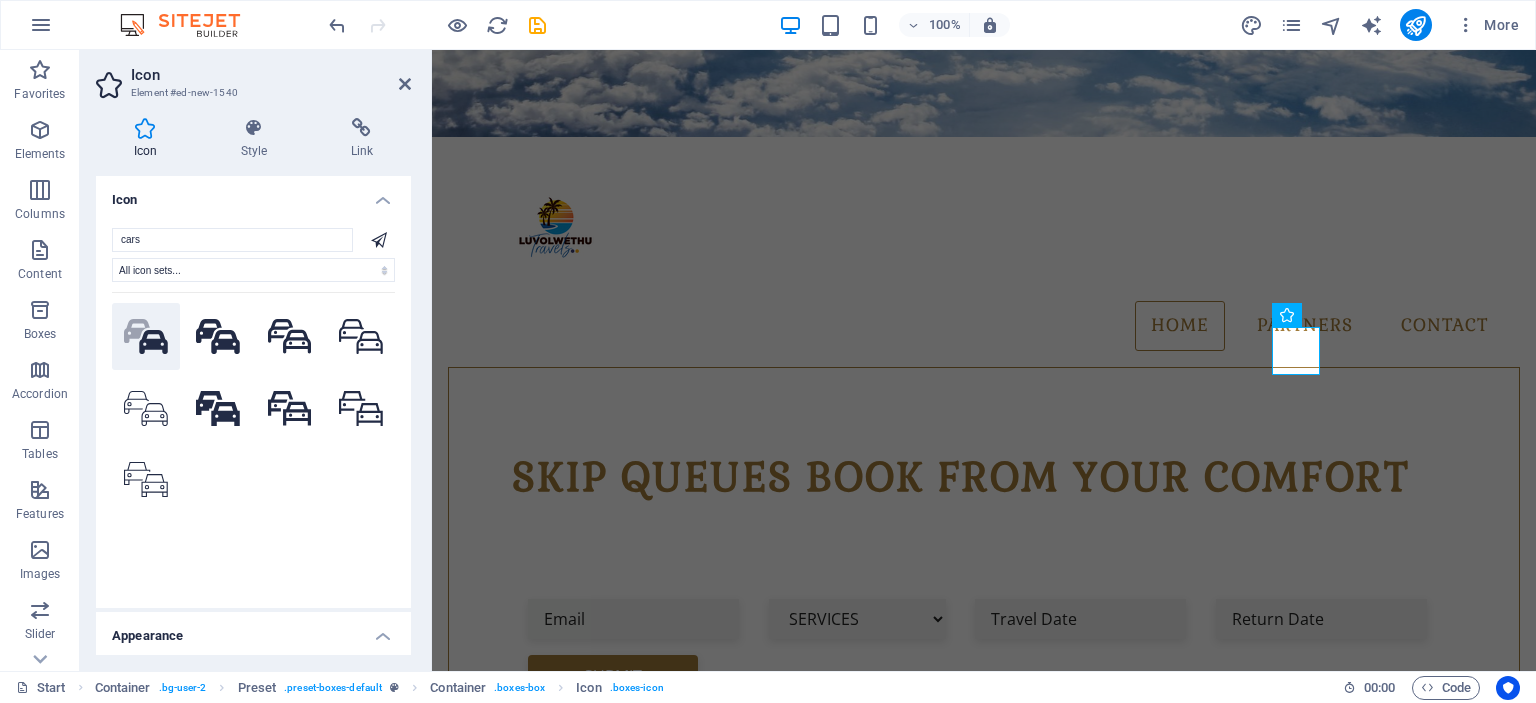 click 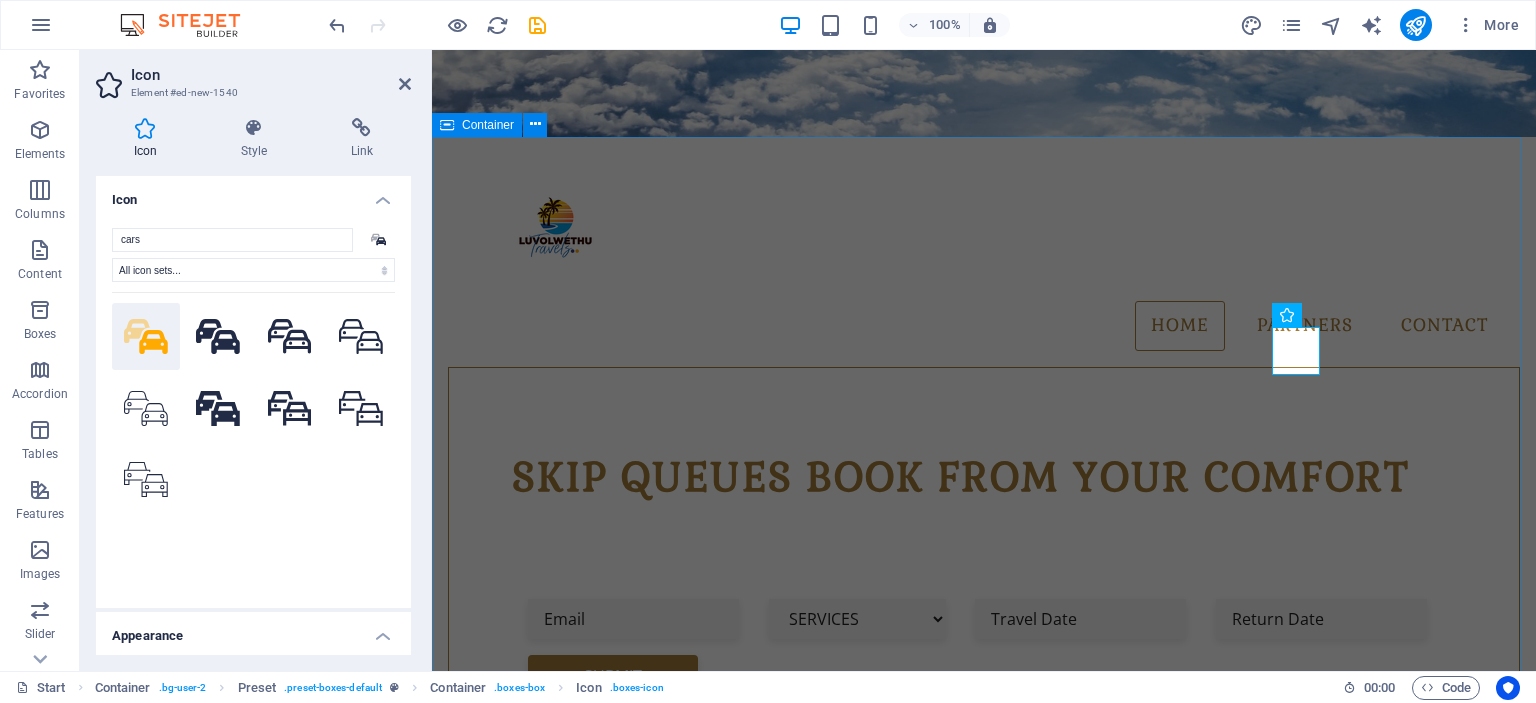 click on "Luvolwethu Travels   ABOUT US Welcome to Luvolwethu Travels, your one-stop destination for travel bookings & excellent  prices. From flight & bus  bookings to car rental deals & accommodation  Book WITH US Get the best deals on bus and flight tickets across Southern Africa and beyond including car rental deals and accommodation. What you see is what you pay — no hidden fees .fa-secondary{opacity:.4} Book WITH US Get the best deals on bus and flight tickets across Southern Africa and beyond including car rental deals and accommodation. What you see is what you pay — no hidden fees" at bounding box center [984, 1445] 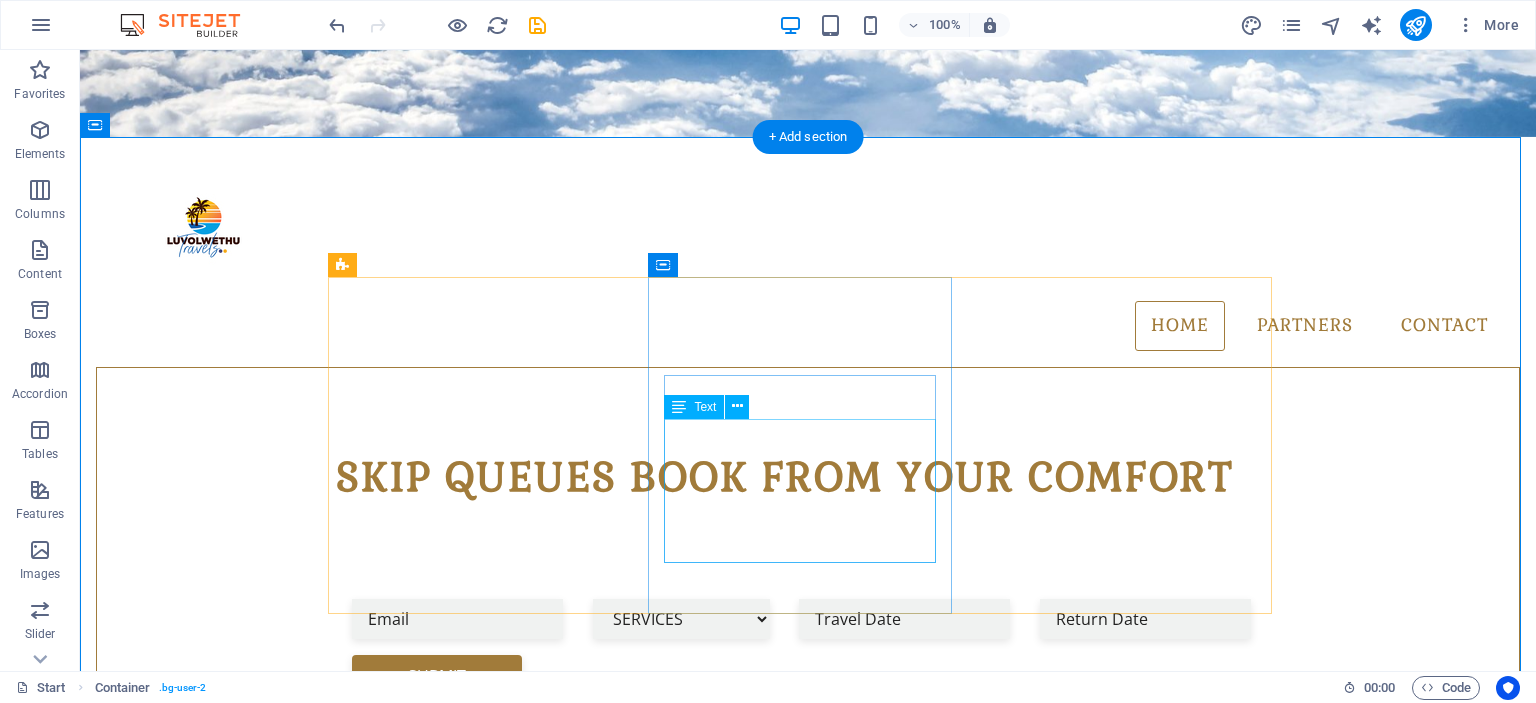 click on "Get the best deals on bus and flight tickets across Southern Africa and beyond including car rental deals and accommodation. What you see is what you pay — no hidden fees" at bounding box center [808, 1530] 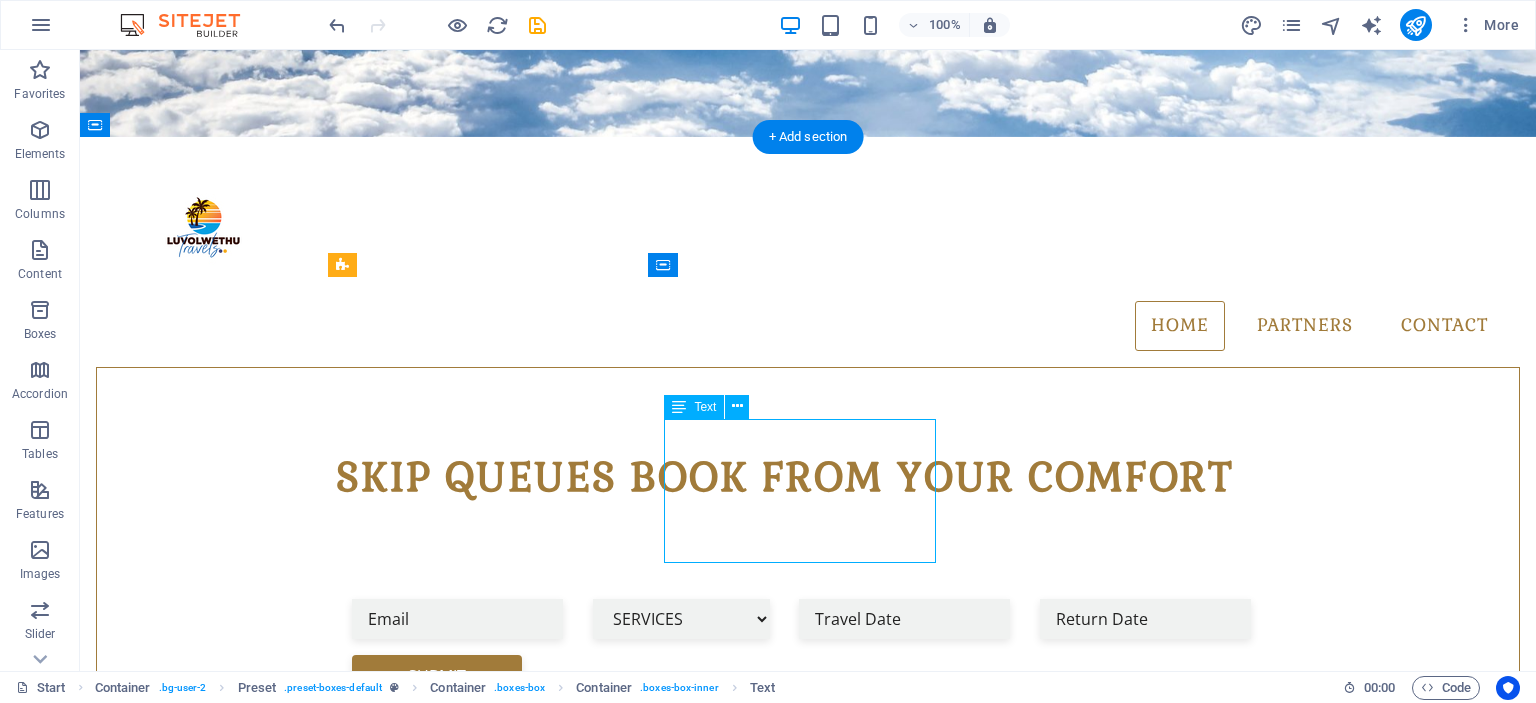 click on "Get the best deals on bus and flight tickets across Southern Africa and beyond including car rental deals and accommodation. What you see is what you pay — no hidden fees" at bounding box center (808, 1530) 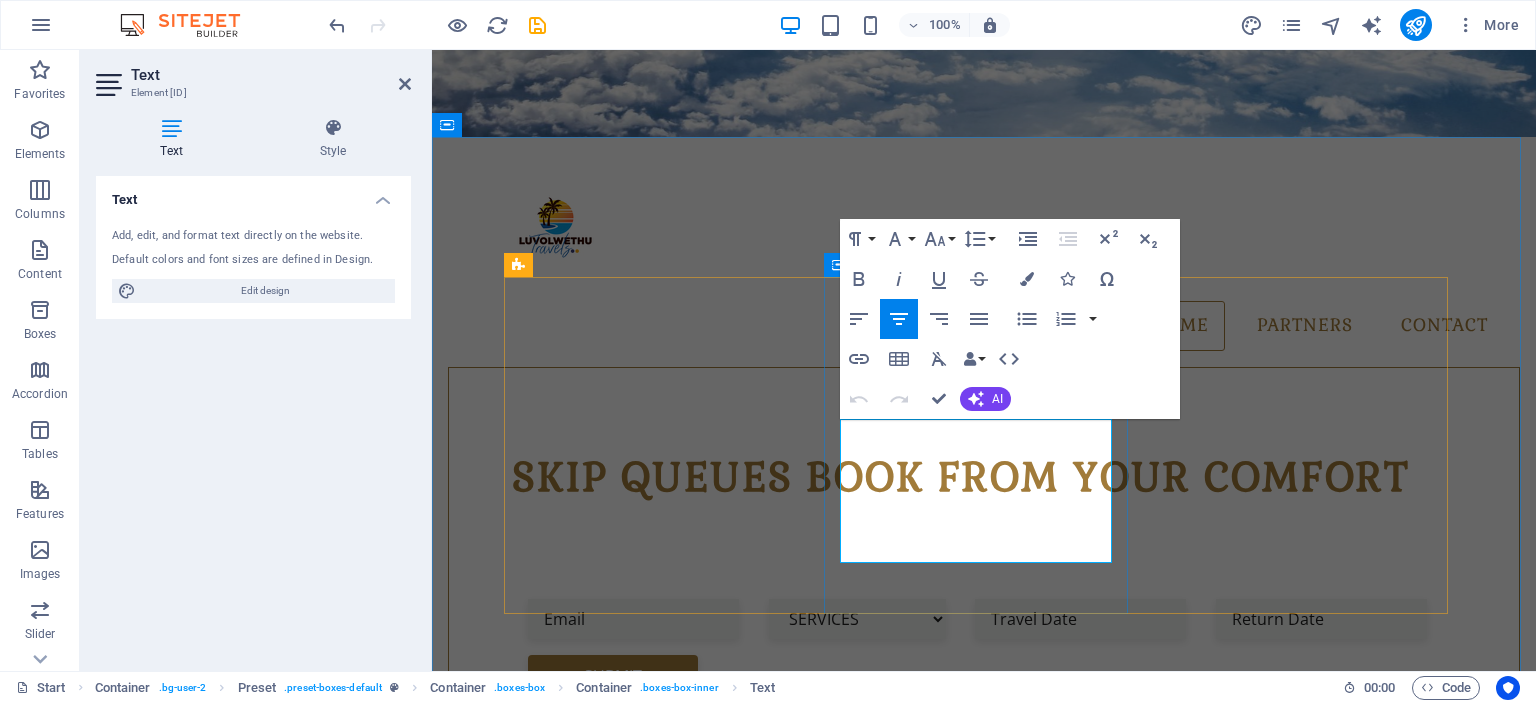 click on "Get the best deals on bus and flight tickets across Southern Africa and beyond including car rental deals and accommodation. What you see is what you pay — no hidden fees" at bounding box center (984, 1518) 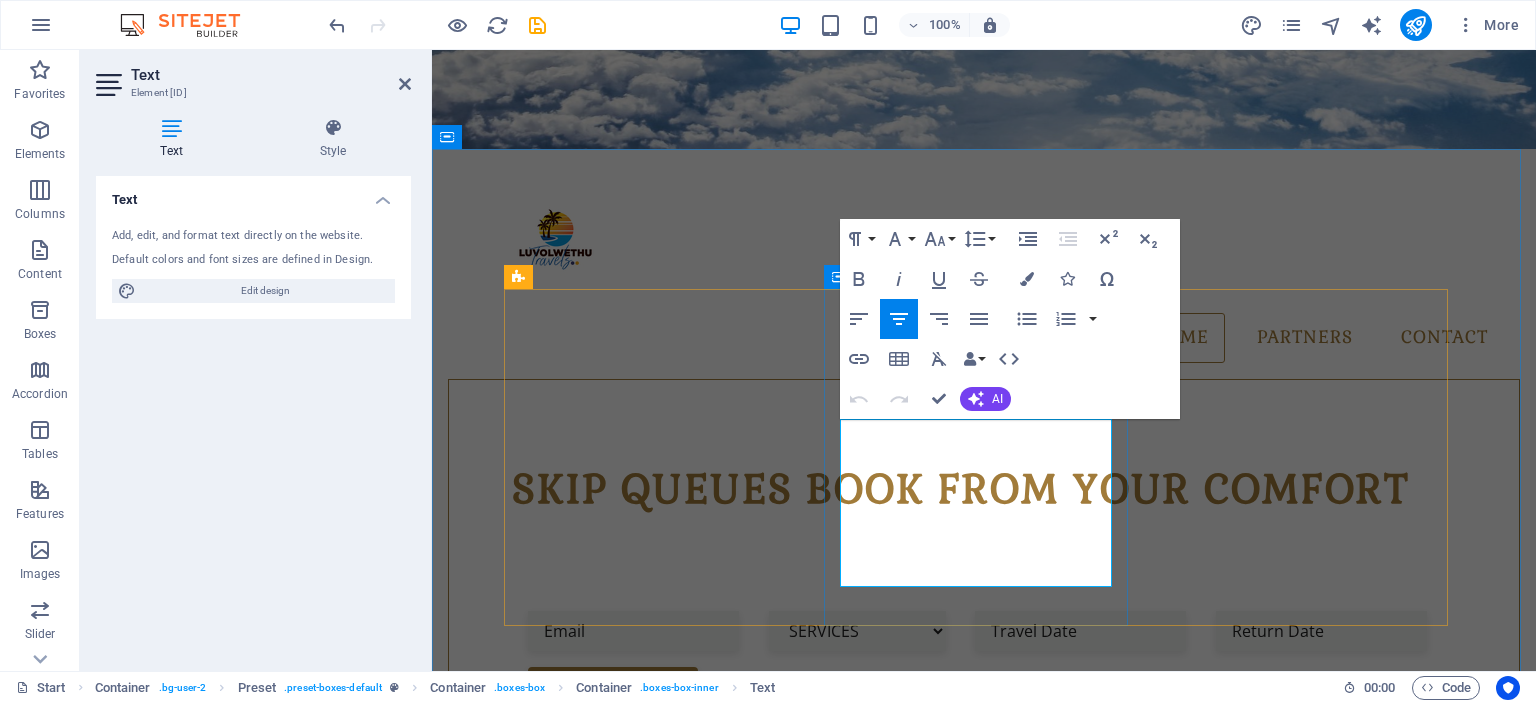scroll, scrollTop: 626, scrollLeft: 0, axis: vertical 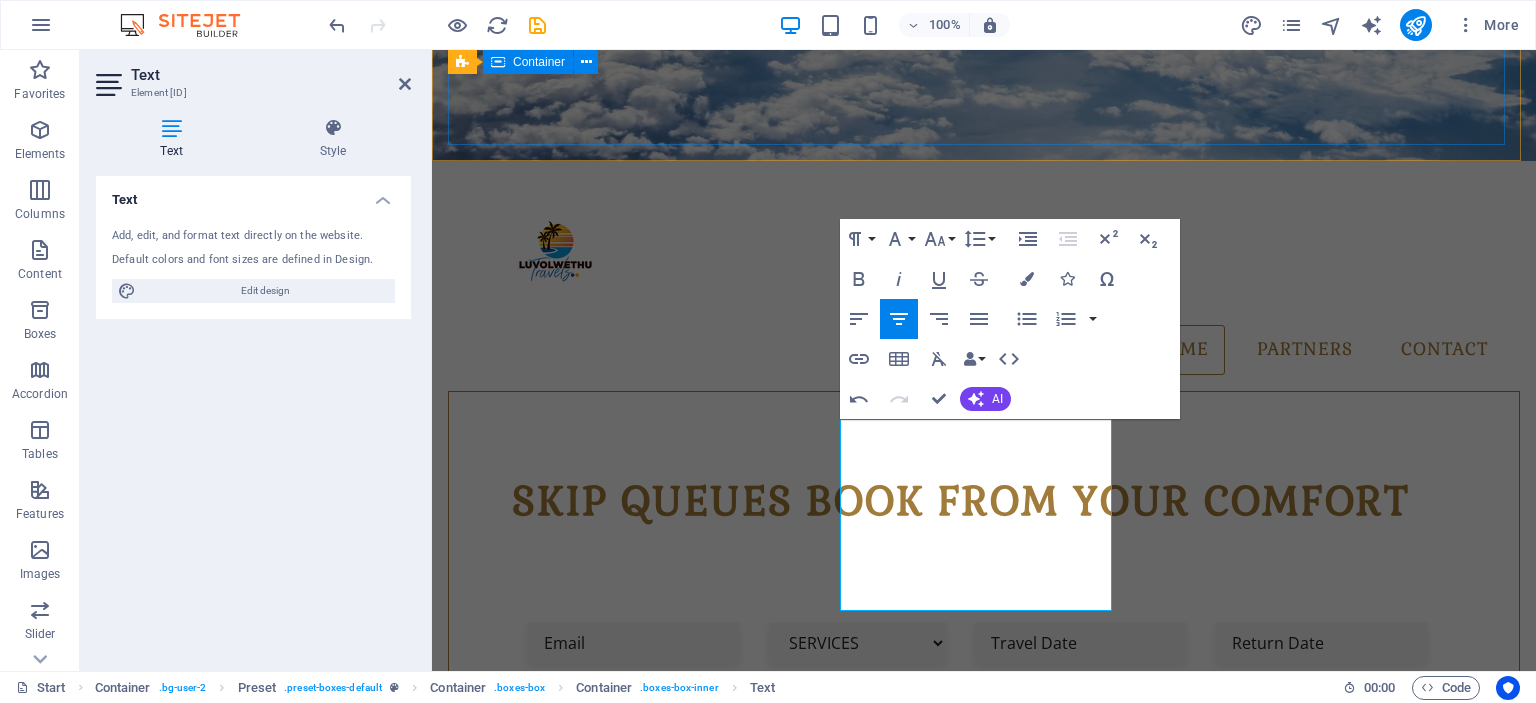 click on "SKIP QUEUES BOOK FROM YOUR COMFORT
SERVICES
Flight Ticket Bus Ticket Accommodation Submit   I have read and understand the privacy policy. Unreadable? Load new" at bounding box center [984, 710] 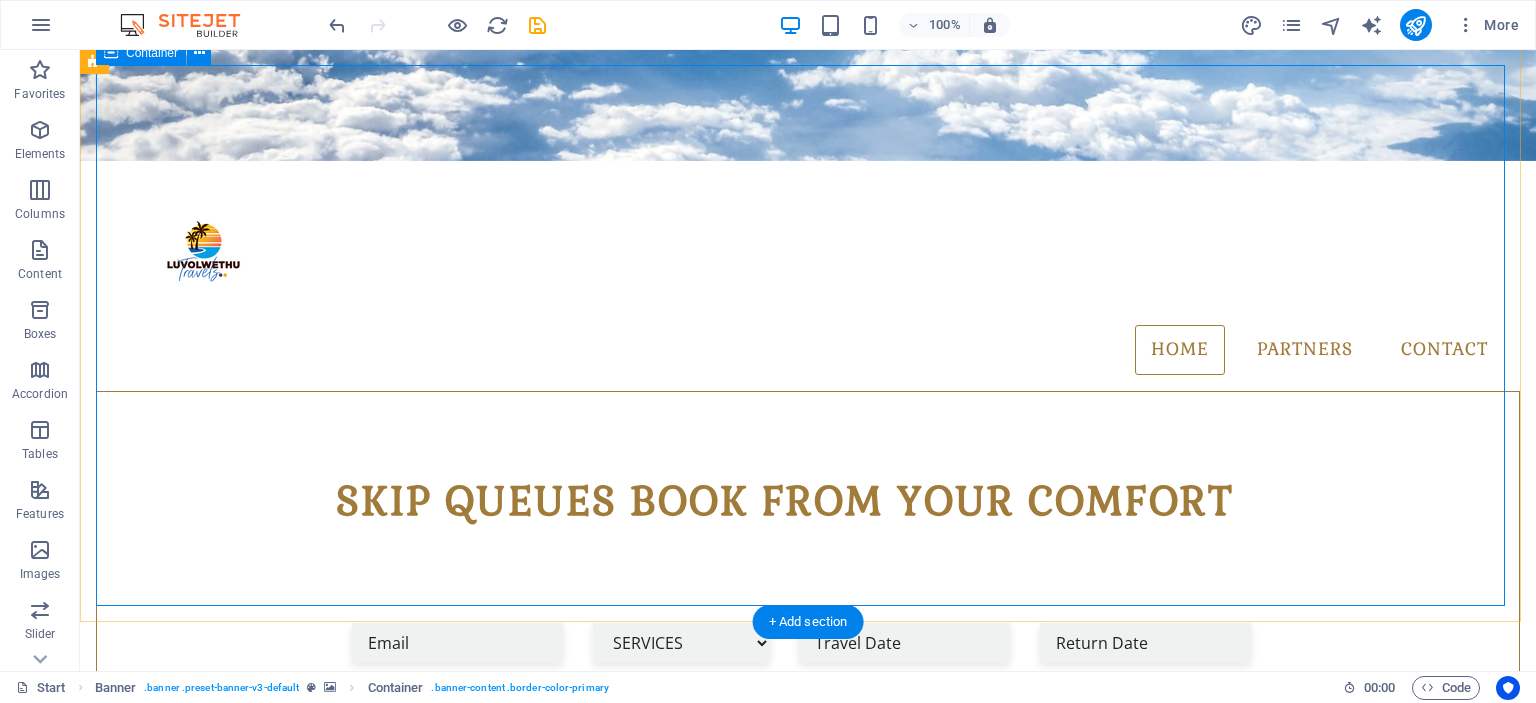 click on "HOME Partners Contact SKIP QUEUES BOOK FROM YOUR COMFORT
SERVICES
Flight Ticket Bus Ticket Accommodation Submit   I have read and understand the privacy policy. Unreadable? Load new Luvolwethu Travels   ABOUT US Welcome to Luvolwethu Travels, your one-stop destination for travel bookings & excellent  prices. From flight & bus  bookings to car rental deals & accommodation  Book WITH US Get the best deals on bus and flight tickets across Southern Africa and beyond including car rental deals and accommodation. What you see is what you pay — no hidden fees .fa-secondary{opacity:.4} Book WITH US Get the best deals on bus and flight tickets across Southern Africa and beyond including car rental deals and accommodation. What you see is what you pay — no hidden fees Nothing here for you? TEXT US ON WHATSAPP OUR FRIENDLY STAFF IS WAITING TO HELP YOU whatsapp us OUR Partners Contact US
Destination
FLIGHT TICKETS BUS TICKETS ACCOMMODATION    I have read and understand the privacy policy. Submit" at bounding box center (808, 2954) 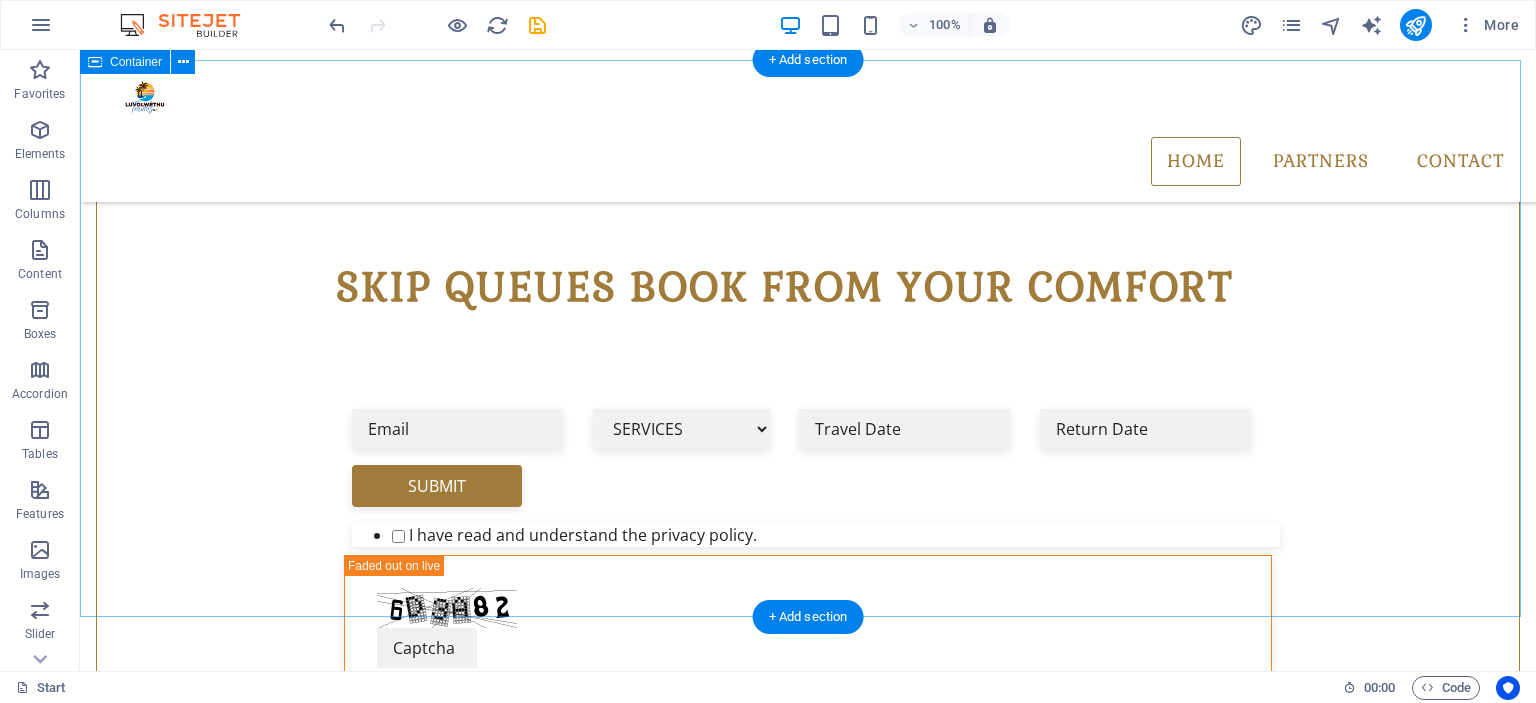 scroll, scrollTop: 719, scrollLeft: 0, axis: vertical 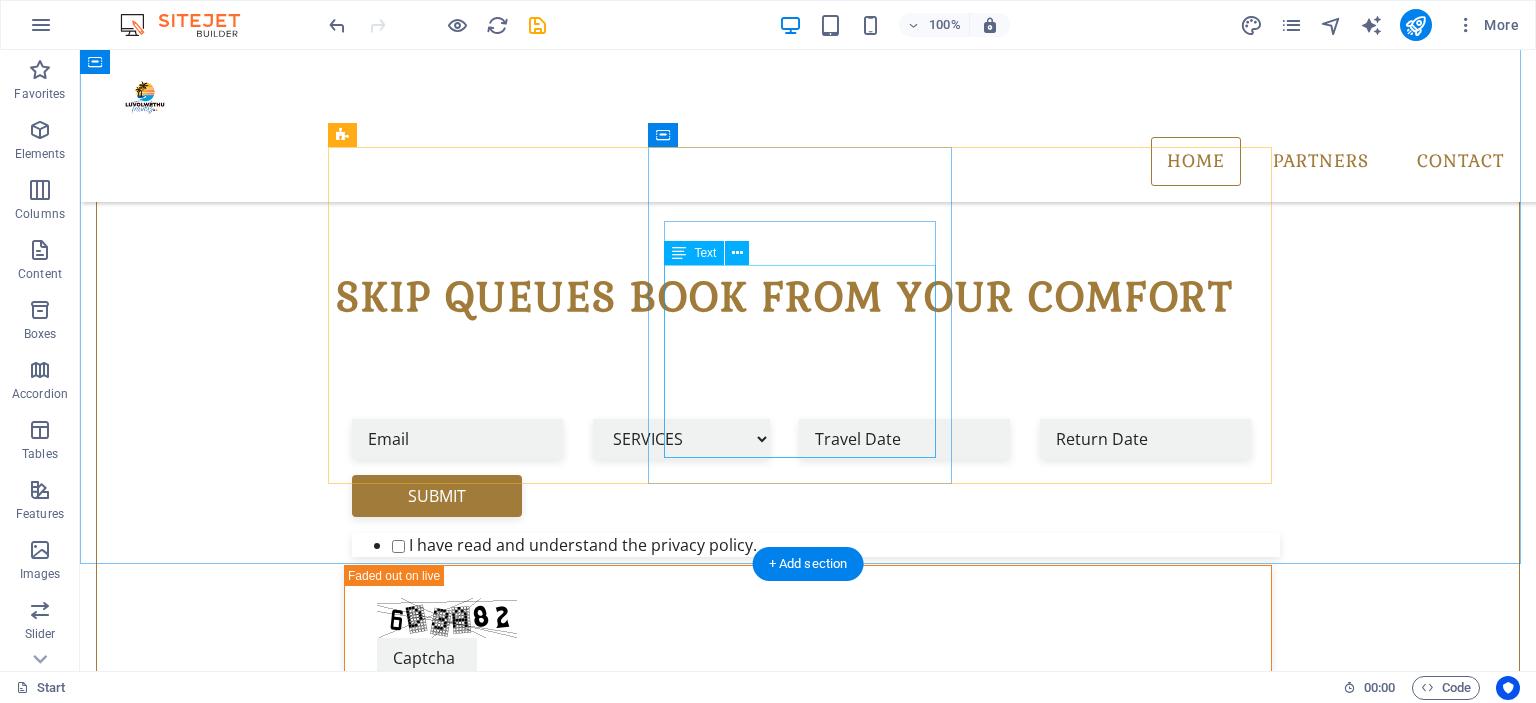 click on "Get the best deals on bus and flight tickets across Southern Africa and beyond including car rental deals and accommodation. What you see is what you pay — no hidden fees" at bounding box center (808, 1375) 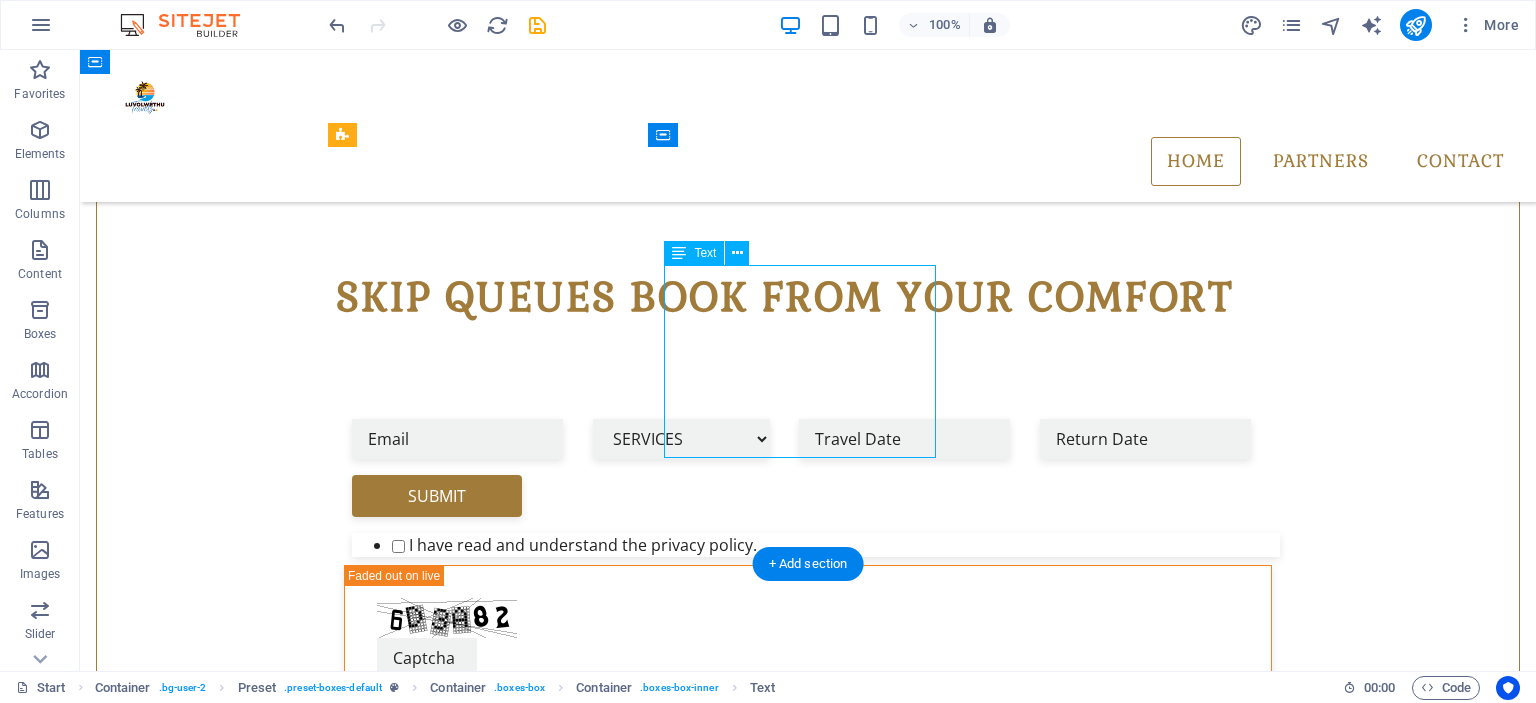click on "Get the best deals on bus and flight tickets across Southern Africa and beyond including car rental deals and accommodation. What you see is what you pay — no hidden fees" at bounding box center [808, 1375] 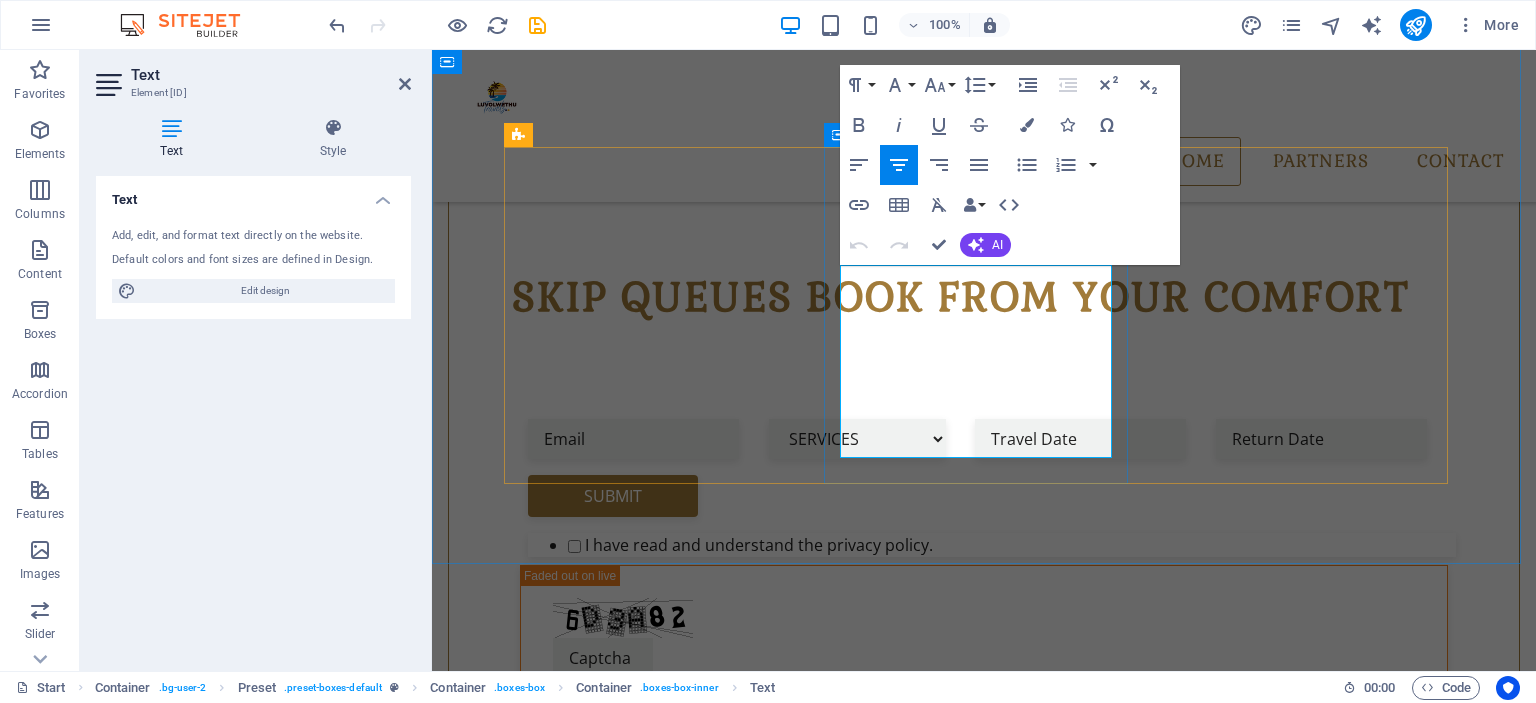 click on "Get the best deals on bus and flight tickets across Southern Africa and beyond including car rental deals and accommodation. What you see is what you pay — no hidden fees" at bounding box center (984, 1339) 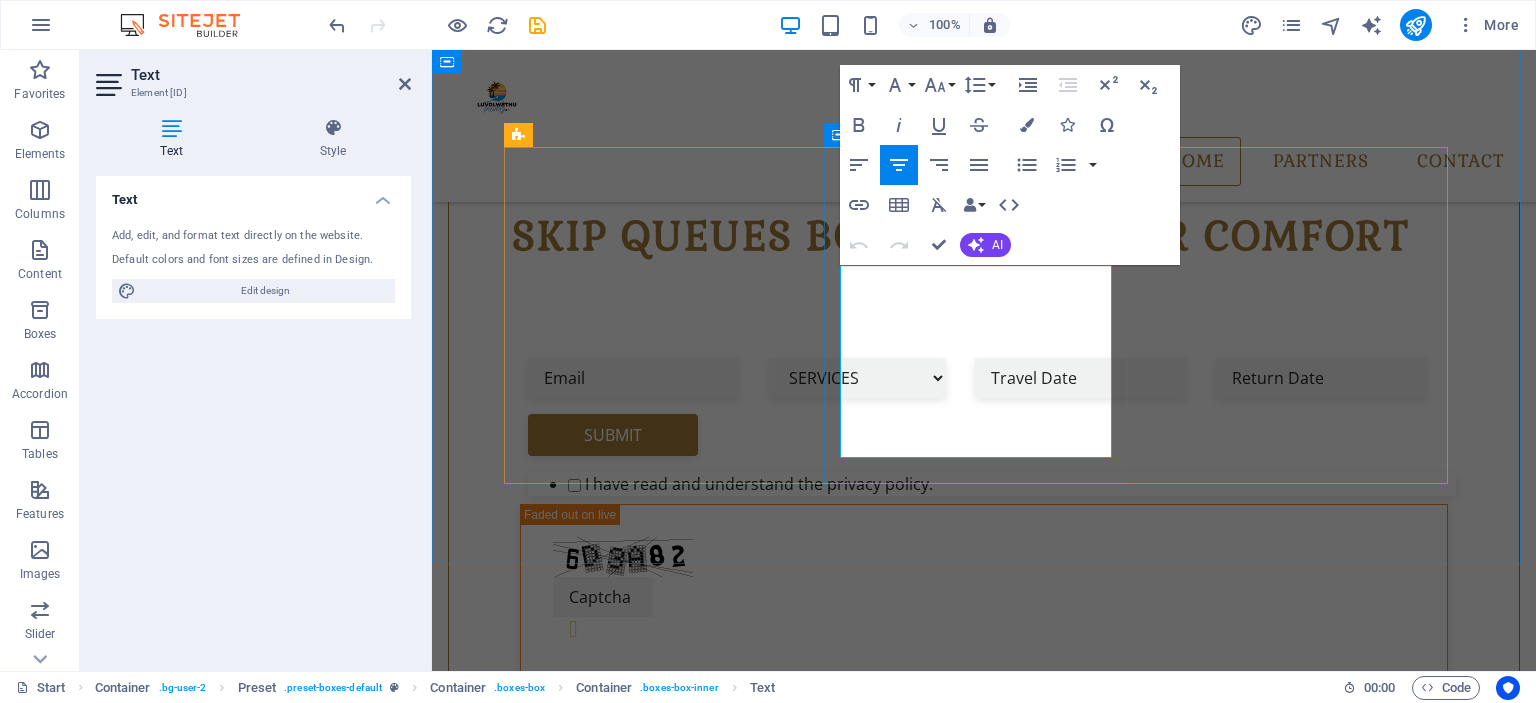scroll, scrollTop: 708, scrollLeft: 0, axis: vertical 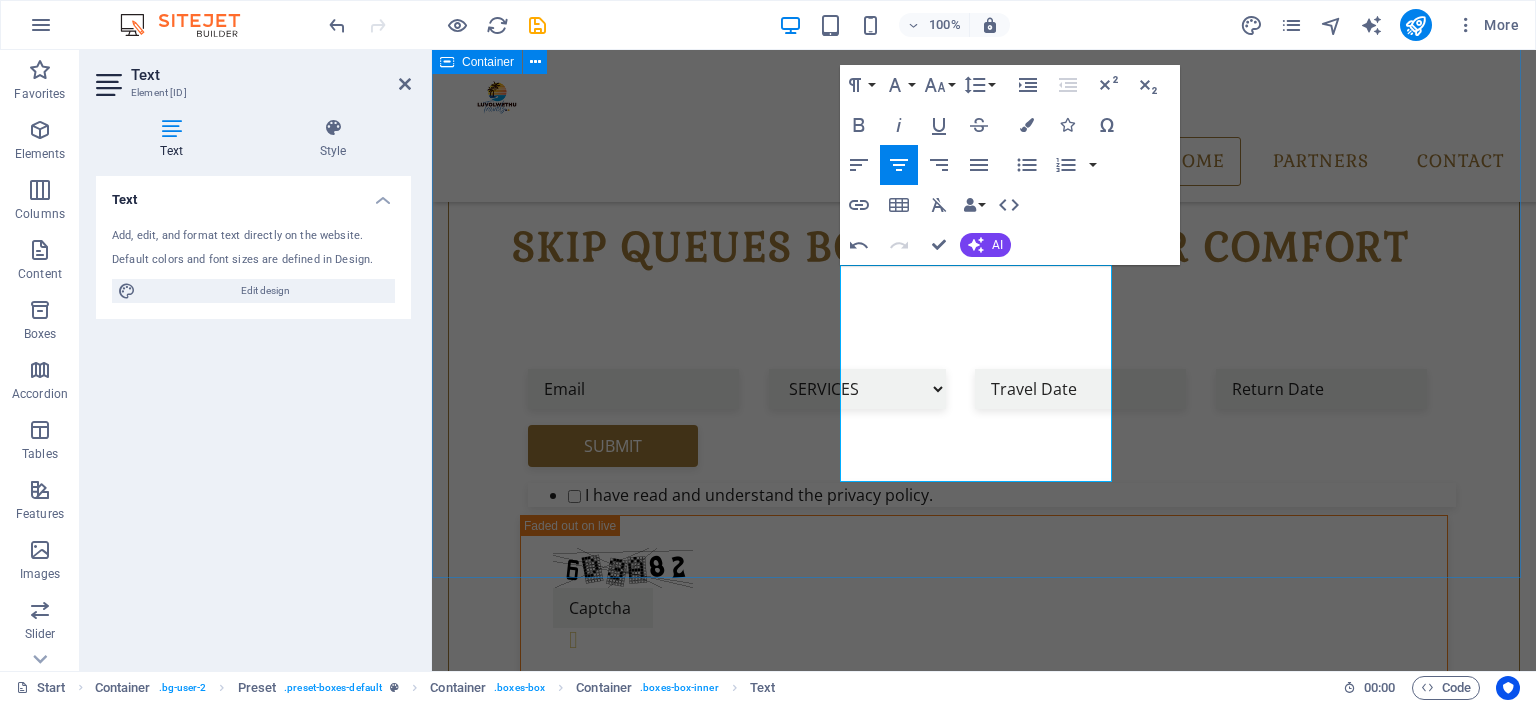 click on "Luvolwethu Travels   ABOUT US Welcome to Luvolwethu Travels, your one-stop destination for travel bookings & excellent  prices. From flight & bus  bookings to car rental deals & accommodation  Book WITH US Get the best deals on bus and flight tickets across Southern Africa and beyond including car rental deals and accommodation. What you see is what you pay — no hidden fees .fa-secondary{opacity:.4} Book WITH US Get the best deals on bus and flight tickets across Southern Africa and beyond including car rental deals and accommodation. What you see is what you pay — no hidden fees" at bounding box center (984, 1251) 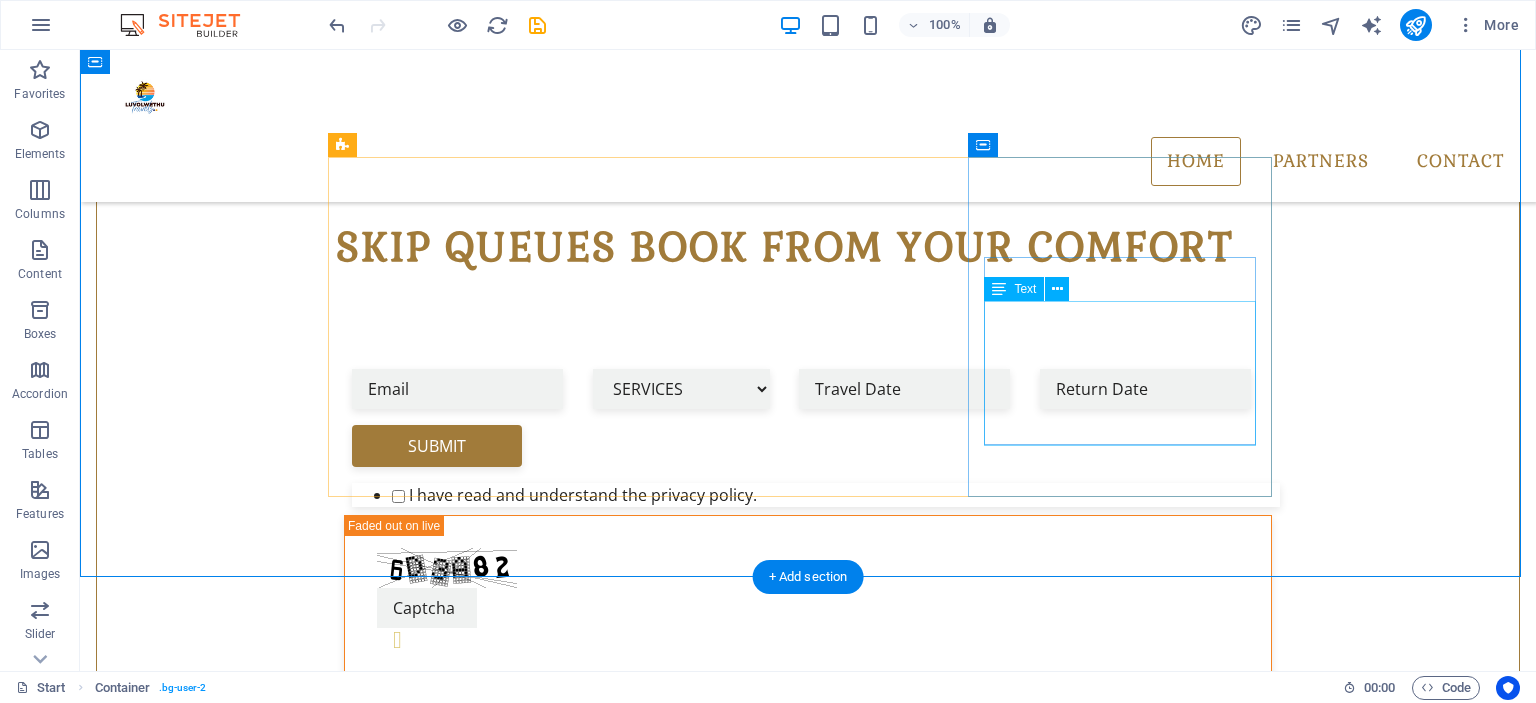 click on "Get the best deals on bus and flight tickets across Southern Africa and beyond including car rental deals and accommodation. What you see is what you pay — no hidden fees" at bounding box center [808, 1577] 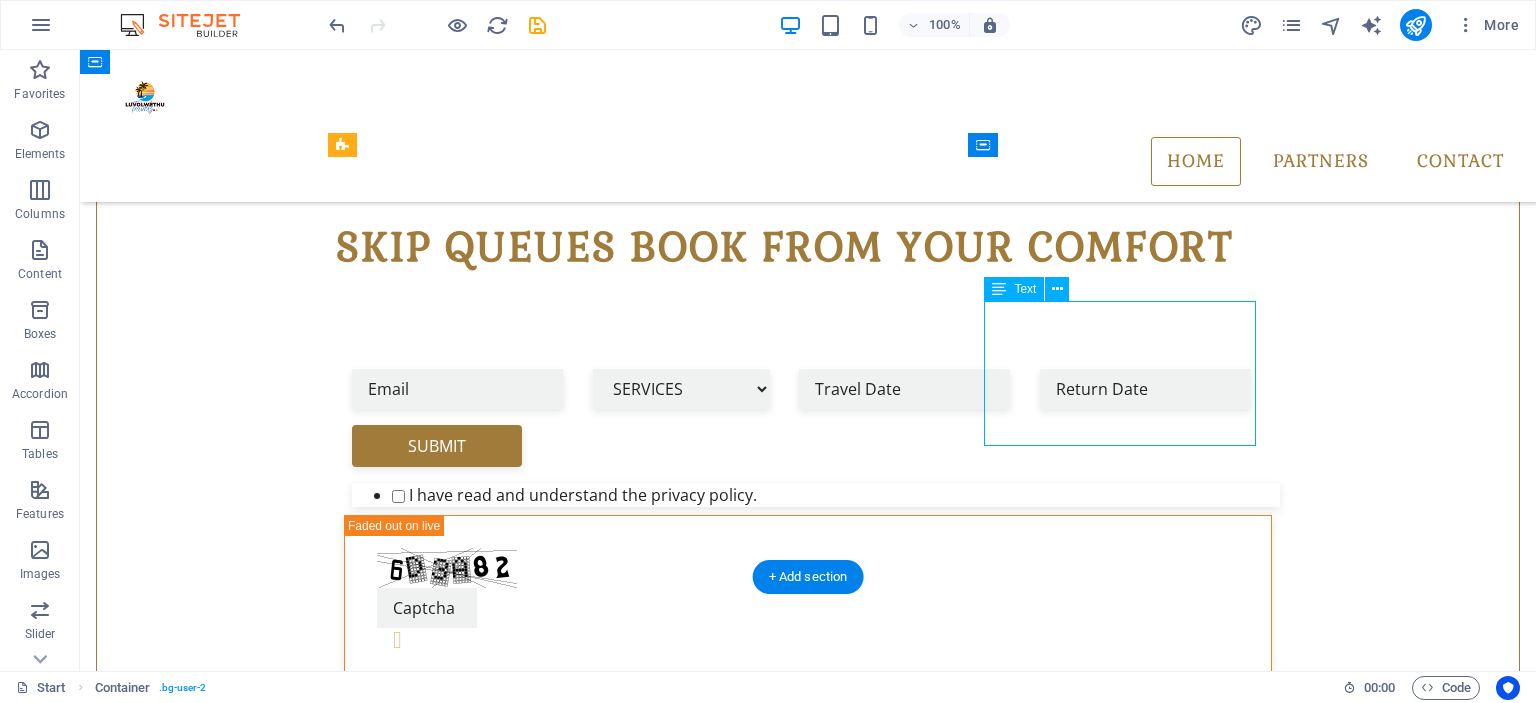 click on "Get the best deals on bus and flight tickets across Southern Africa and beyond including car rental deals and accommodation. What you see is what you pay — no hidden fees" at bounding box center [808, 1577] 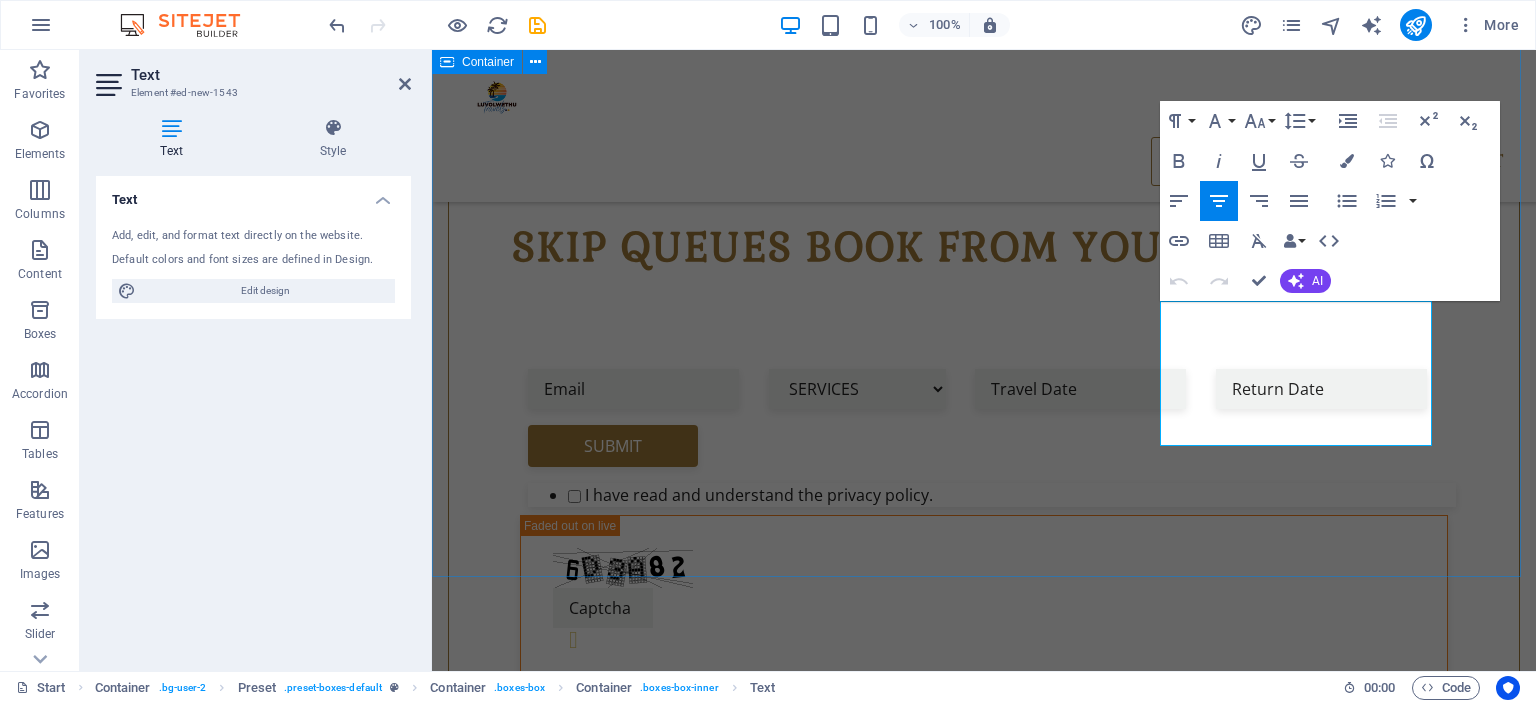 click on "Luvolwethu Travels   ABOUT US Welcome to Luvolwethu Travels, your one-stop destination for travel bookings & excellent  prices. From flight & bus  bookings to car rental deals & accommodation  Book WITH US Get the best deals on bus and flight tickets across Southern Africa and beyond including car rental deals and accommodation. What you see is what you pay — no hidden fees .fa-secondary{opacity:.4} Book WITH US Get the best deals on bus and flight tickets across Southern Africa and beyond including car rental deals and accommodation. What you see is what you pay — no hidden fees" at bounding box center (984, 1251) 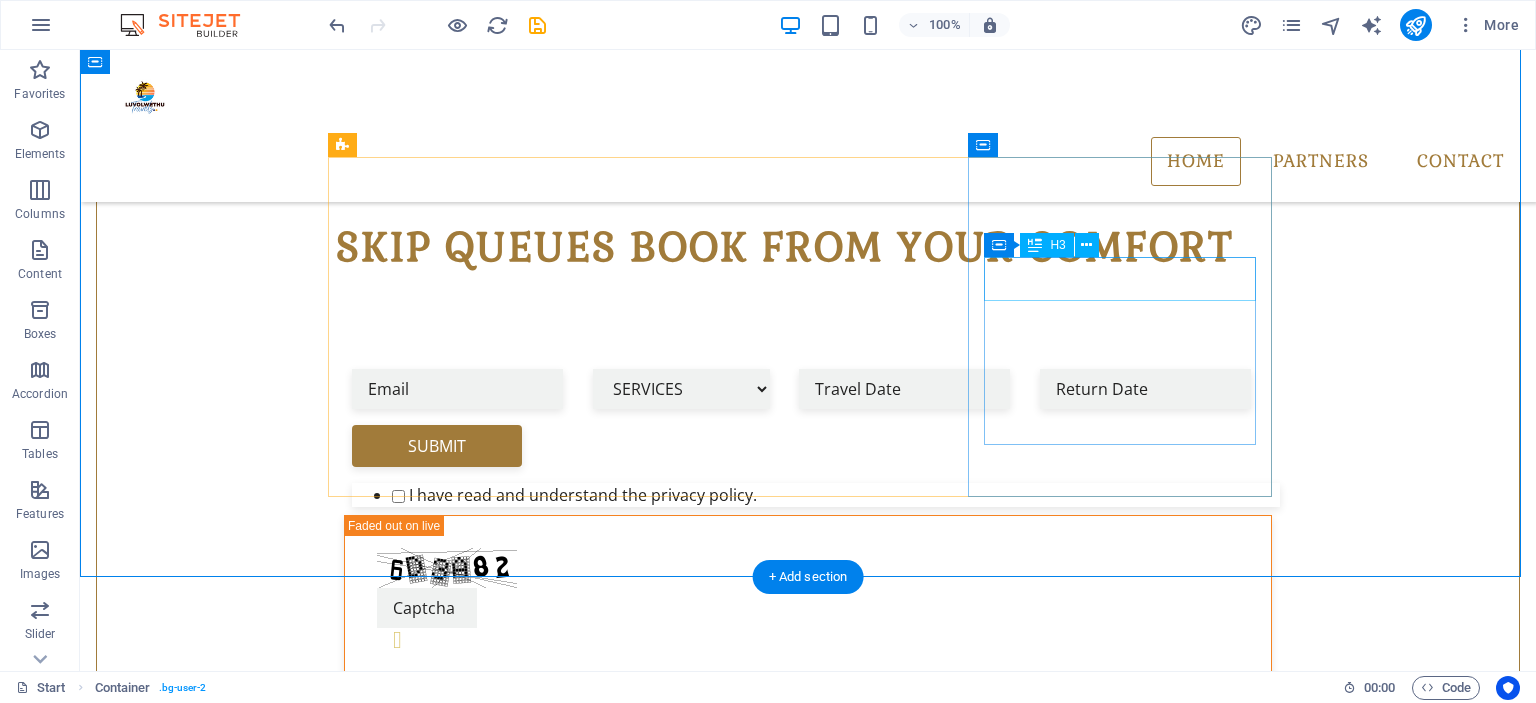 click on "Book WITH US" at bounding box center [808, 1520] 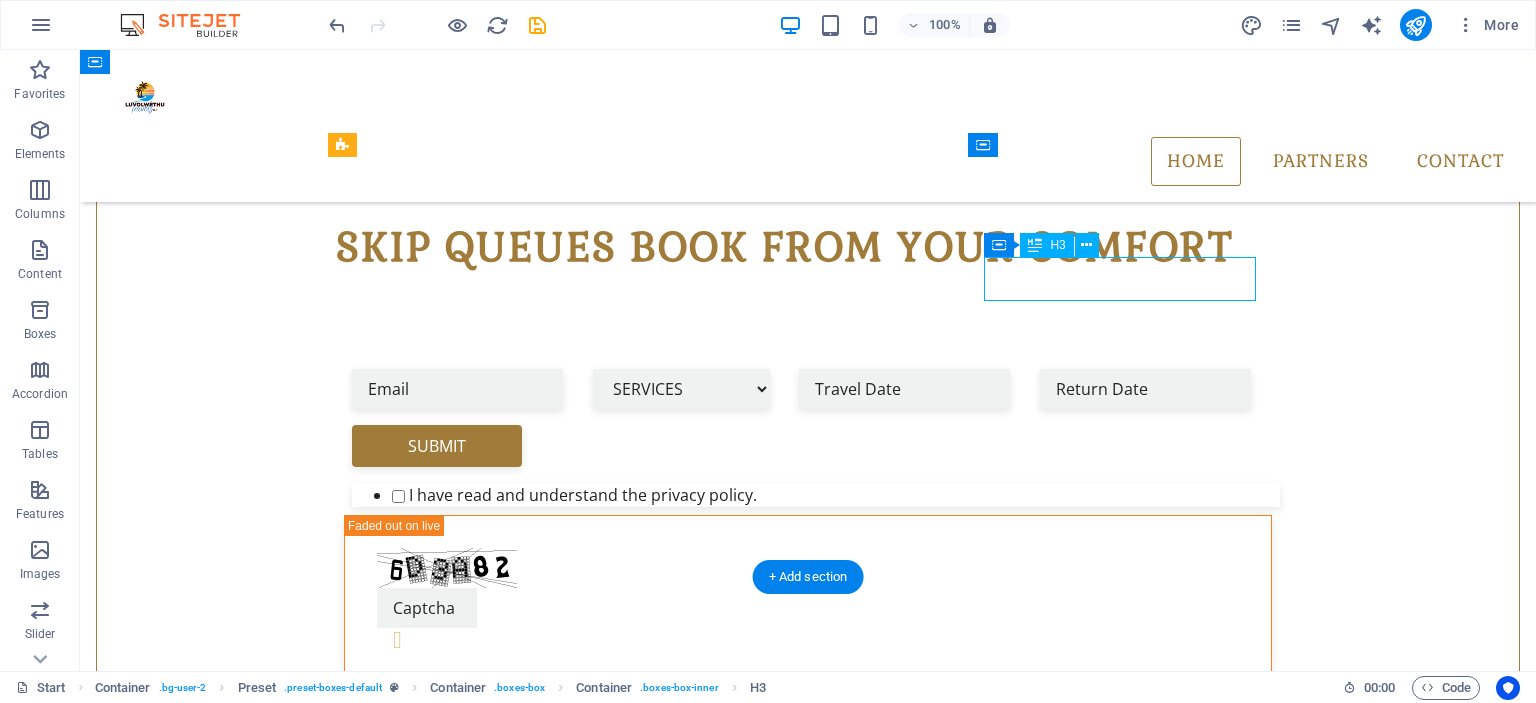 click on "Book WITH US" at bounding box center (808, 1520) 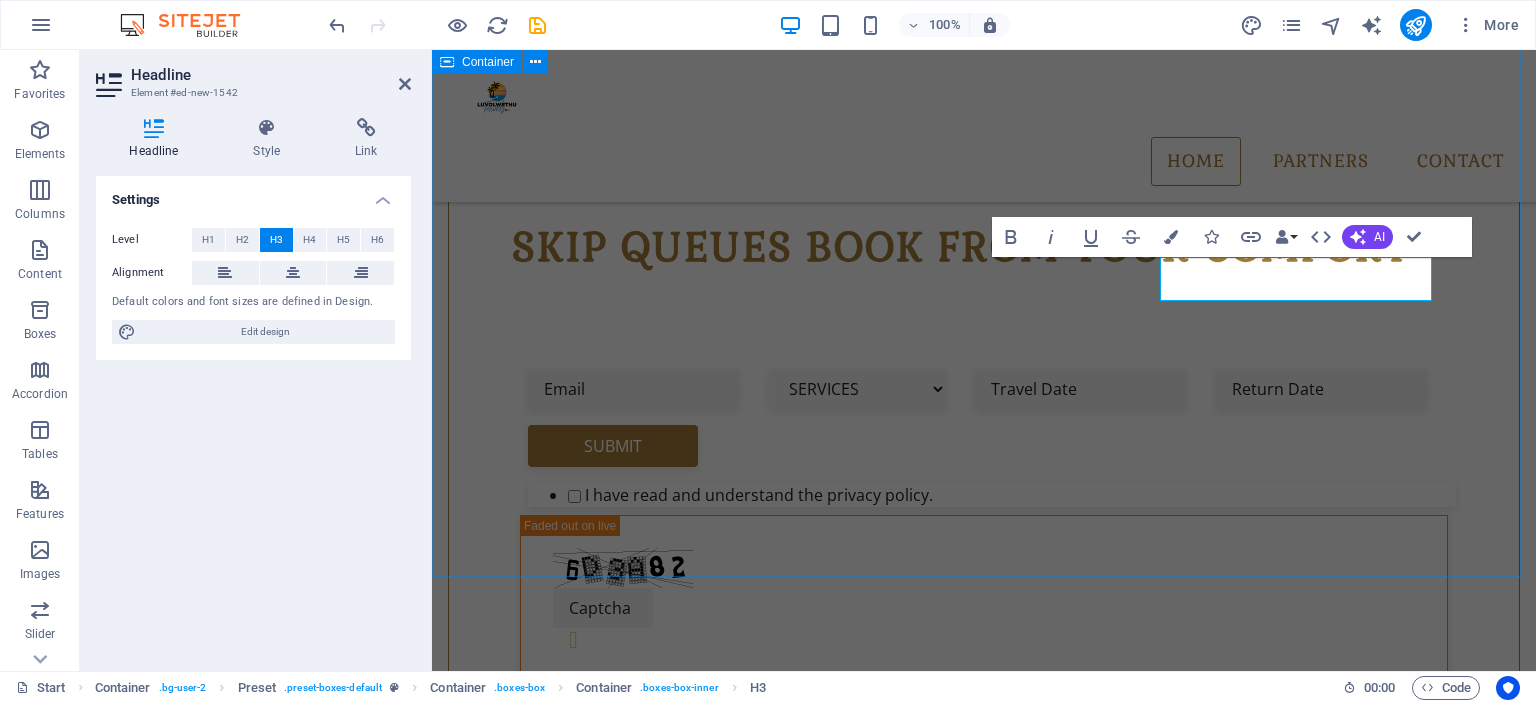 click on "Luvolwethu Travels   ABOUT US Welcome to Luvolwethu Travels, your one-stop destination for travel bookings & excellent  prices. From flight & bus  bookings to car rental deals & accommodation  Book WITH US Get the best deals on bus and flight tickets across Southern Africa and beyond including car rental deals and accommodation. What you see is what you pay — no hidden fees .fa-secondary{opacity:.4} Book WITH US Get the best deals on bus and flight tickets across Southern Africa and beyond including car rental deals and accommodation. What you see is what you pay — no hidden fees" at bounding box center (984, 1251) 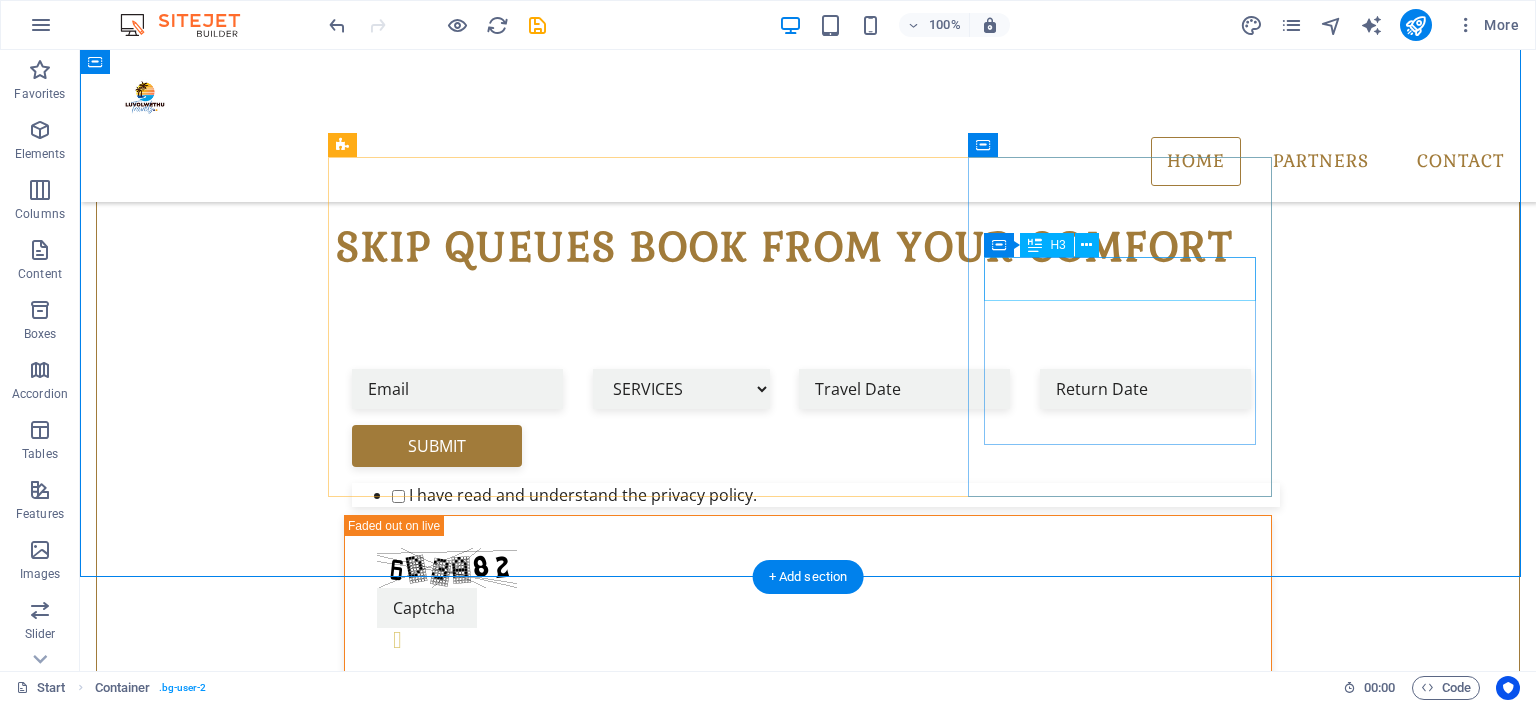 click on "Book WITH US" at bounding box center (808, 1520) 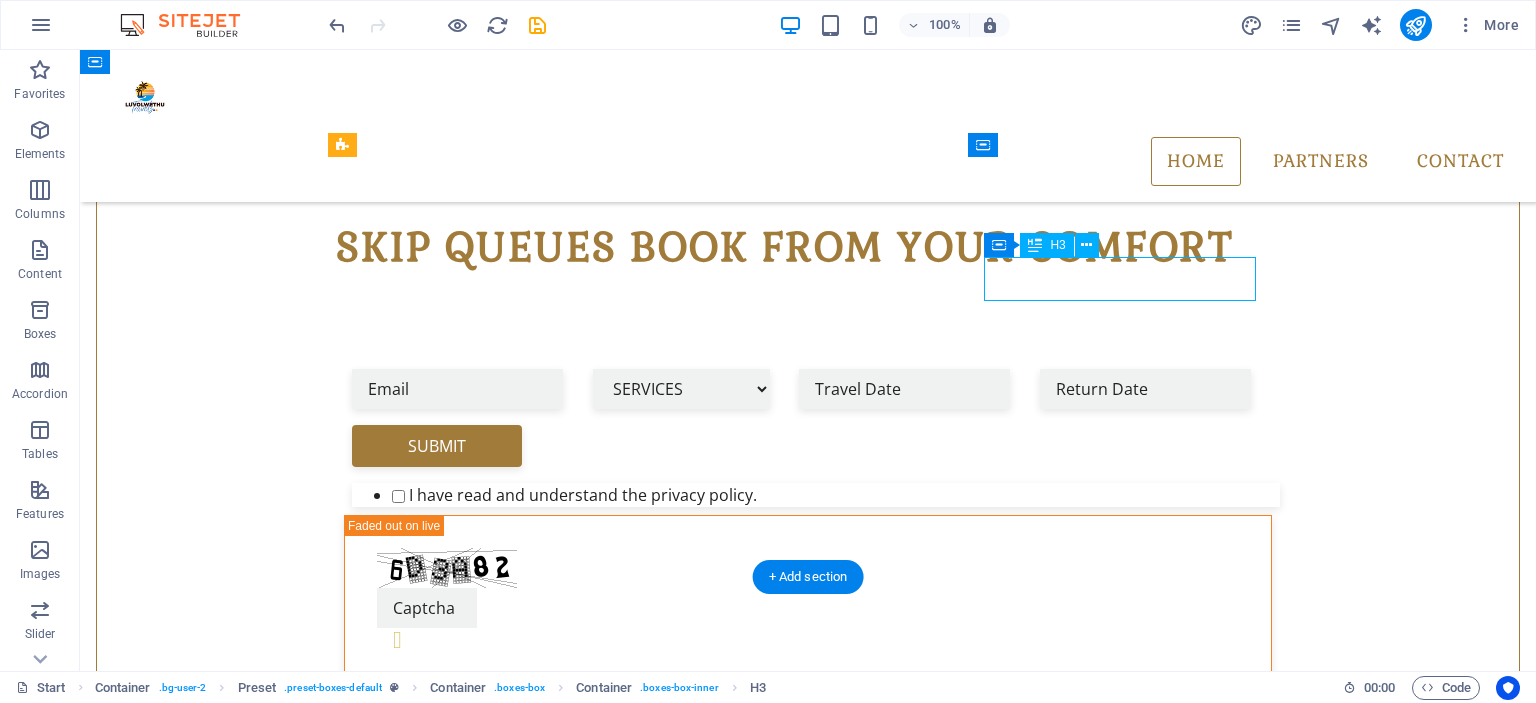 click on "Book WITH US" at bounding box center (808, 1520) 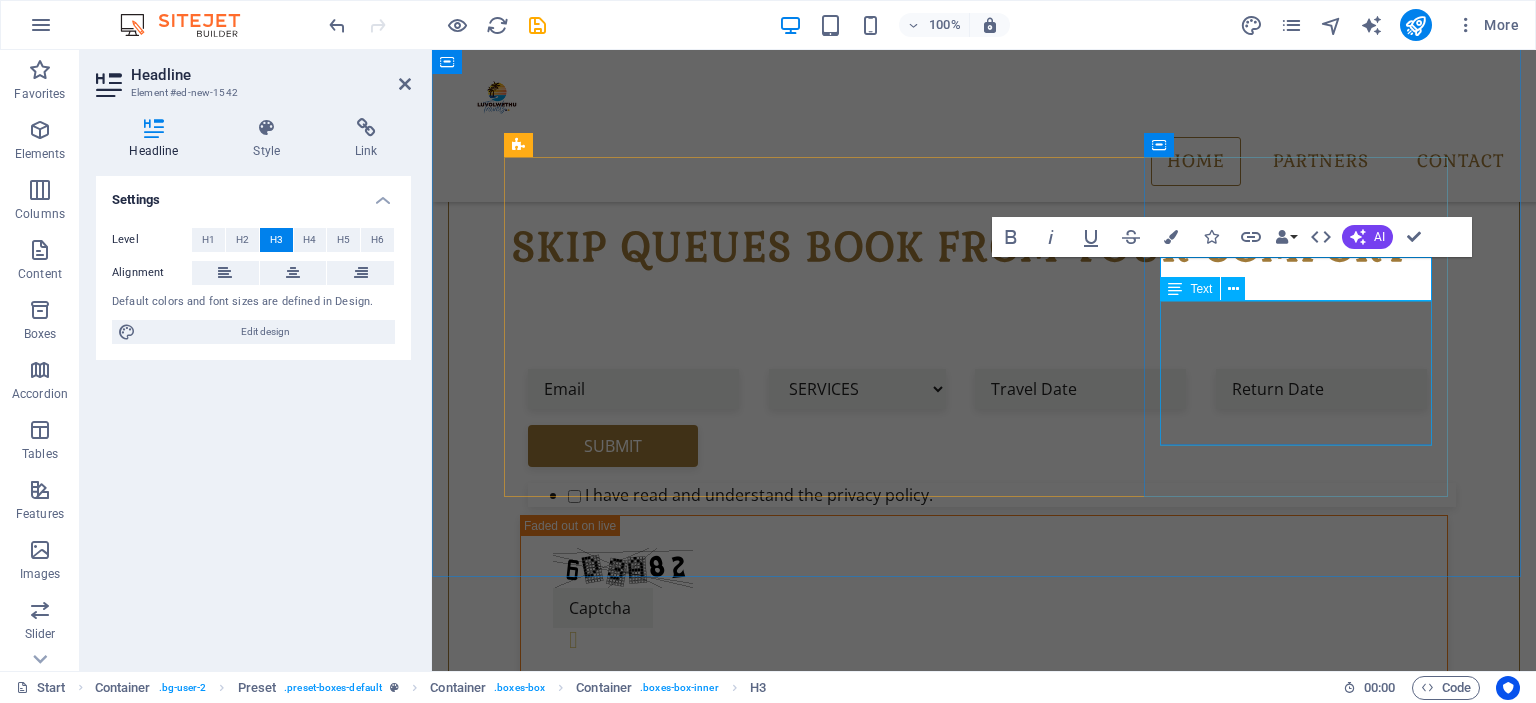 type 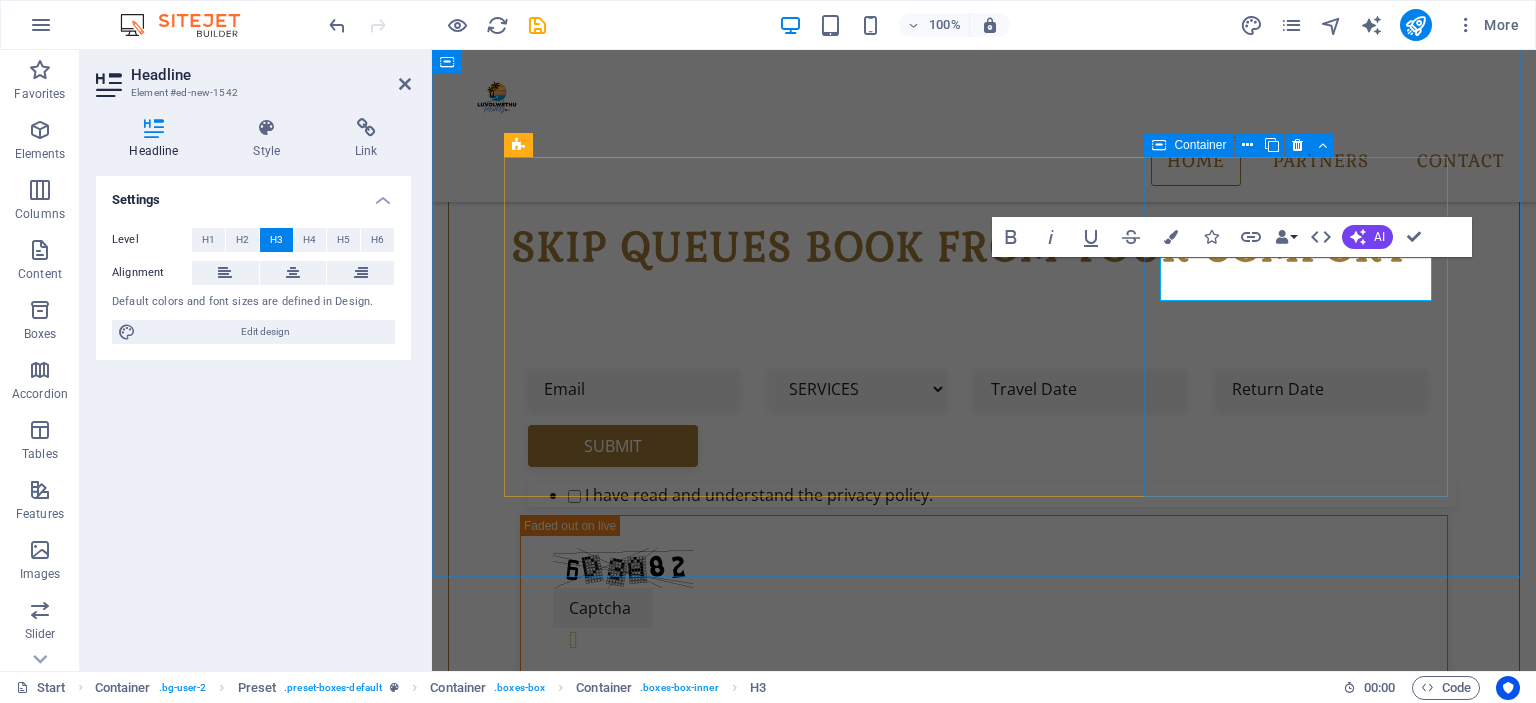 drag, startPoint x: 1236, startPoint y: 484, endPoint x: 1588, endPoint y: 481, distance: 352.0128 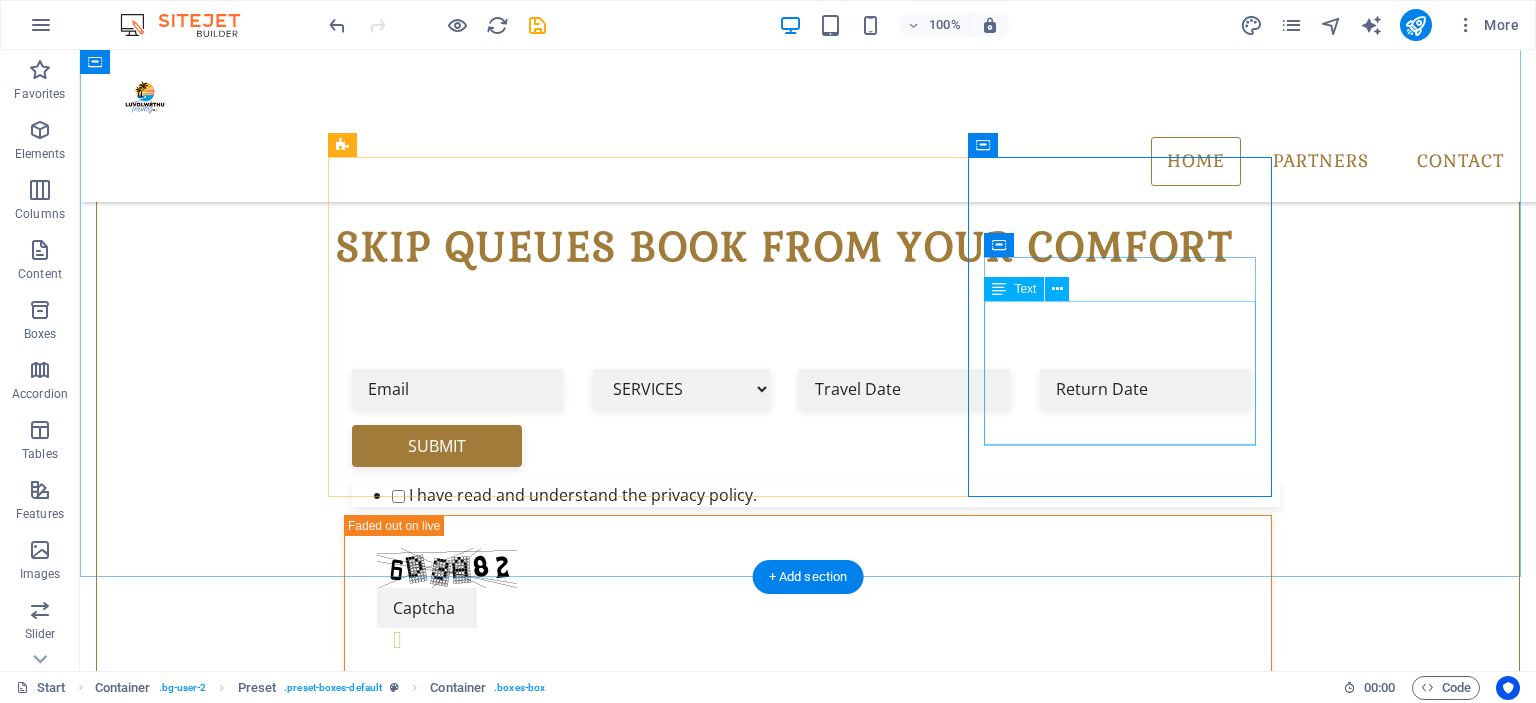 click on "Get the best deals on bus and flight tickets across Southern Africa and beyond including car rental deals and accommodation. What you see is what you pay — no hidden fees" at bounding box center [808, 1577] 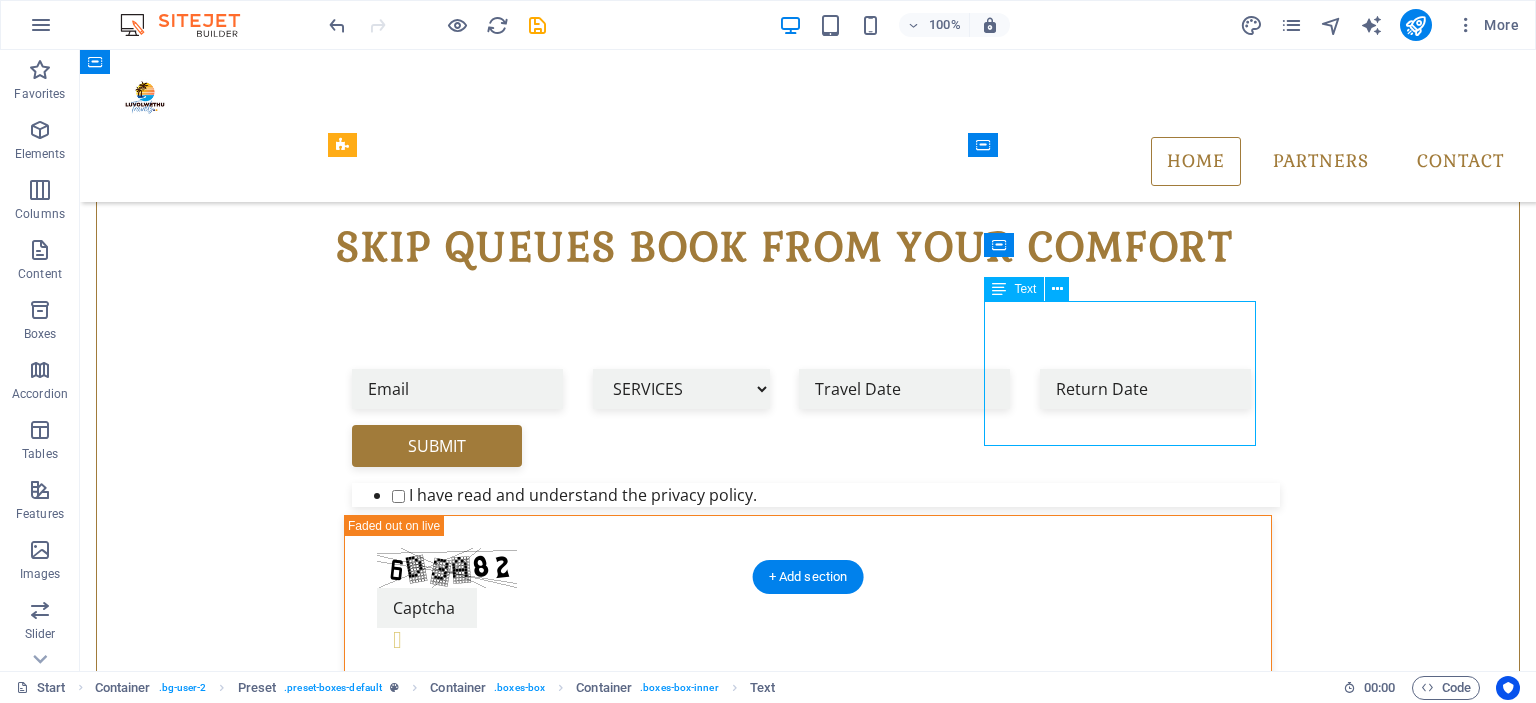 click on "Get the best deals on bus and flight tickets across Southern Africa and beyond including car rental deals and accommodation. What you see is what you pay — no hidden fees" at bounding box center (808, 1577) 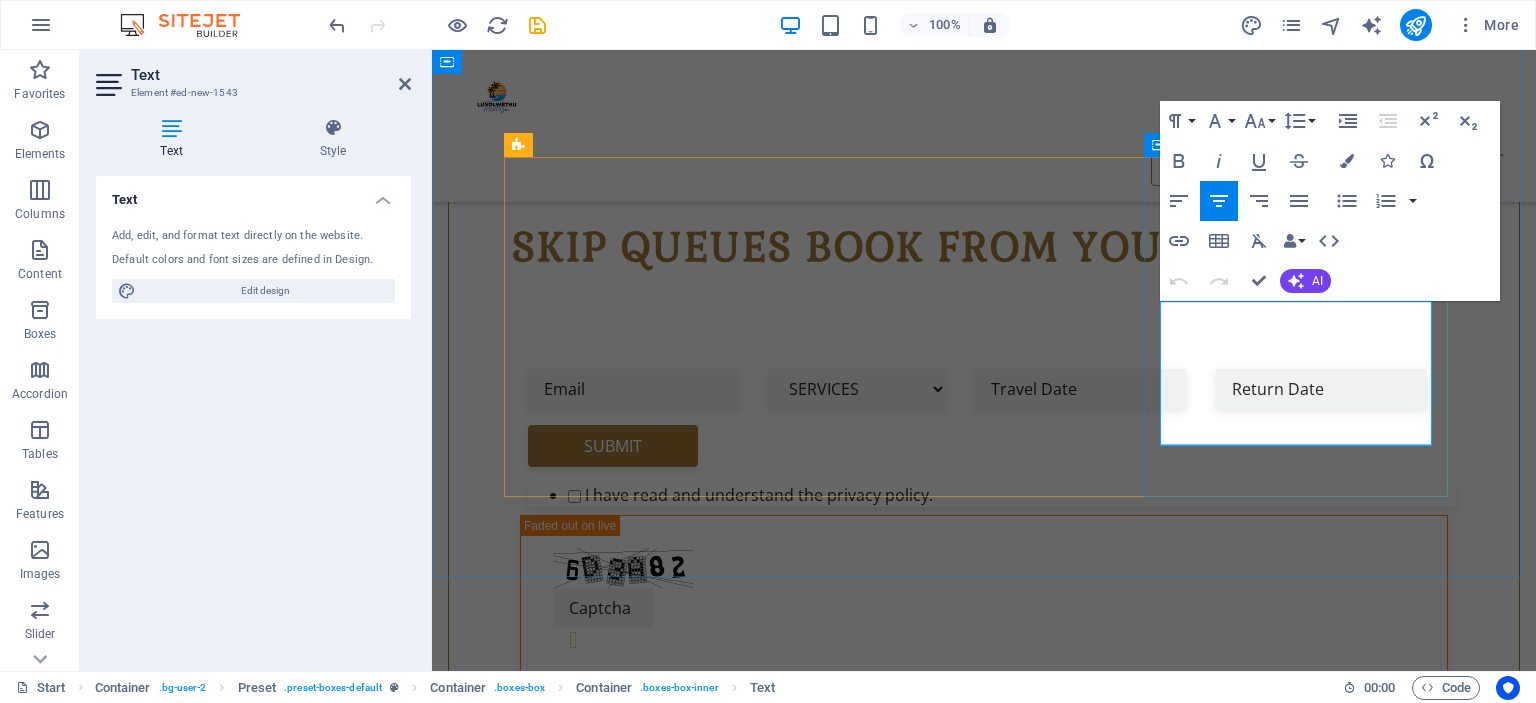 drag, startPoint x: 1403, startPoint y: 412, endPoint x: 1166, endPoint y: 311, distance: 257.62375 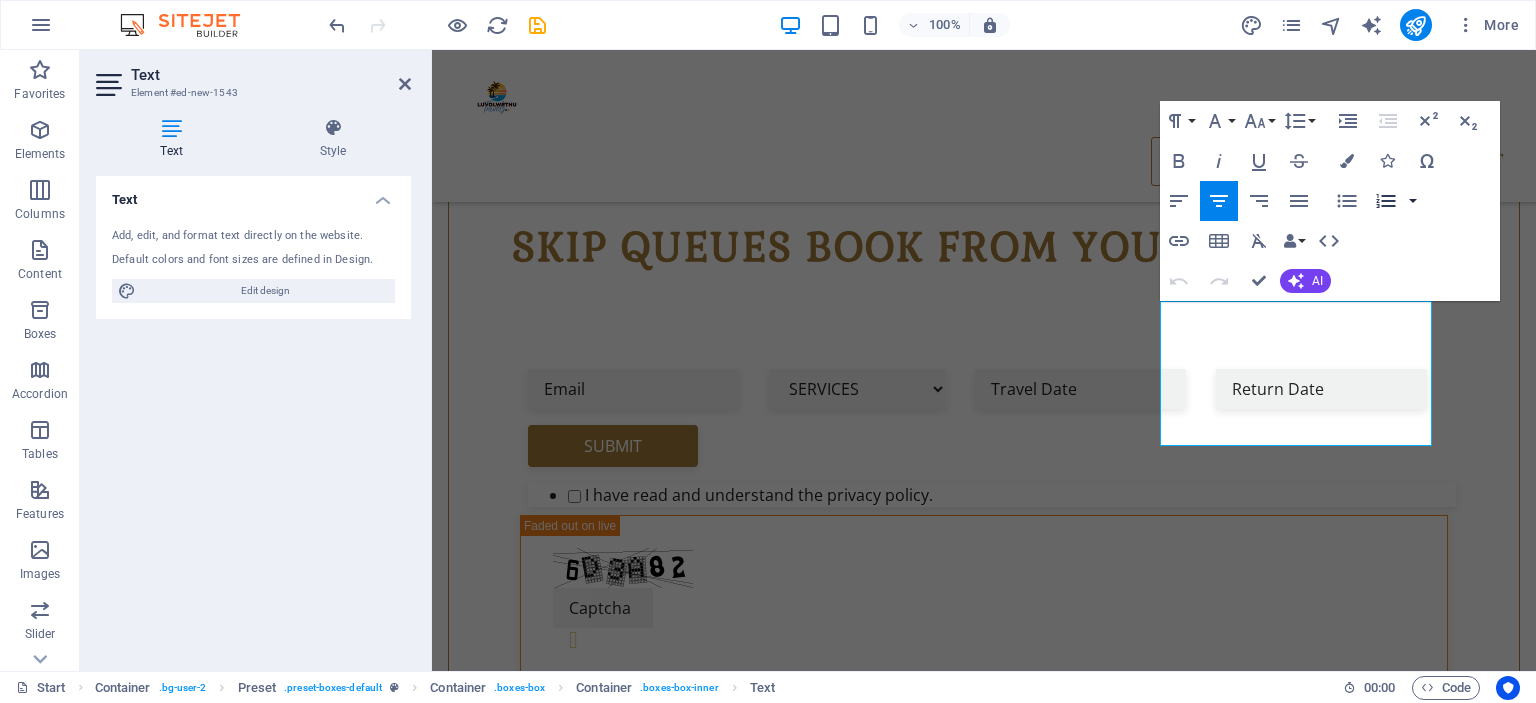 click at bounding box center (1413, 201) 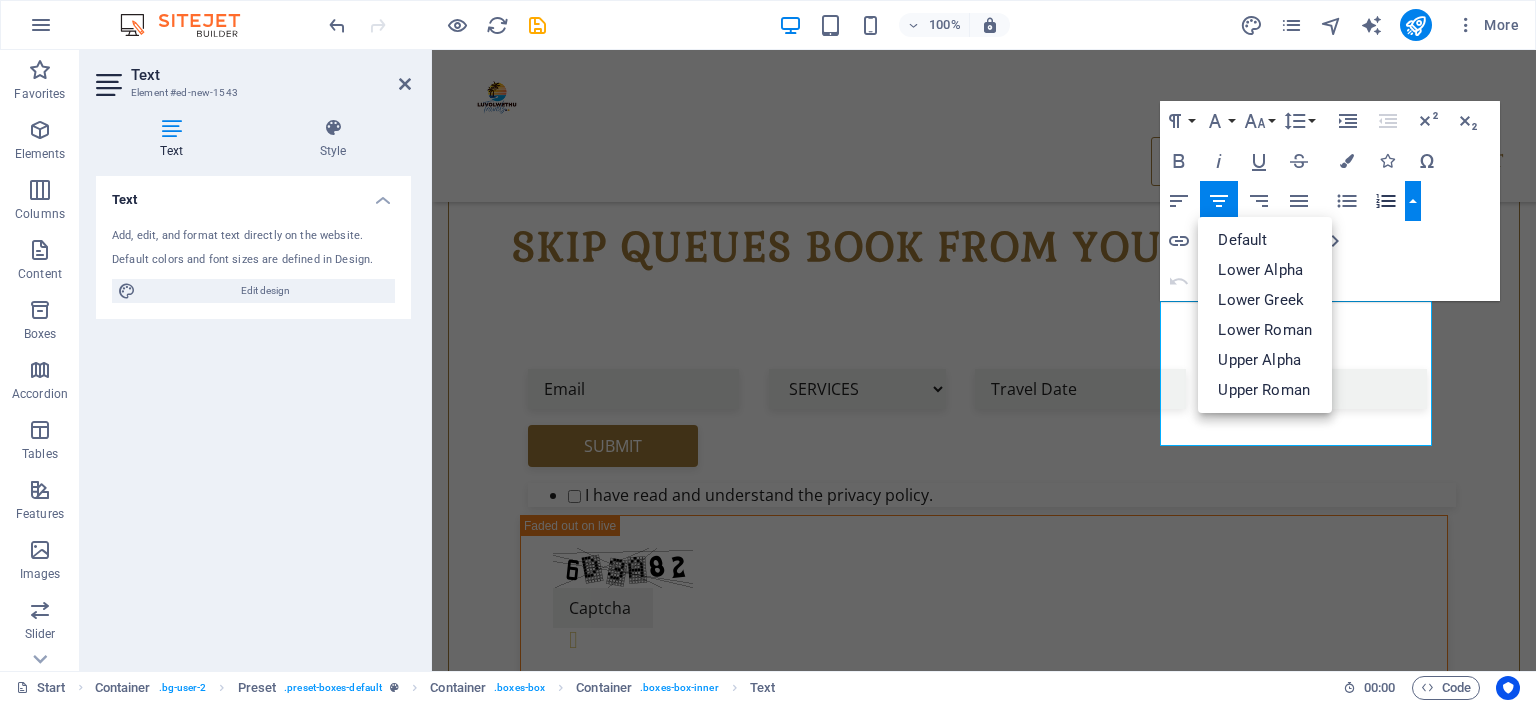 click at bounding box center (1413, 201) 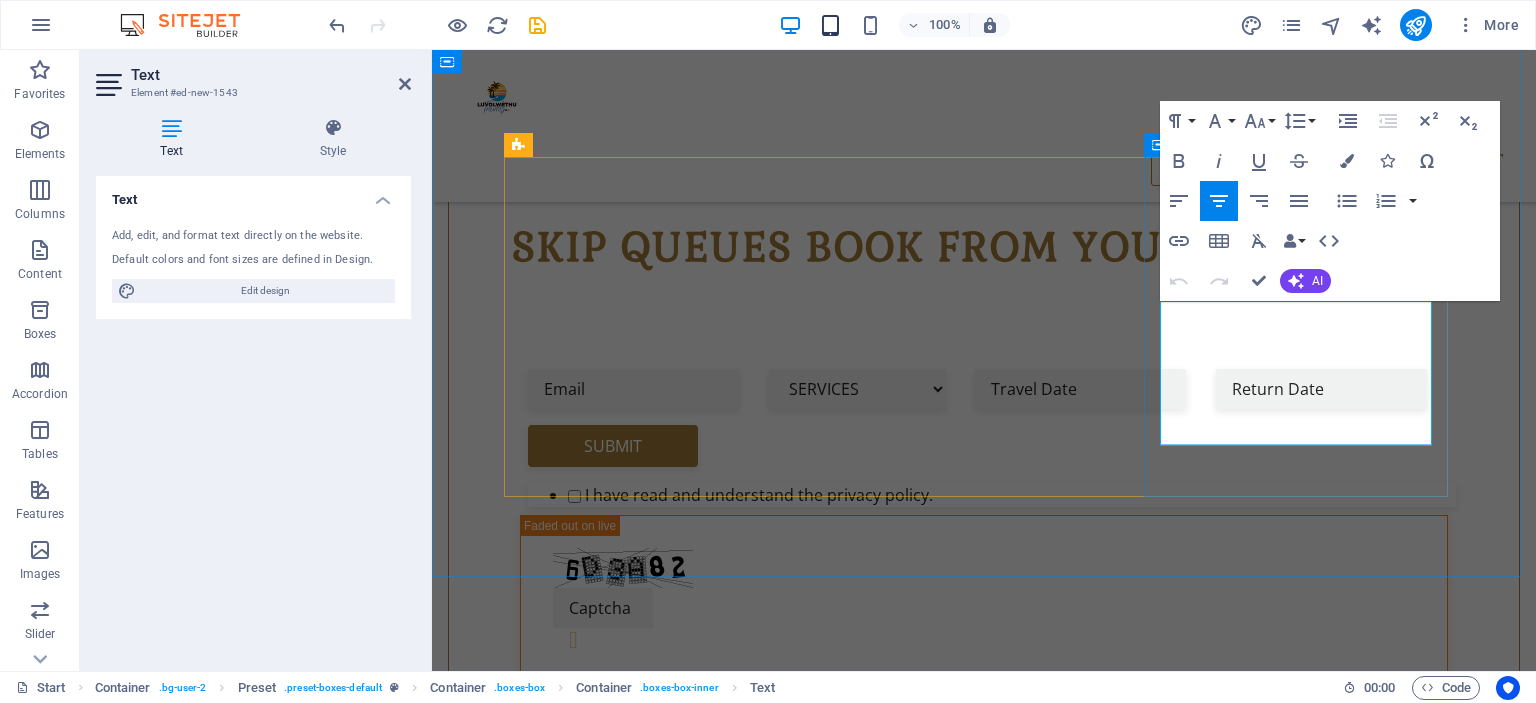 scroll, scrollTop: 756, scrollLeft: 0, axis: vertical 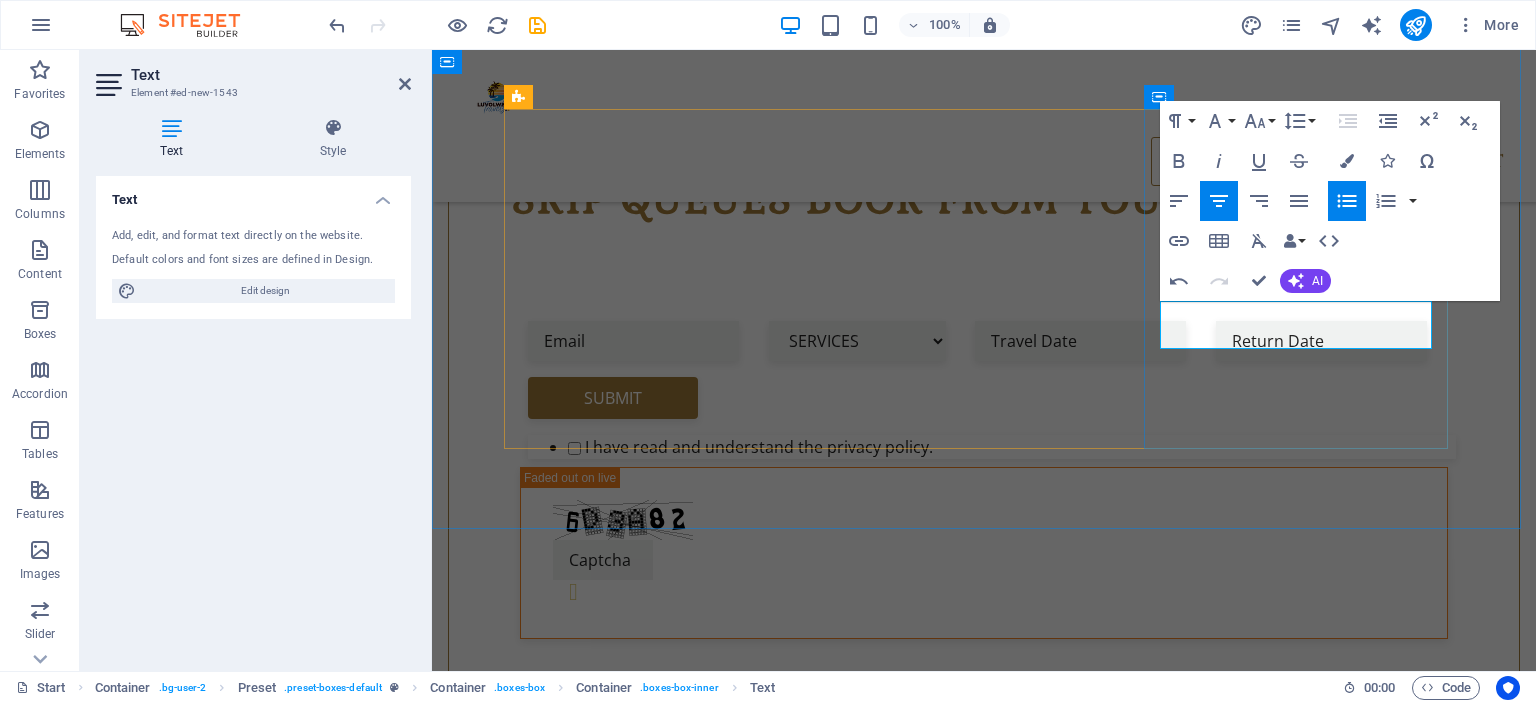 click on "hh" at bounding box center [992, 1505] 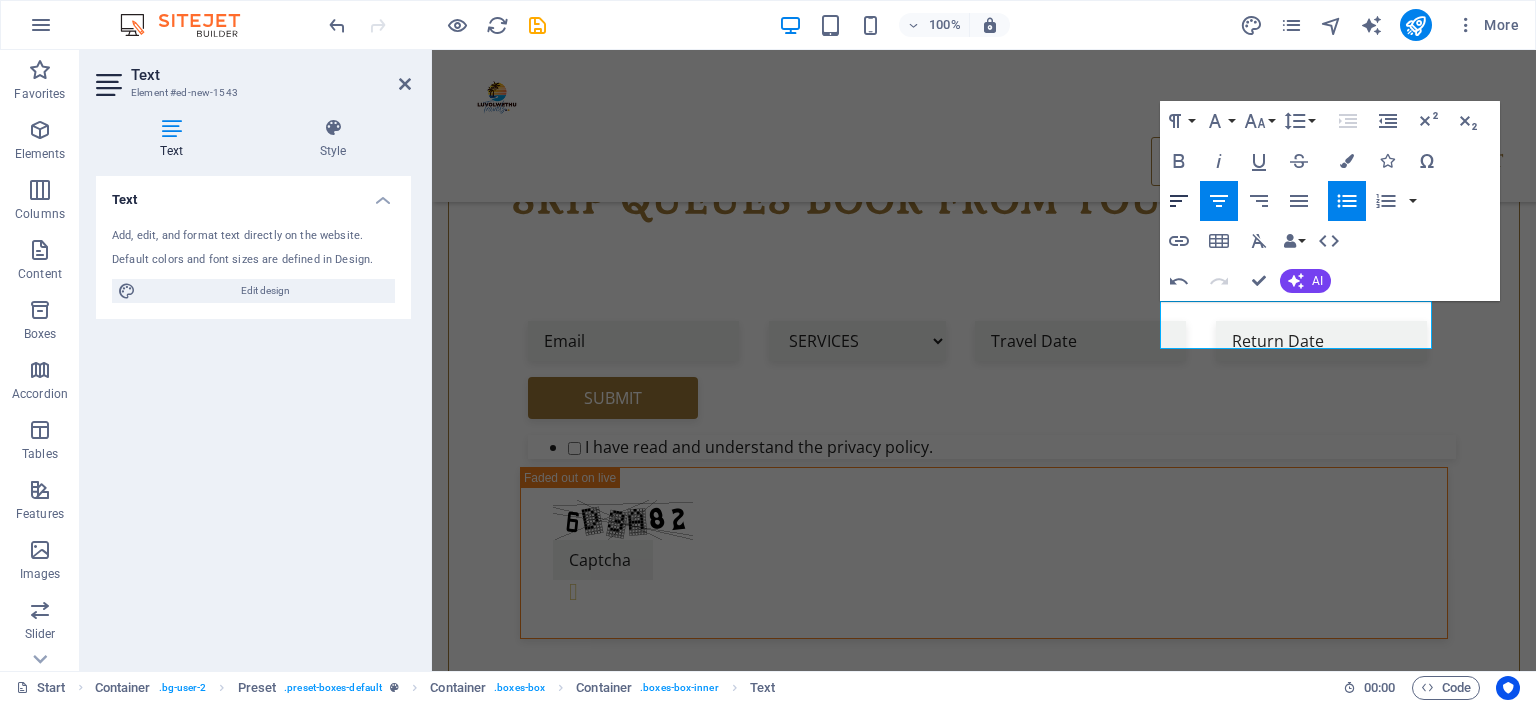 click on "Align Left" at bounding box center [1179, 201] 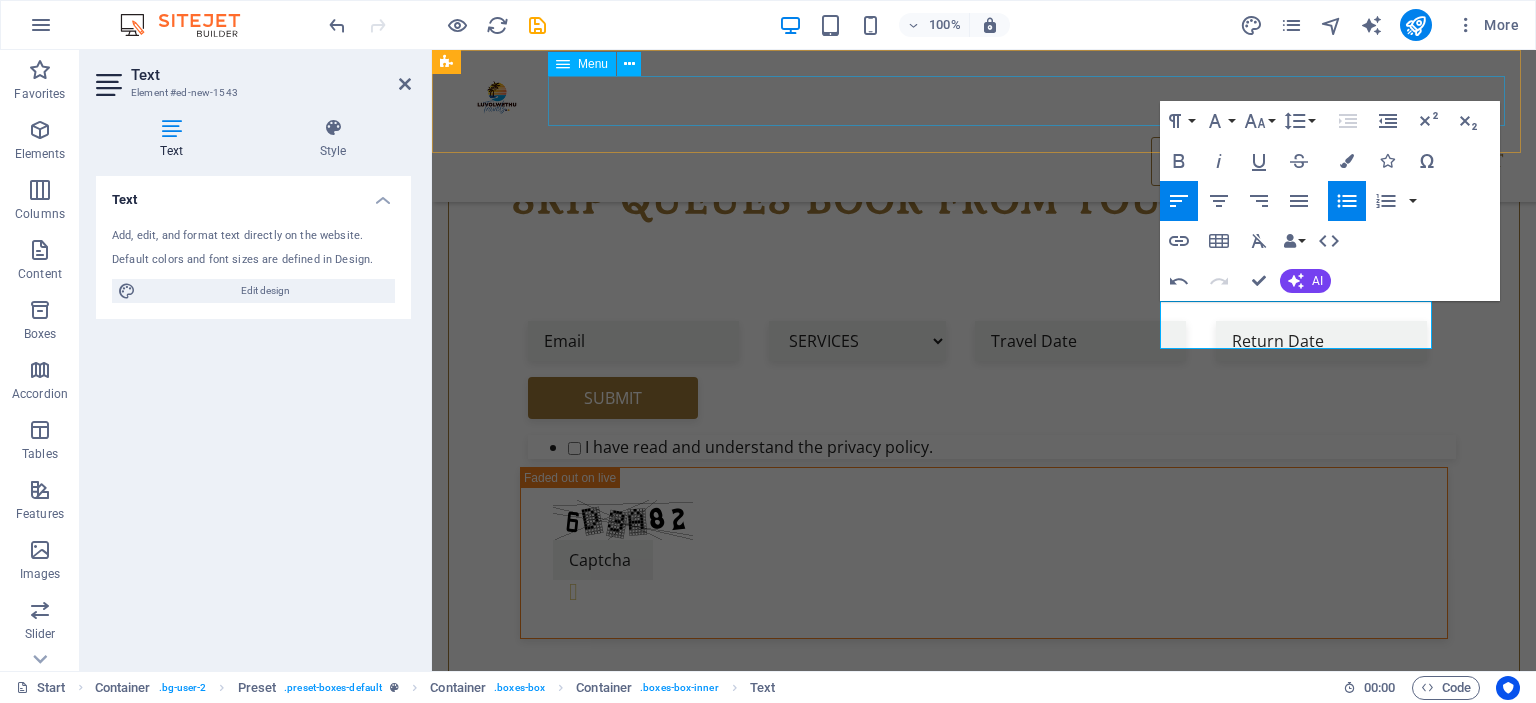type 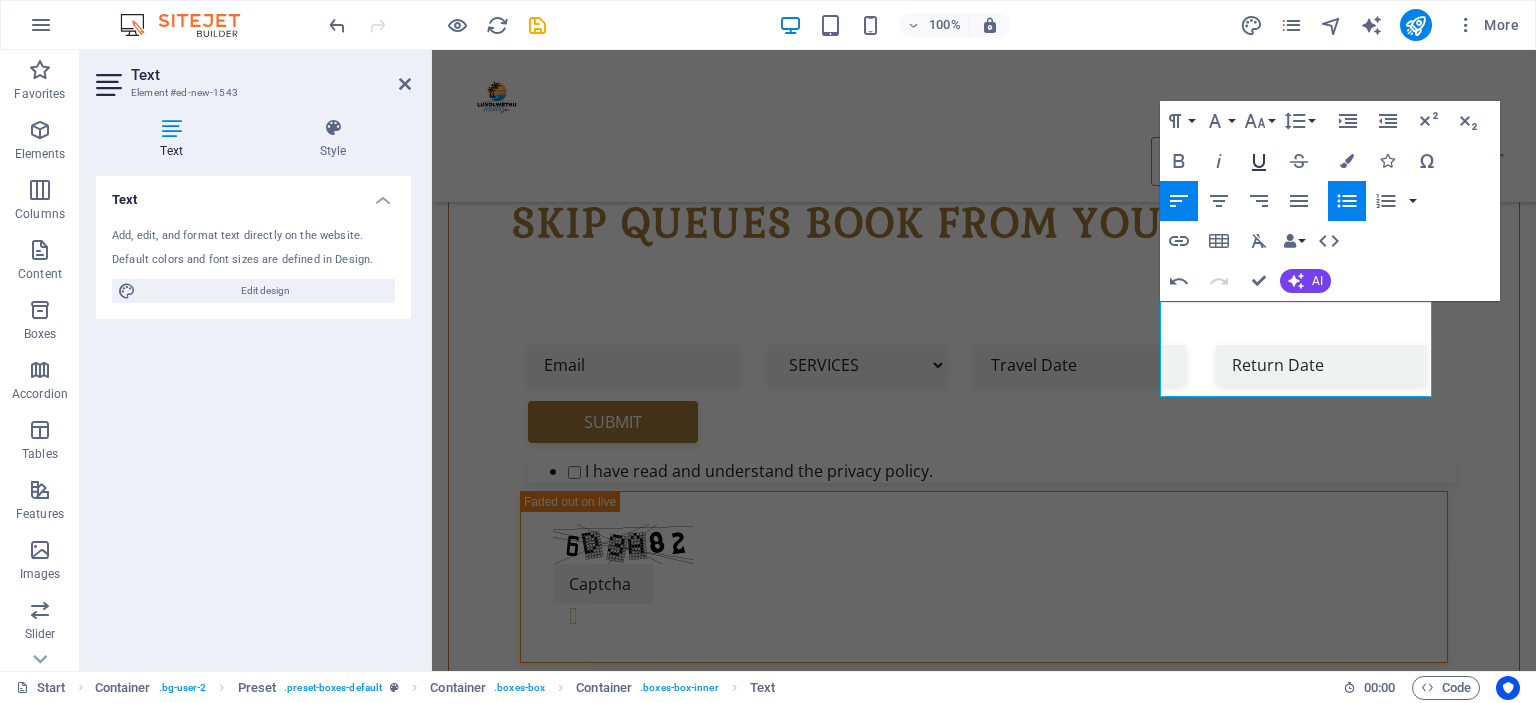 scroll, scrollTop: 720, scrollLeft: 0, axis: vertical 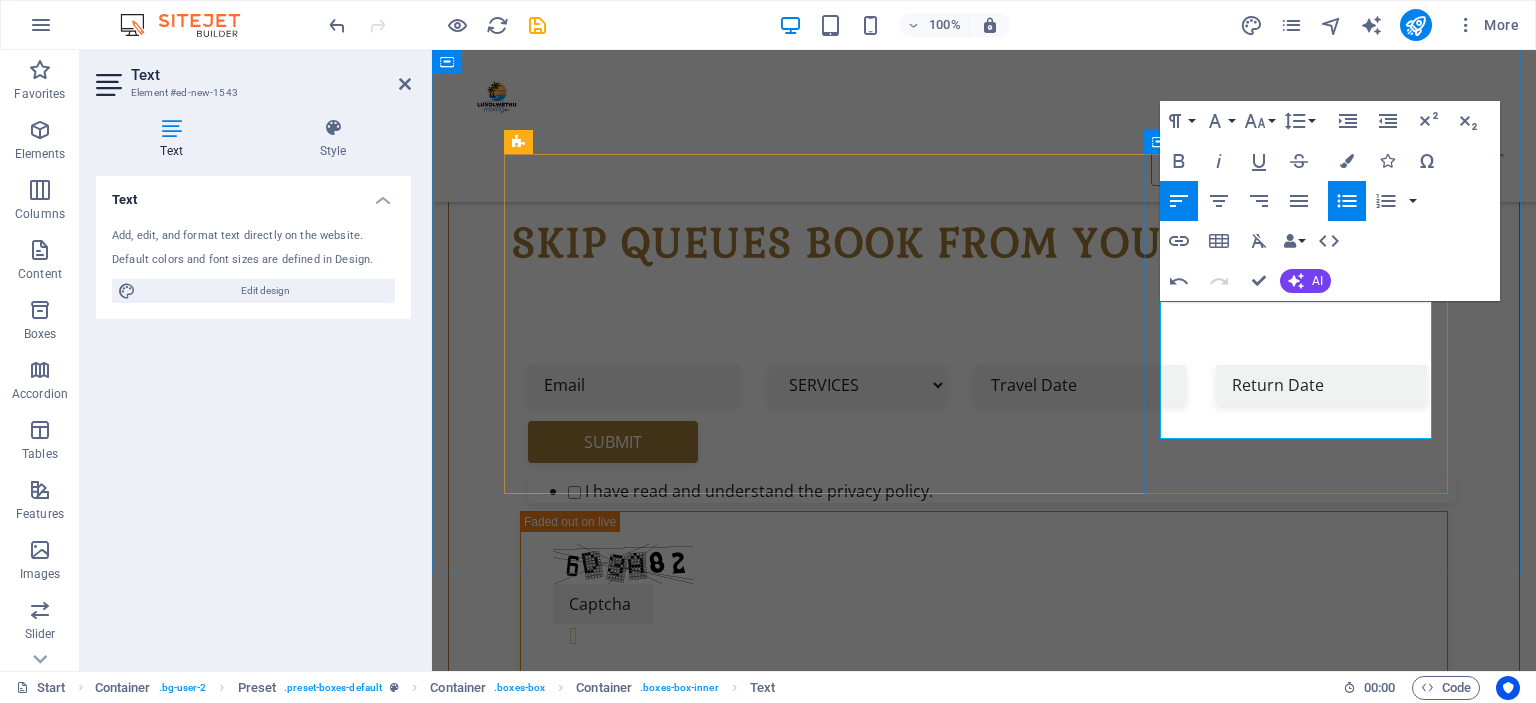 click on "chauffeur" at bounding box center (602, 1632) 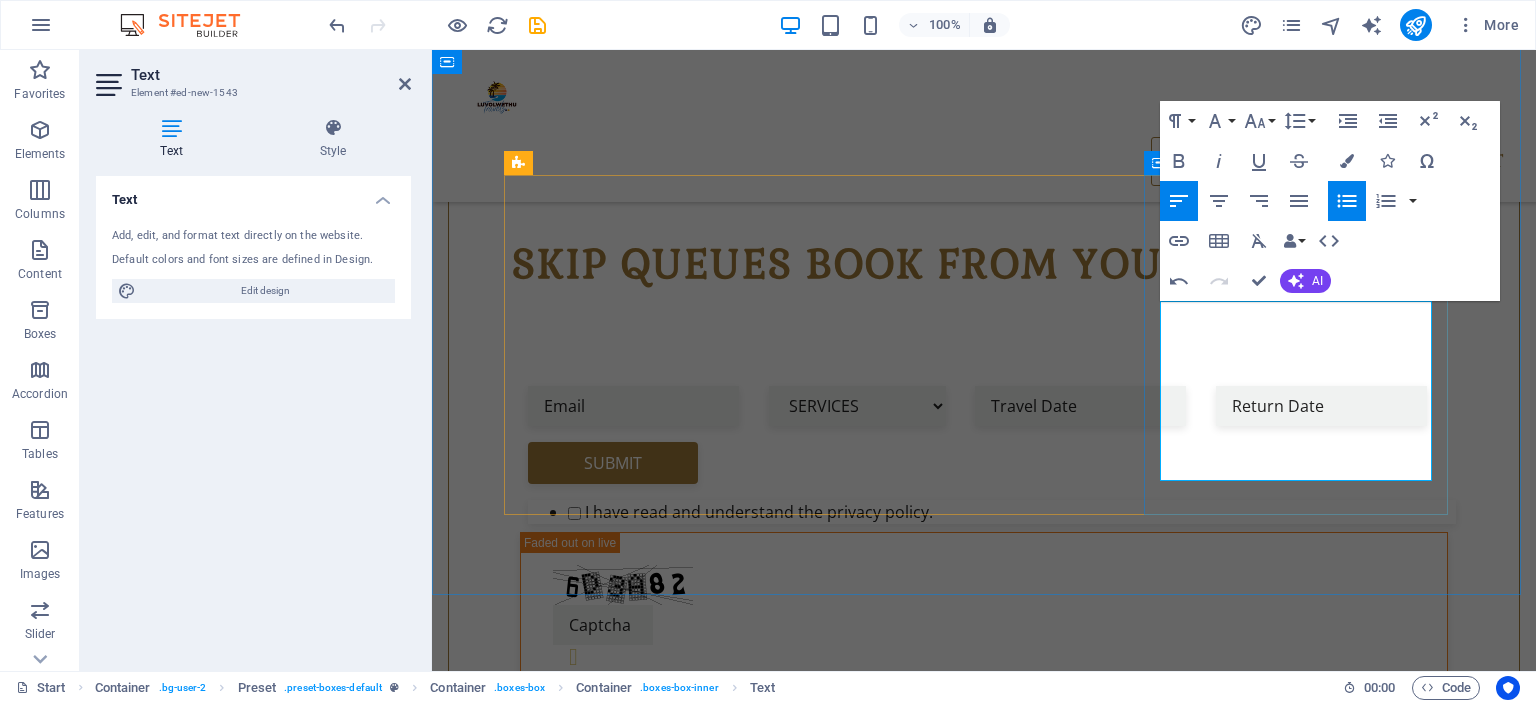 scroll, scrollTop: 712, scrollLeft: 0, axis: vertical 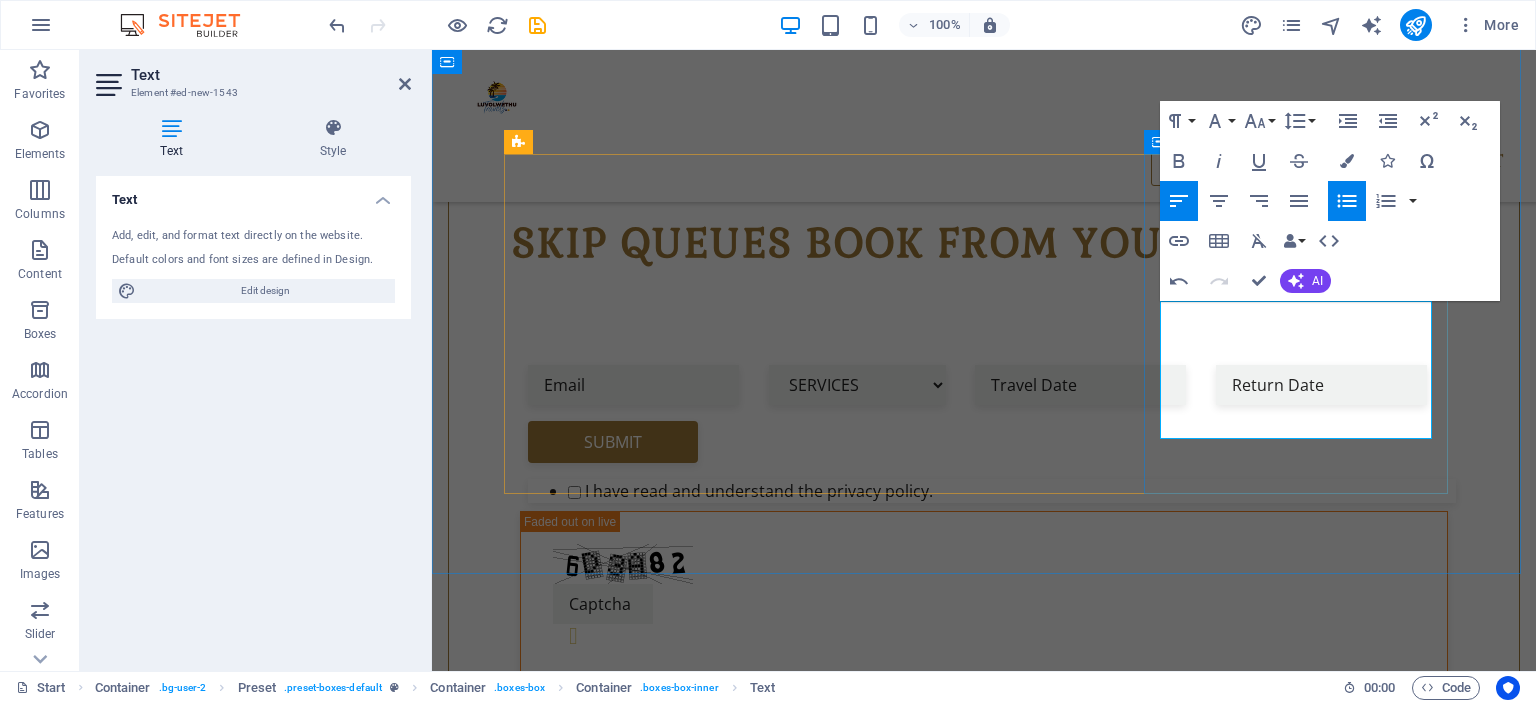 click on "CHILD SEAT RENTAL" at bounding box center (992, 1599) 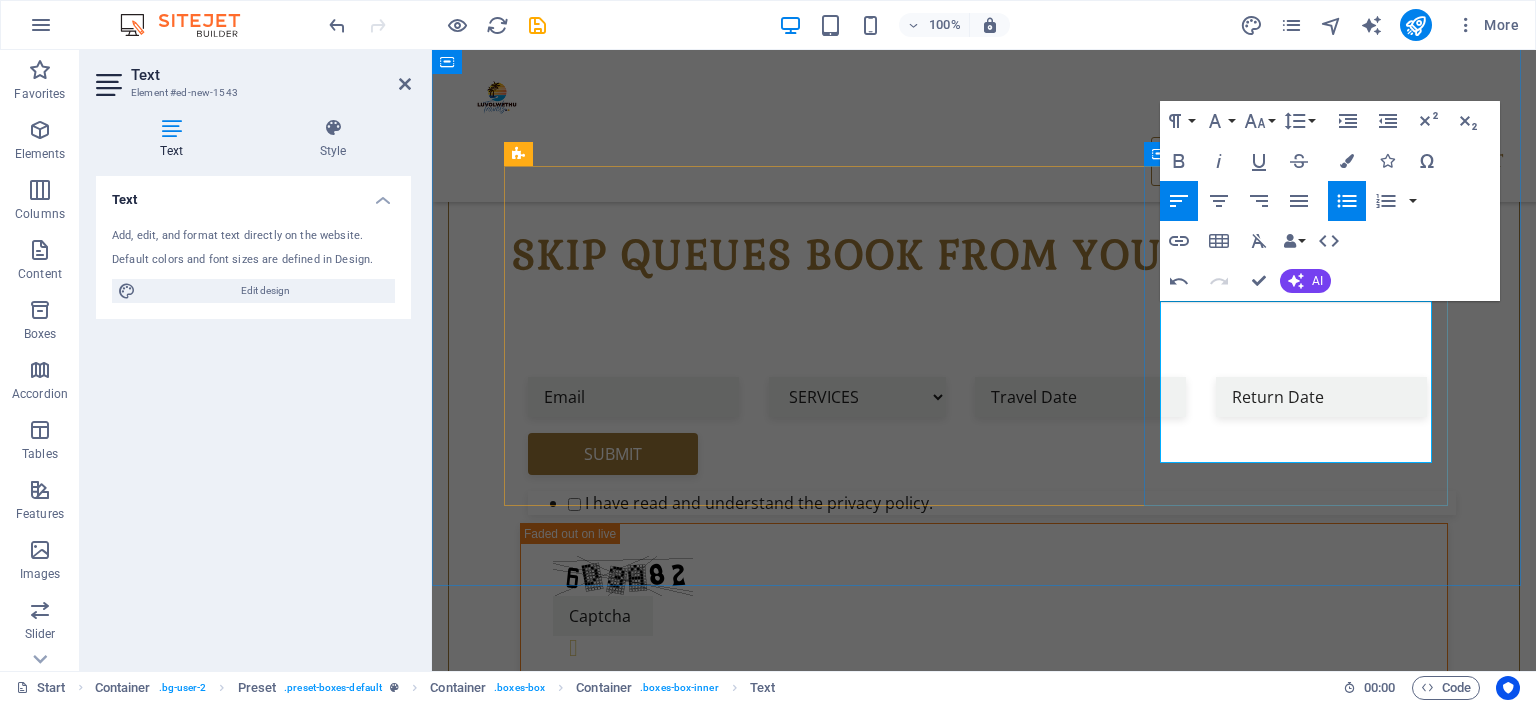 click on "chauffeur" at bounding box center [992, 1670] 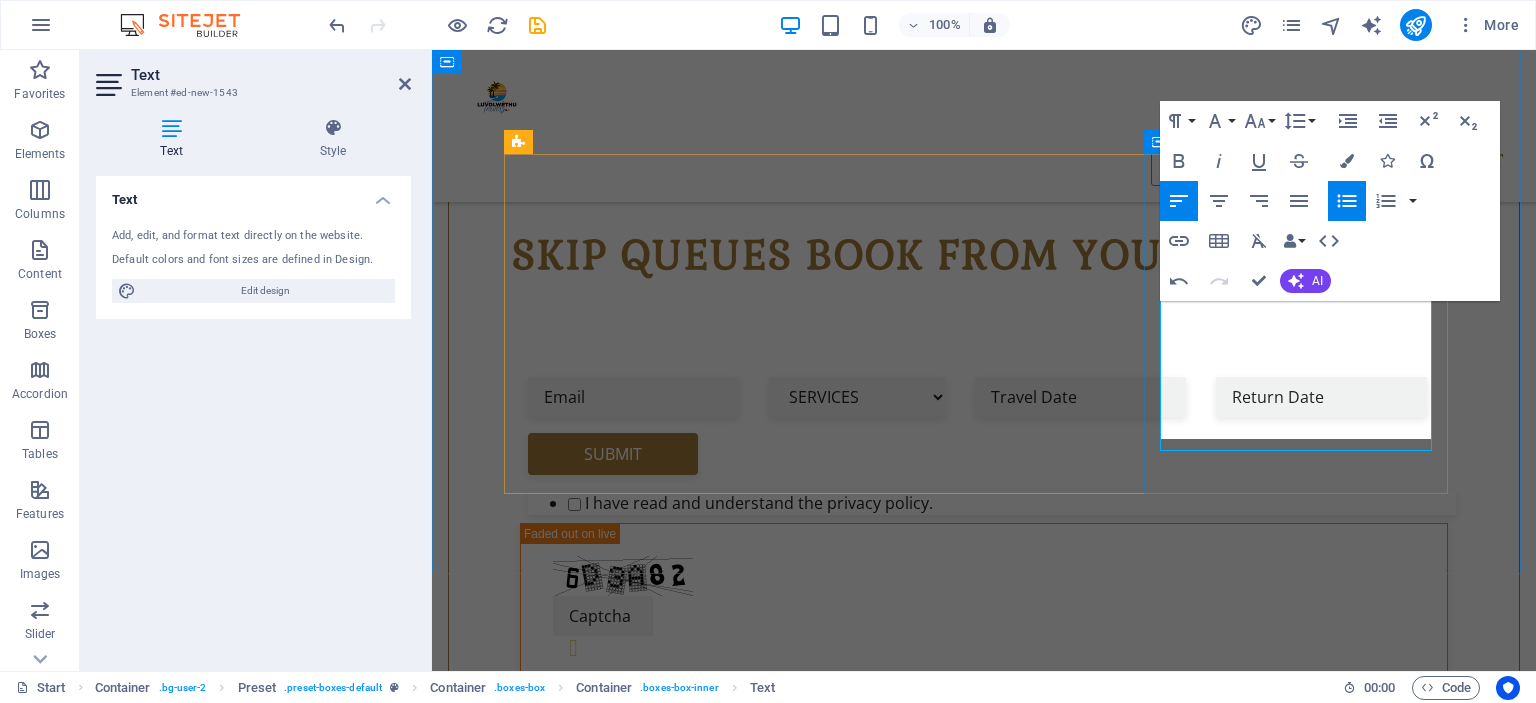 scroll, scrollTop: 712, scrollLeft: 0, axis: vertical 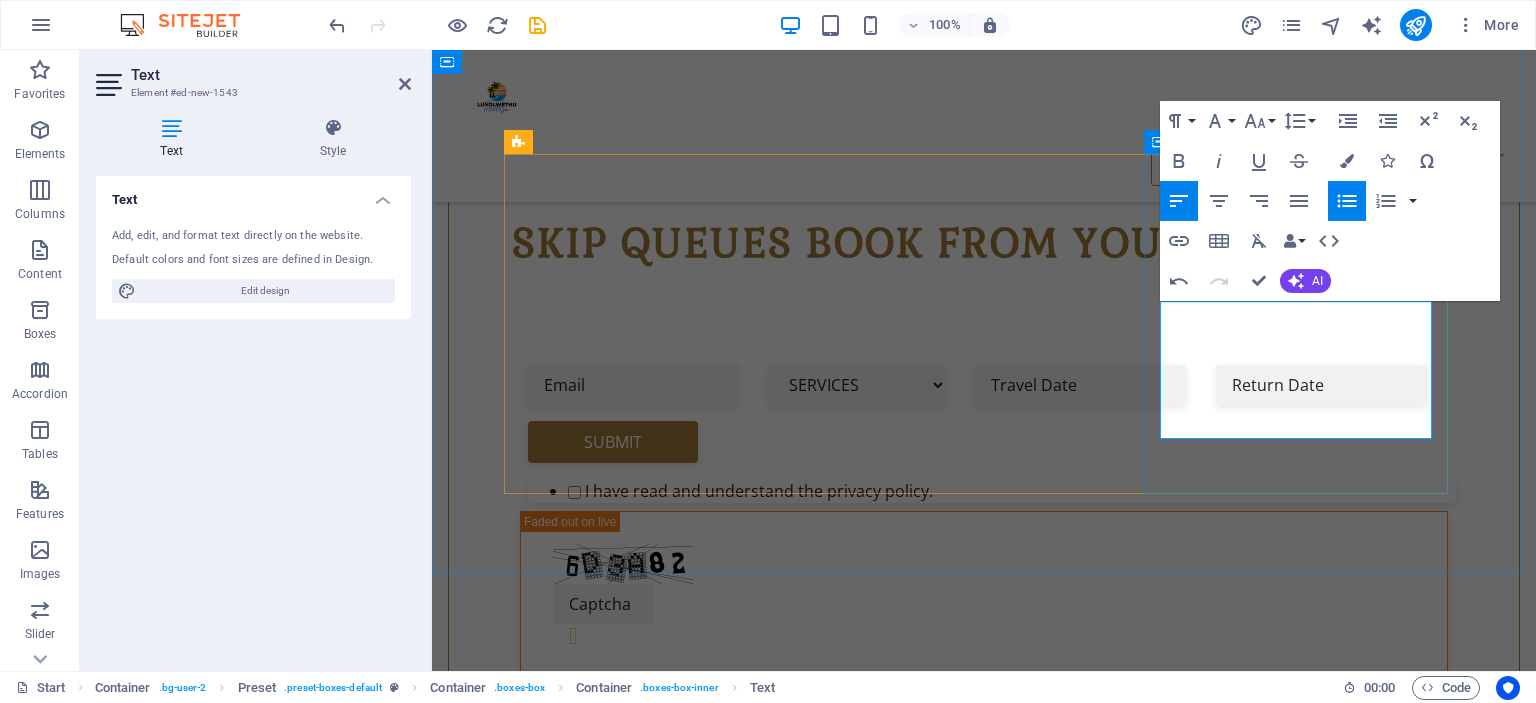 click on "CHAUFFEUR DRIVE" at bounding box center [992, 1633] 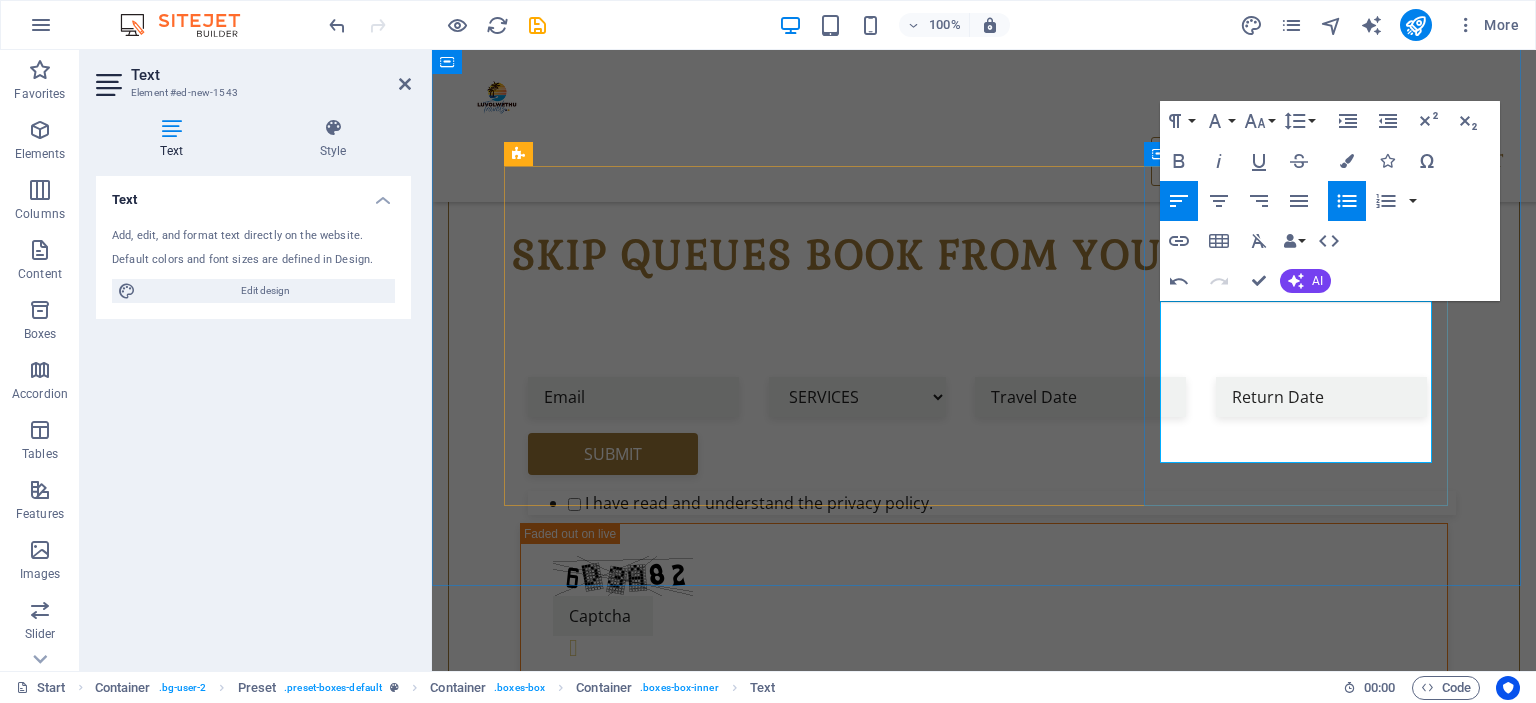 click on "CHAUFFEUR DRIVE" at bounding box center (992, 1670) 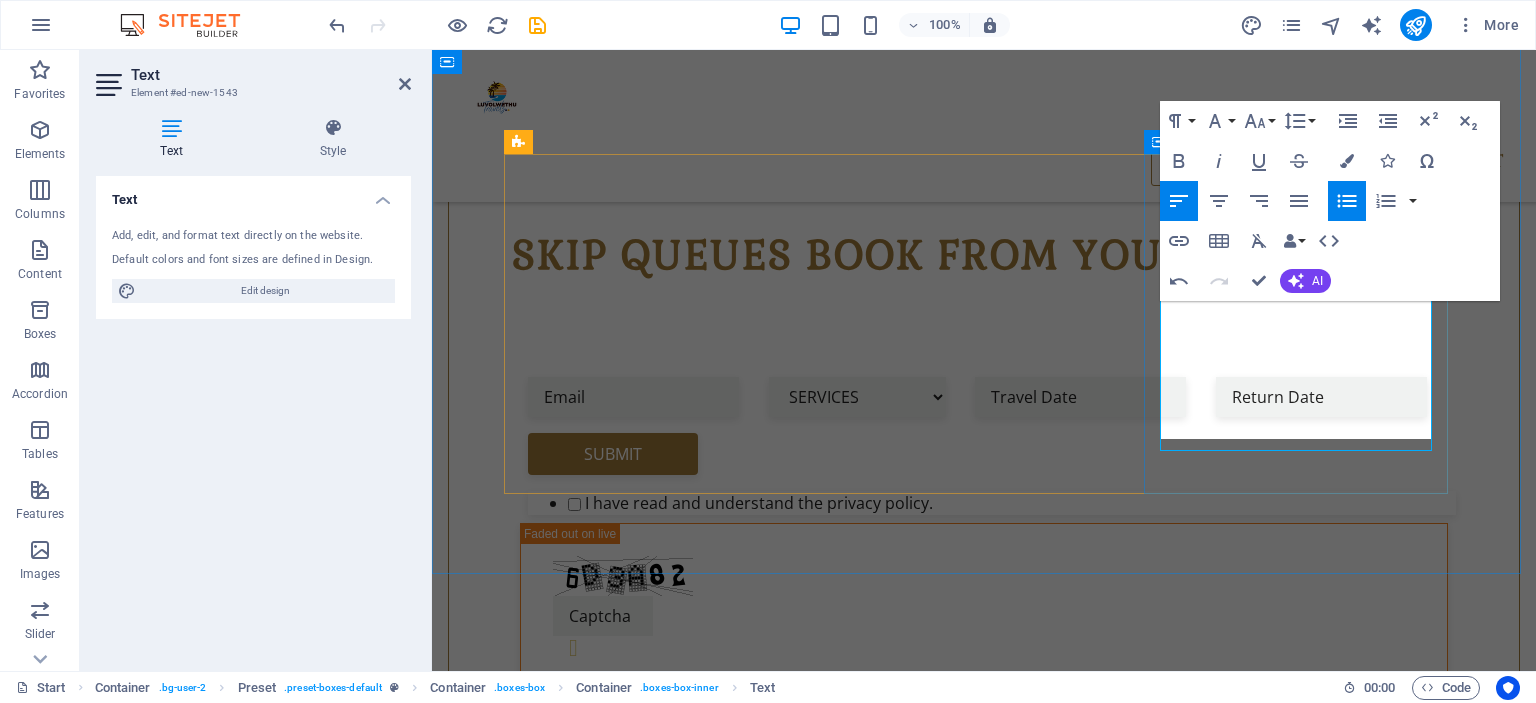 scroll, scrollTop: 712, scrollLeft: 0, axis: vertical 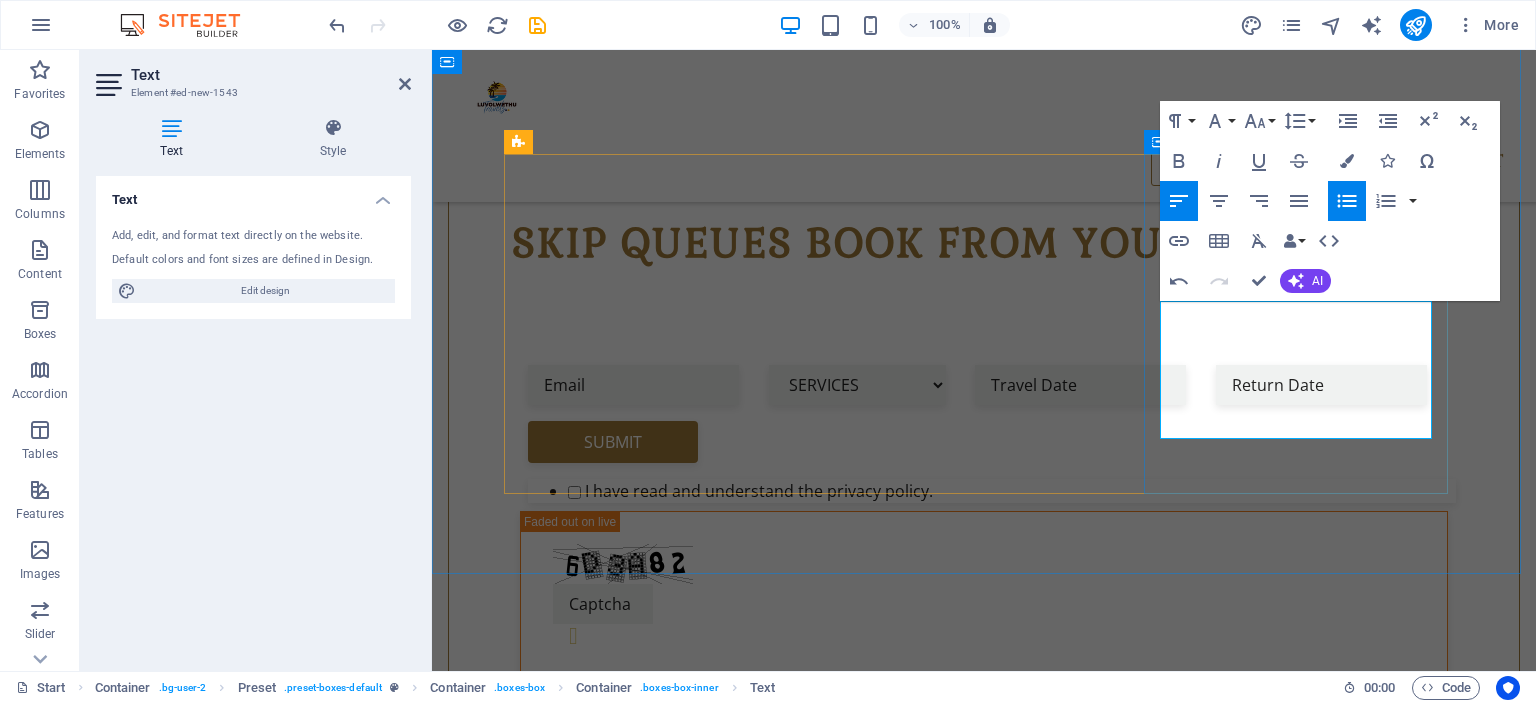 drag, startPoint x: 1320, startPoint y: 399, endPoint x: 1180, endPoint y: 395, distance: 140.05713 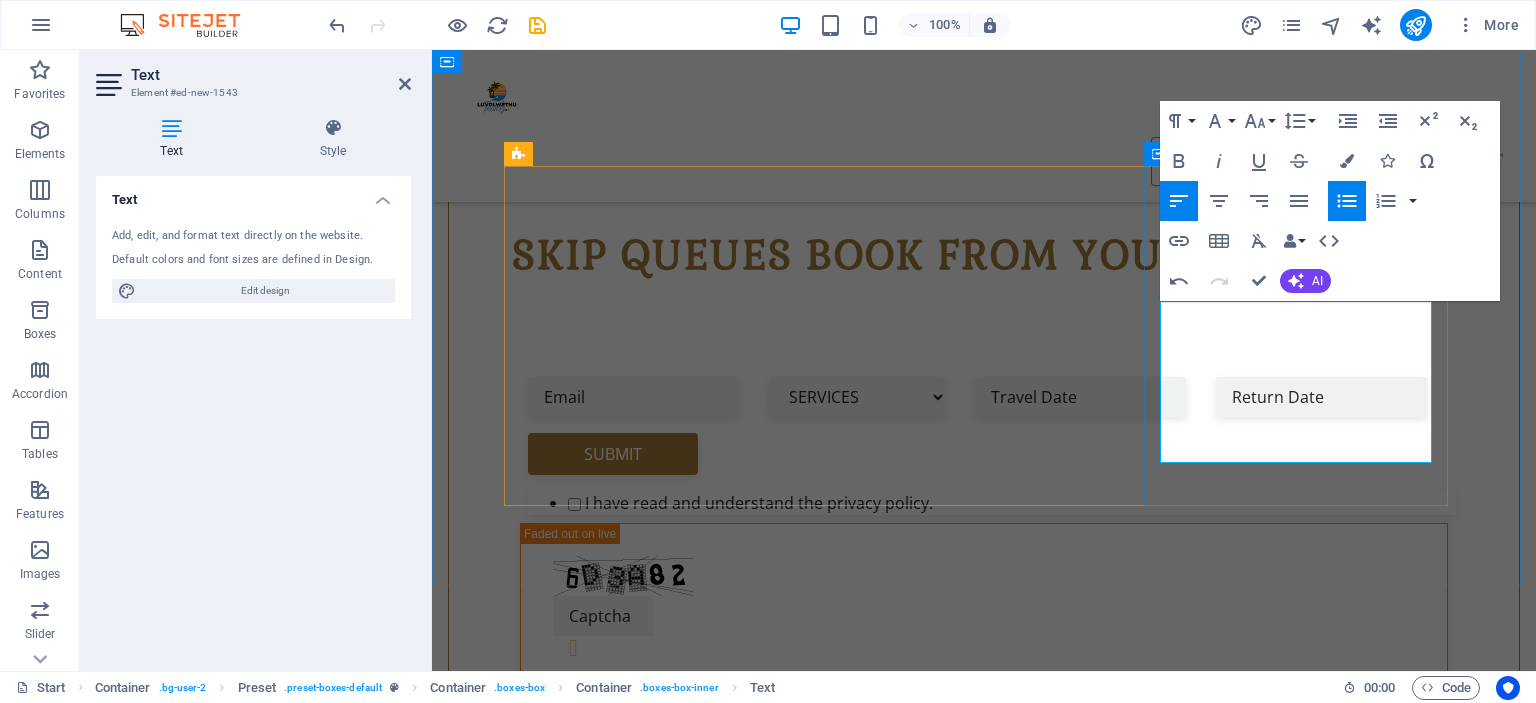 drag, startPoint x: 1322, startPoint y: 383, endPoint x: 1178, endPoint y: 387, distance: 144.05554 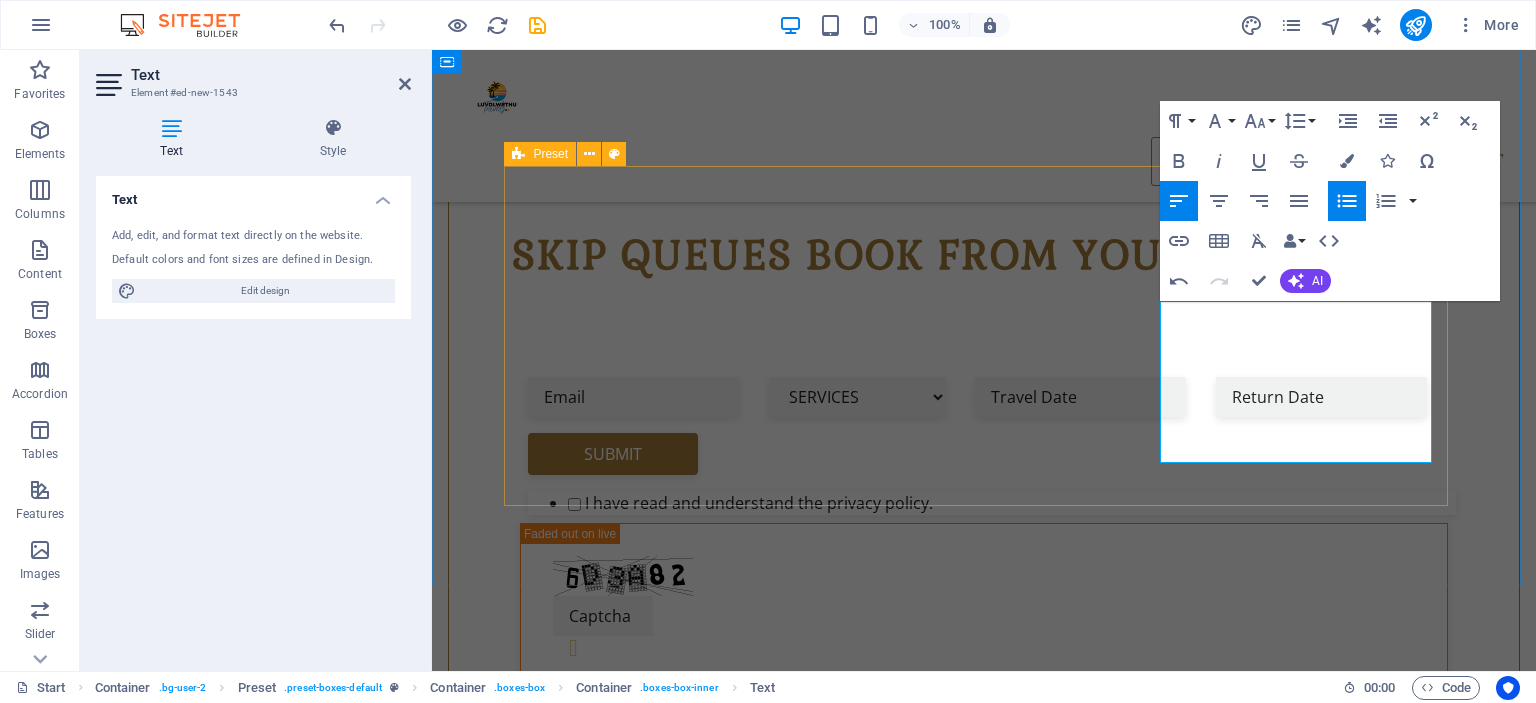 drag, startPoint x: 1297, startPoint y: 420, endPoint x: 1131, endPoint y: 403, distance: 166.86821 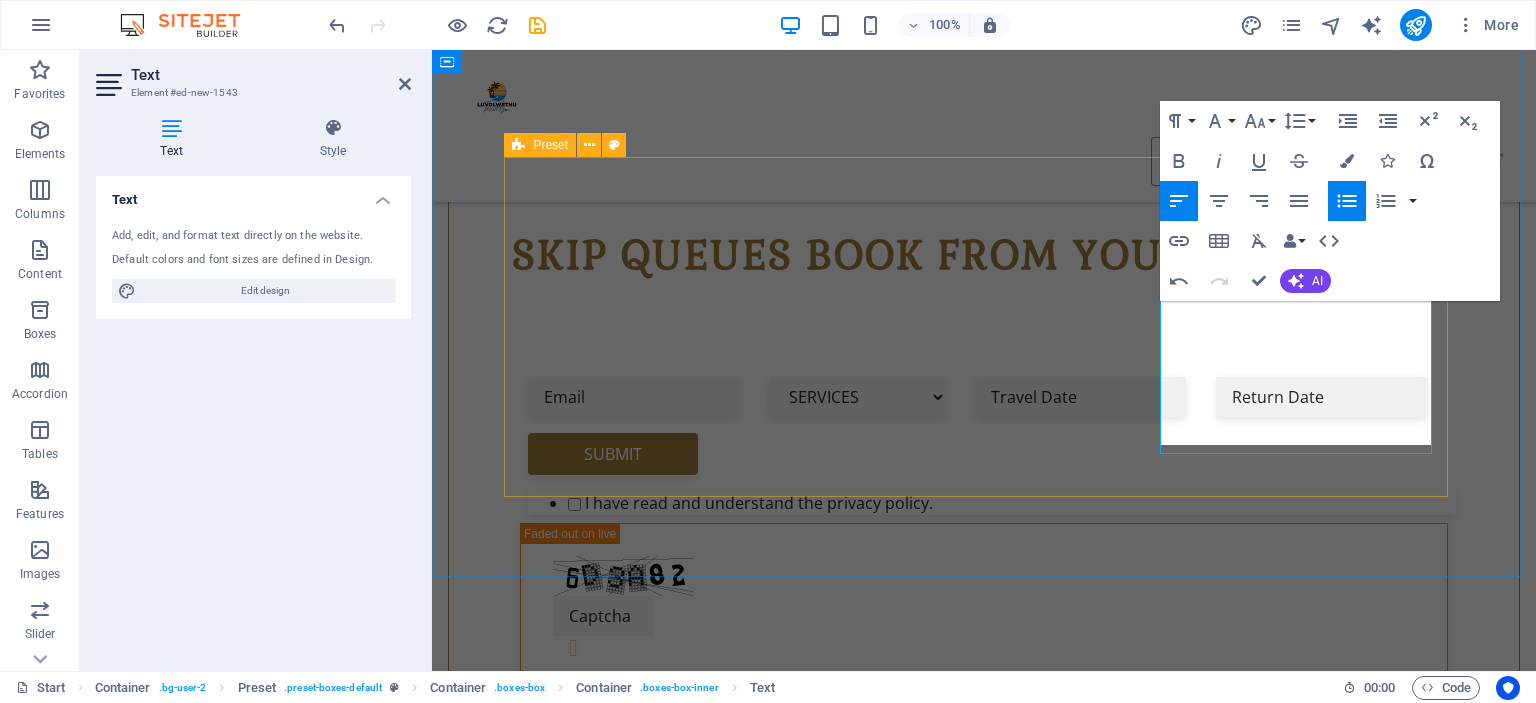 scroll, scrollTop: 708, scrollLeft: 0, axis: vertical 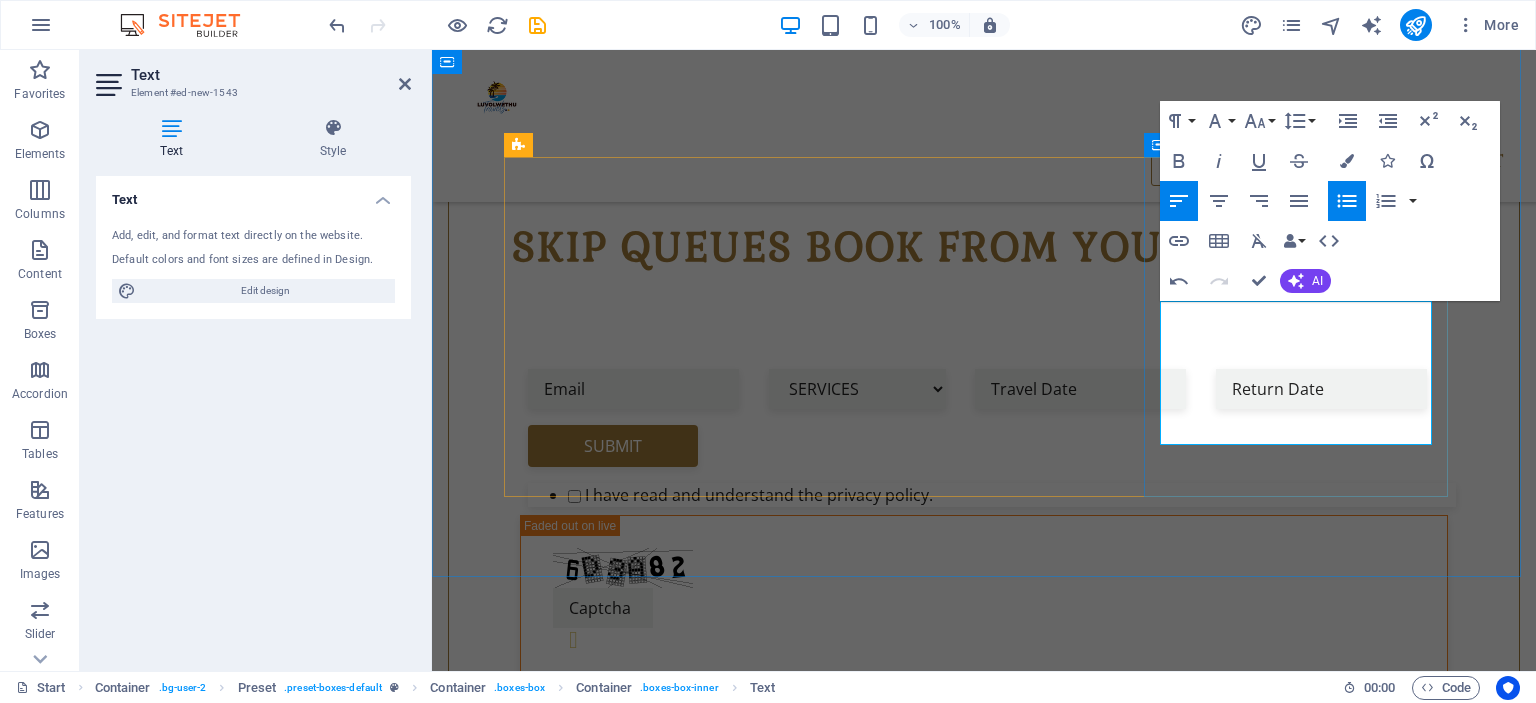 click on "CHAUFFEUR DRIVE" at bounding box center (992, 1628) 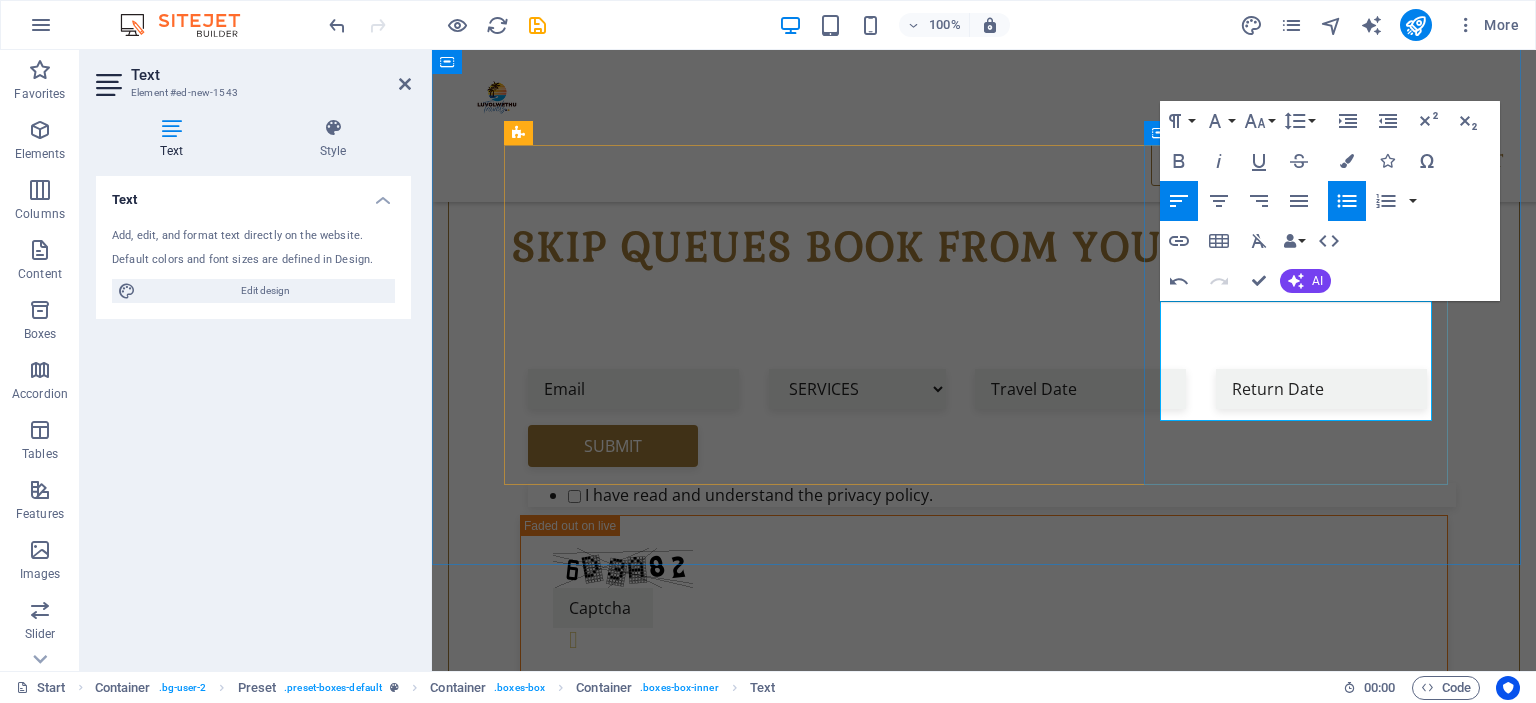 scroll, scrollTop: 720, scrollLeft: 0, axis: vertical 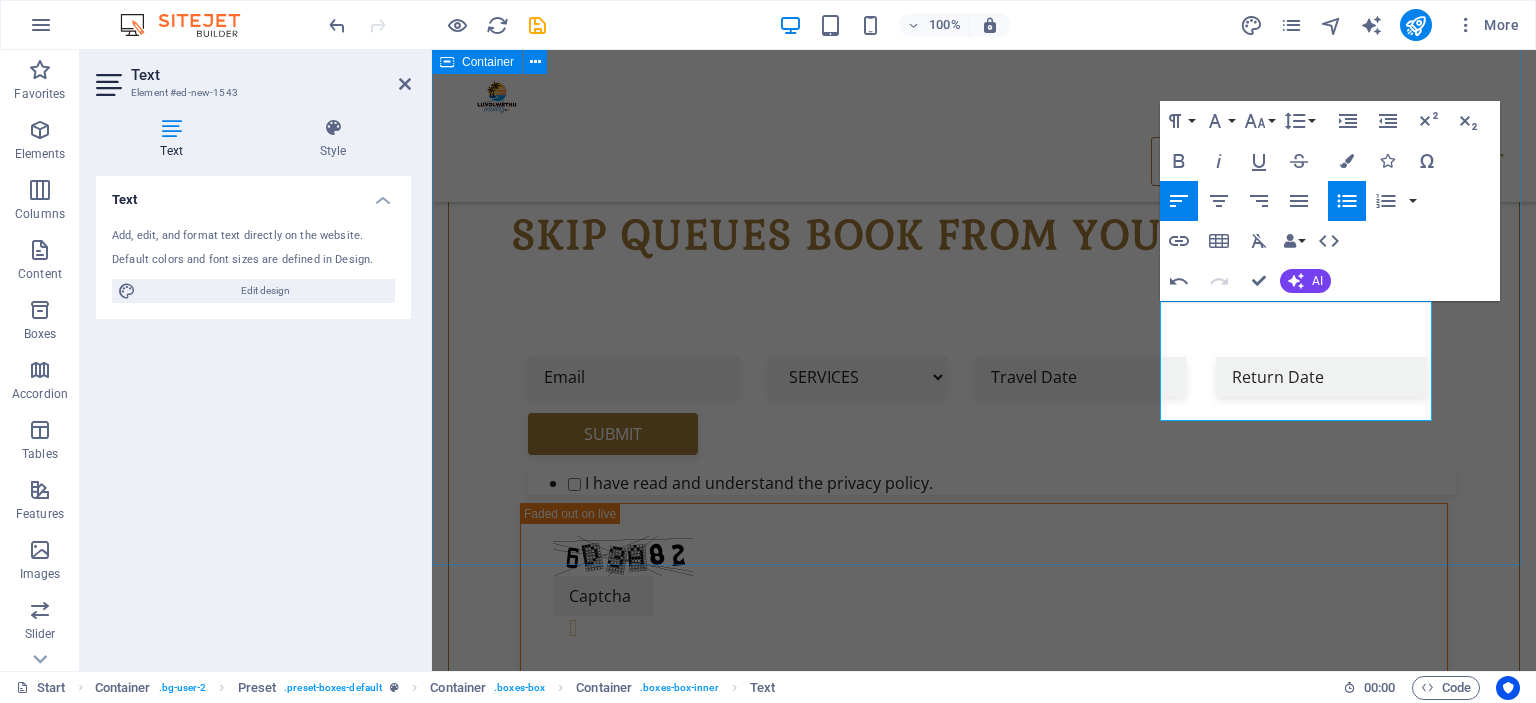 click on "[COMPANY] Travels   ABOUT US Welcome to [COMPANY] Travels, your one-stop destination for travel bookings & excellent  prices. From flight & bus  bookings to car rental deals & accommodation  Book WITH US Get the best deals on bus and flight tickets across Southern Africa and beyond including car rental deals and accommodation. What you see is what you pay — no hidden fees .fa-secondary{opacity:.4} other serices  SHUTTLE SERVICES AIRPORT TO AIRPORT TRANSFER CHILD SEAT RENTAL CHAUFFEUR DRIVE" at bounding box center [984, 1264] 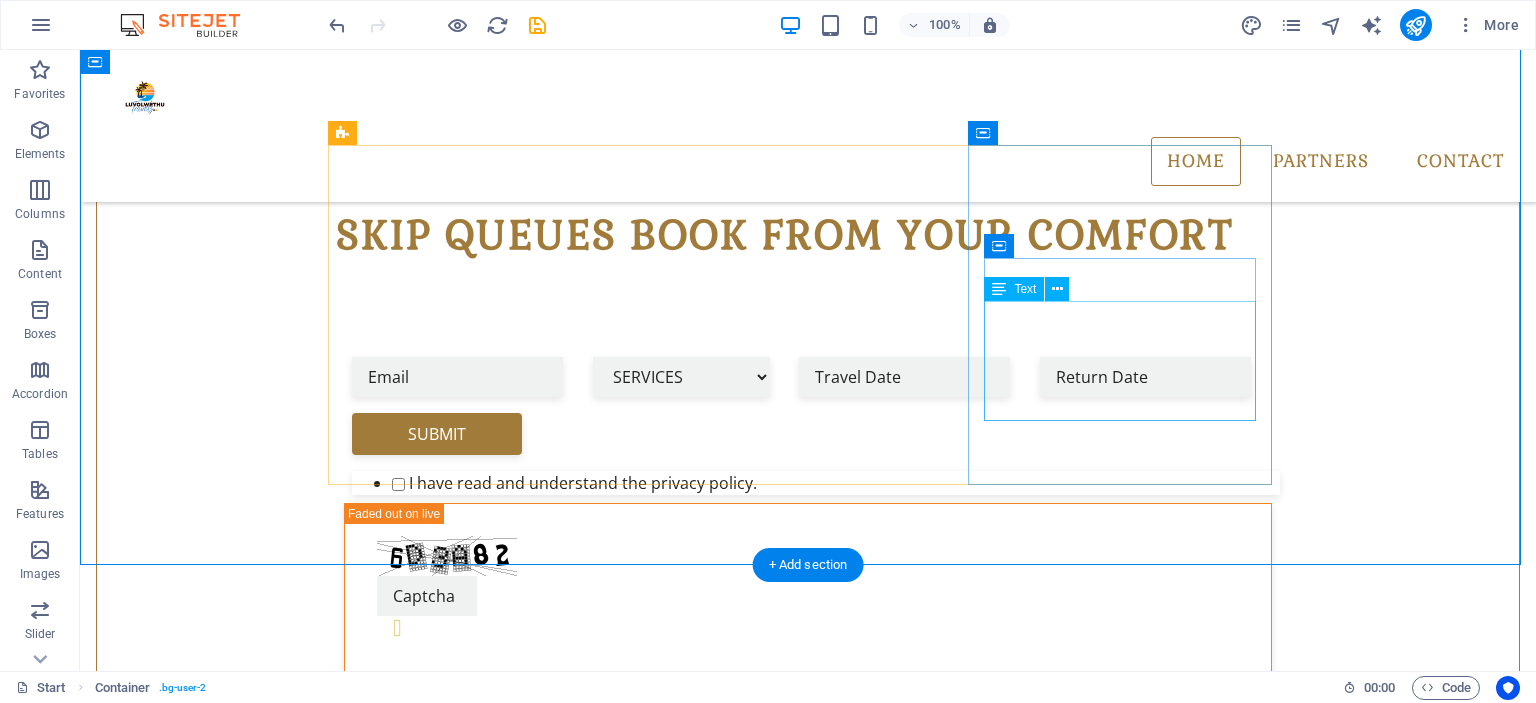 click on "SHUTTLE SERVICES AIRPORT TO AIRPORT TRANSFER CHILD SEAT RENTAL CHAUFFEUR DRIVE" at bounding box center [808, 1591] 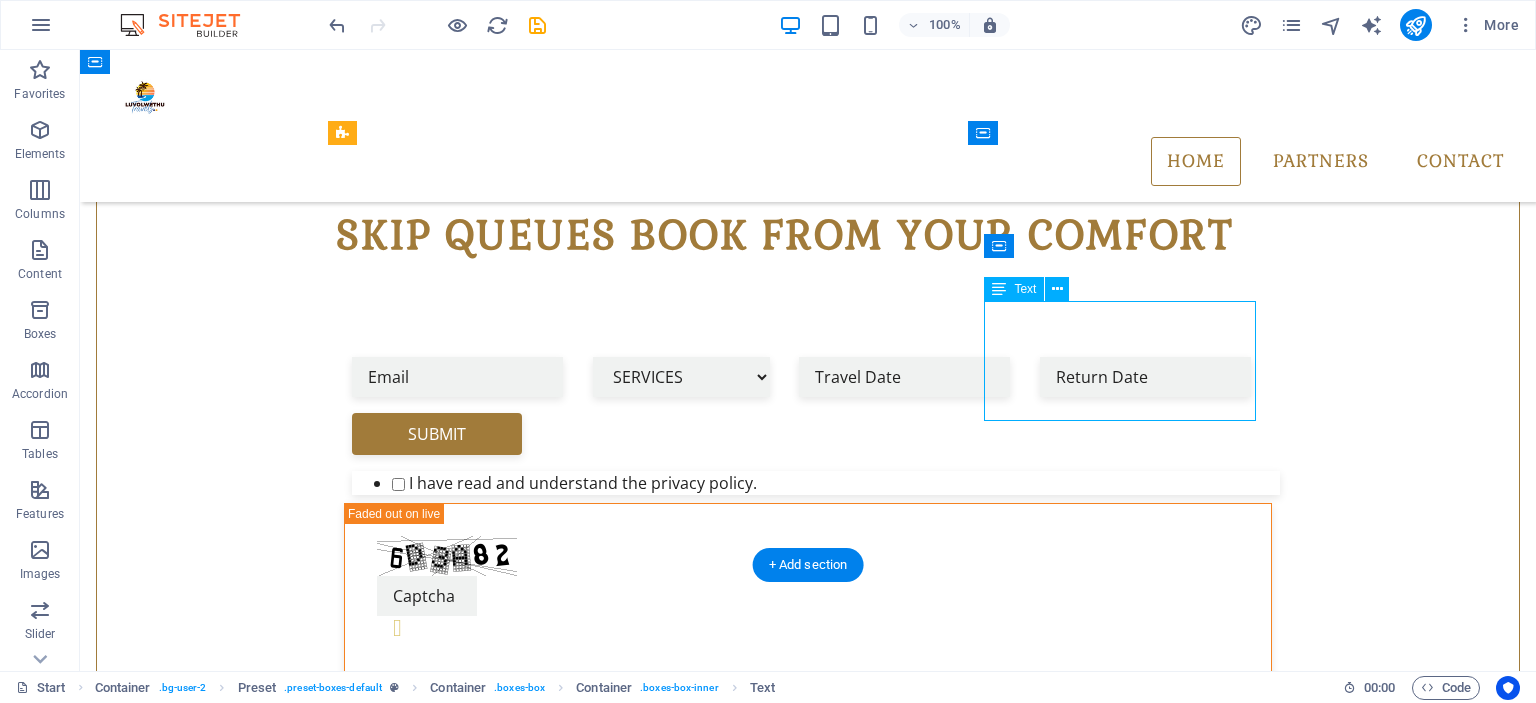 click on "SHUTTLE SERVICES AIRPORT TO AIRPORT TRANSFER CHILD SEAT RENTAL CHAUFFEUR DRIVE" at bounding box center [808, 1591] 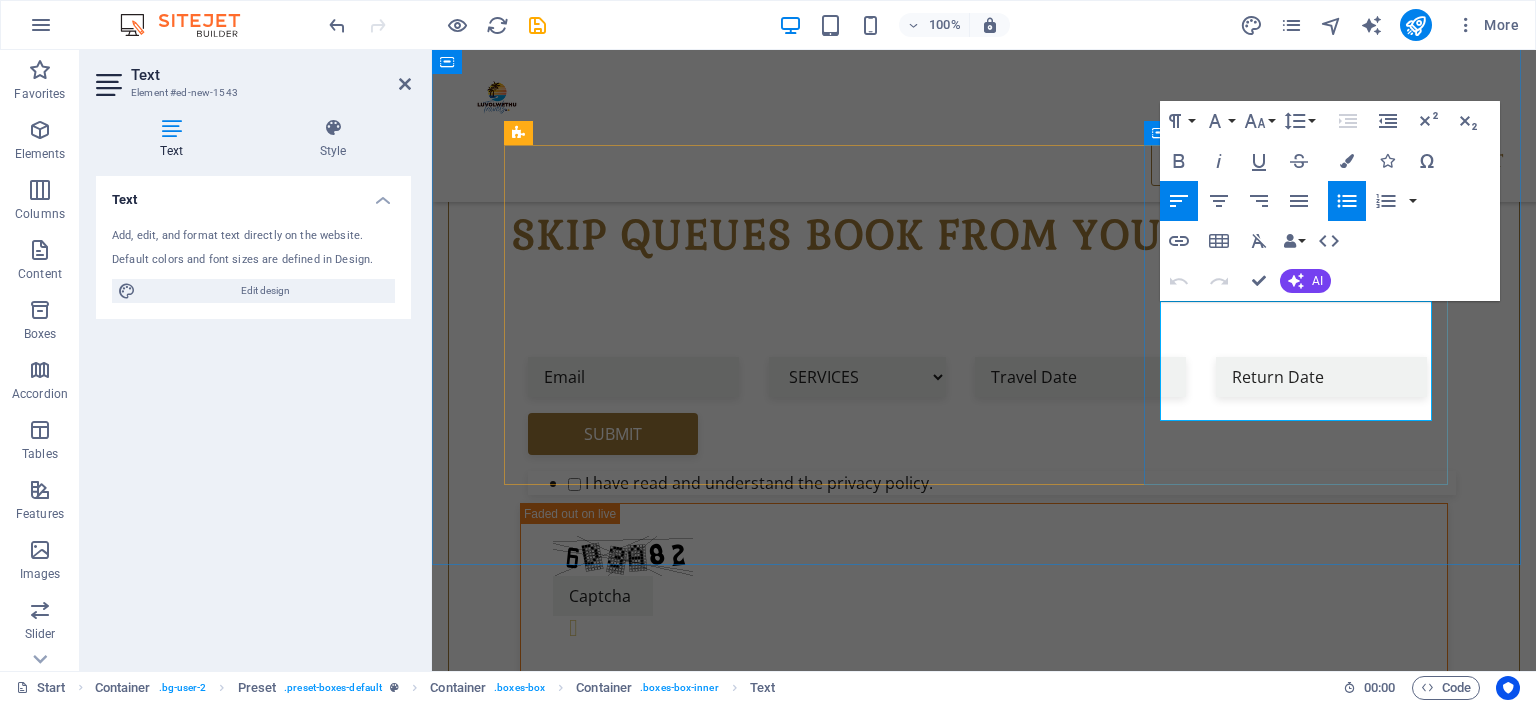 click on "CHAUFFEUR DRIVE" at bounding box center (992, 1616) 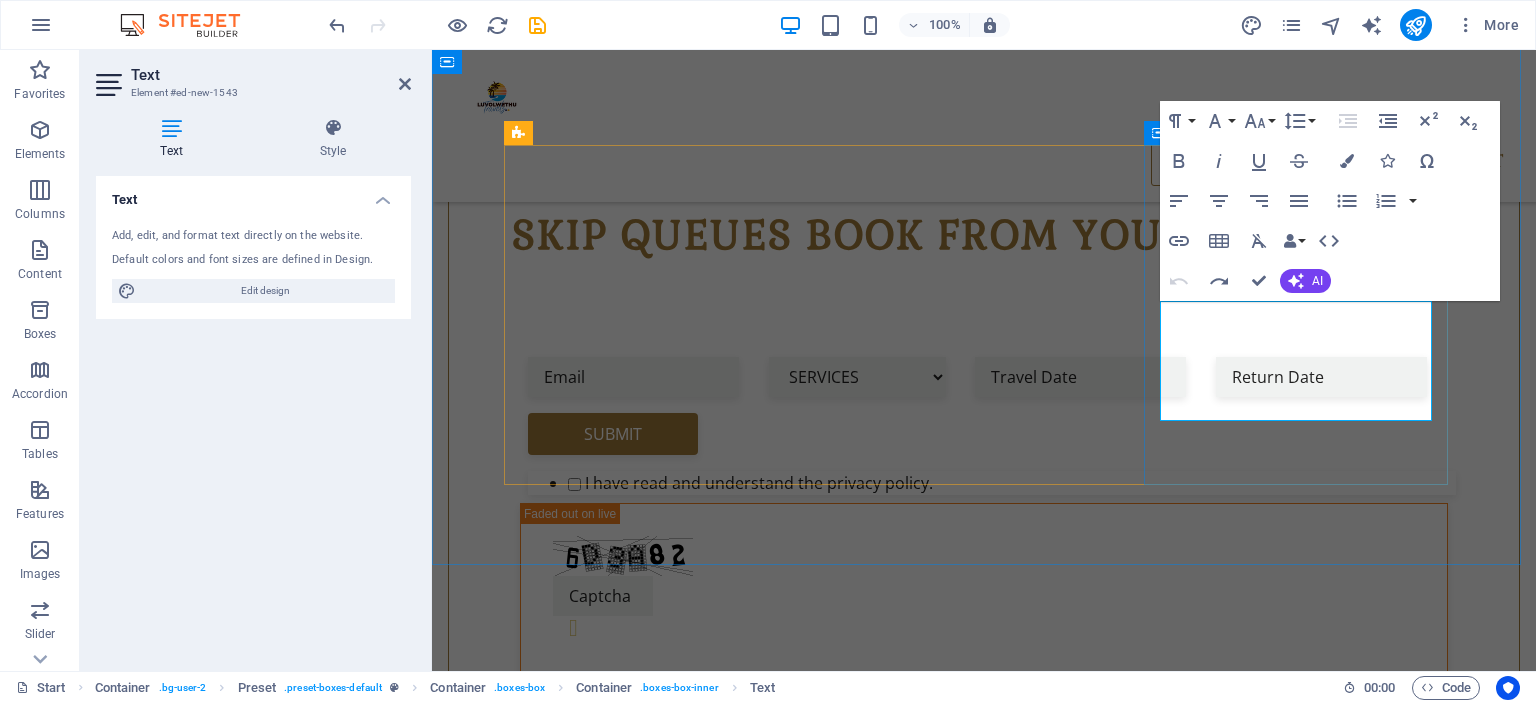 click on "CHAUFFEUR DRIVE" at bounding box center (992, 1616) 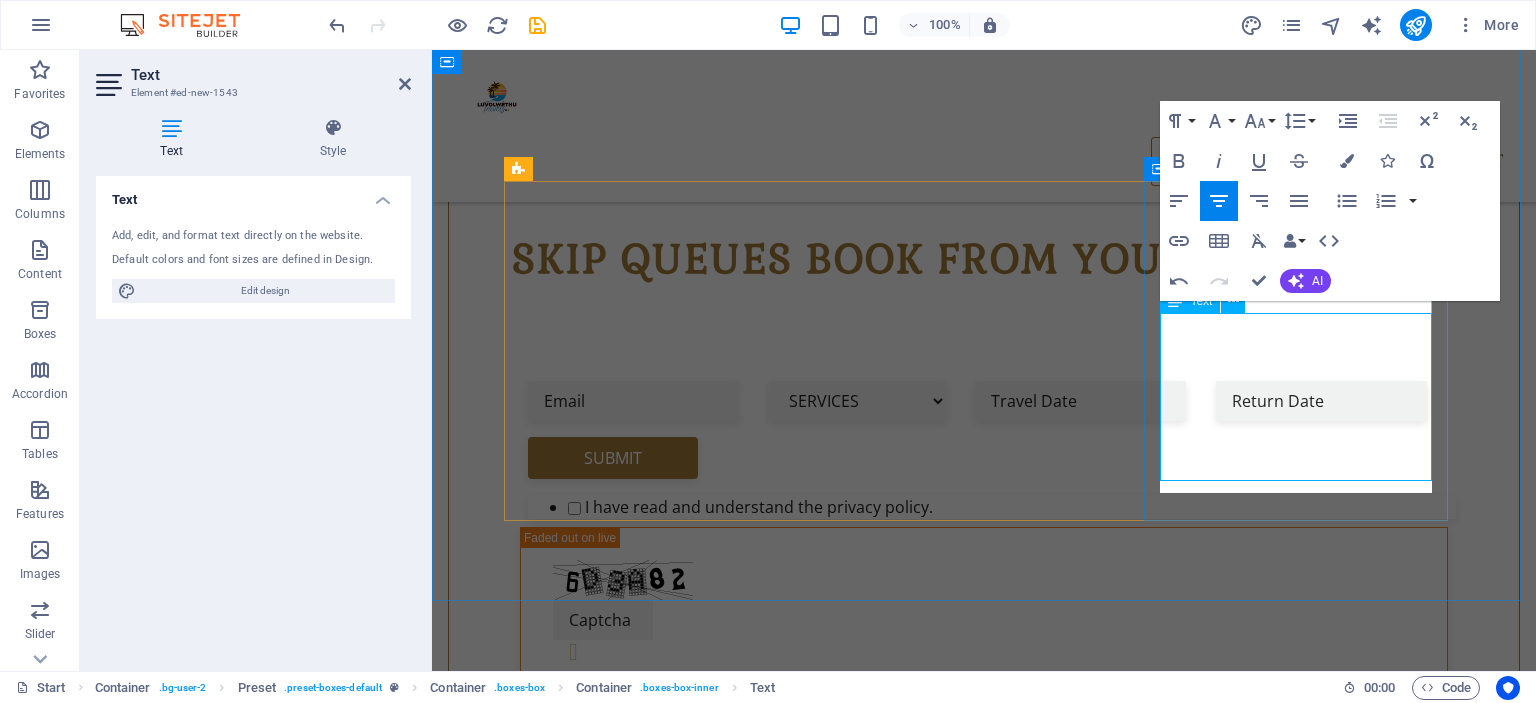 scroll, scrollTop: 684, scrollLeft: 0, axis: vertical 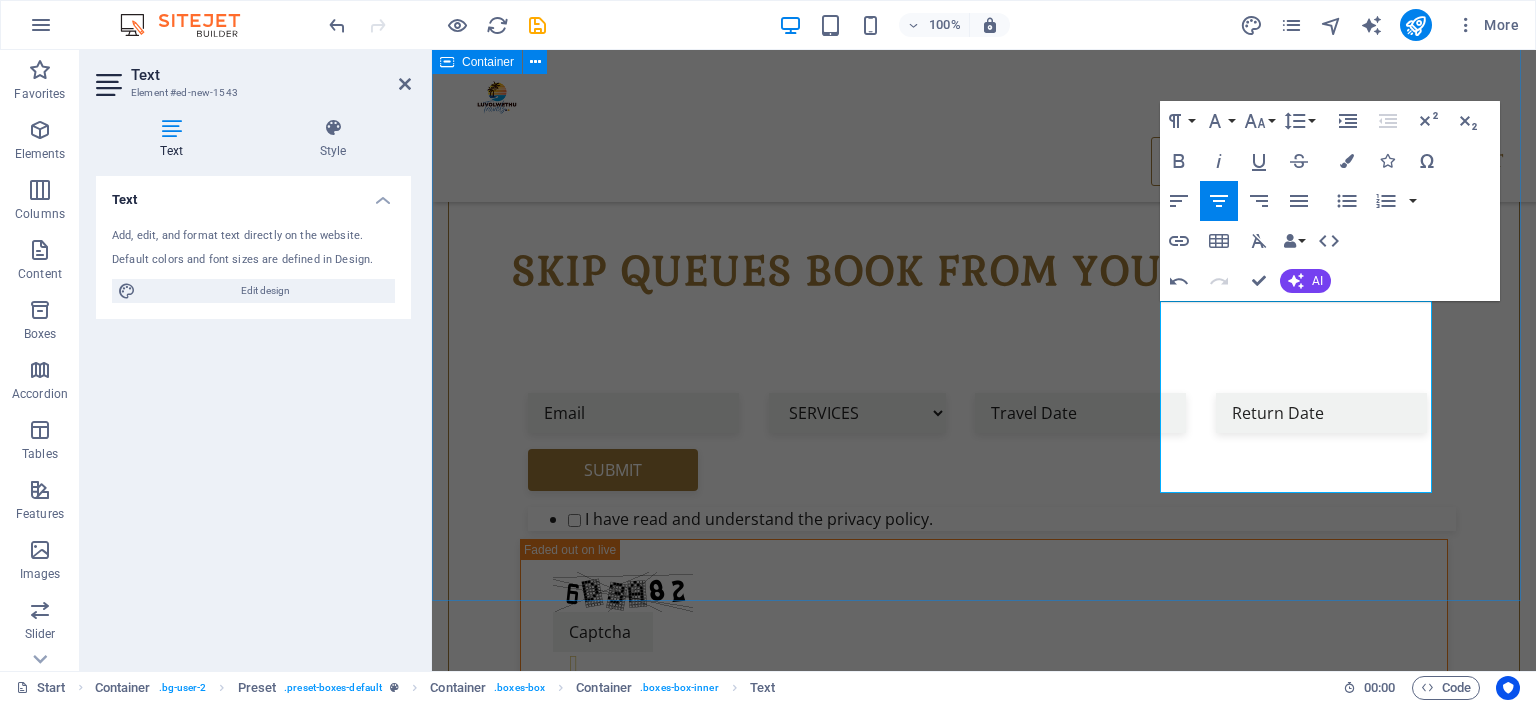 click on "[COMPANY] Travels   ABOUT US Welcome to [COMPANY] Travels, your one-stop destination for travel bookings & excellent  prices. From flight & bus  bookings to car rental deals & accommodation  Book WITH US Get the best deals on bus and flight tickets across Southern Africa and beyond including car rental deals and accommodation. What you see is what you pay — no hidden fees .fa-secondary{opacity:.4} other serices  SHUTTLE SERVICES AIRPORT TO AIRPORT TRANSFER CHILD SEAT RENTAL CHAUFFEUR DRIVE" at bounding box center [984, 1336] 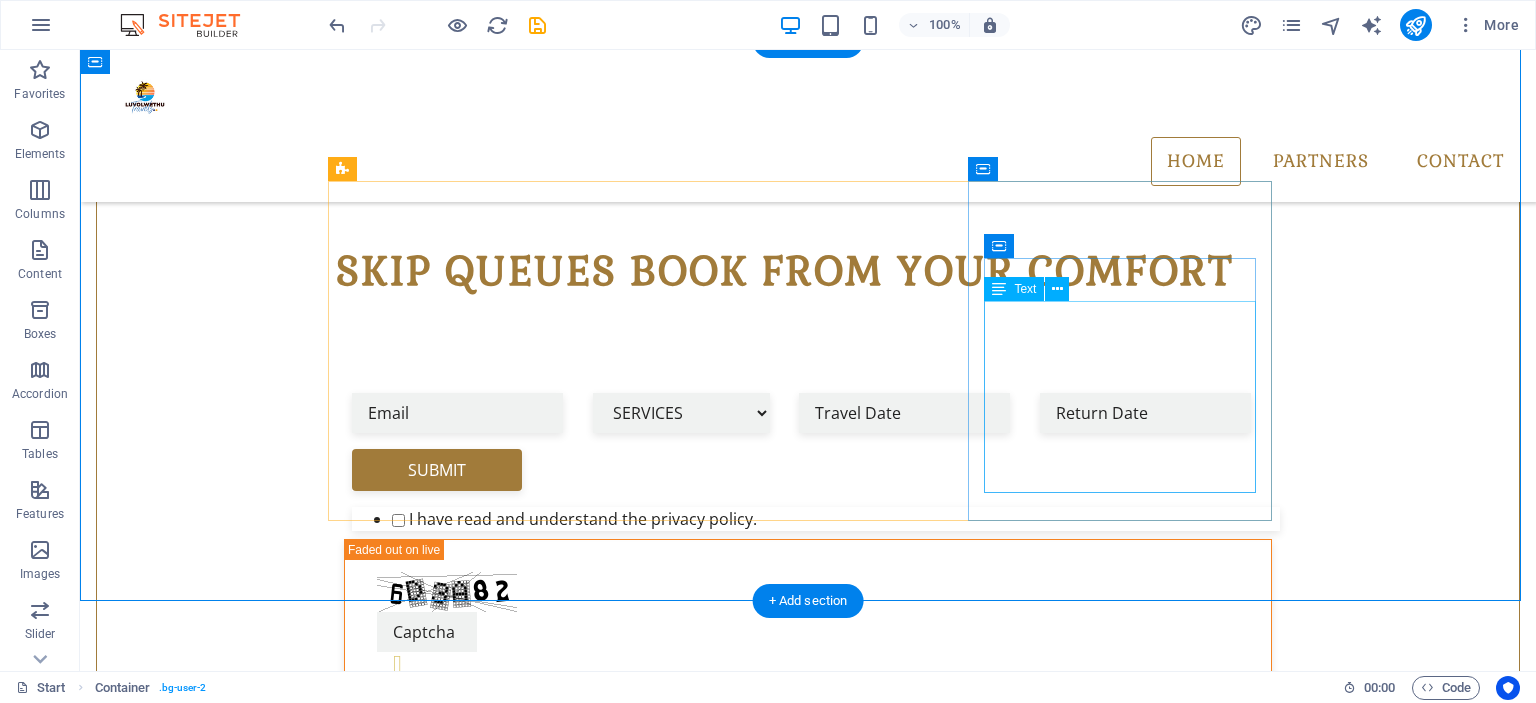 click on "SHUTTLE SERVICES AIRPORT TO AIRPORT TRANSFER CHILD SEAT RENTAL CHAUFFEUR DRIVE" at bounding box center [808, 1663] 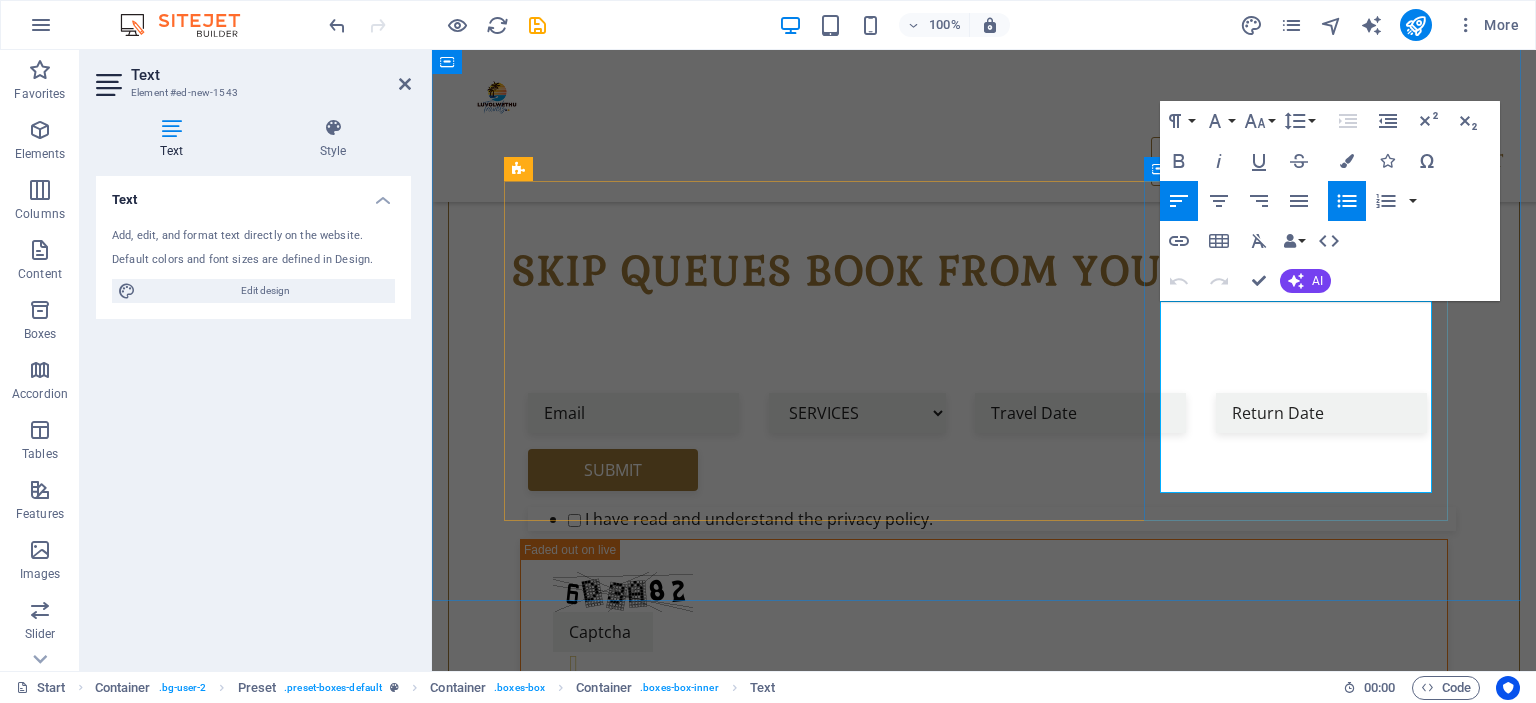 click at bounding box center (984, 1677) 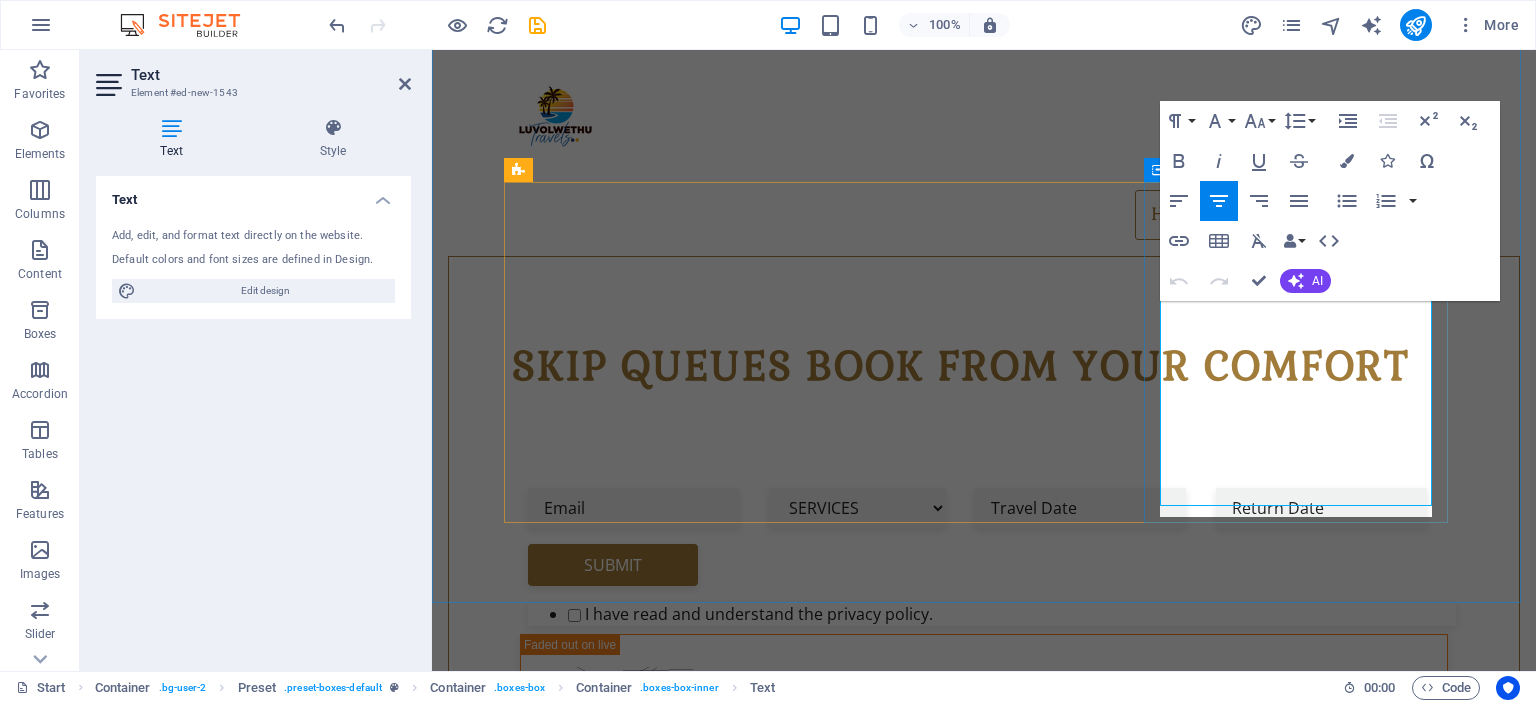 scroll, scrollTop: 733, scrollLeft: 0, axis: vertical 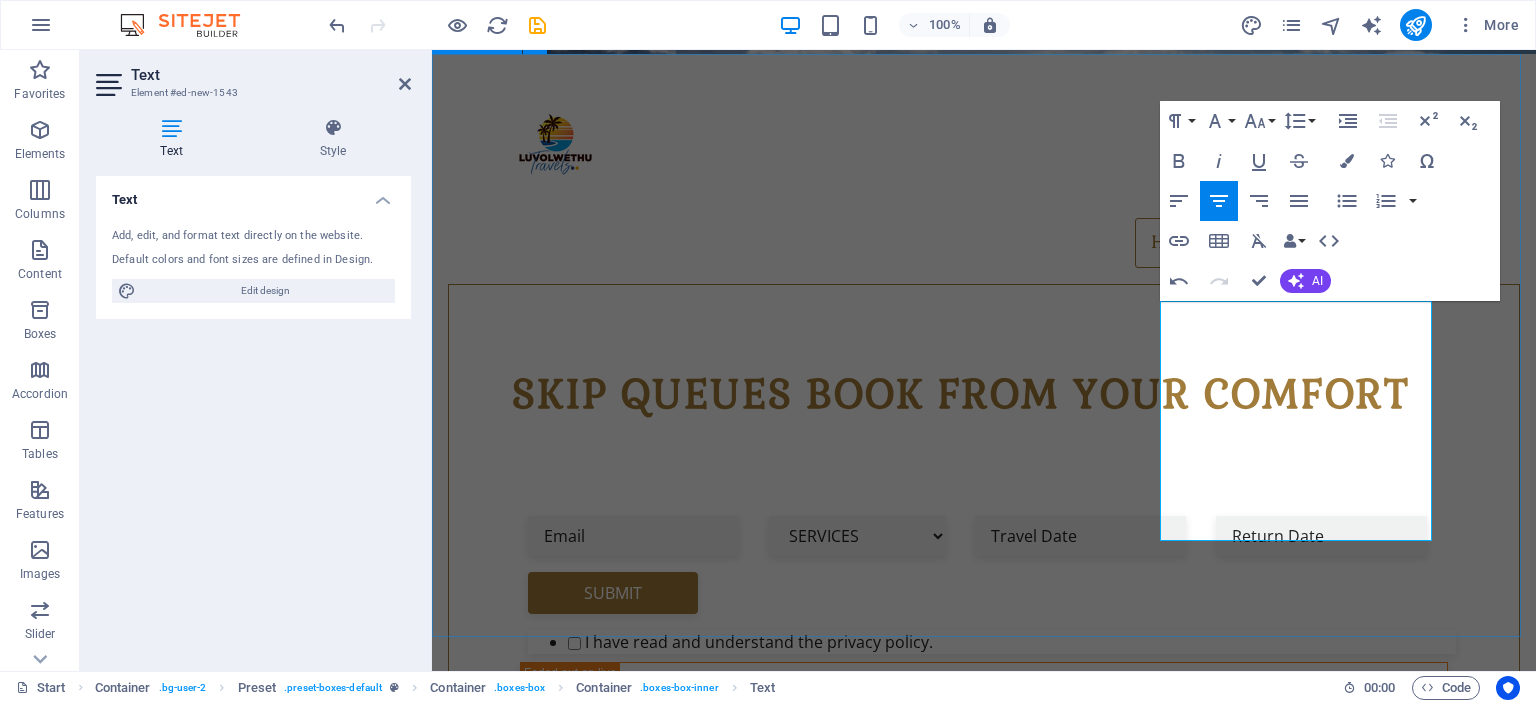 click on "[COMPANY] Travels   ABOUT US Welcome to [COMPANY] Travels, your one-stop destination for travel bookings & excellent  prices. From flight & bus  bookings to car rental deals & accommodation  Book WITH US Get the best deals on bus and flight tickets across Southern Africa and beyond including car rental deals and accommodation. What you see is what you pay — no hidden fees .fa-secondary{opacity:.4} other serices  SHUTTLE SERVICES AIRPORT TO AIRPORT TRANSFER CHILD SEAT RENTAL CHAUFFEUR DRIVE" at bounding box center [984, 1483] 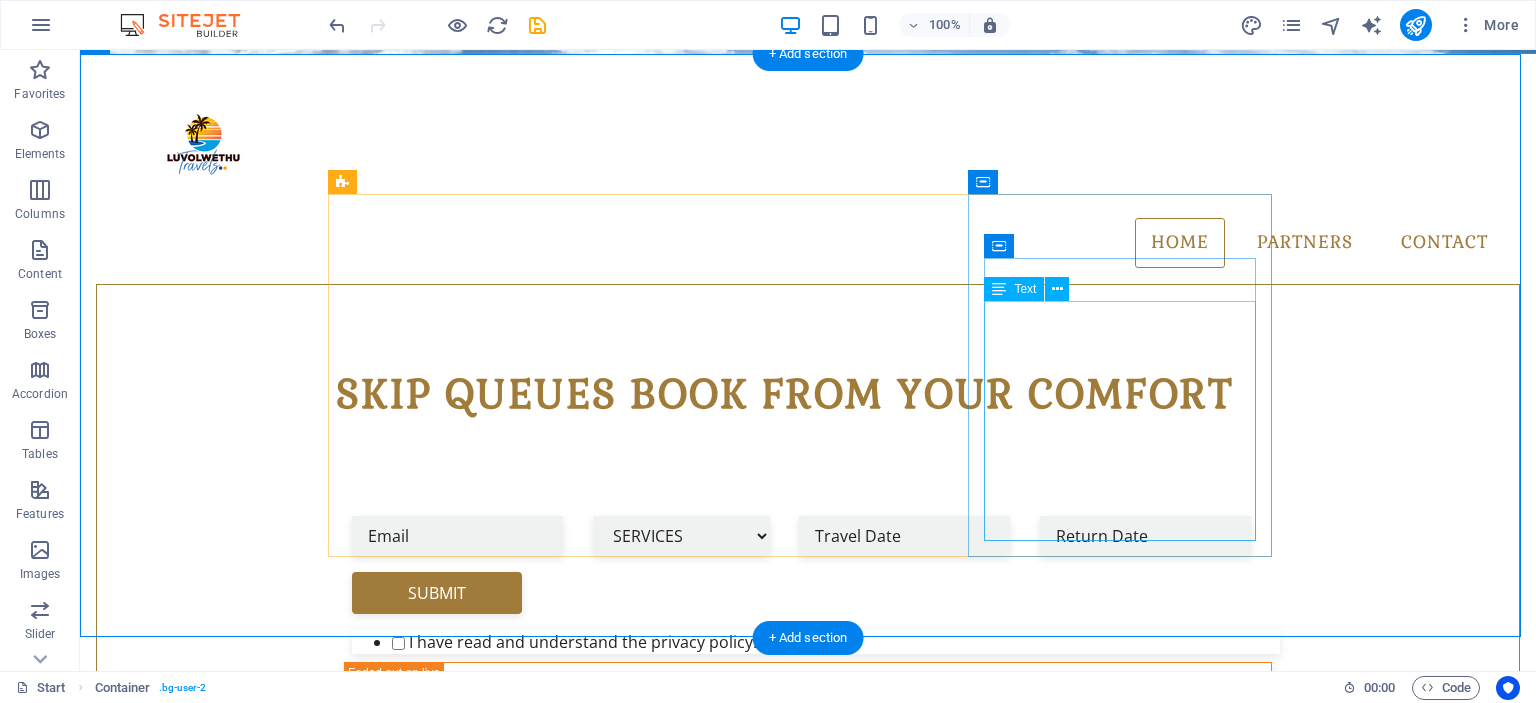 click on "SHUTTLE SERVICES AIRPORT TO AIRPORT TRANSFER CHILD SEAT RENTAL CHAUFFEUR DRIVE" at bounding box center (808, 1810) 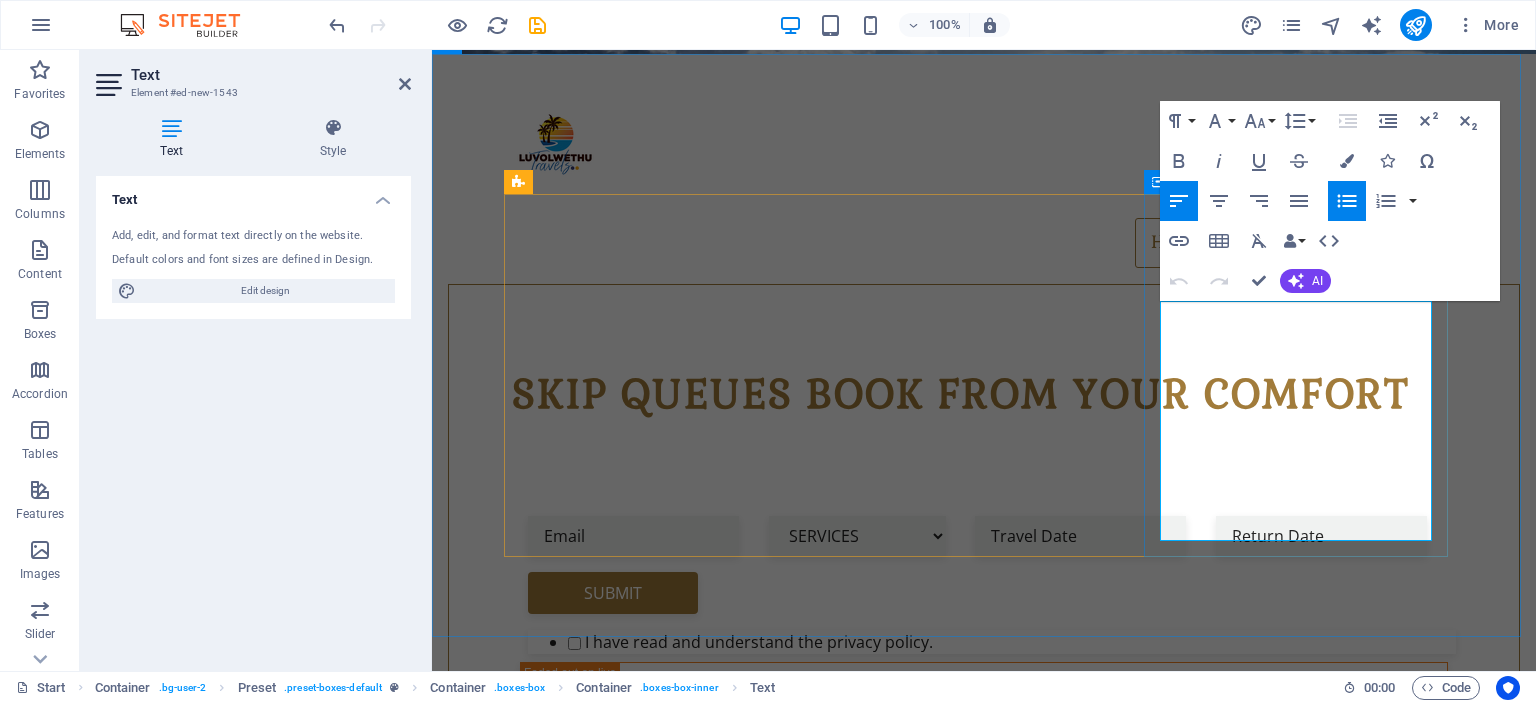 click at bounding box center [984, 1872] 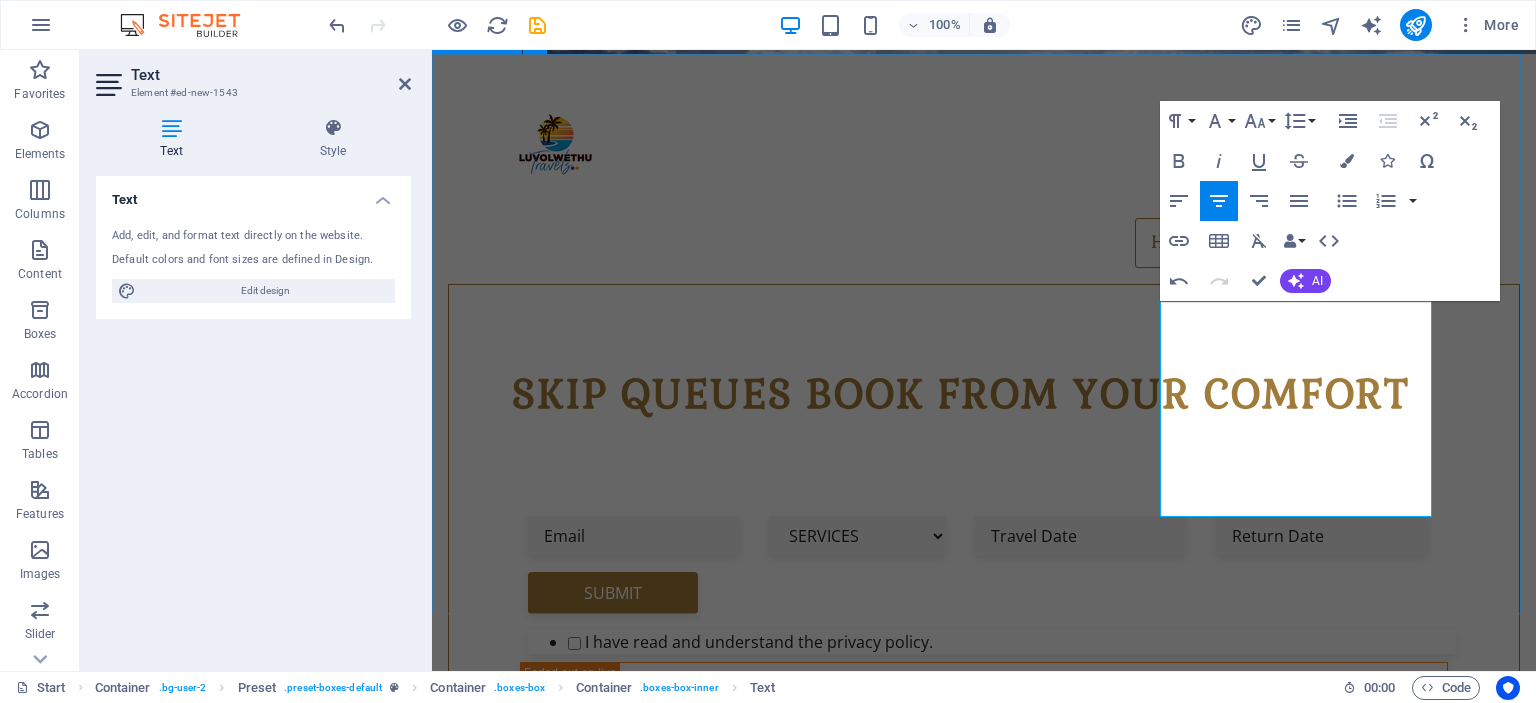 click on "[COMPANY] Travels   ABOUT US Welcome to [COMPANY] Travels, your one-stop destination for travel bookings & excellent  prices. From flight & bus  bookings to car rental deals & accommodation  Book WITH US Get the best deals on bus and flight tickets across Southern Africa and beyond including car rental deals and accommodation. What you see is what you pay — no hidden fees .fa-secondary{opacity:.4} other serices  SHUTTLE SERVICES AIRPORT TO AIRPORT TRANSFER CHILD SEAT RENTAL CHAUFFEUR DRIVE" at bounding box center [984, 1471] 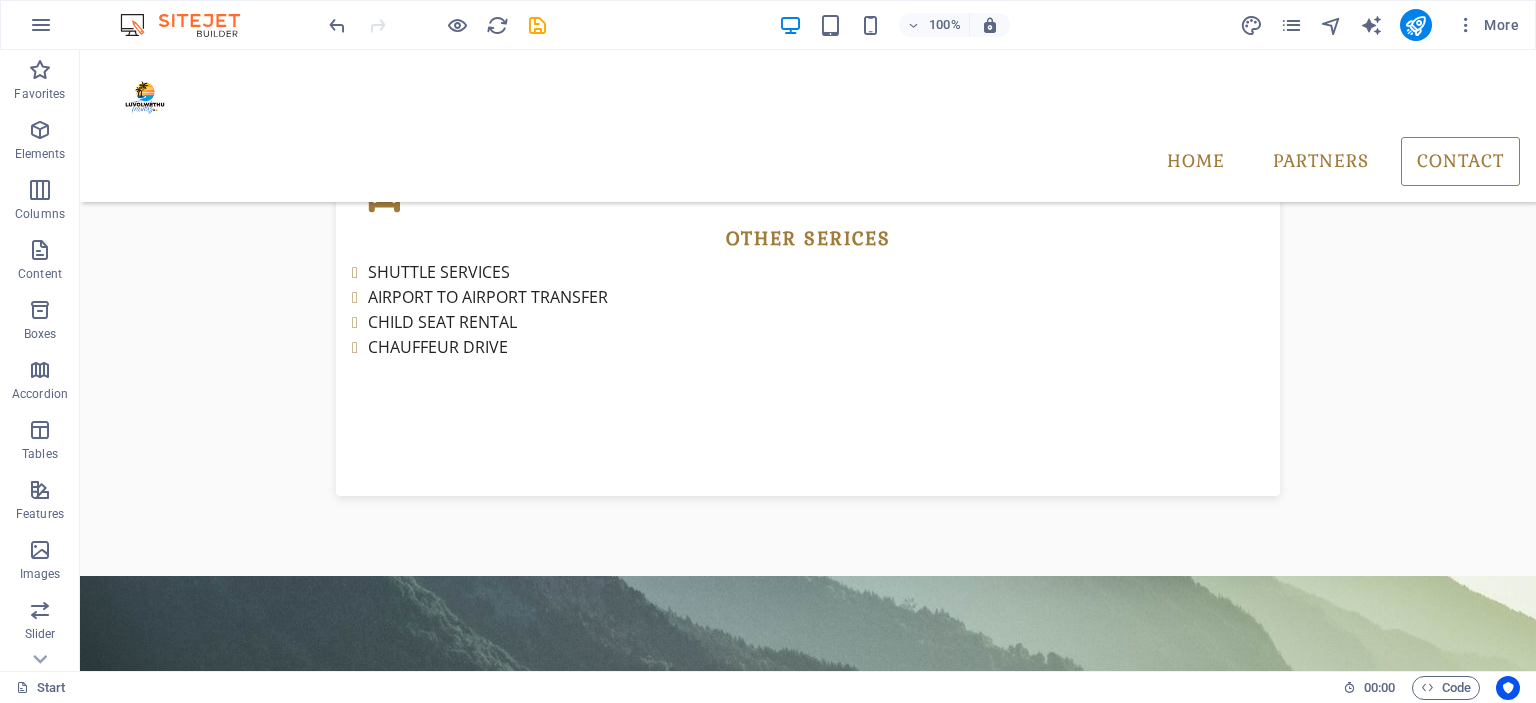scroll, scrollTop: 2038, scrollLeft: 0, axis: vertical 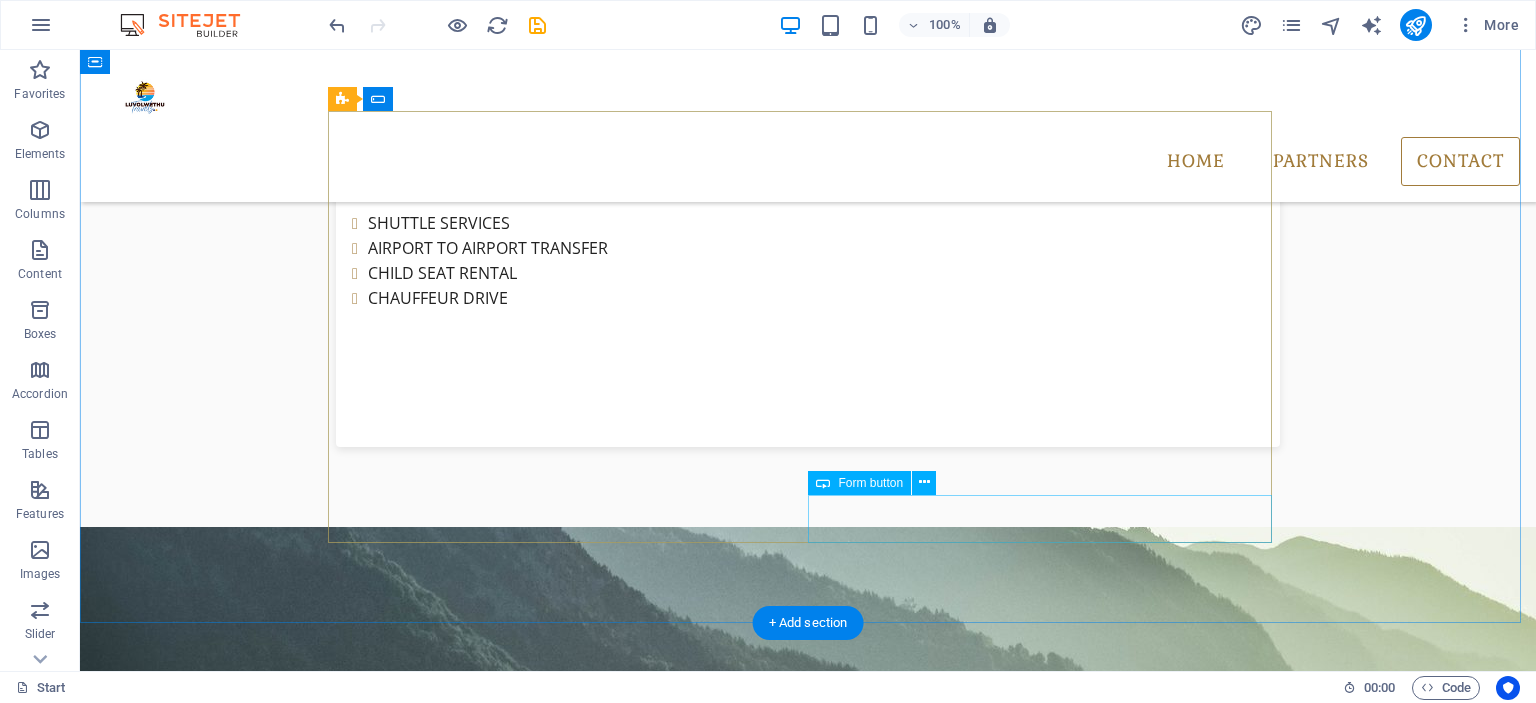 click on "Submit" at bounding box center [1048, 3126] 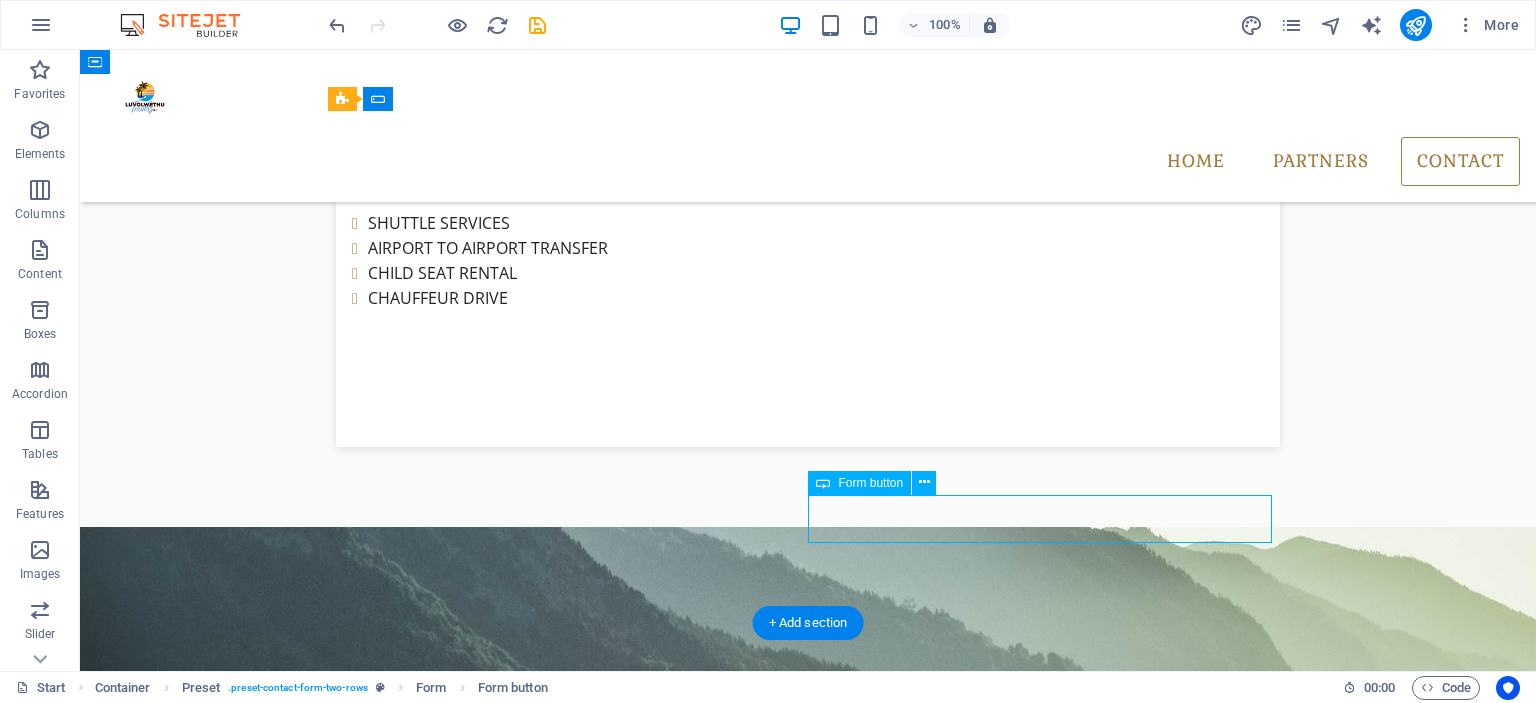click on "Submit" at bounding box center (1048, 3126) 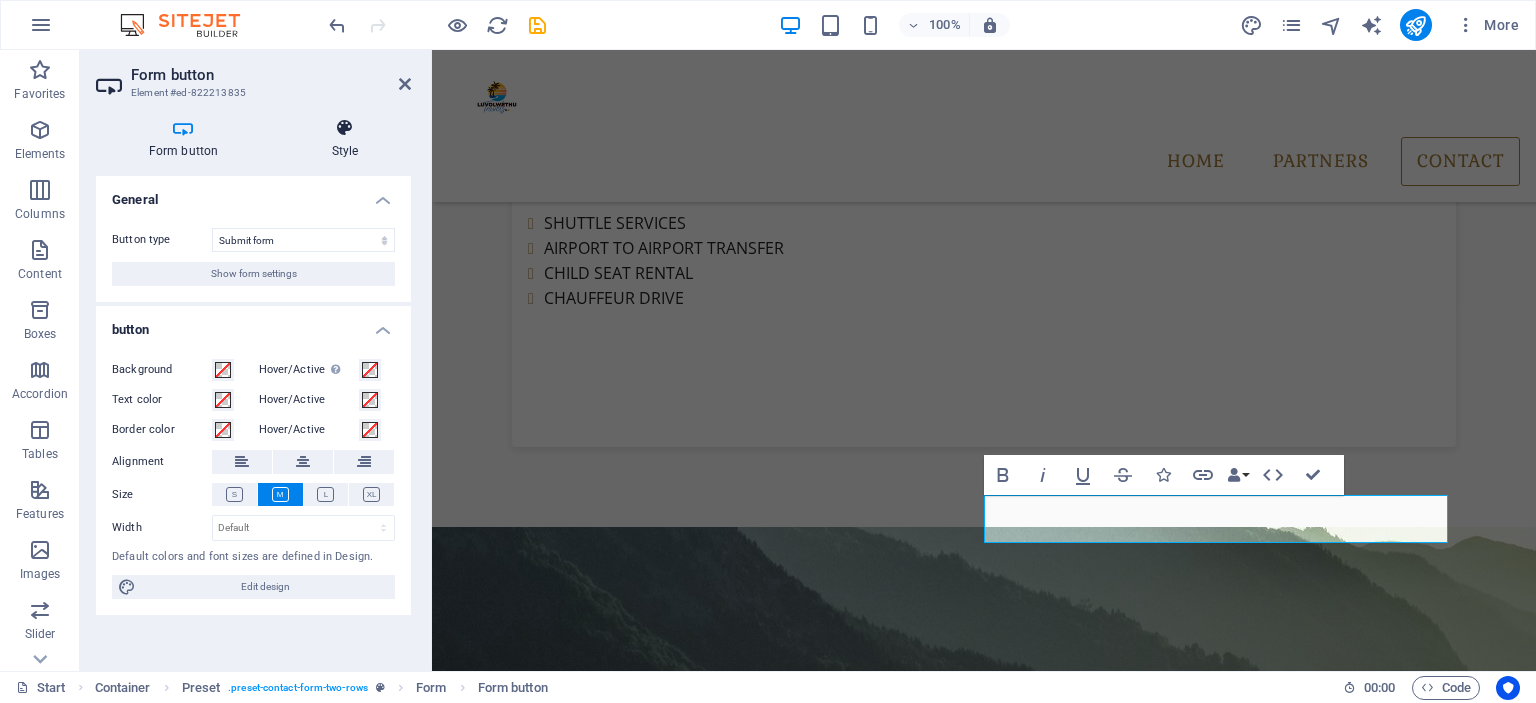 click at bounding box center (345, 128) 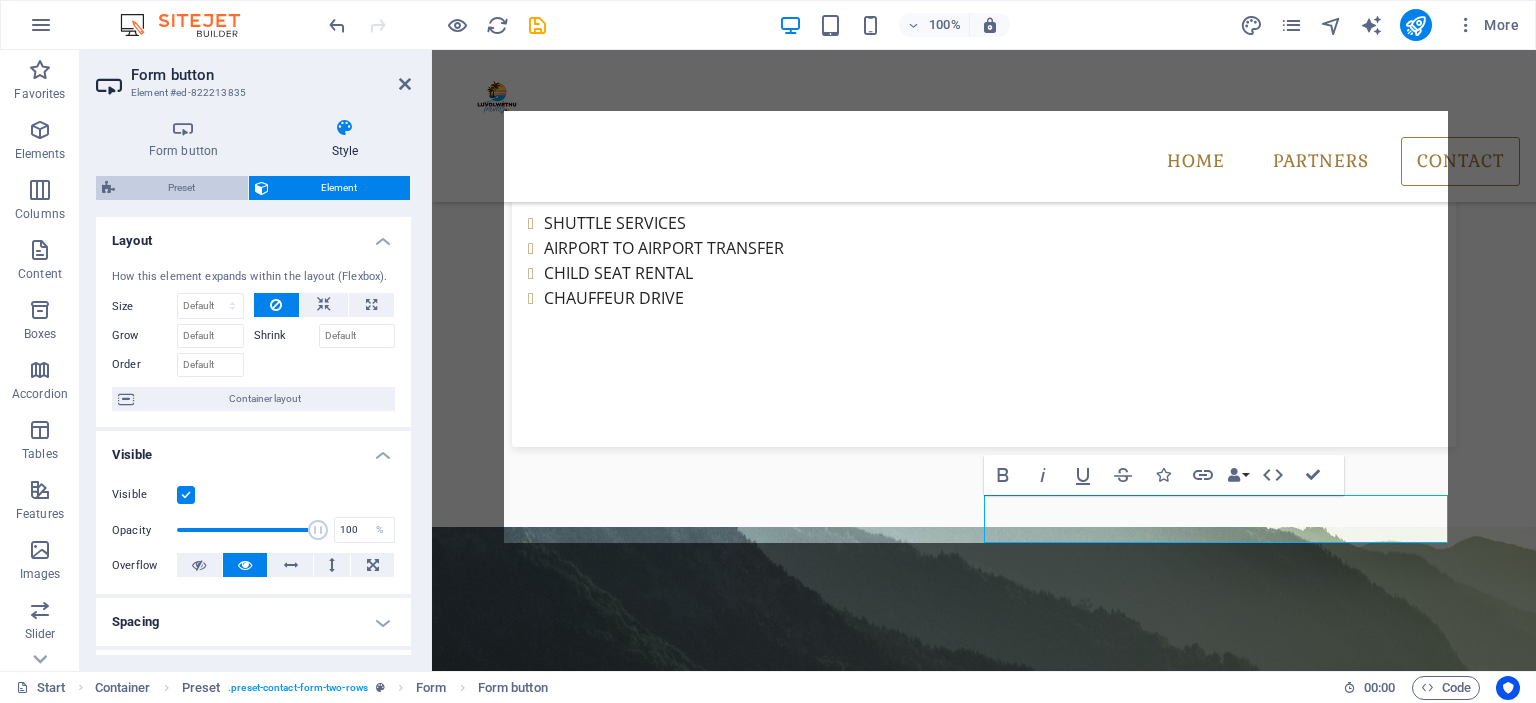 click on "Preset" at bounding box center [181, 188] 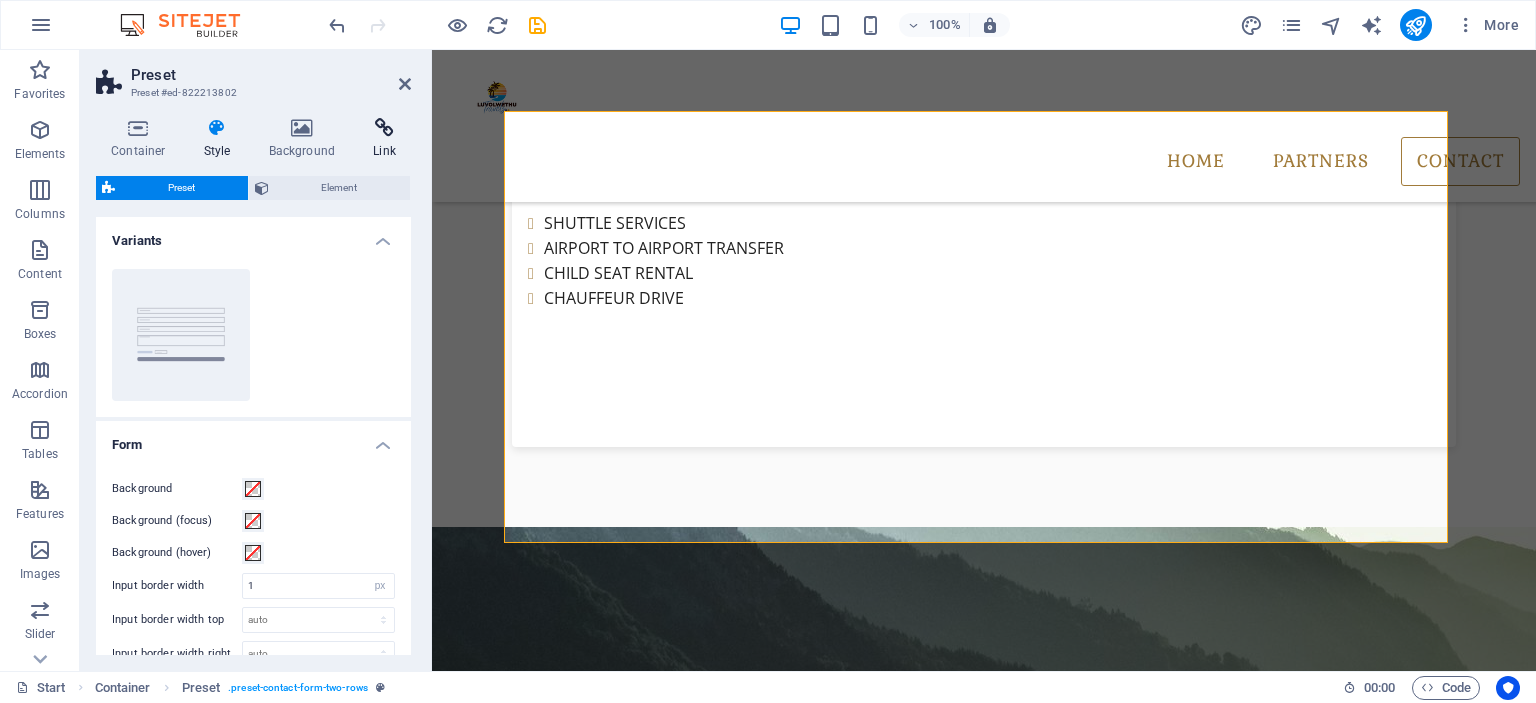 click on "Link" at bounding box center [384, 139] 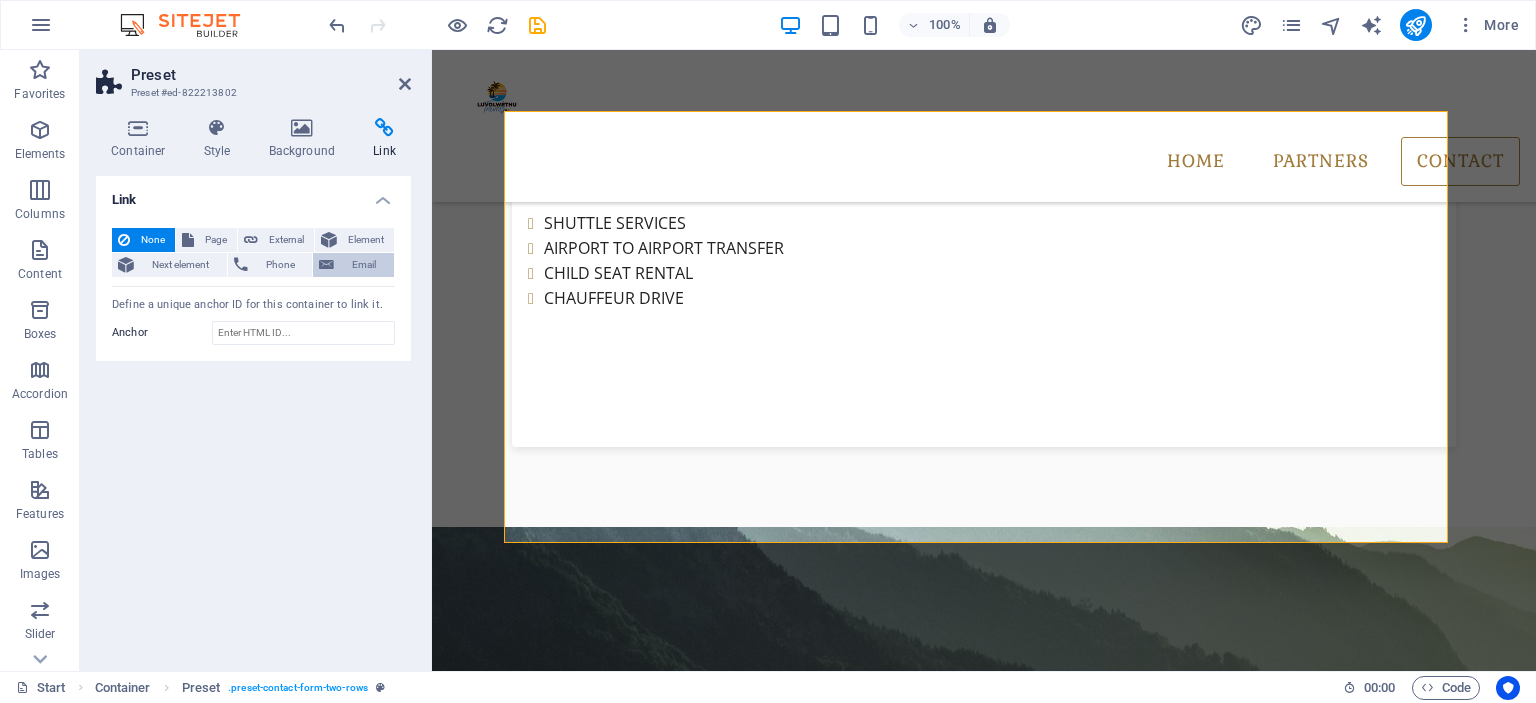 click on "Email" at bounding box center [364, 265] 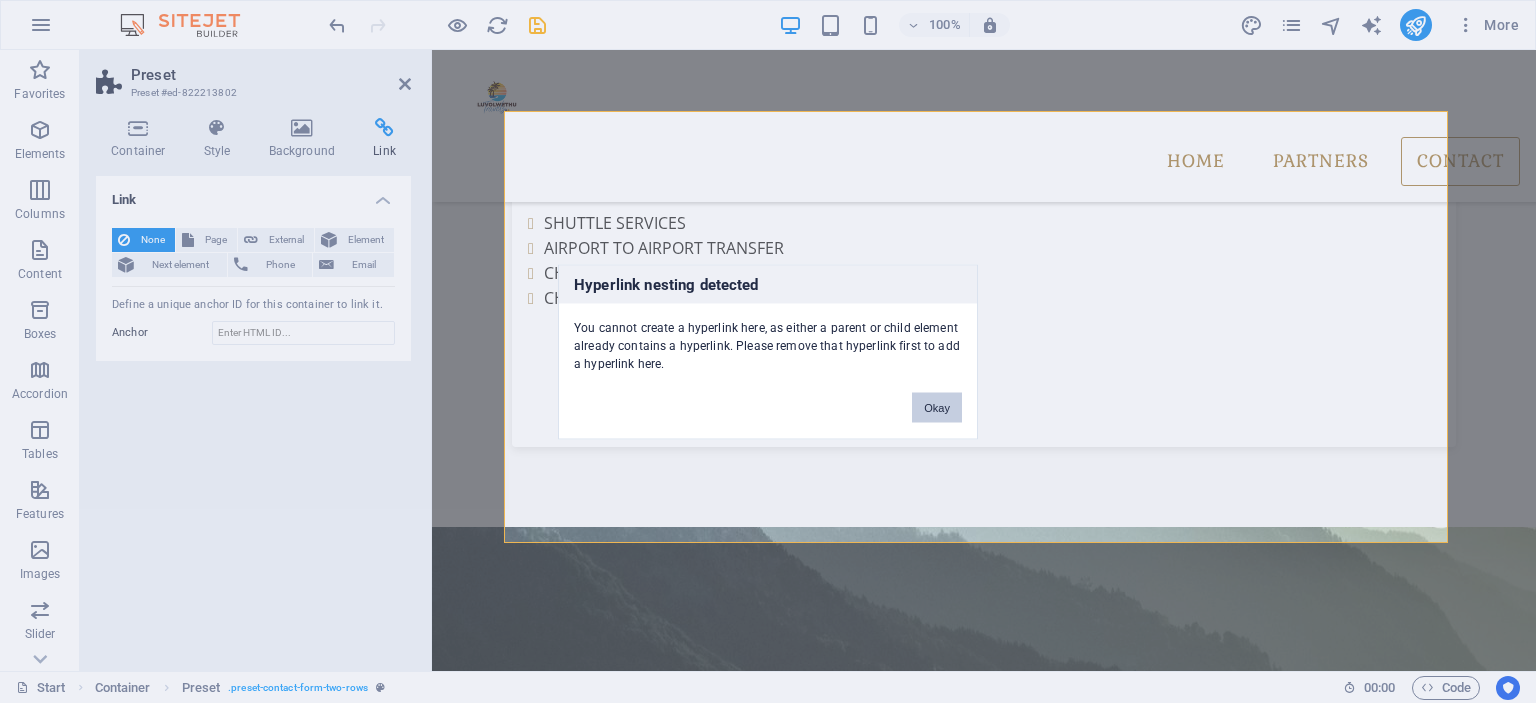 click on "Okay" at bounding box center [937, 407] 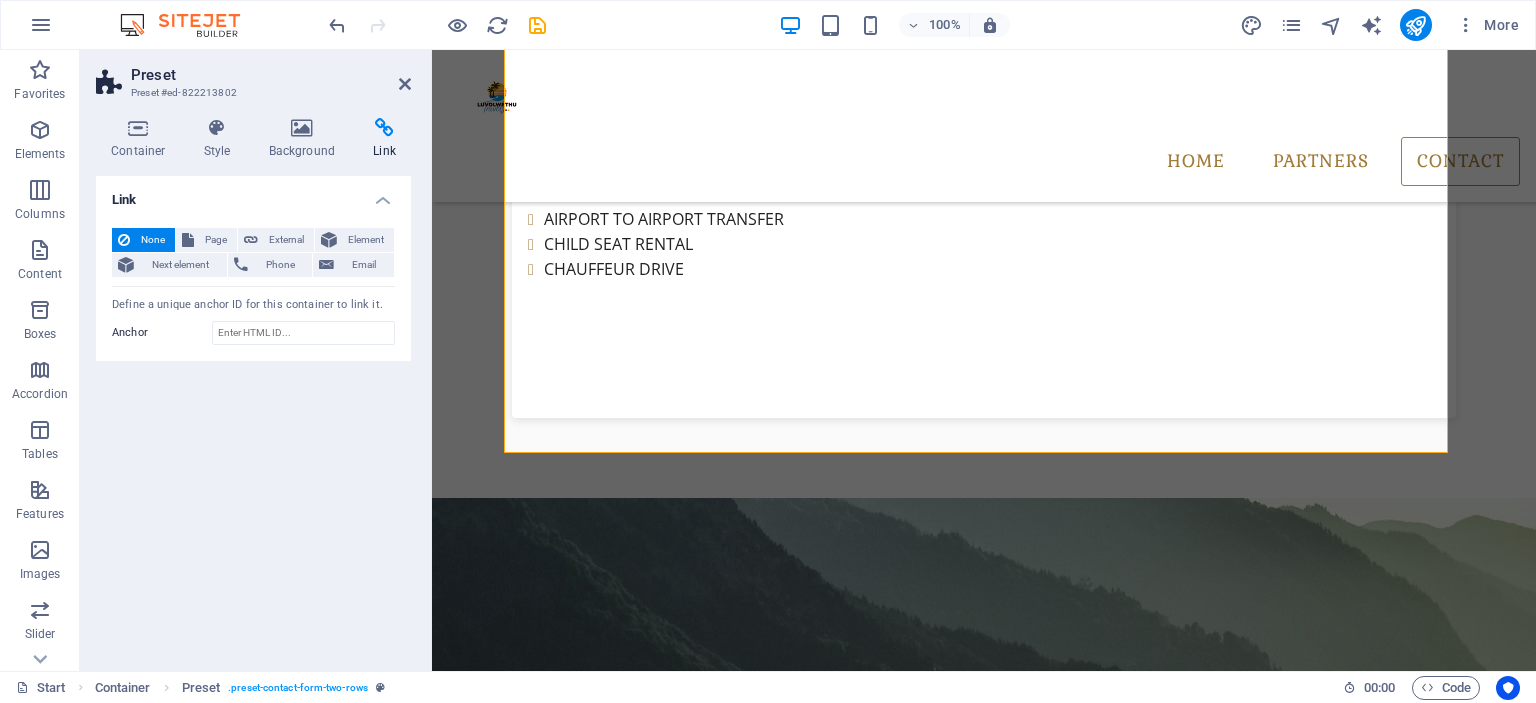 scroll, scrollTop: 2037, scrollLeft: 0, axis: vertical 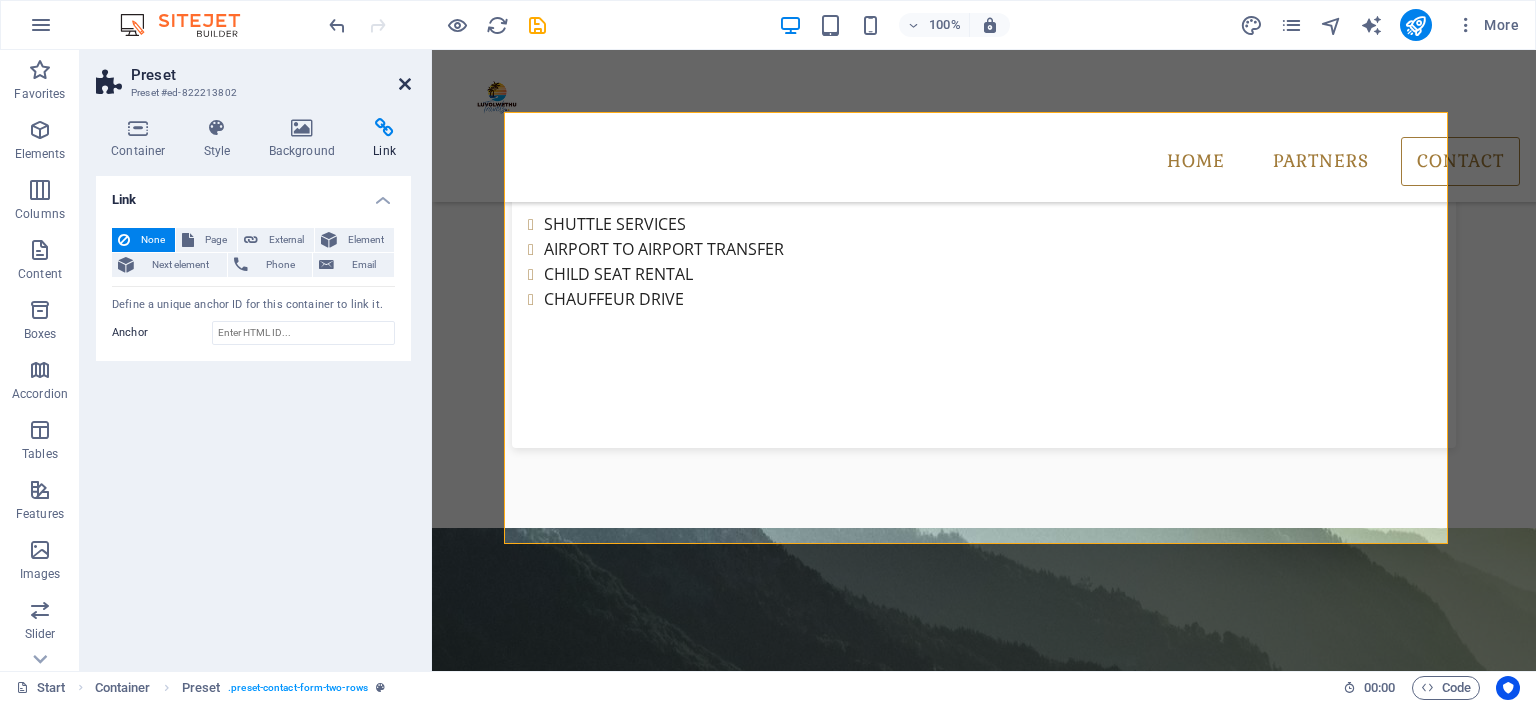 click at bounding box center (405, 84) 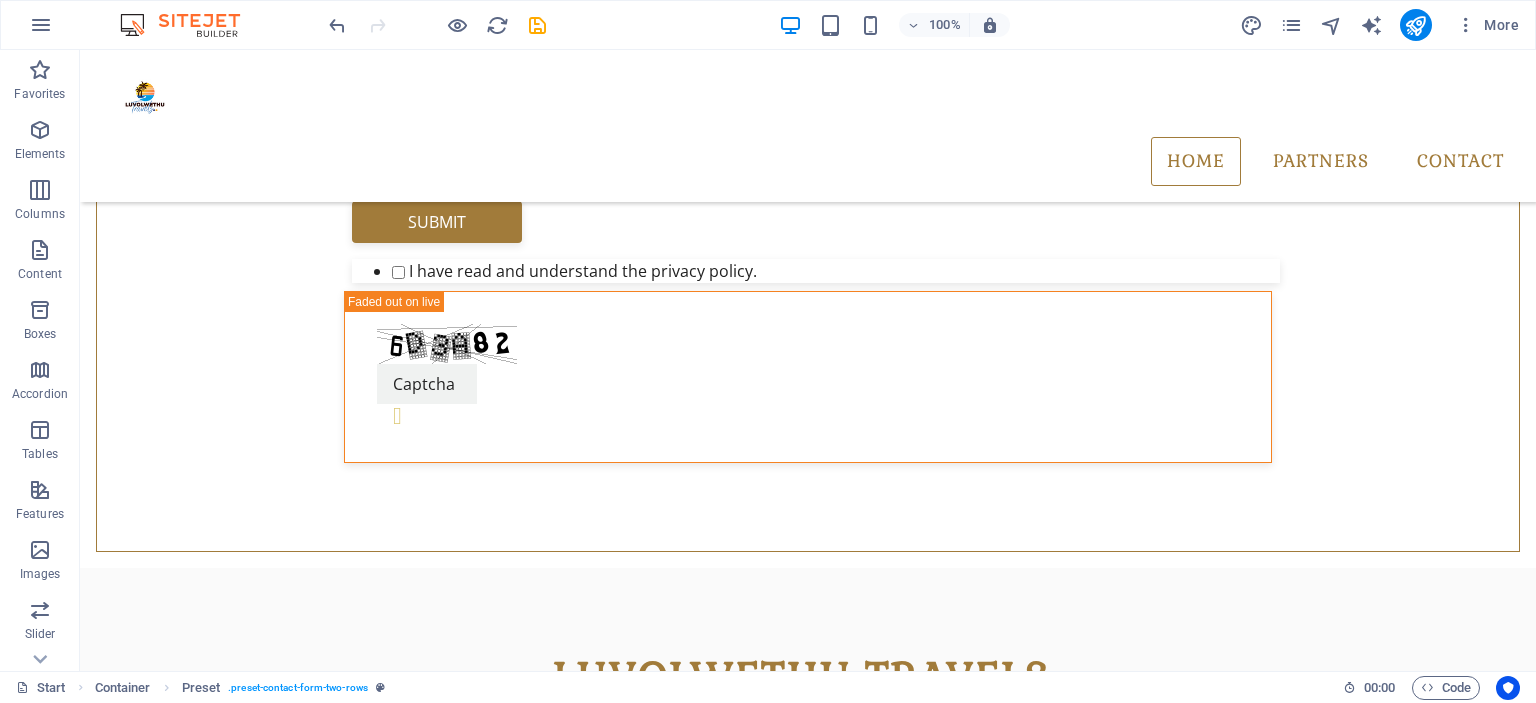 scroll, scrollTop: 2351, scrollLeft: 0, axis: vertical 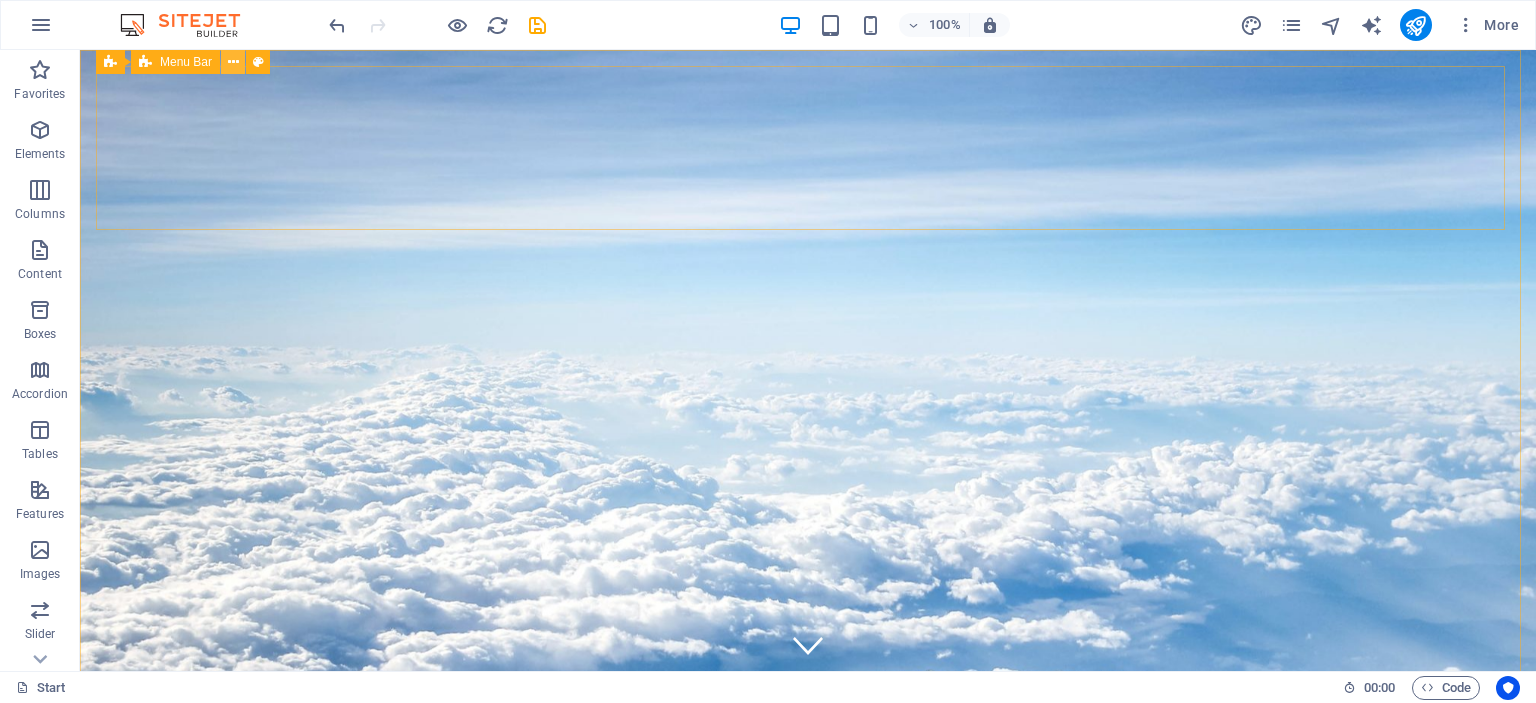 click at bounding box center [233, 62] 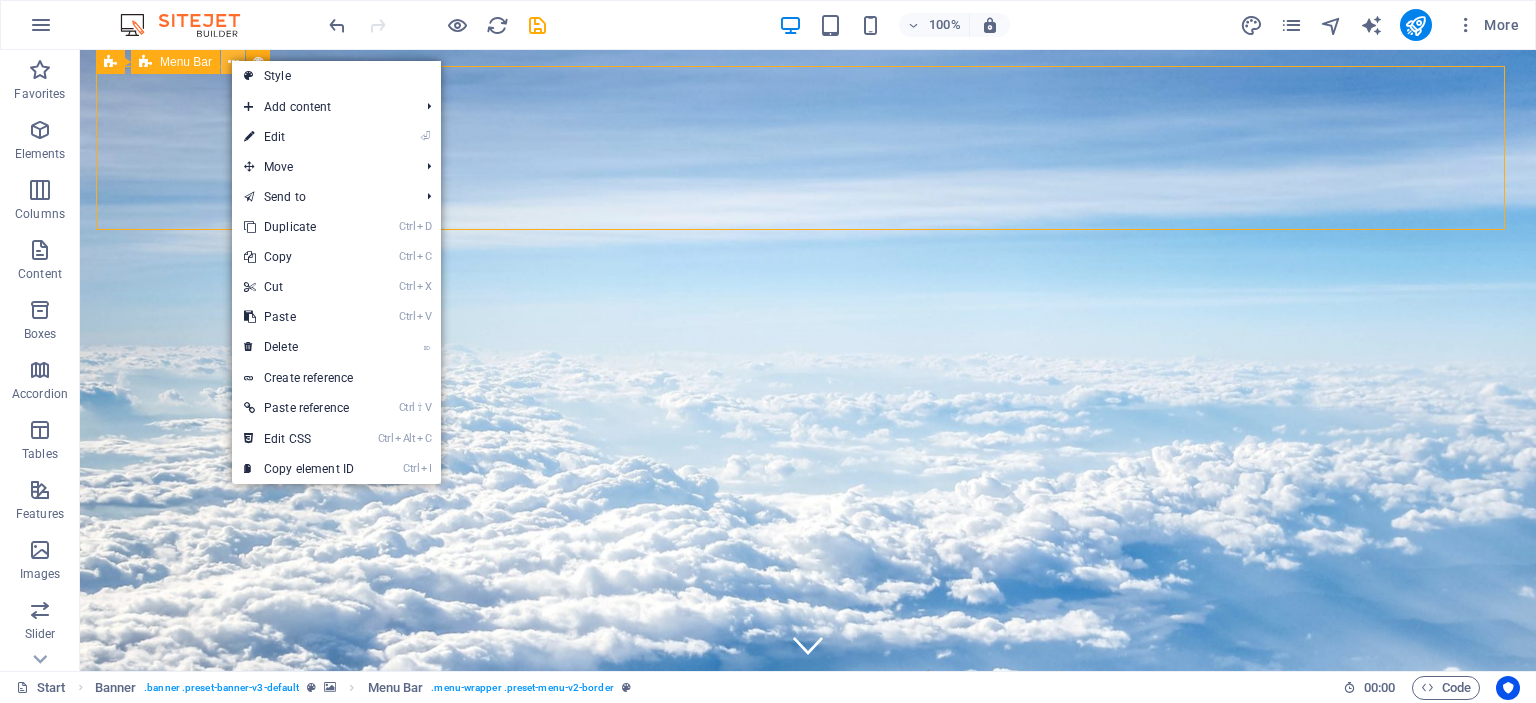 click at bounding box center (233, 62) 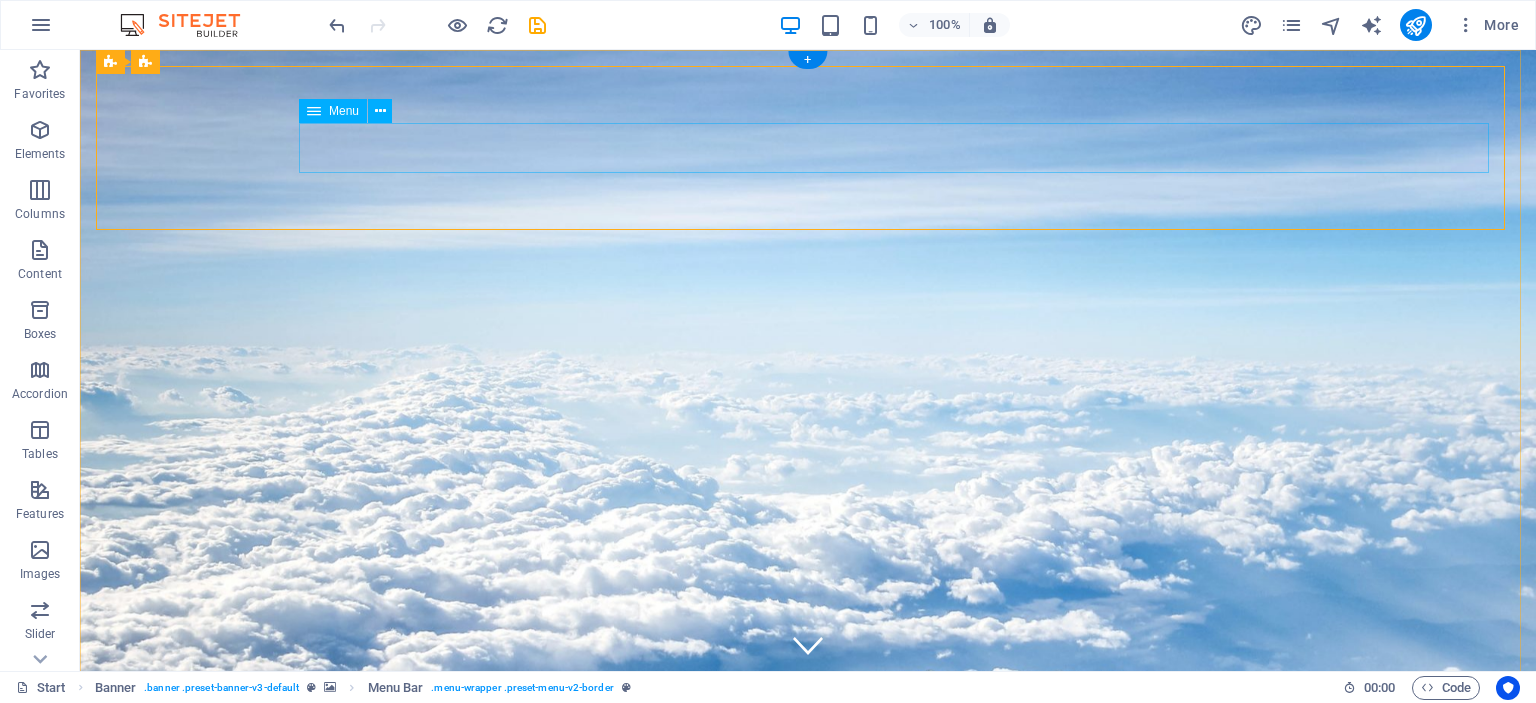 click on "HOME Partners Contact" at bounding box center [808, 976] 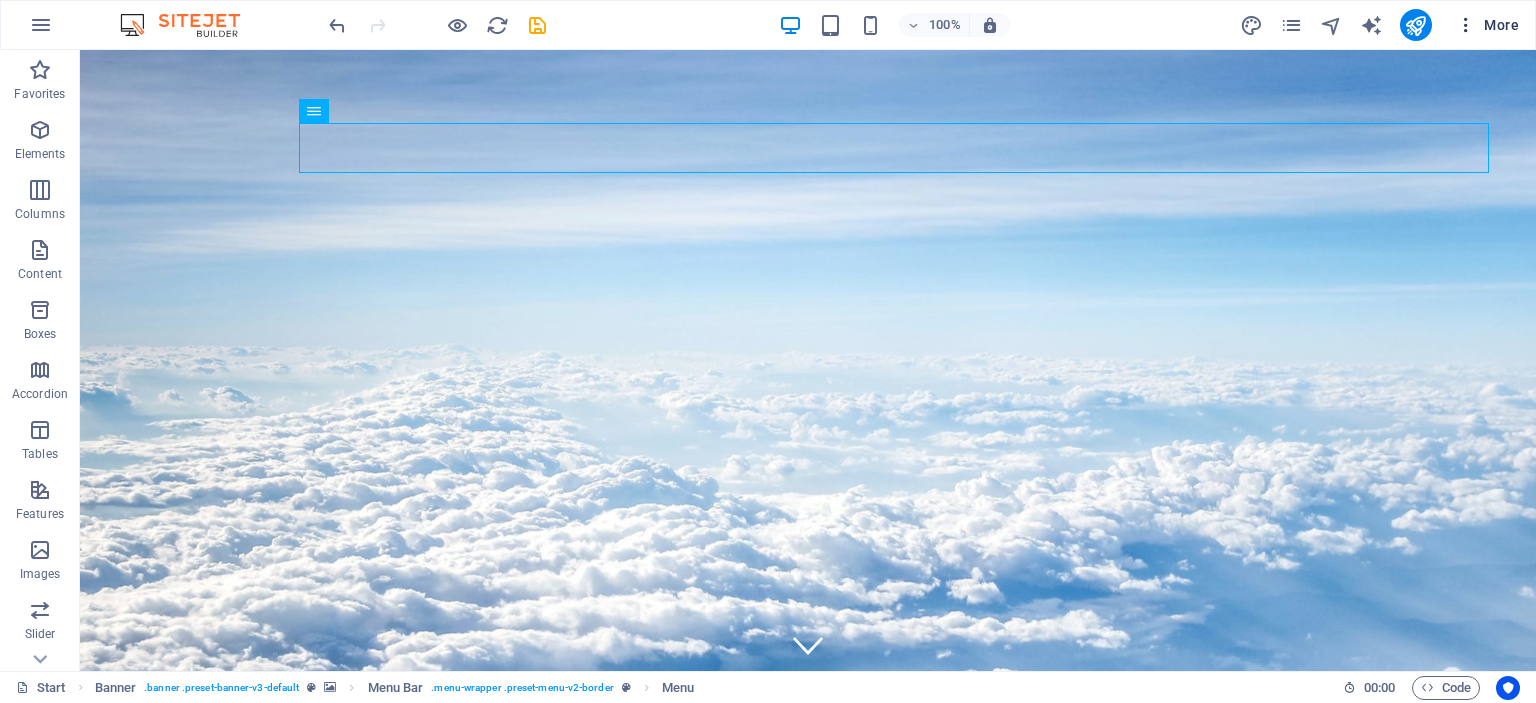 click at bounding box center [1466, 25] 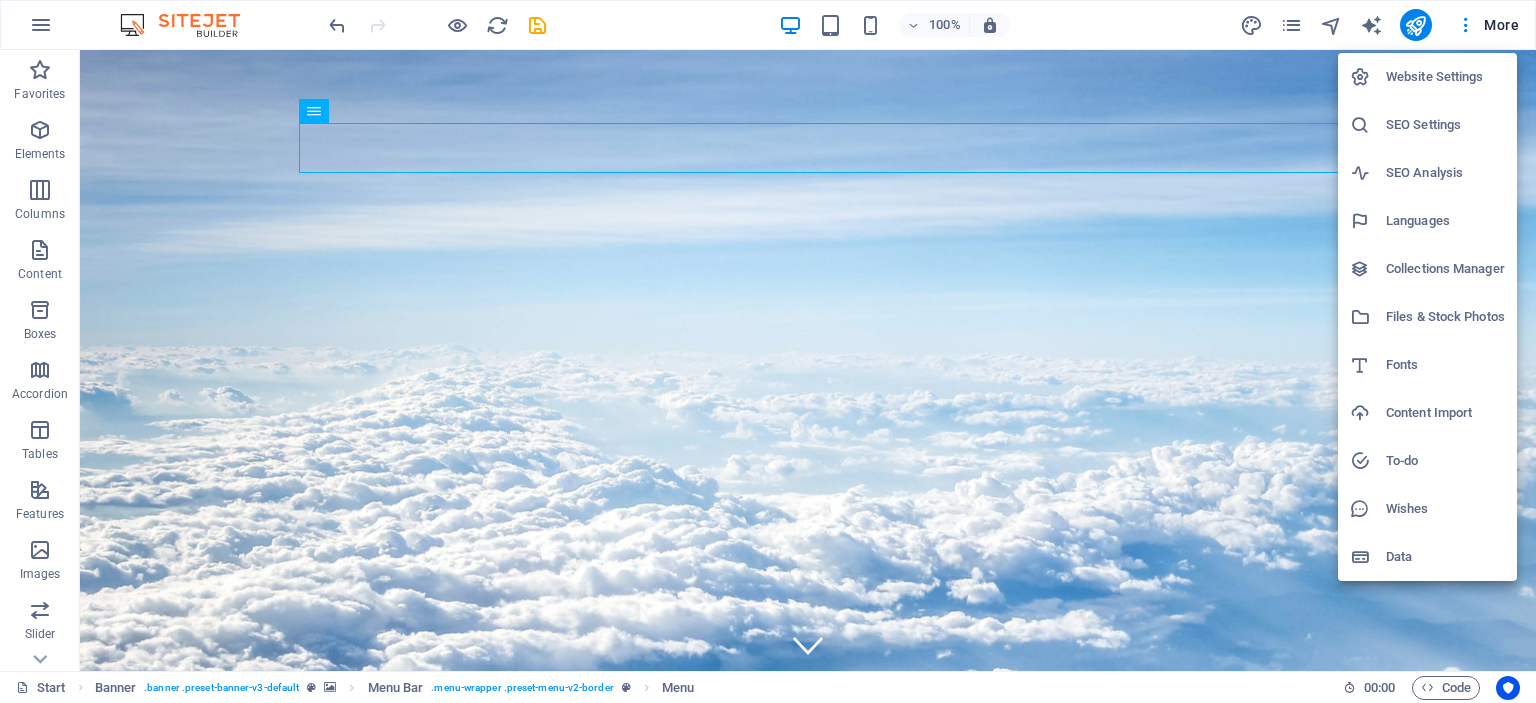 click on "Website Settings" at bounding box center (1445, 77) 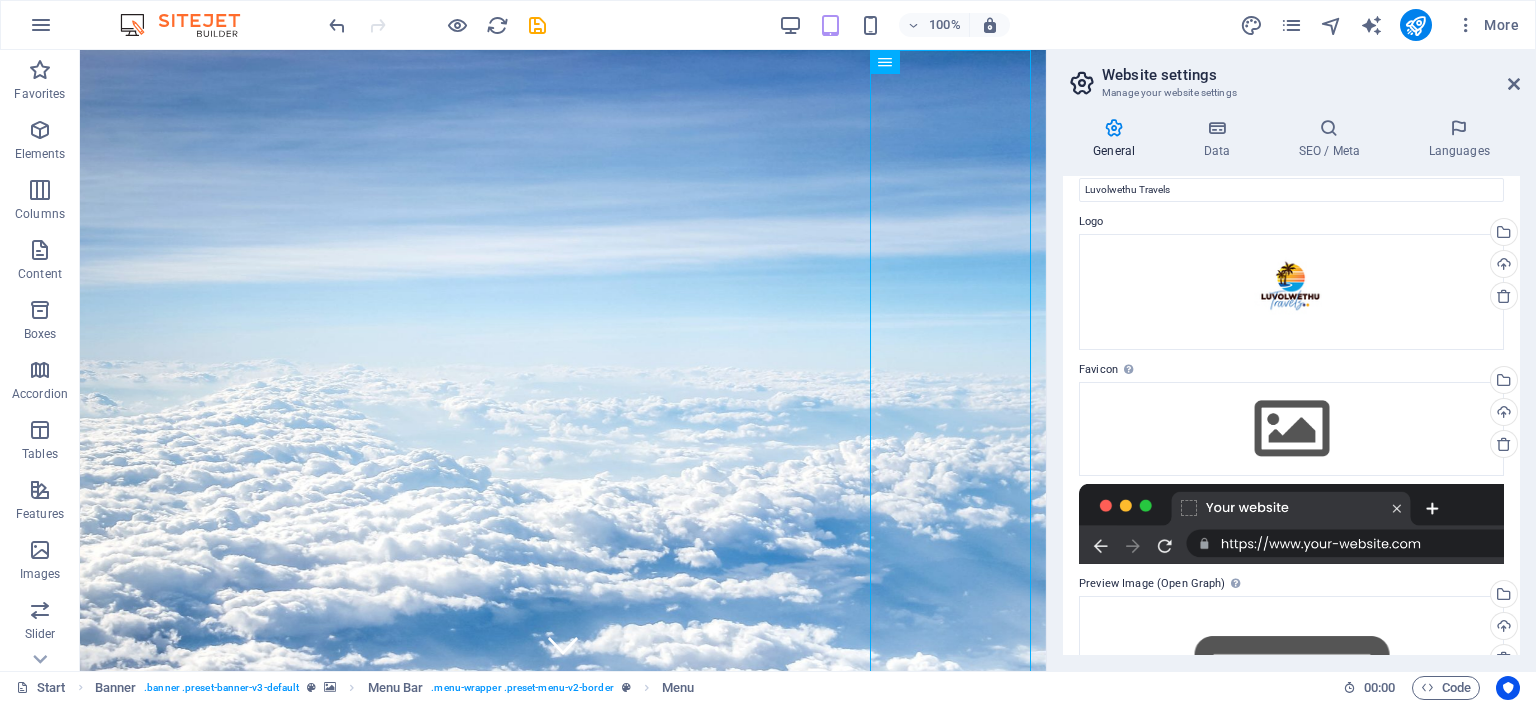 scroll, scrollTop: 0, scrollLeft: 0, axis: both 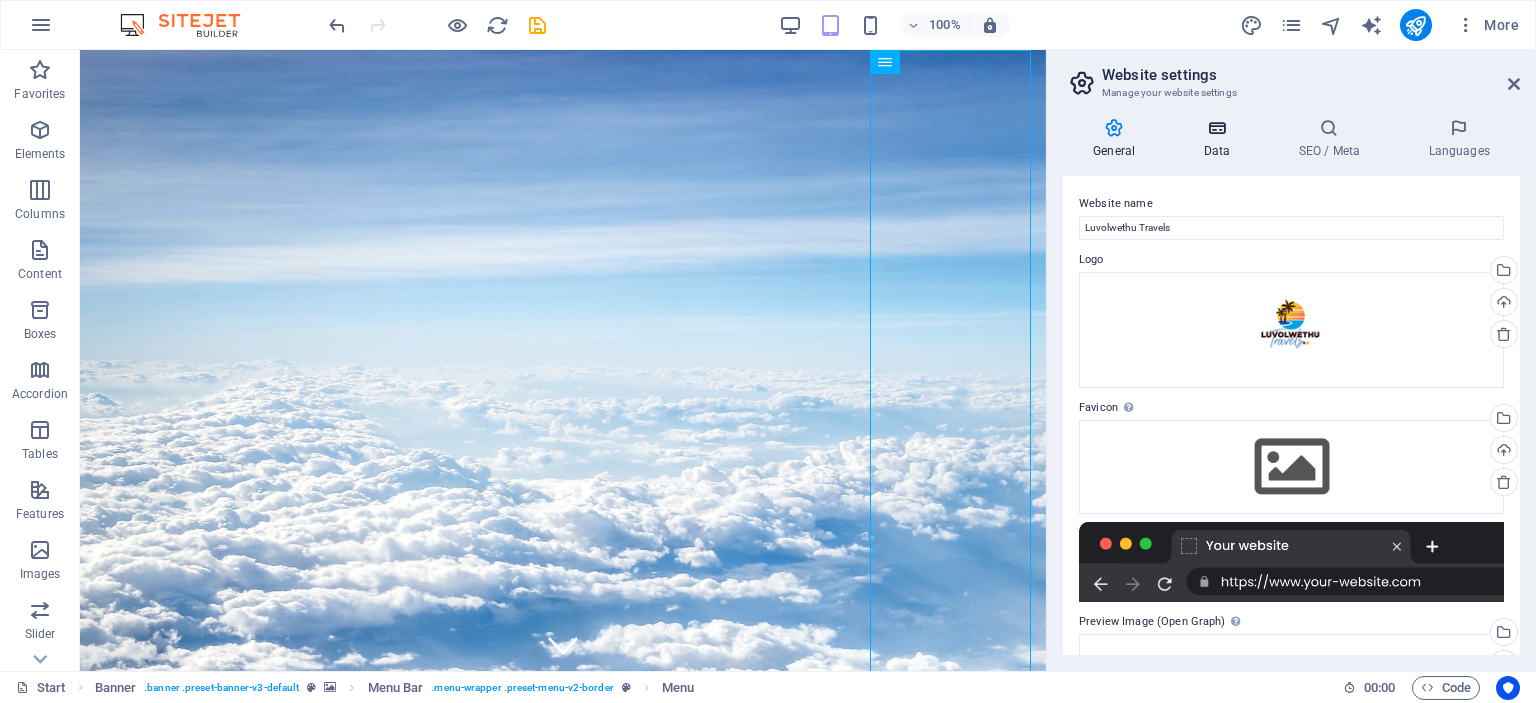 click on "Data" at bounding box center [1220, 139] 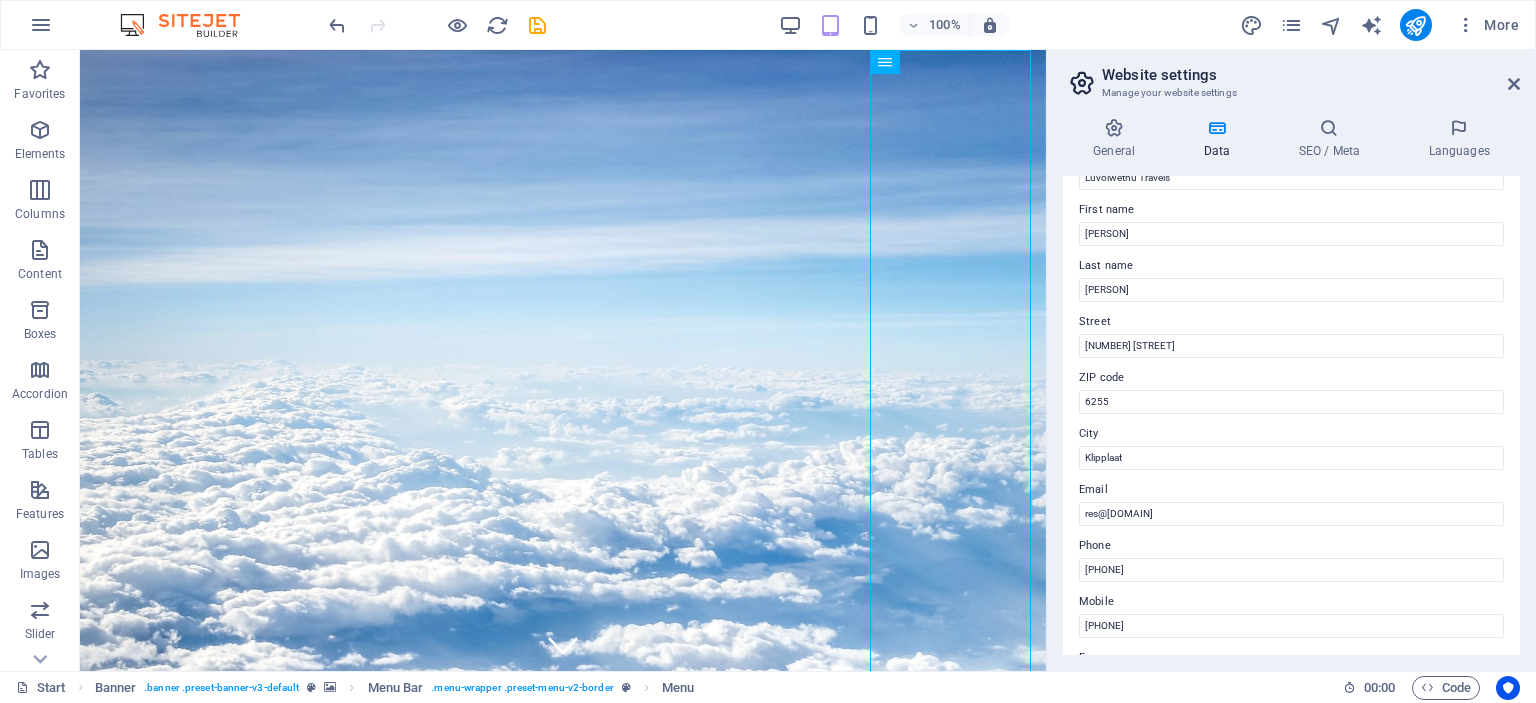 scroll, scrollTop: 0, scrollLeft: 0, axis: both 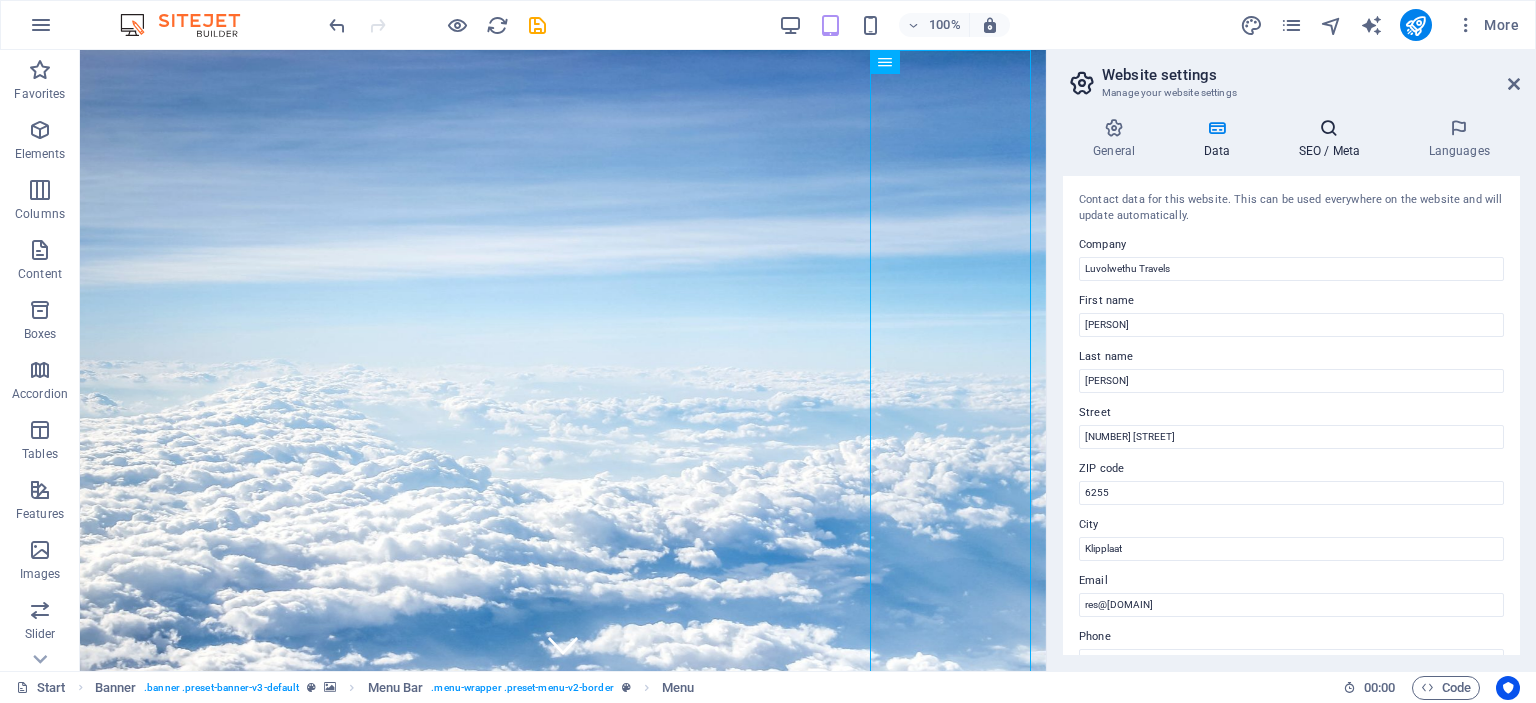 click on "SEO / Meta" at bounding box center [1333, 139] 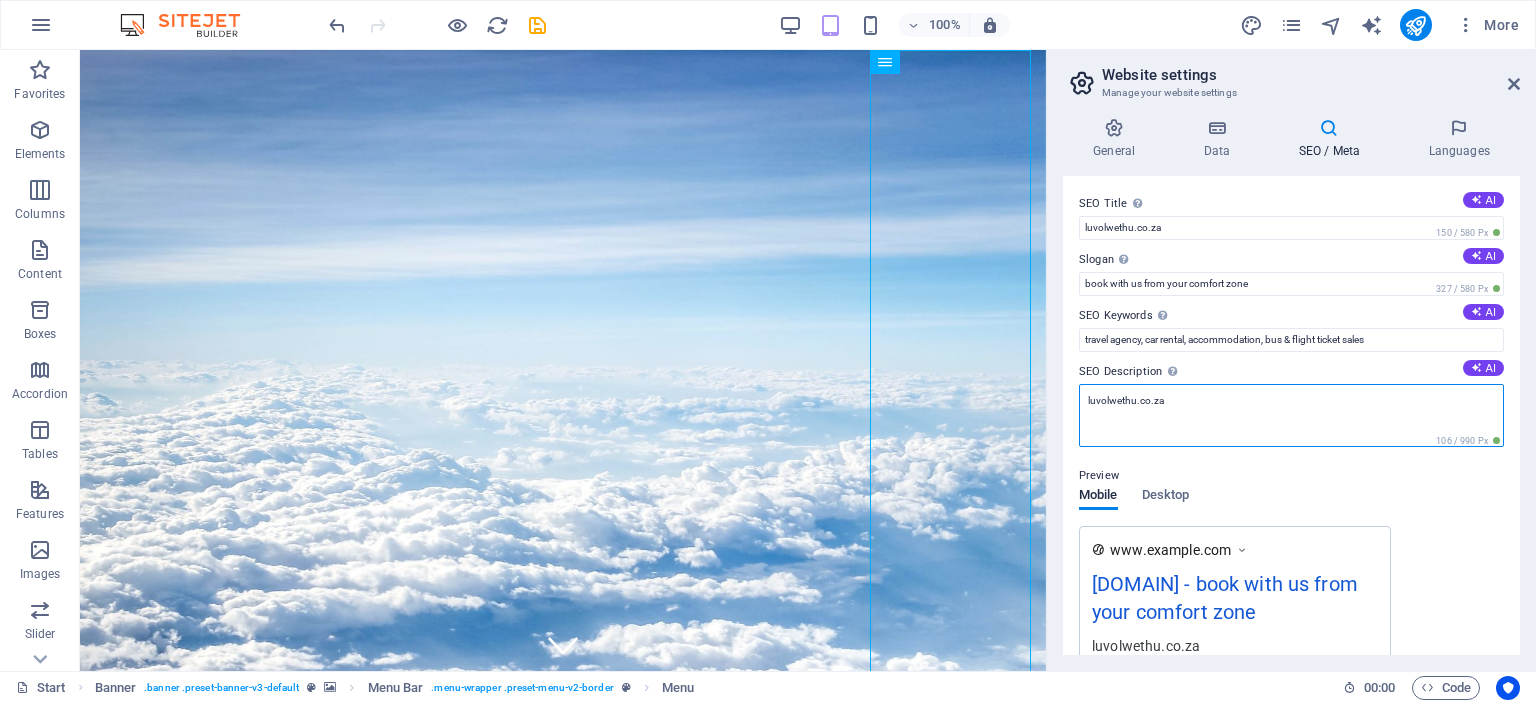 click on "luvolwethu.co.za" at bounding box center [1291, 415] 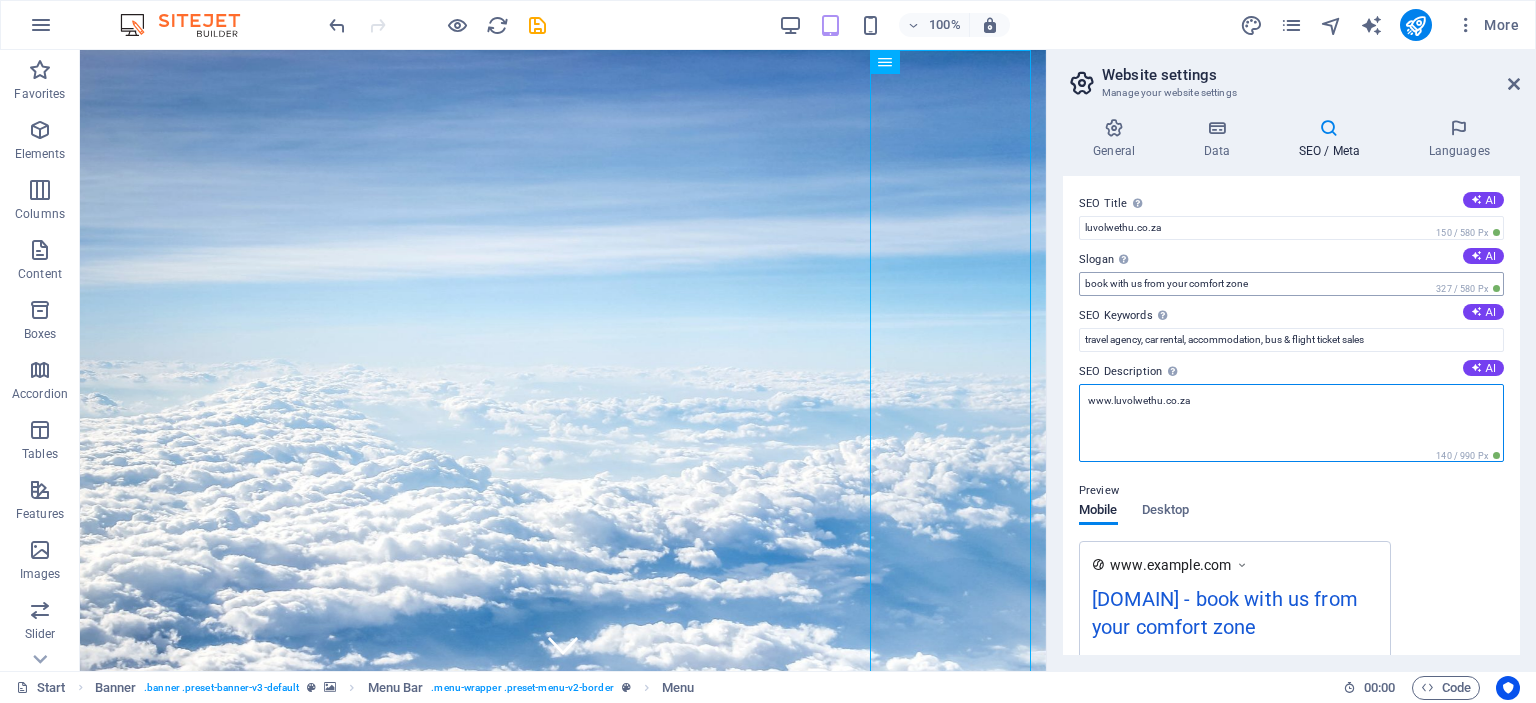 type on "www.luvolwethu.co.za" 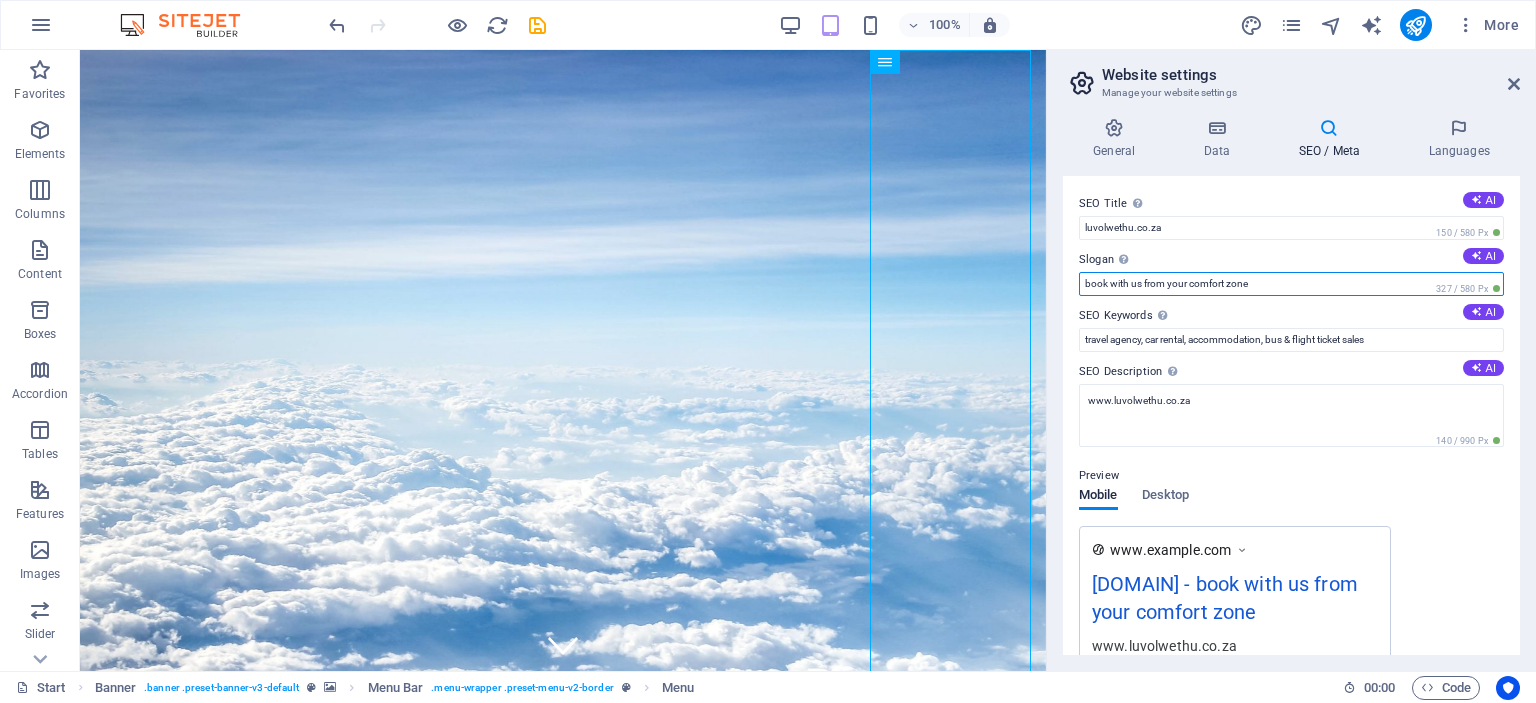drag, startPoint x: 1371, startPoint y: 335, endPoint x: 1032, endPoint y: 274, distance: 344.4445 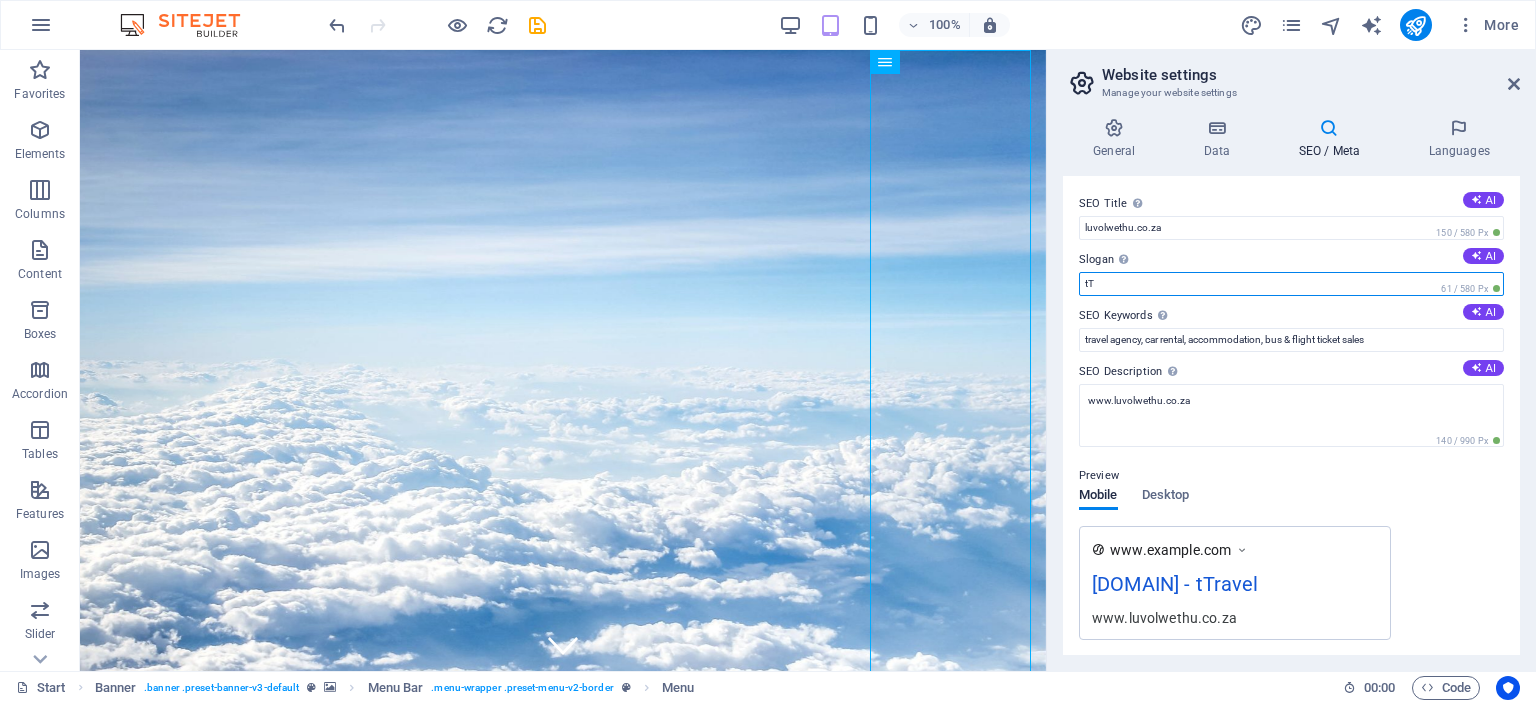 type on "t" 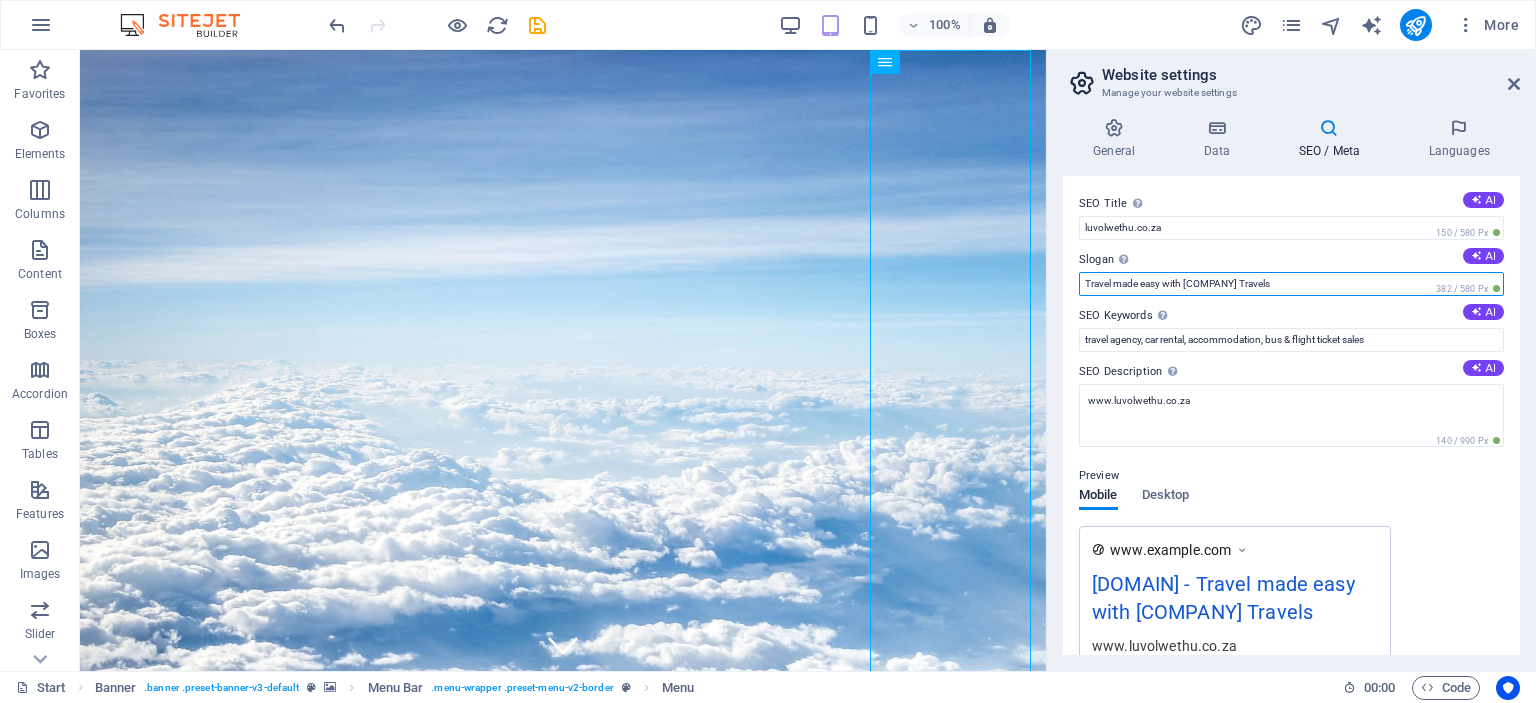 click on "Travel made easy with [COMPANY] Travels" at bounding box center (1291, 284) 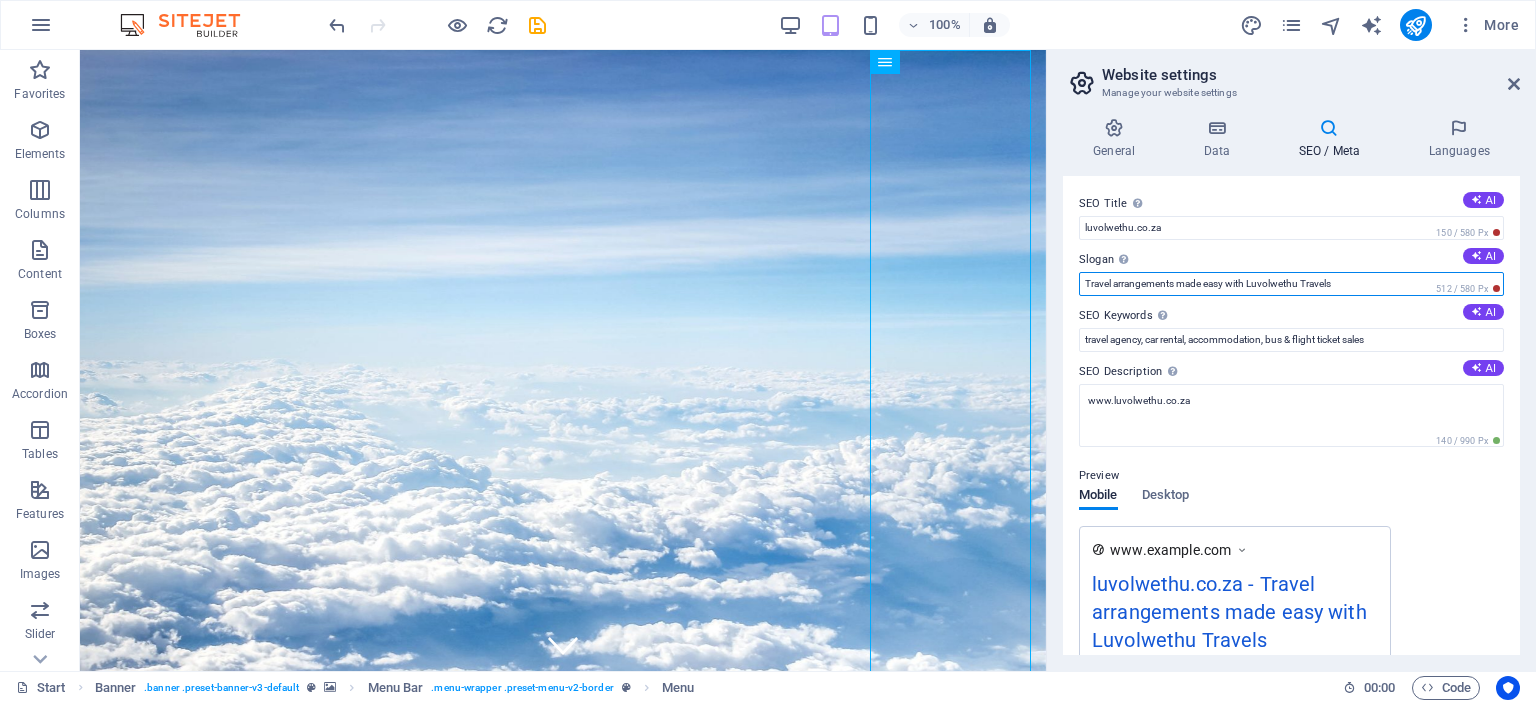 click on "Travel arrangements made easy with Luvolwethu Travels" at bounding box center [1291, 284] 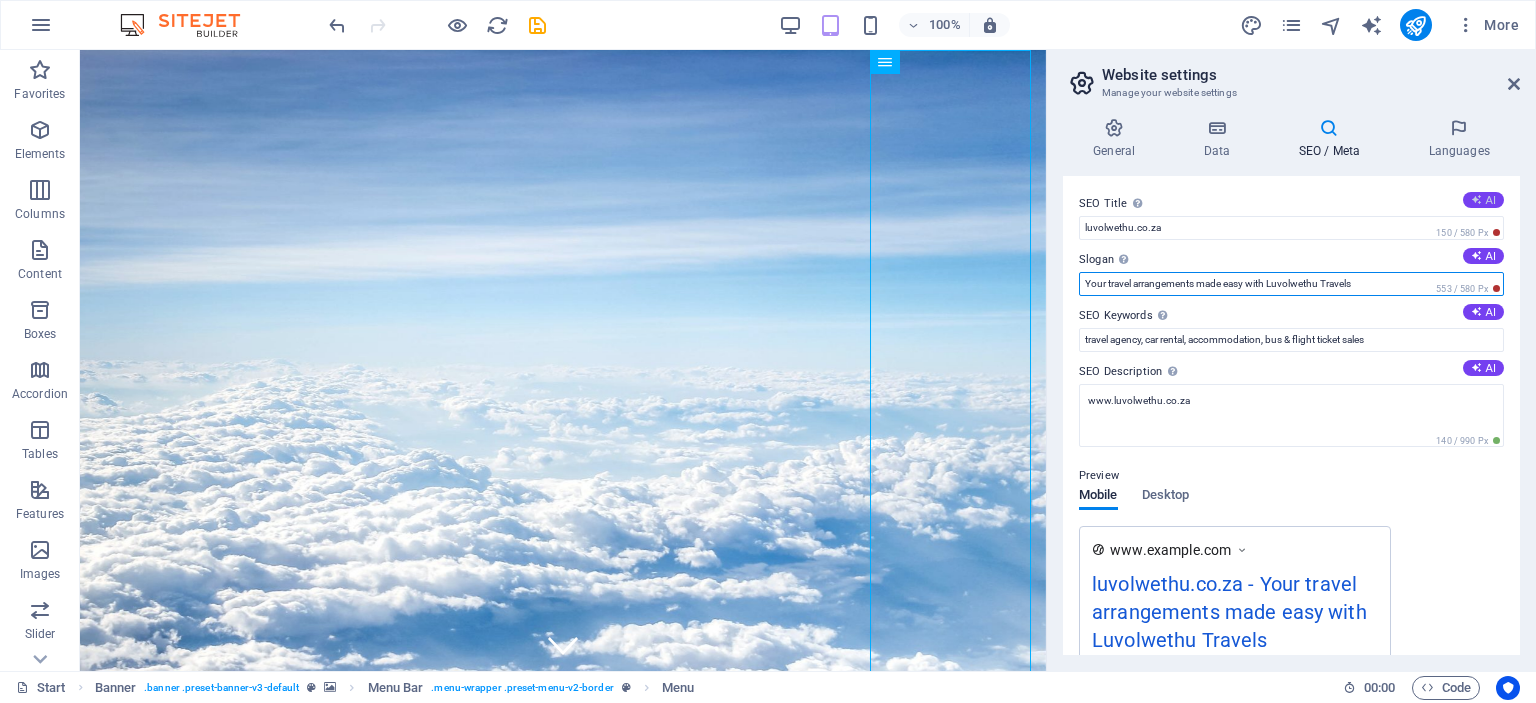 type on "Your travel arrangements made easy with Luvolwethu Travels" 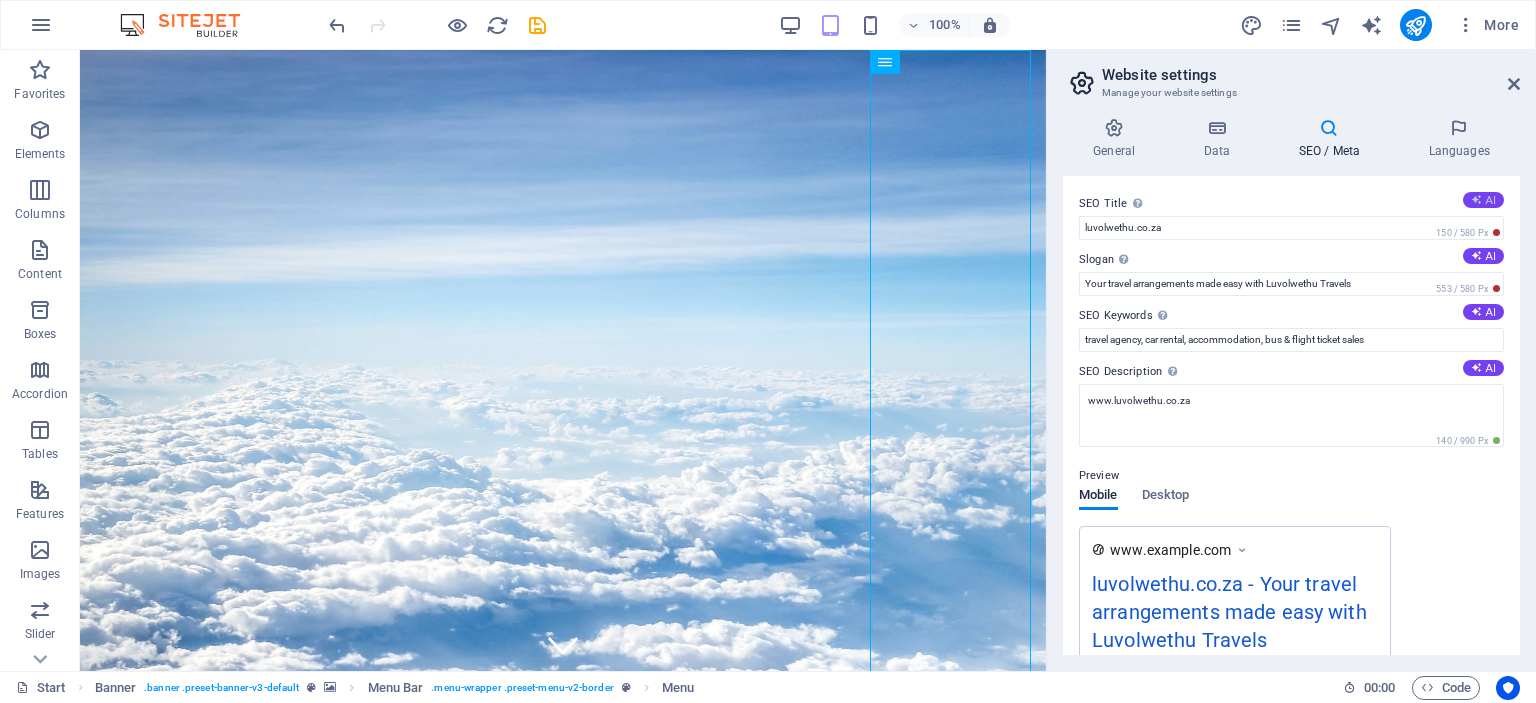 click at bounding box center (1476, 199) 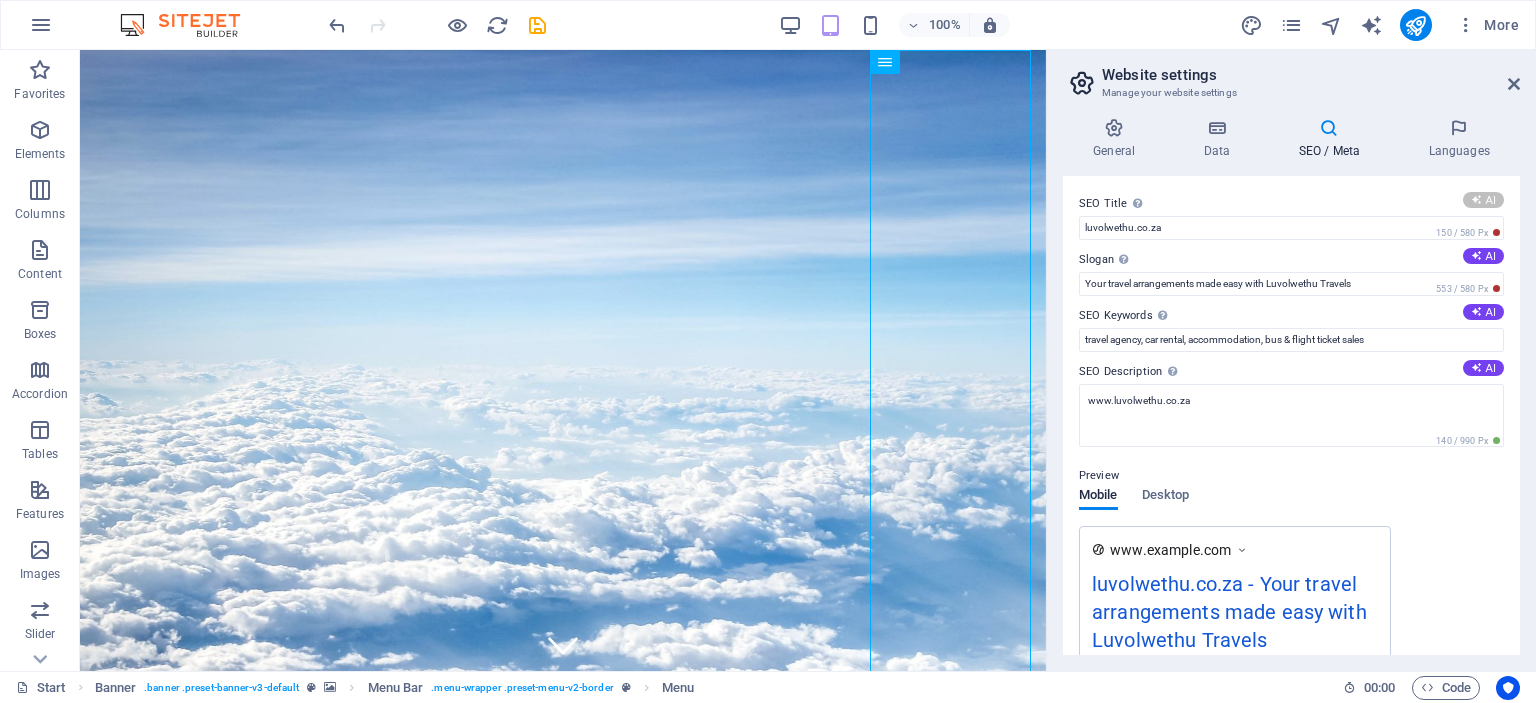 type on "Book Travel Deals from Home" 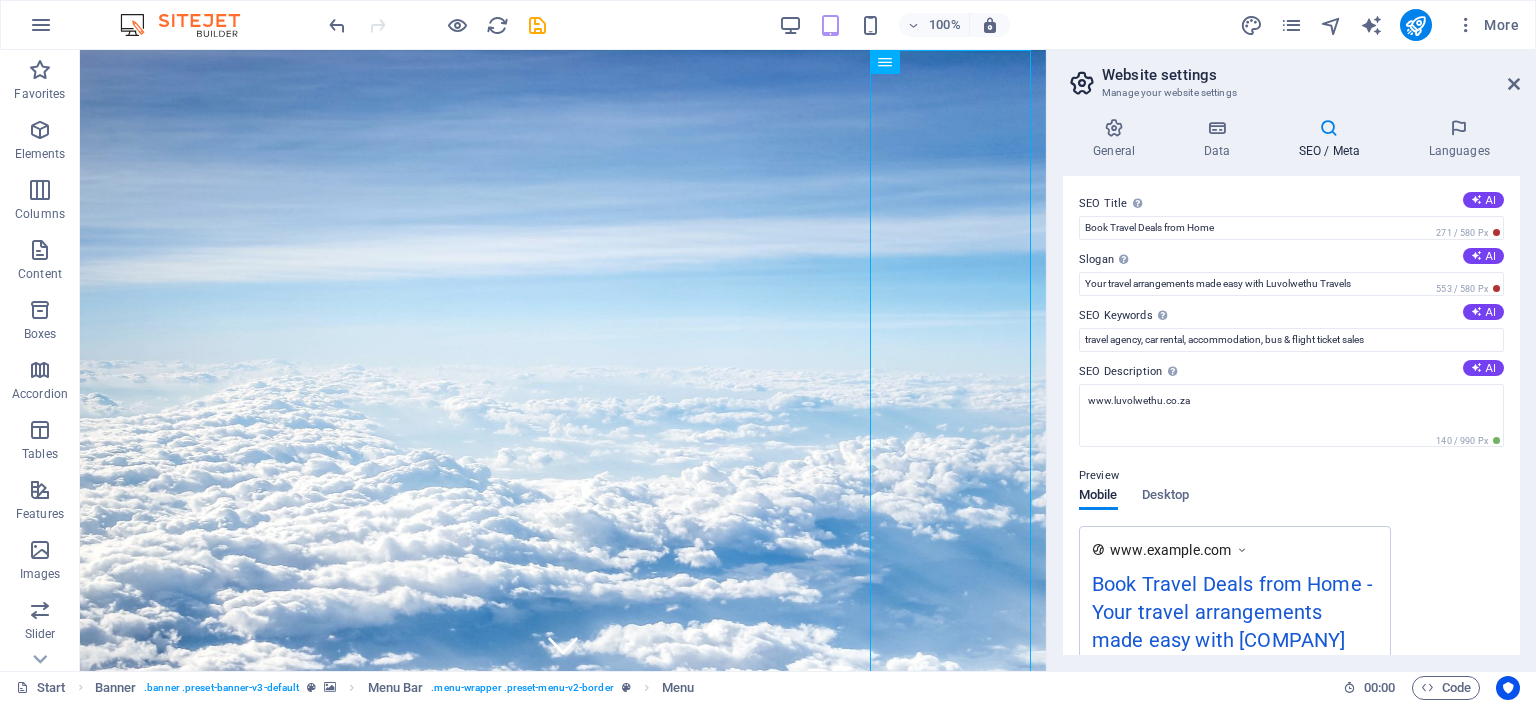 drag, startPoint x: 1520, startPoint y: 283, endPoint x: 1532, endPoint y: 334, distance: 52.392746 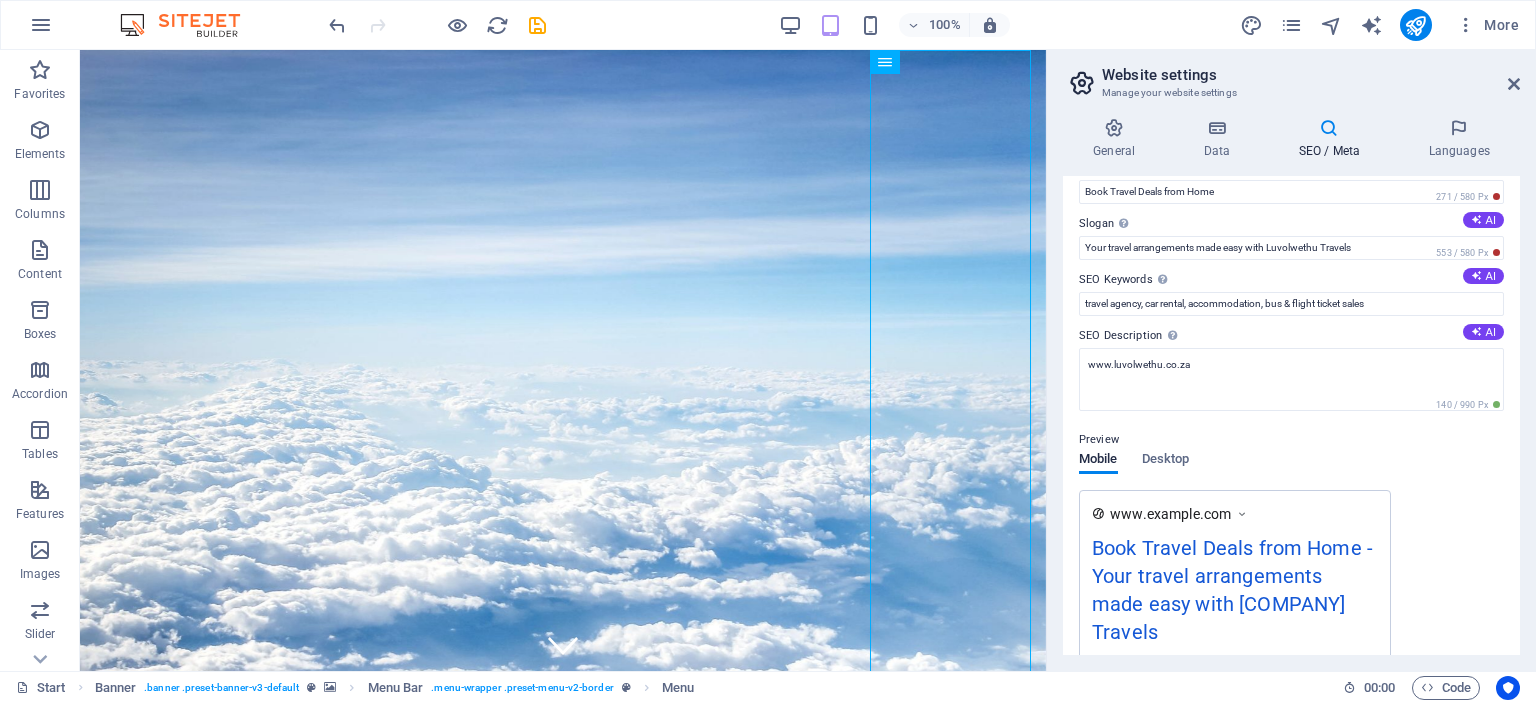 scroll, scrollTop: 0, scrollLeft: 0, axis: both 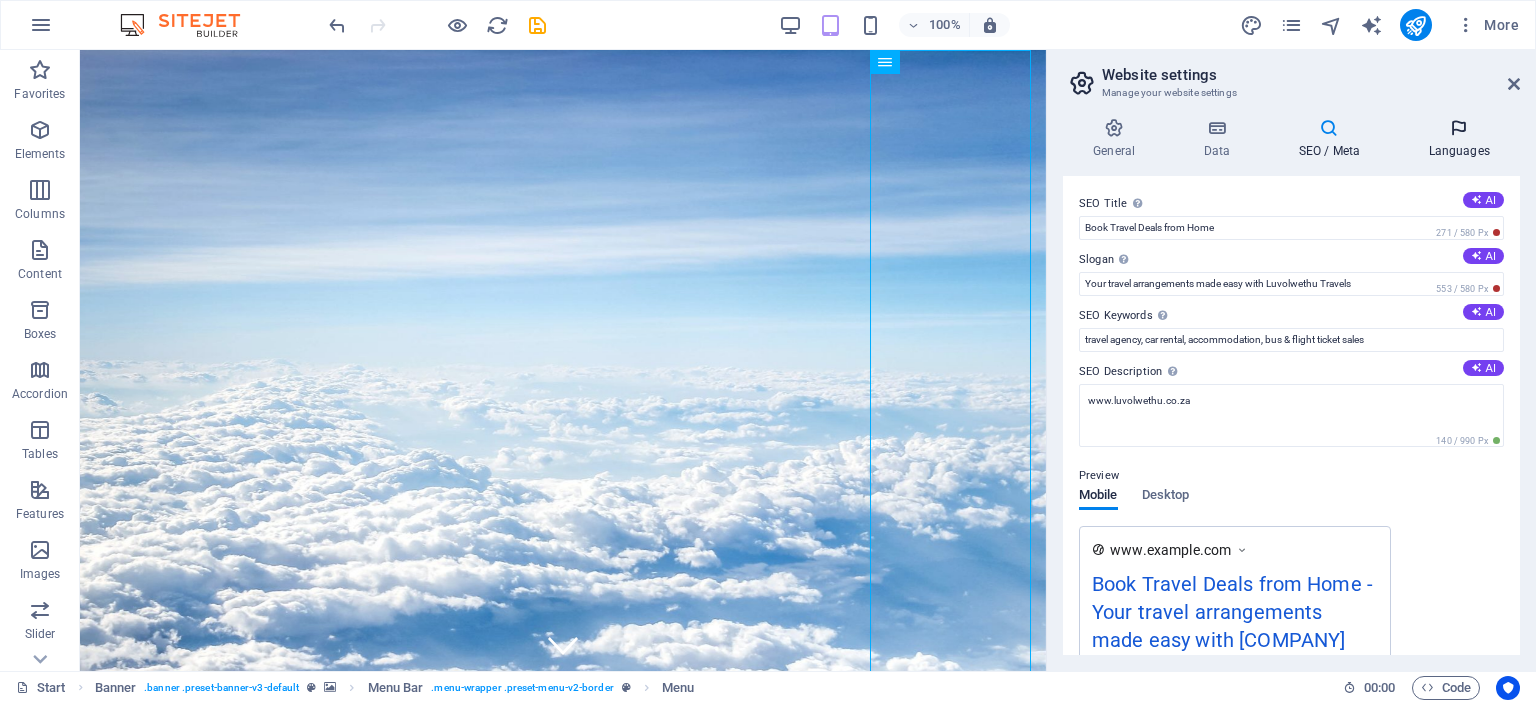 click on "Languages" at bounding box center [1459, 139] 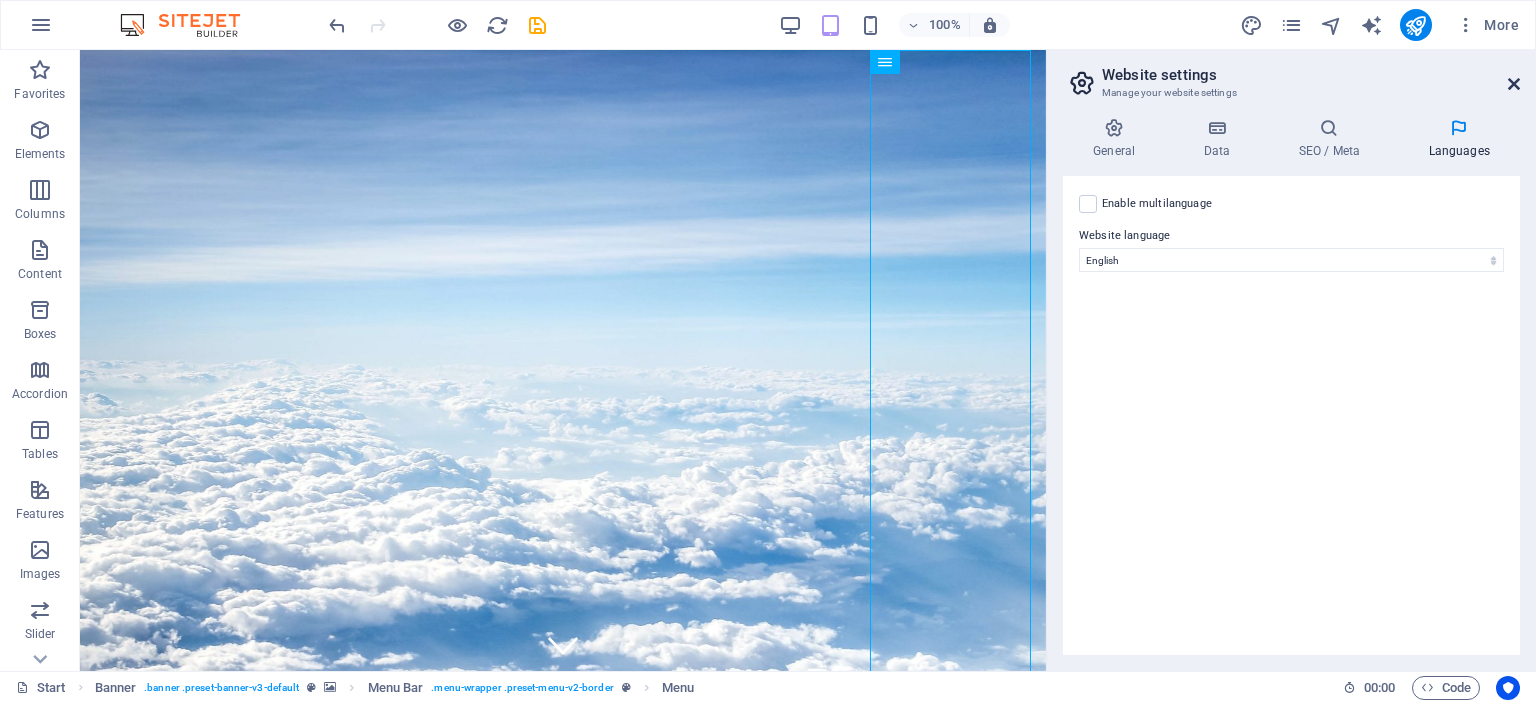 click at bounding box center (1514, 84) 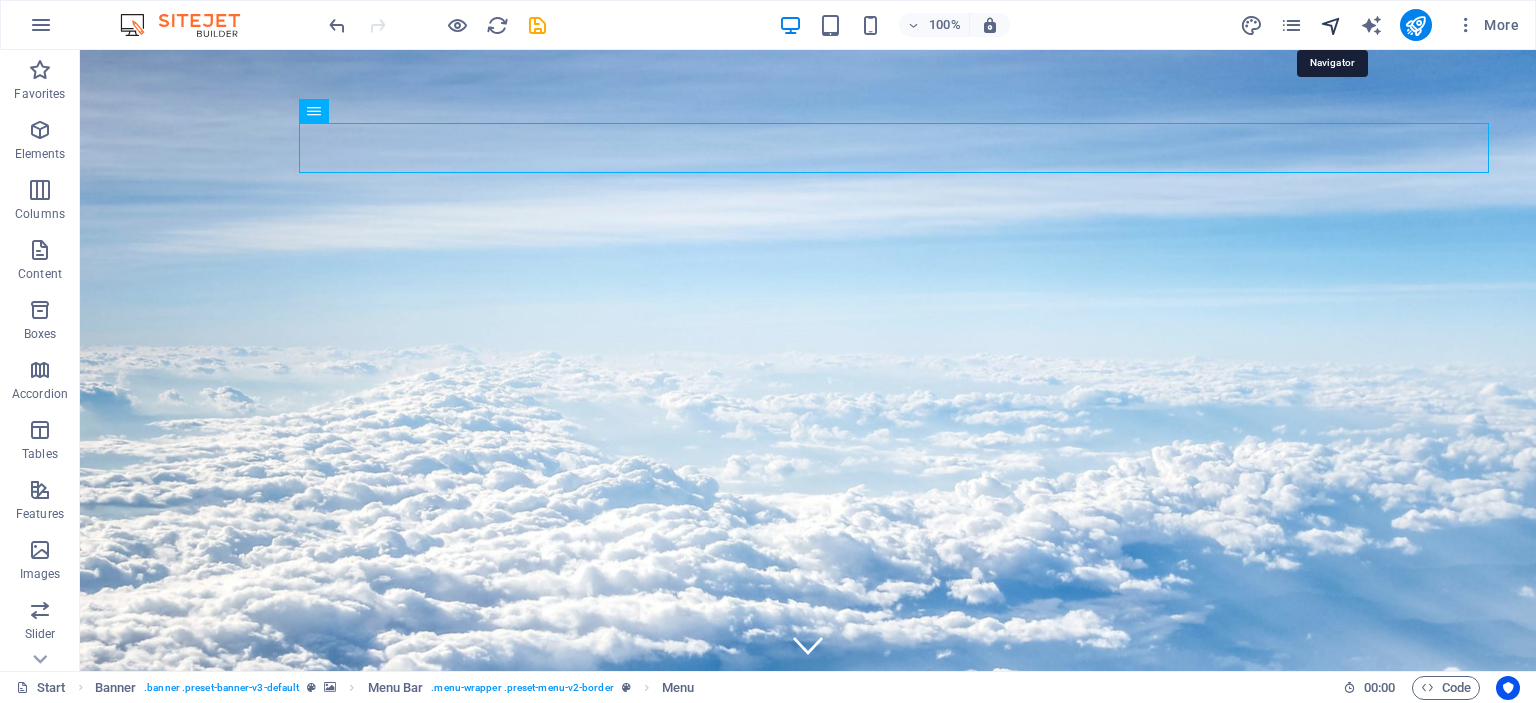 click at bounding box center (1331, 25) 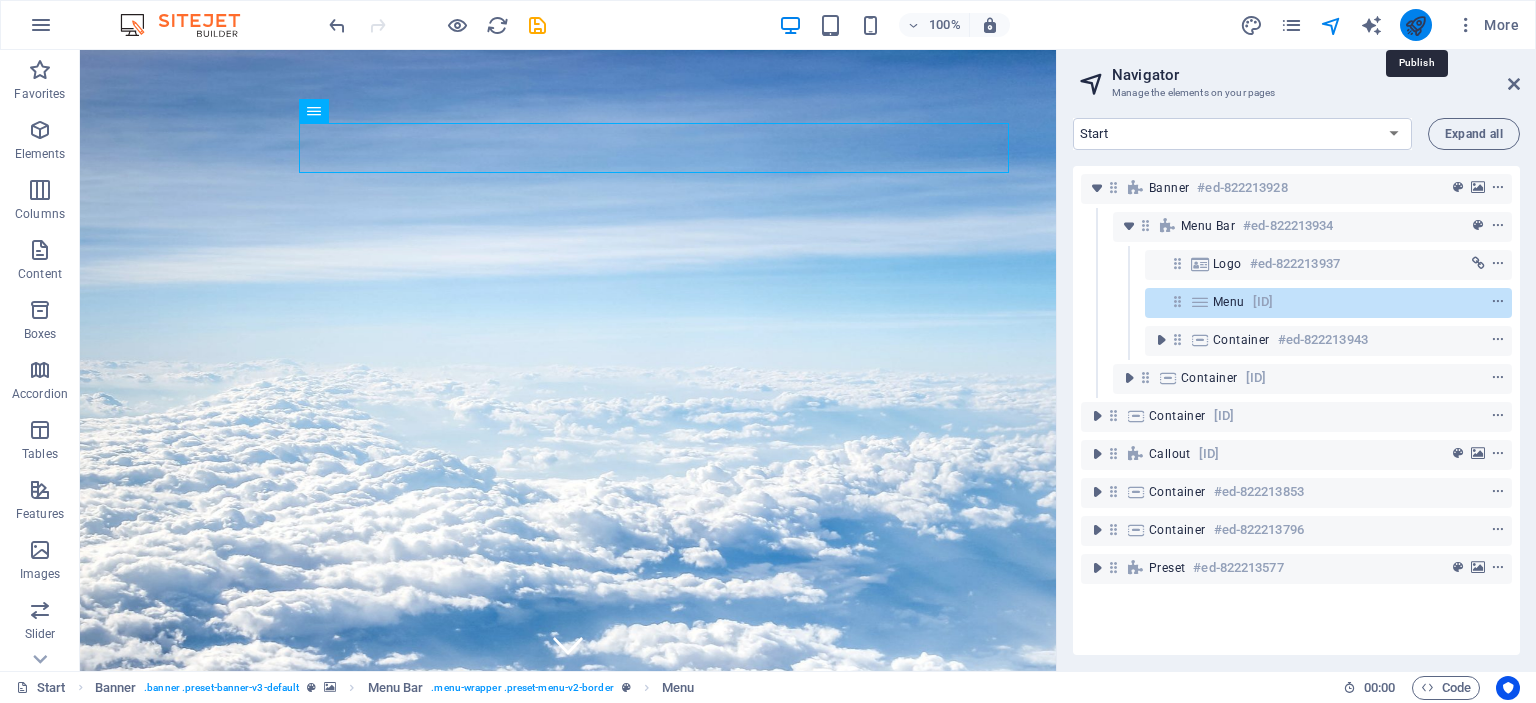 click at bounding box center [1415, 25] 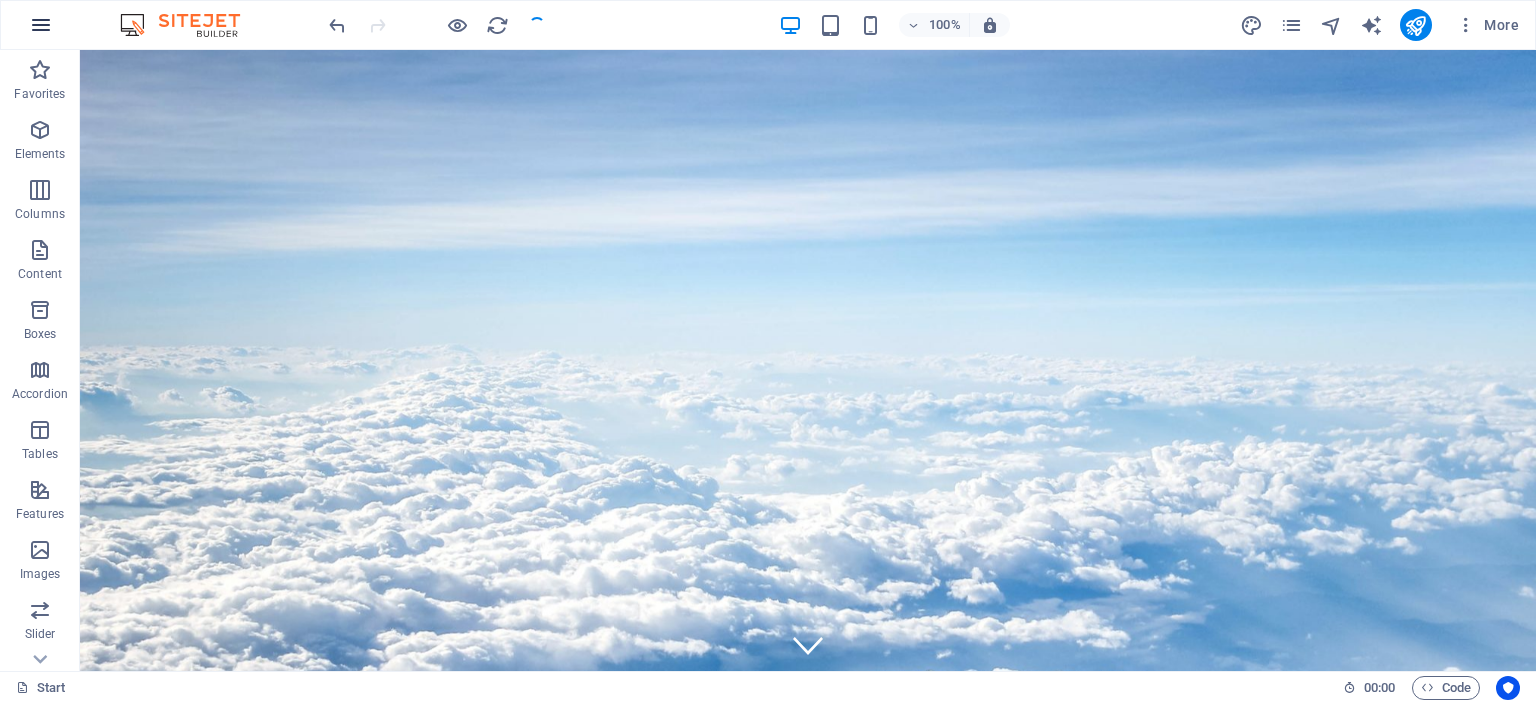click at bounding box center (41, 25) 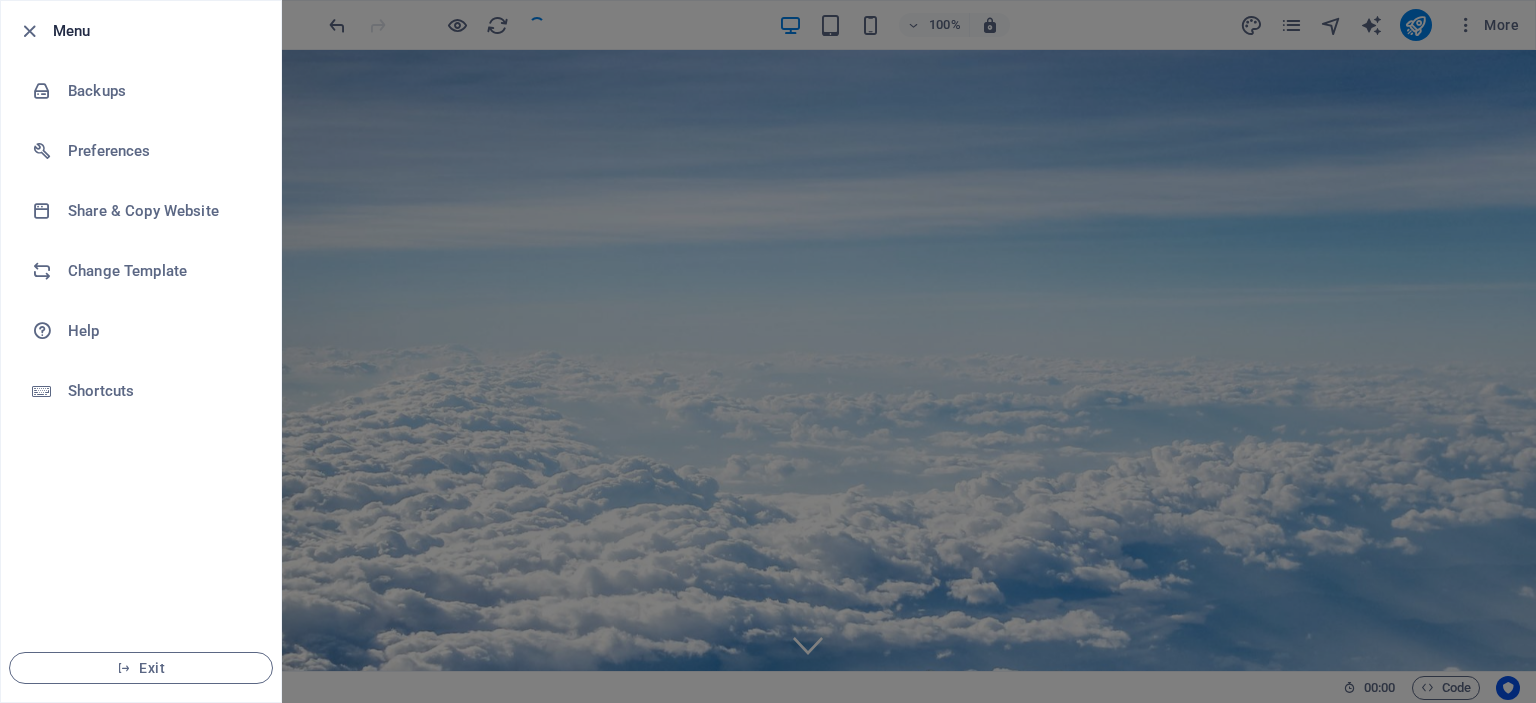 click on "Menu" at bounding box center (141, 31) 